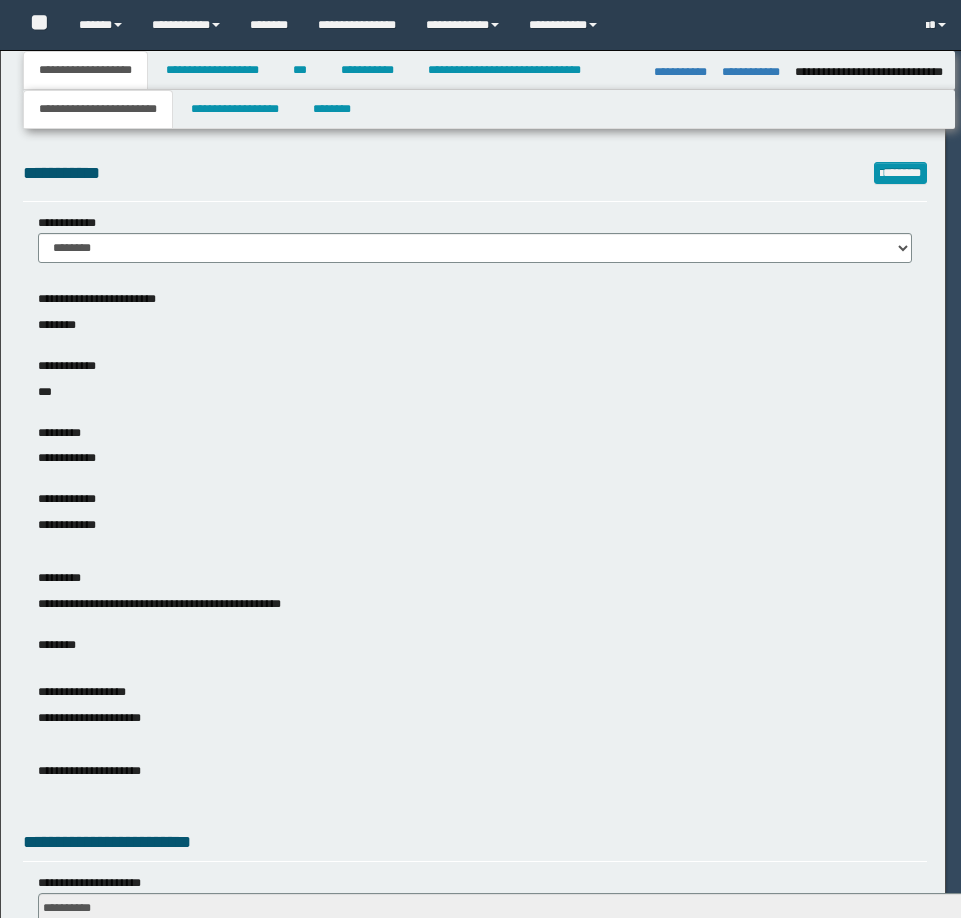 select on "*" 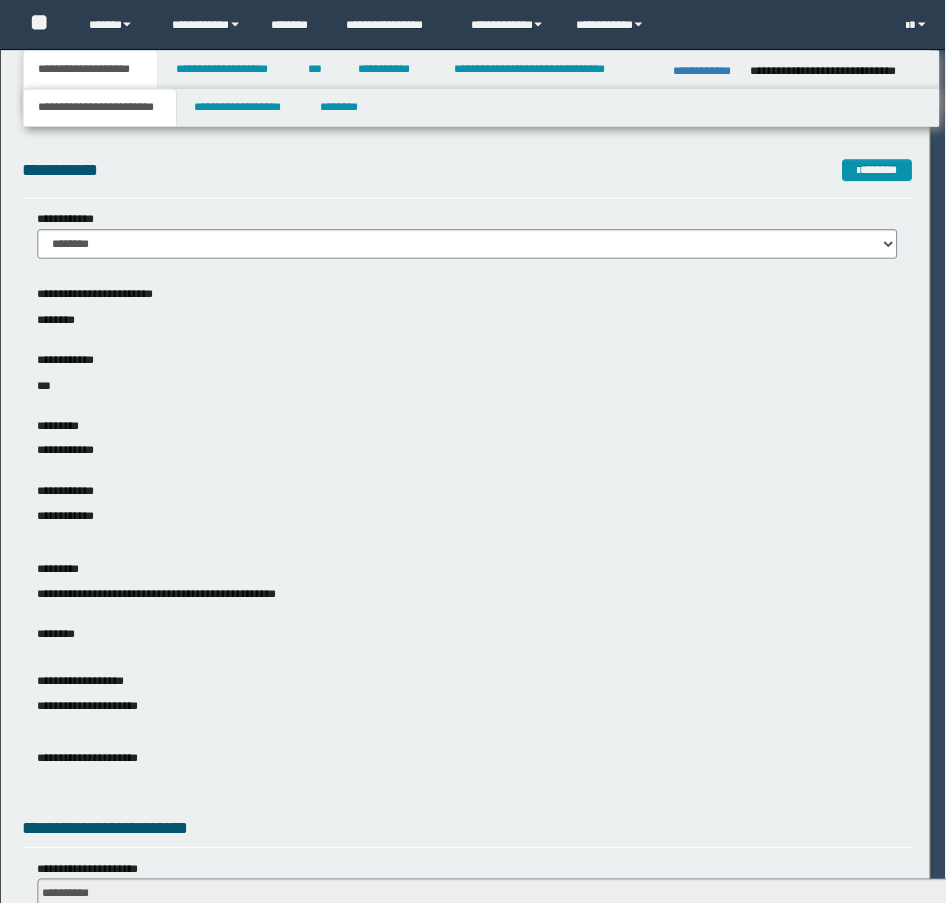 scroll, scrollTop: 0, scrollLeft: 0, axis: both 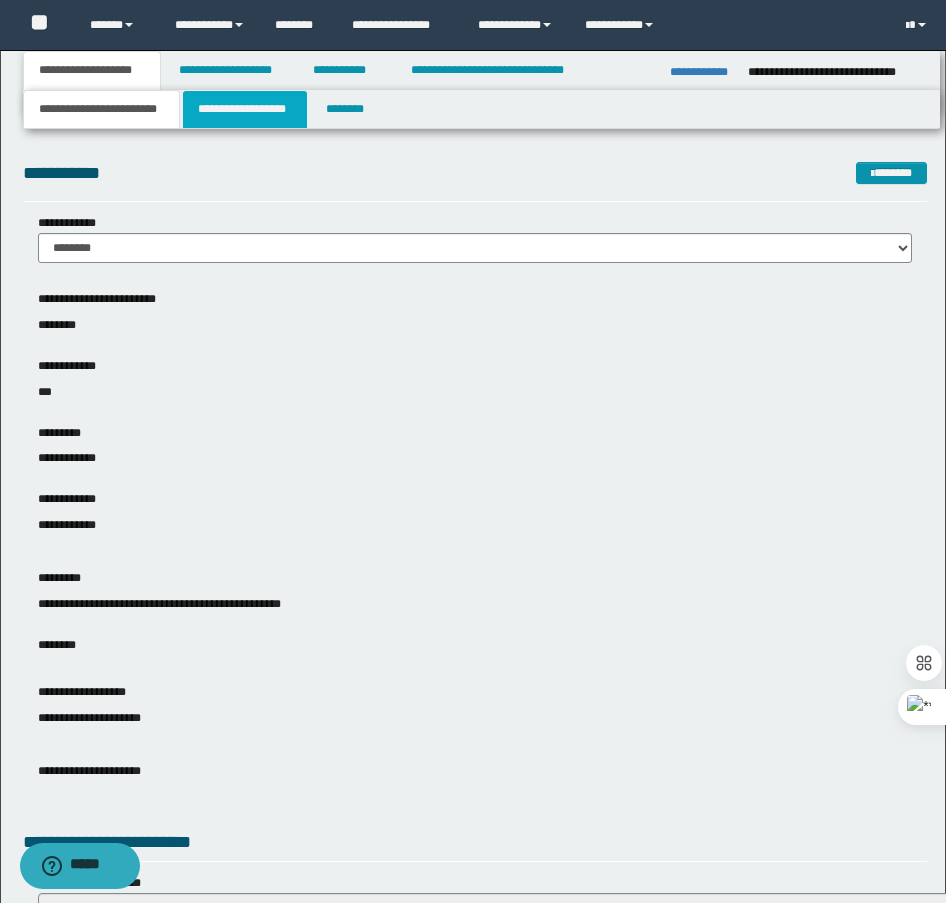 click on "**********" at bounding box center [245, 109] 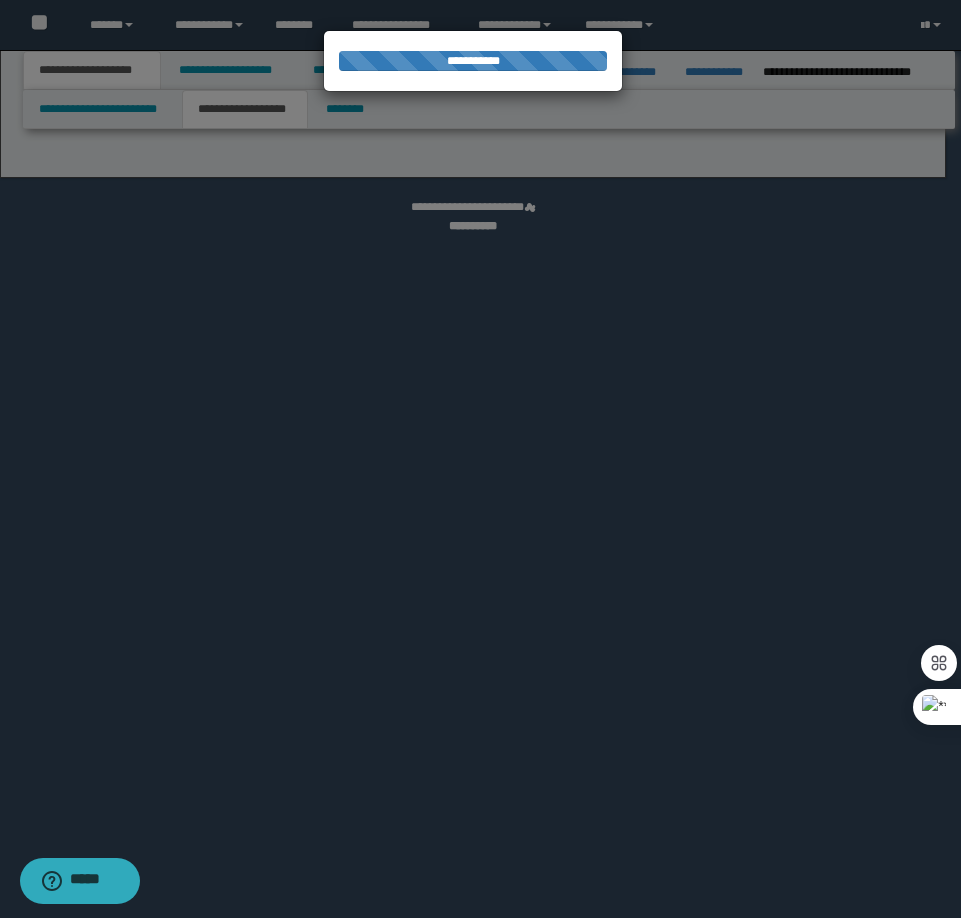 select on "*" 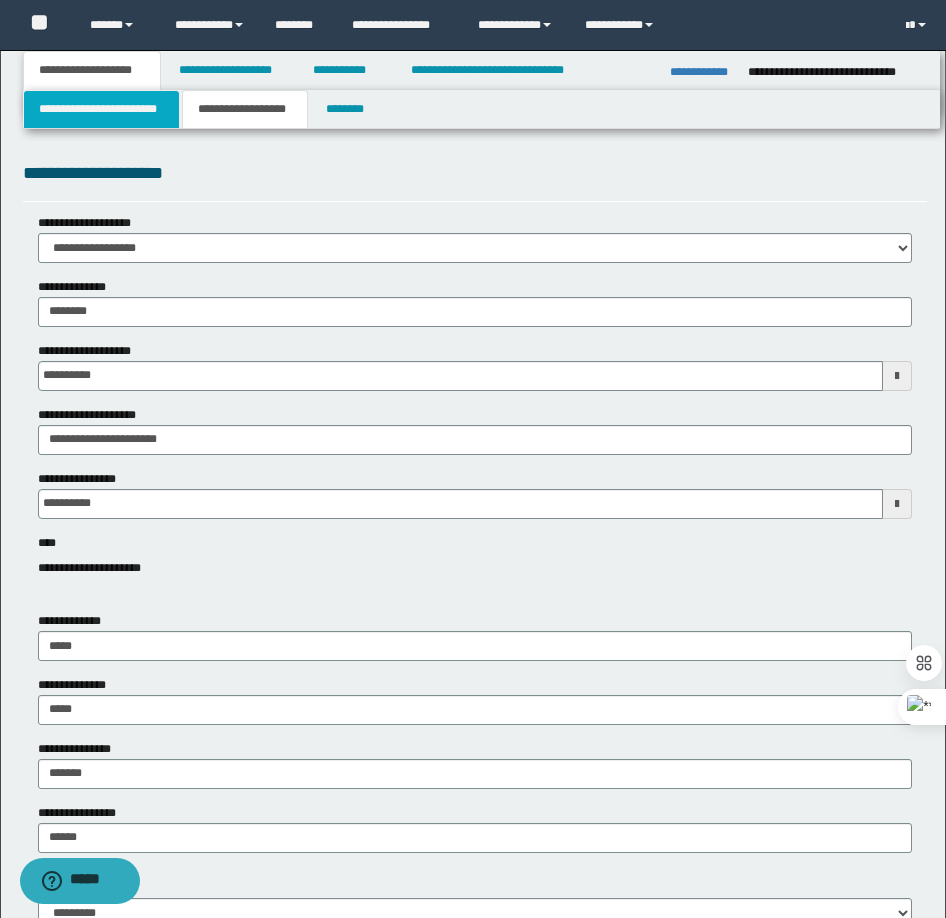click on "**********" at bounding box center (101, 109) 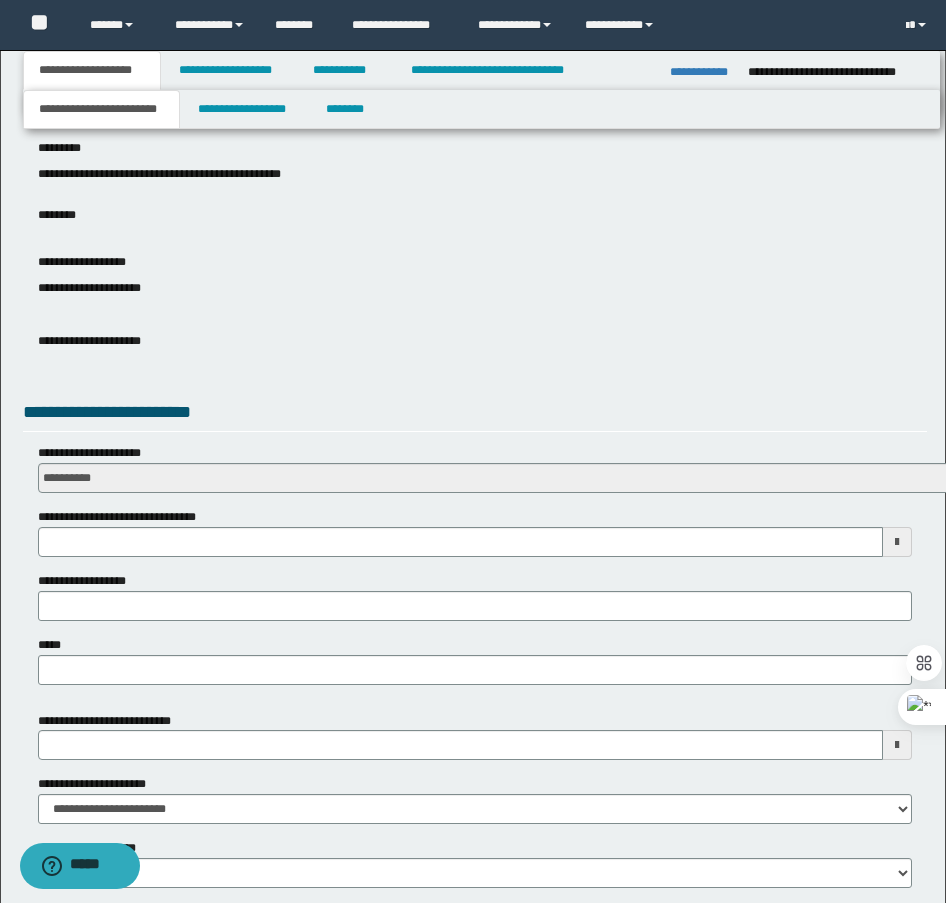 scroll, scrollTop: 600, scrollLeft: 0, axis: vertical 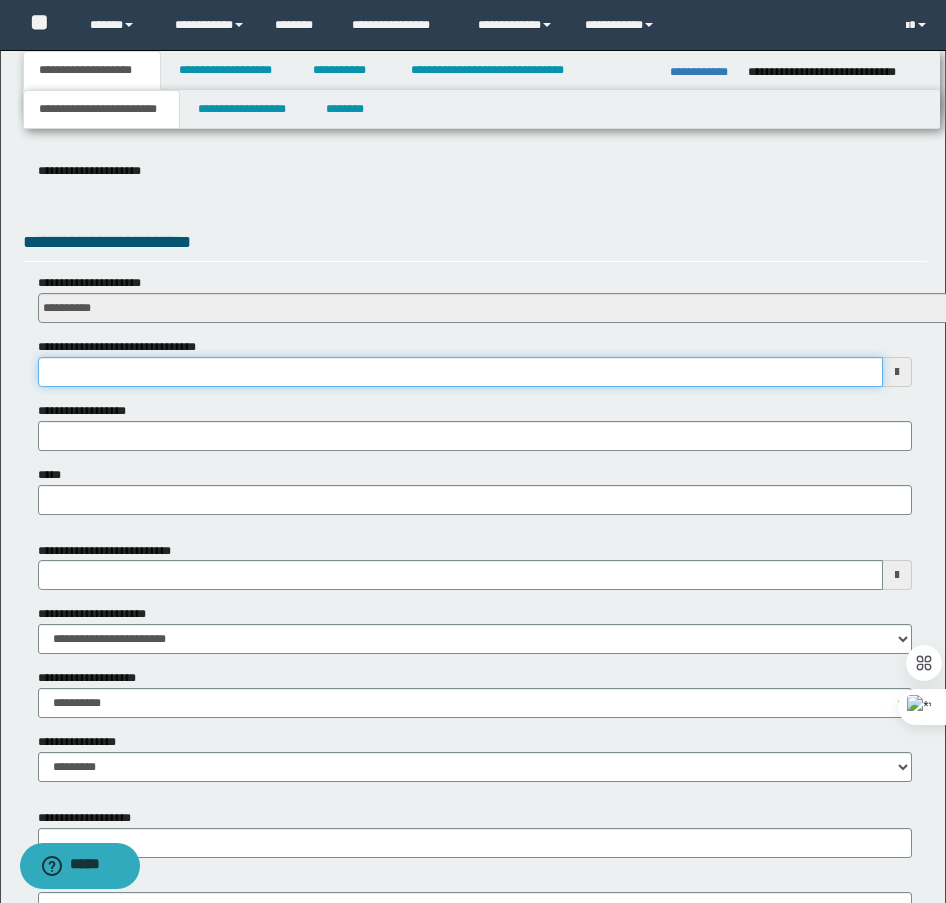 click on "**********" at bounding box center (460, 372) 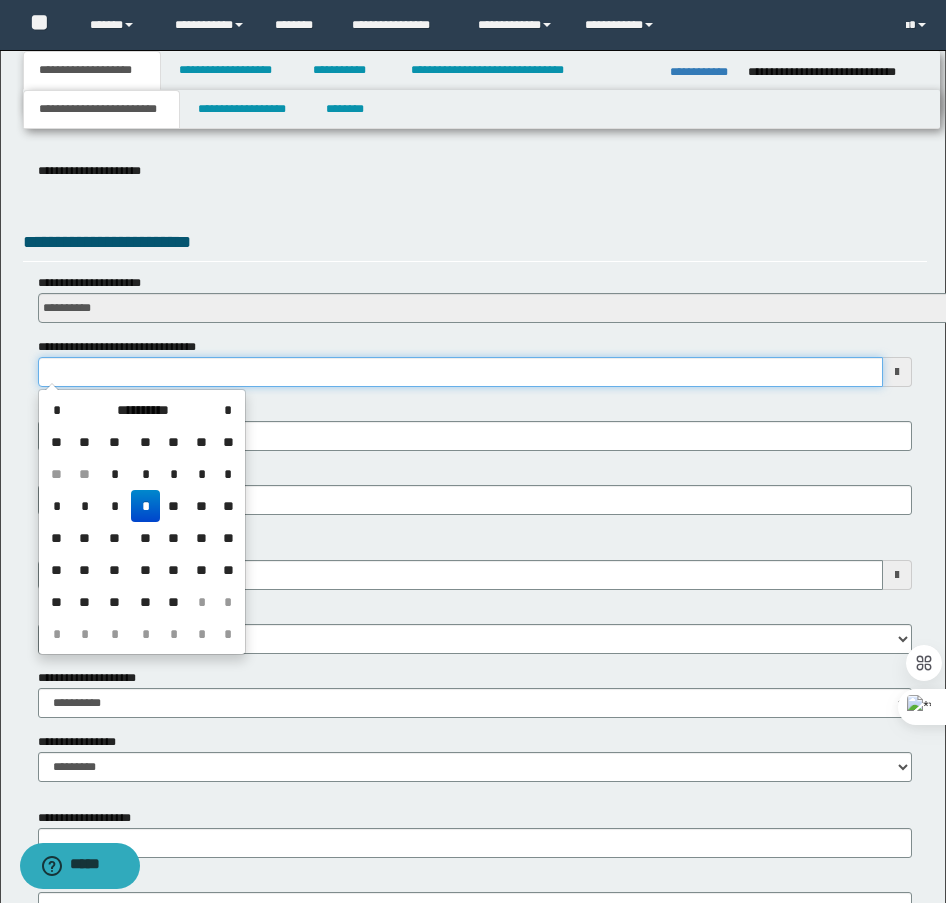 type on "**********" 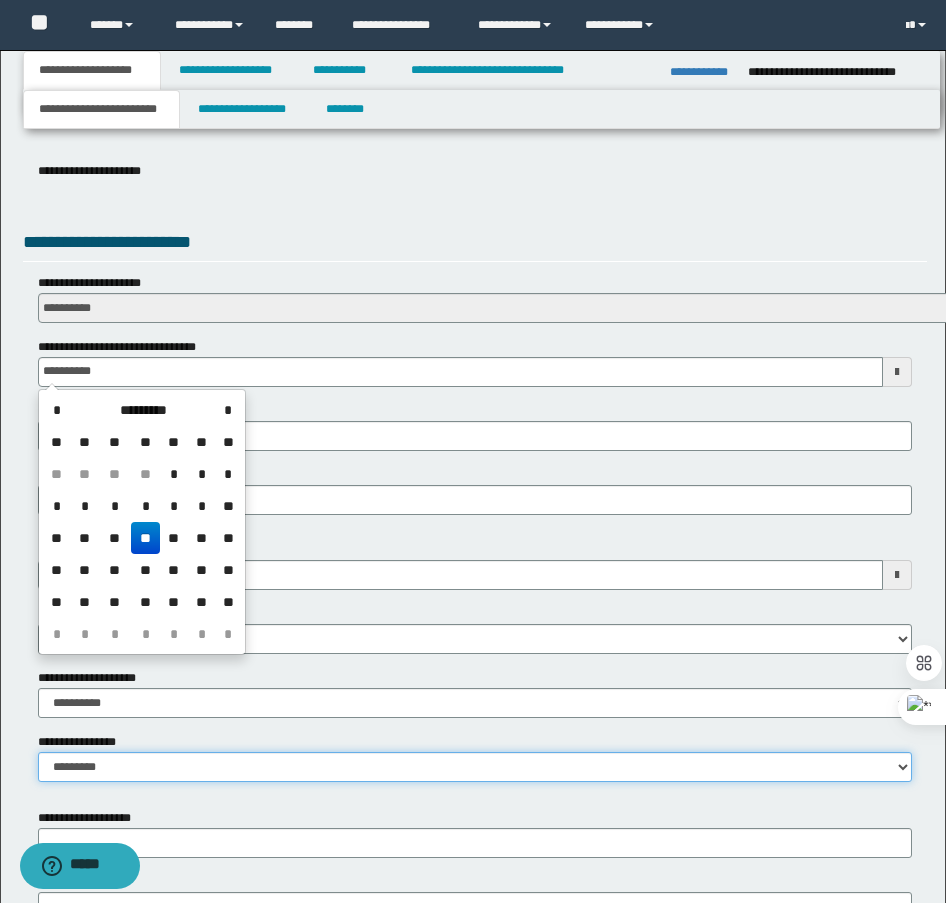 click on "**********" at bounding box center (475, 767) 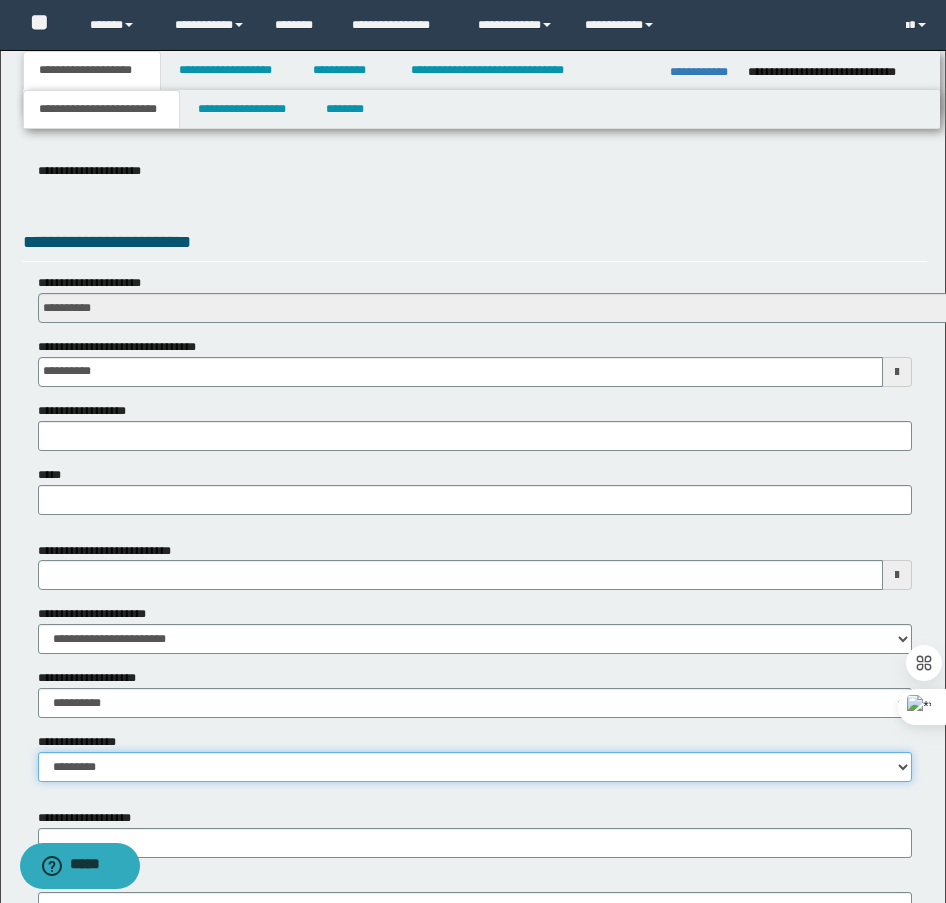 select on "*" 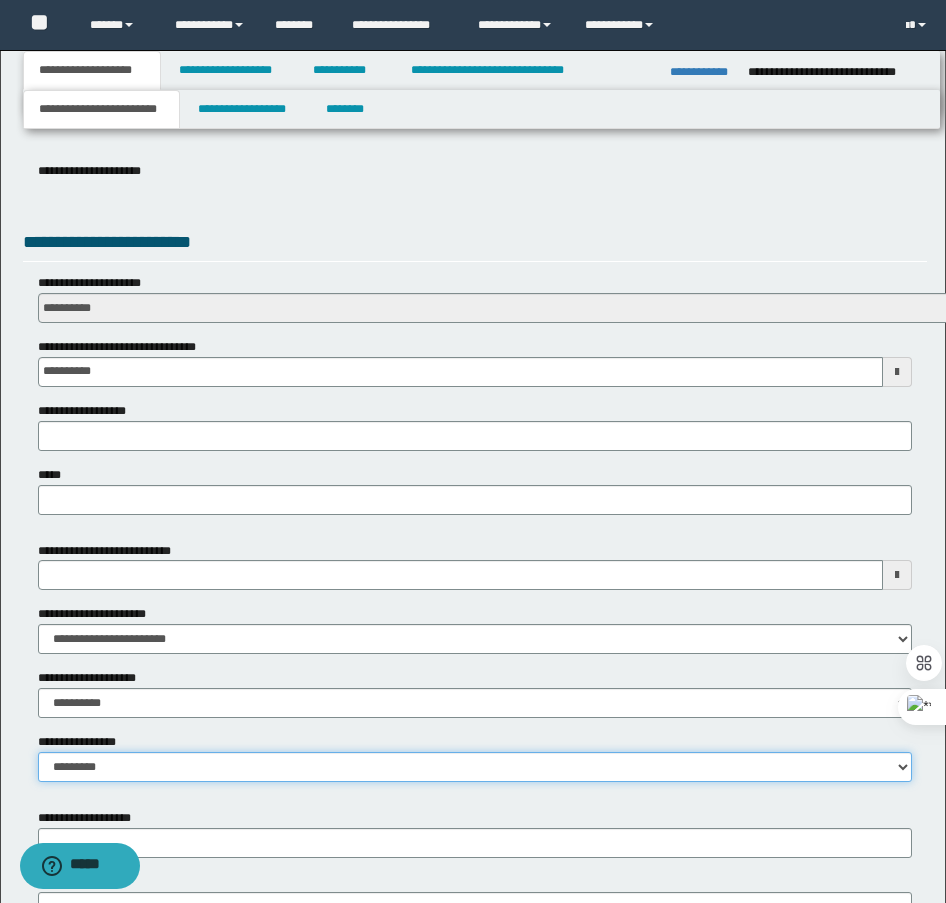 click on "**********" at bounding box center [475, 767] 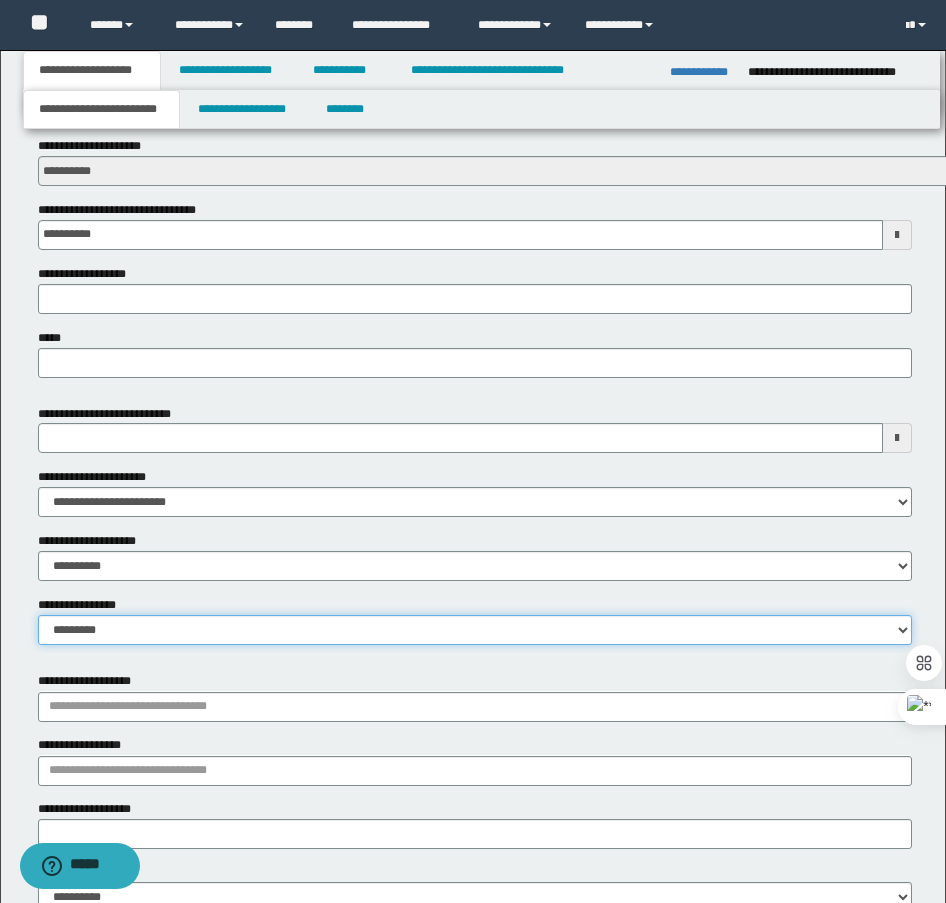 scroll, scrollTop: 870, scrollLeft: 0, axis: vertical 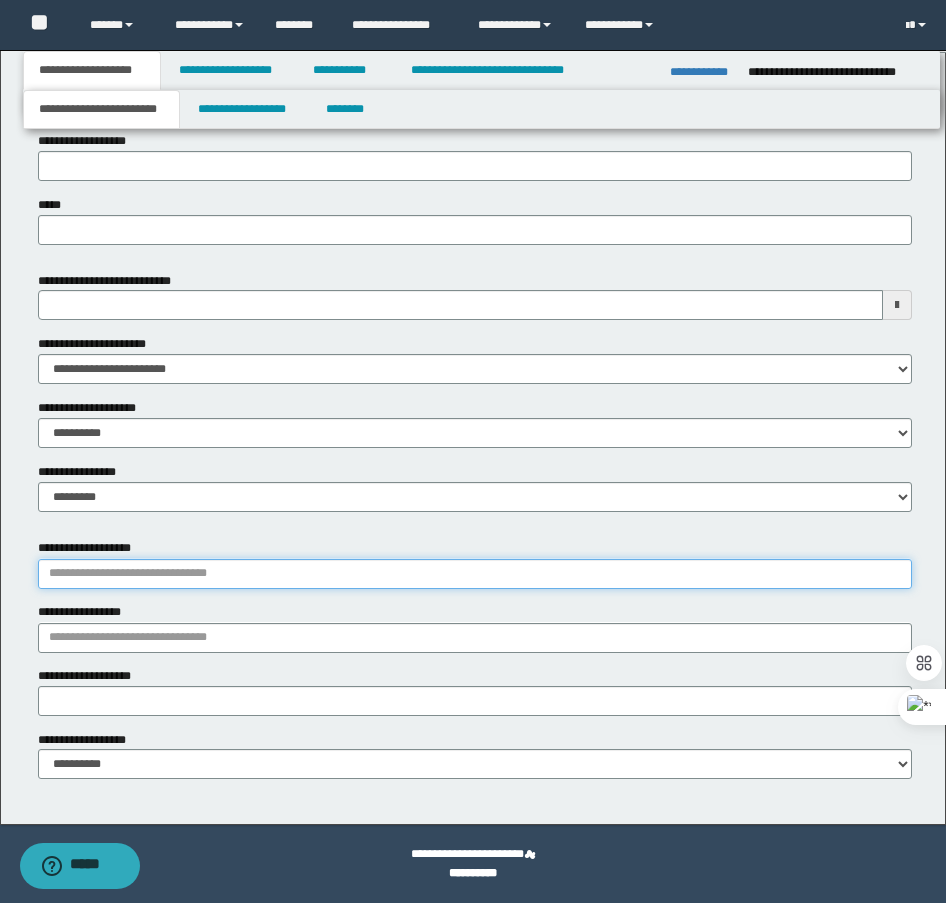 click on "**********" at bounding box center (475, 574) 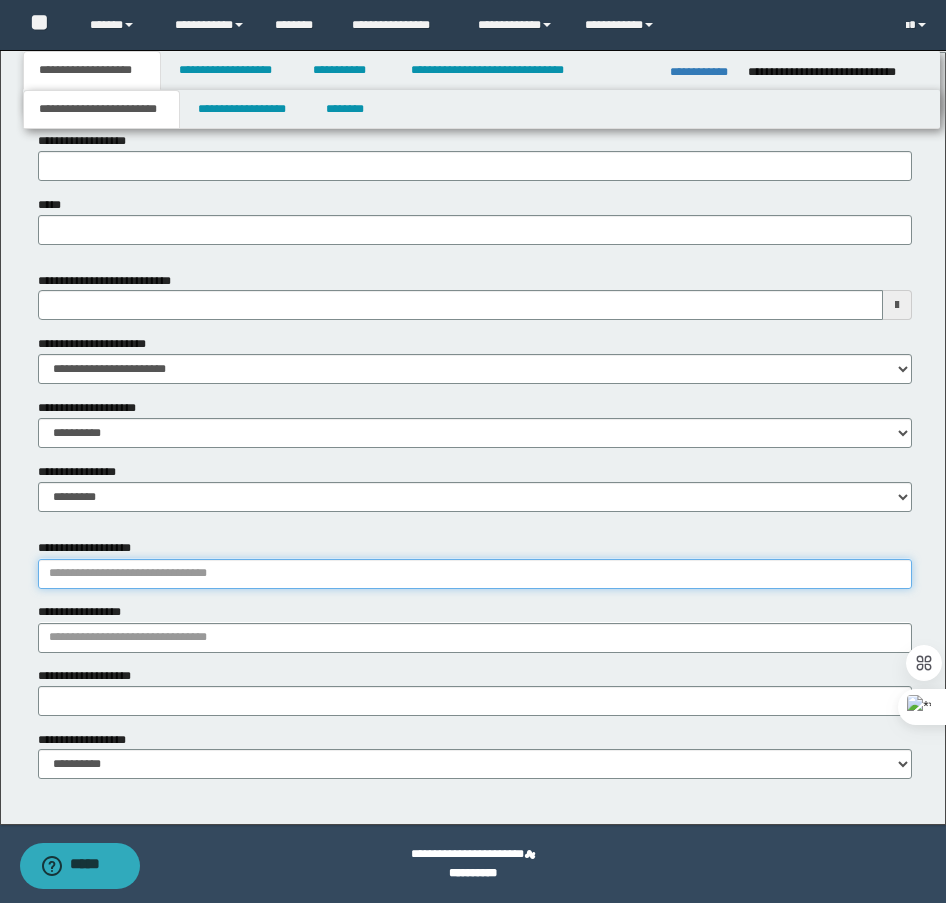 click on "**********" at bounding box center (475, 574) 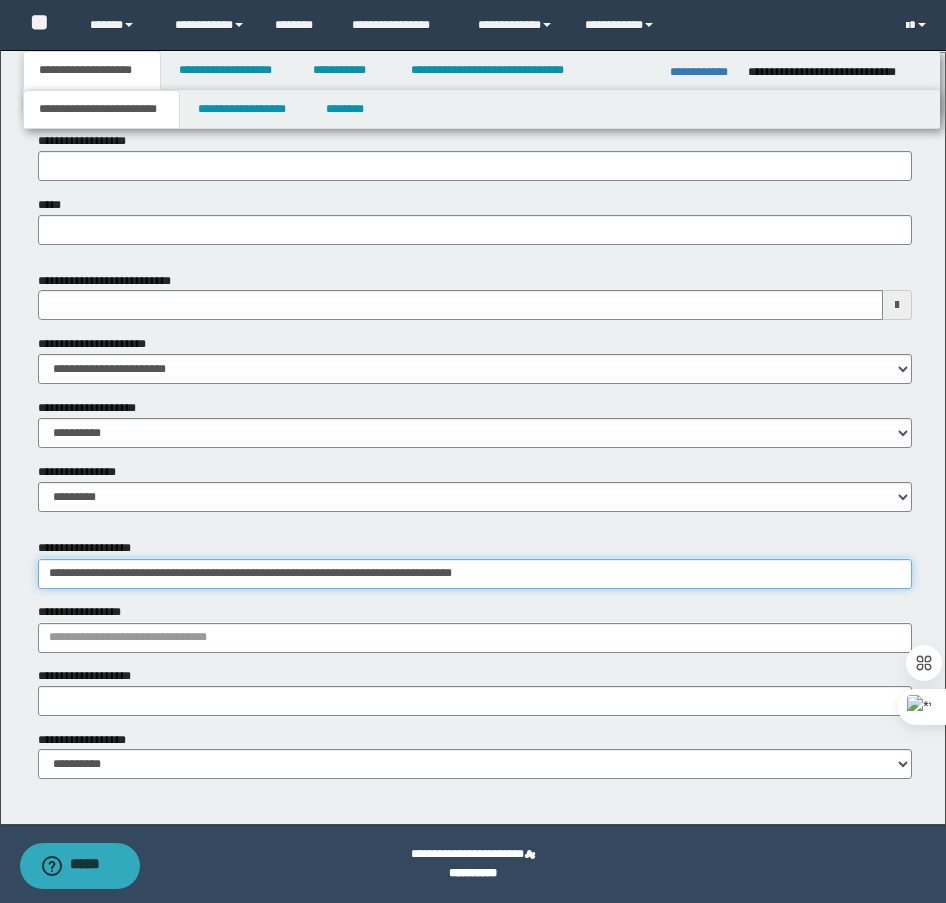 type on "**********" 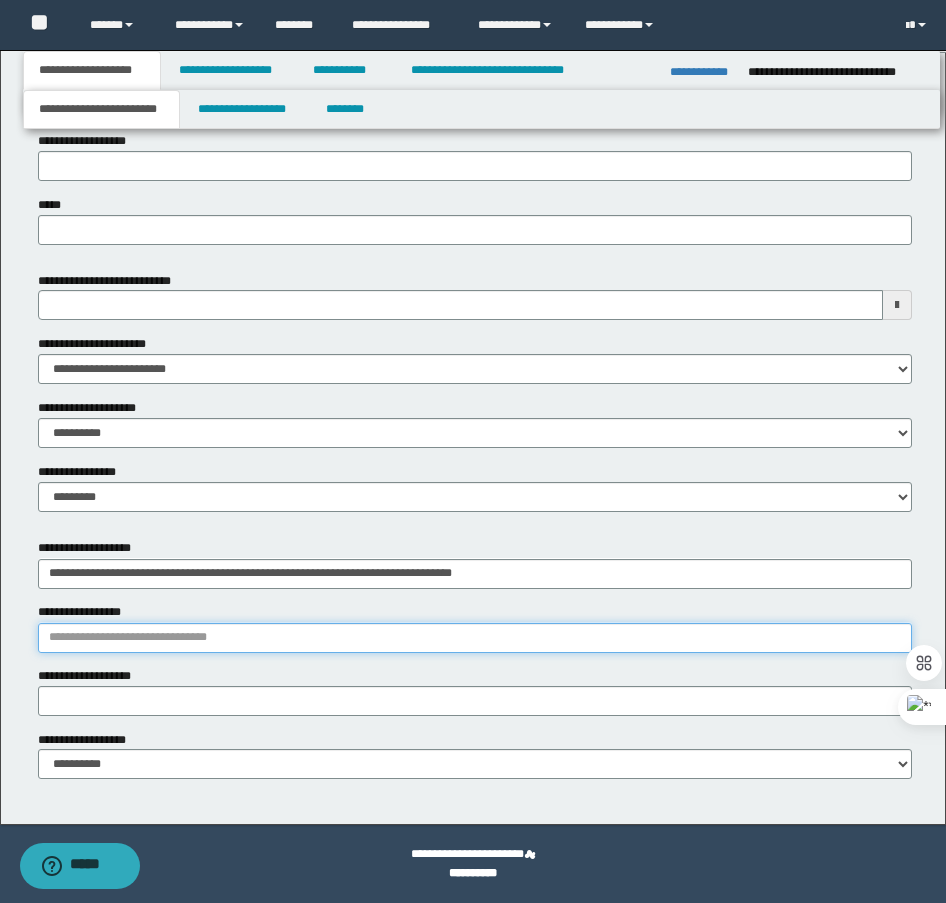 click on "**********" at bounding box center [475, 638] 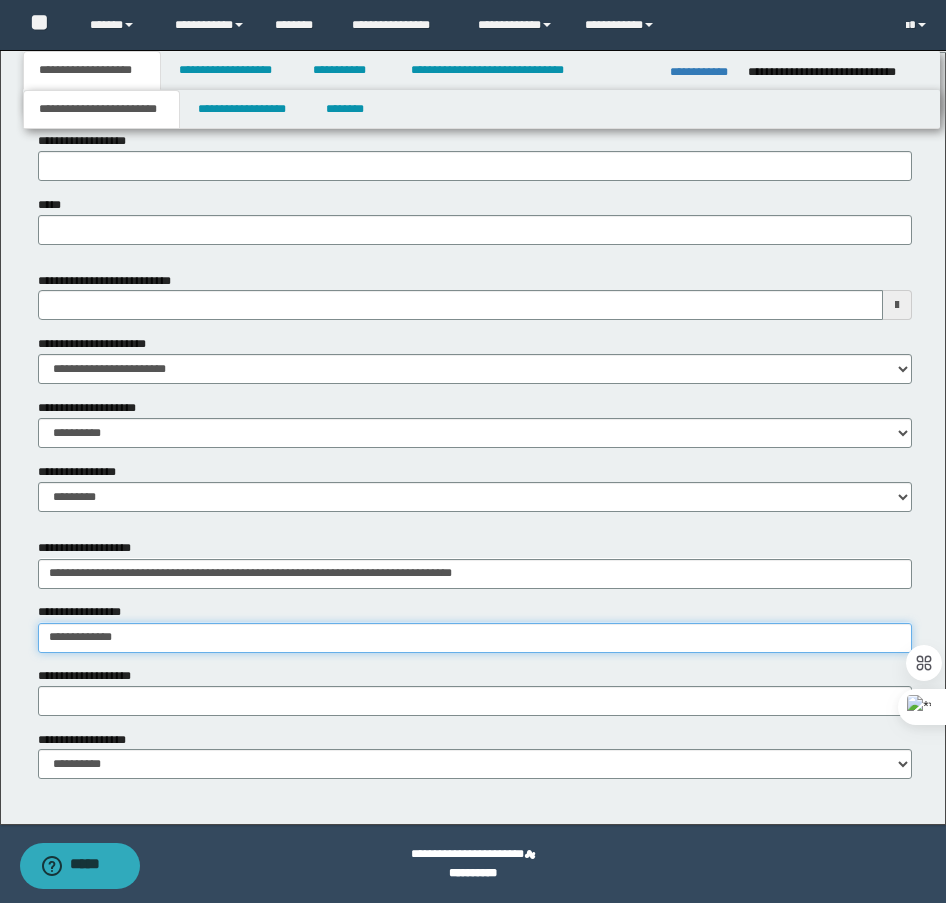 type on "**********" 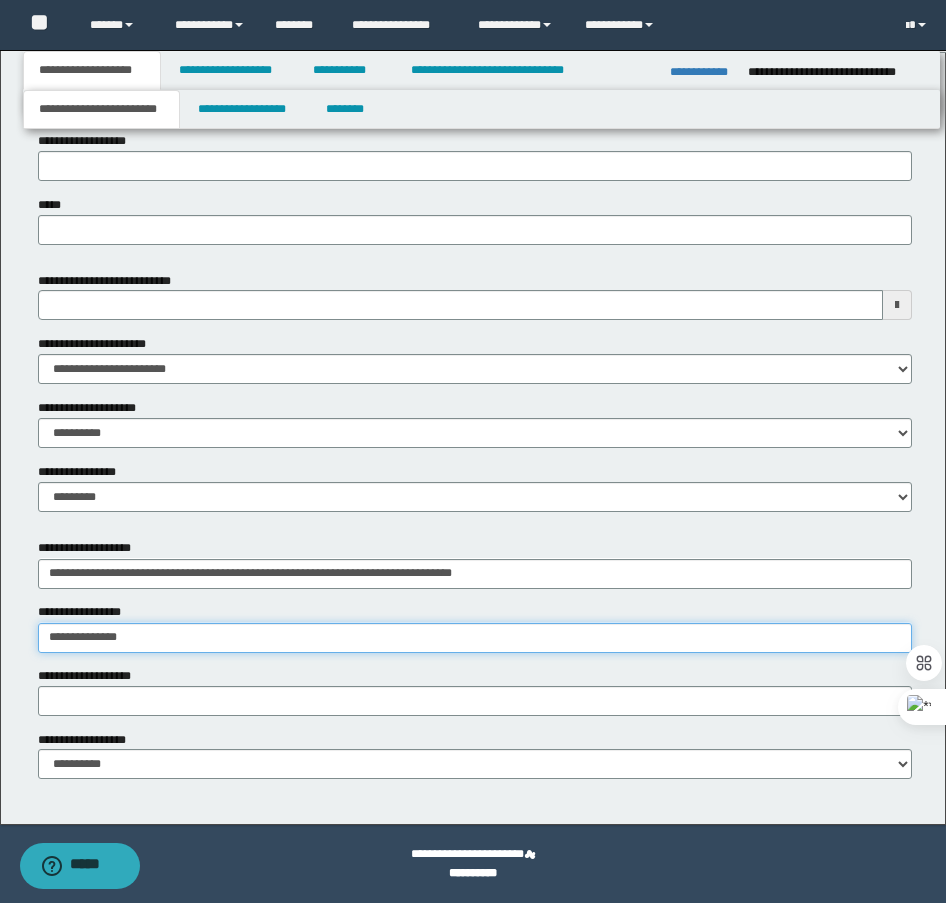 type on "**********" 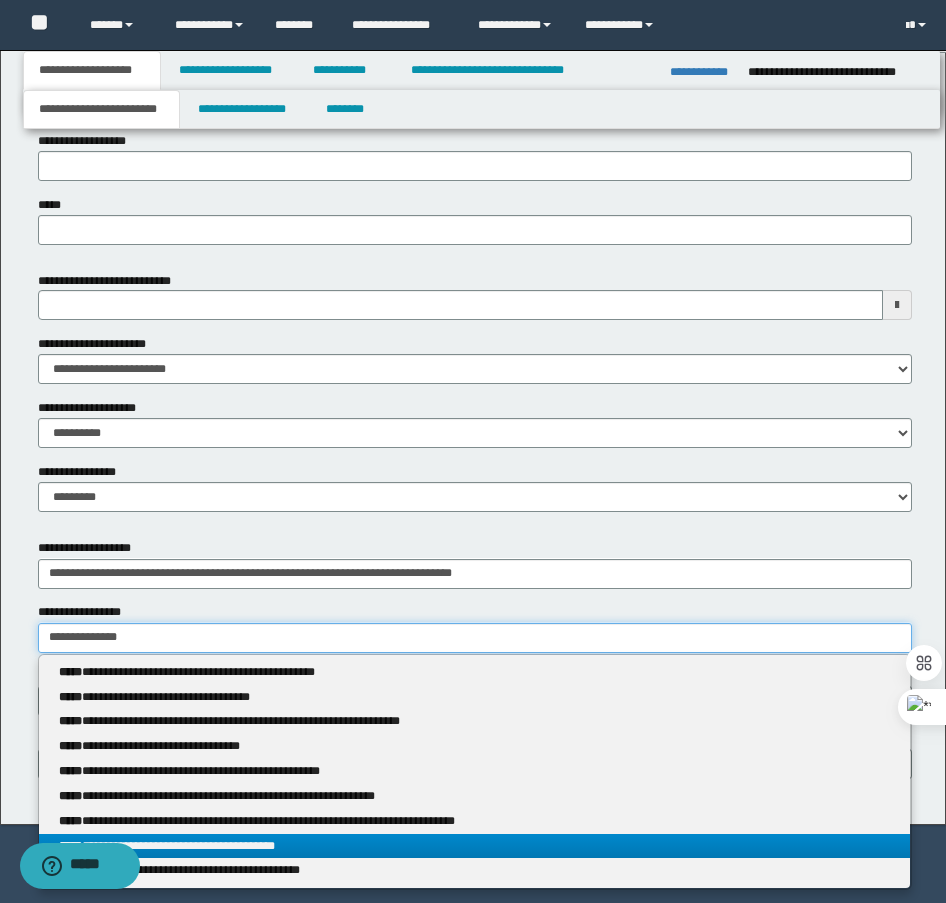 type on "**********" 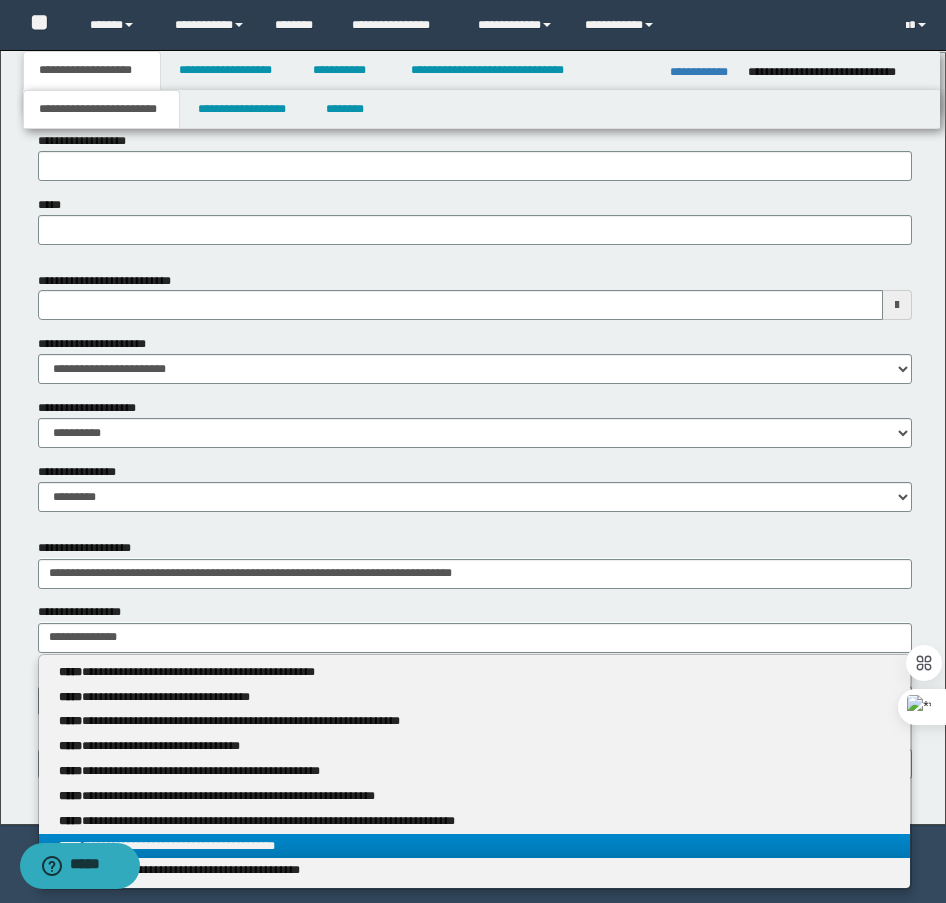 click on "**********" at bounding box center [474, 846] 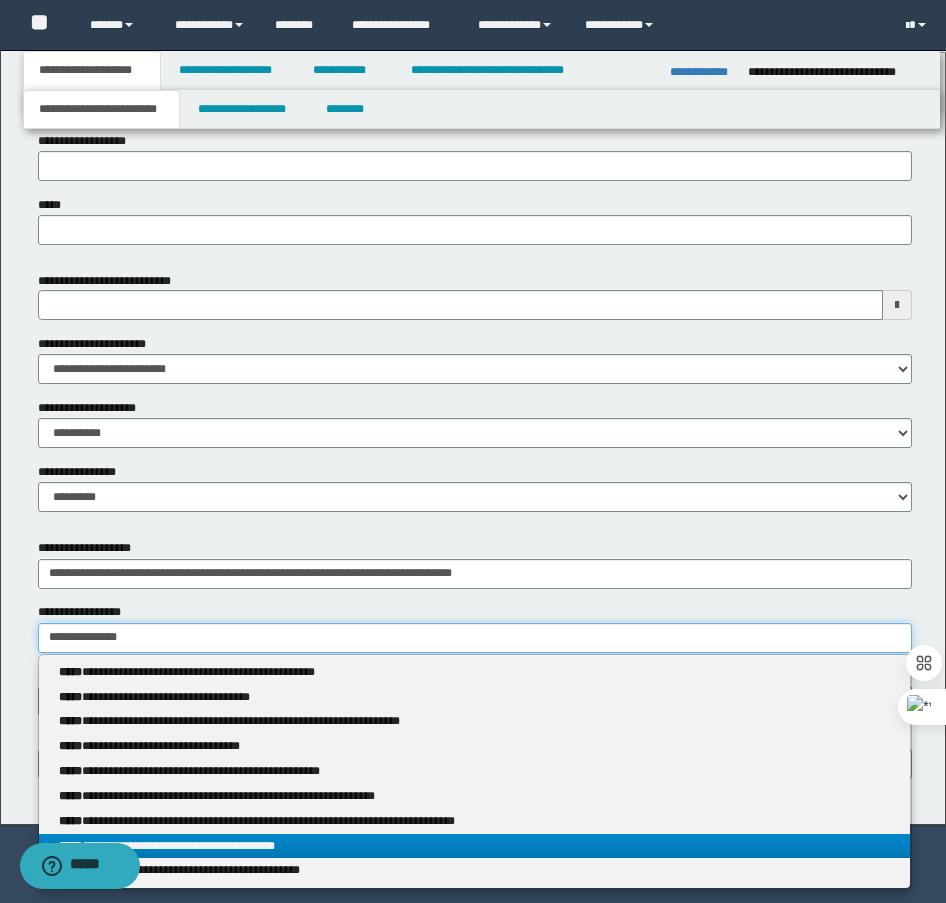 type 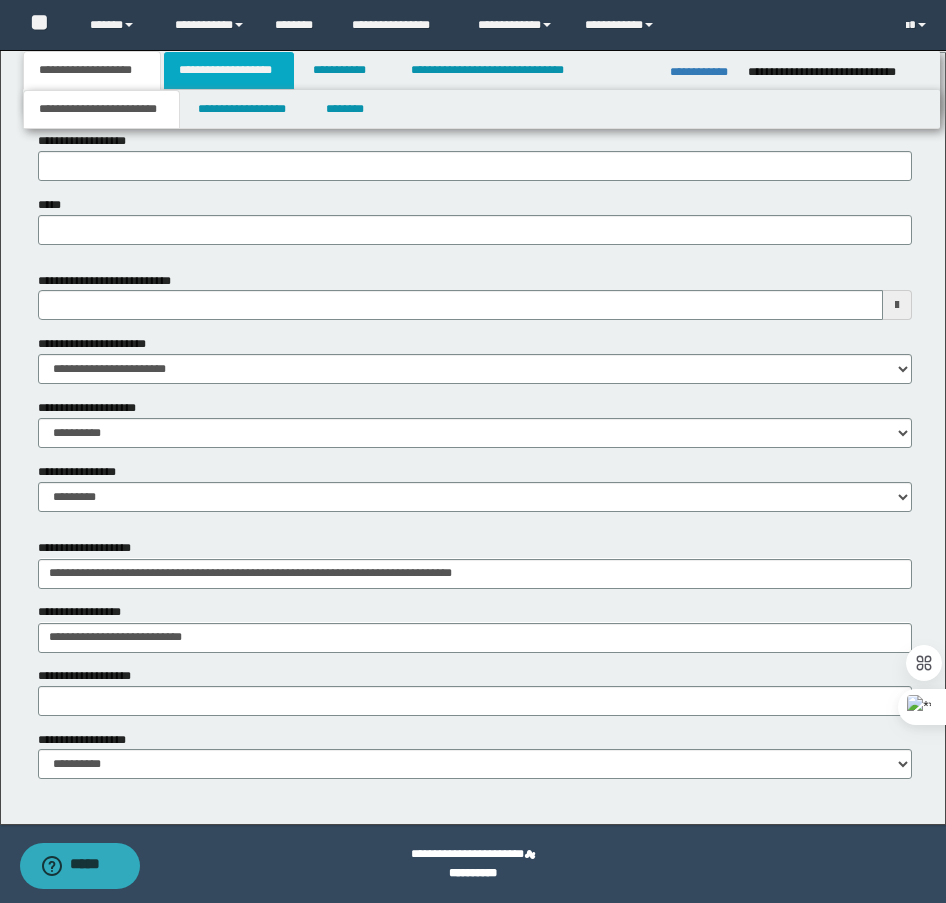 click on "**********" at bounding box center [229, 70] 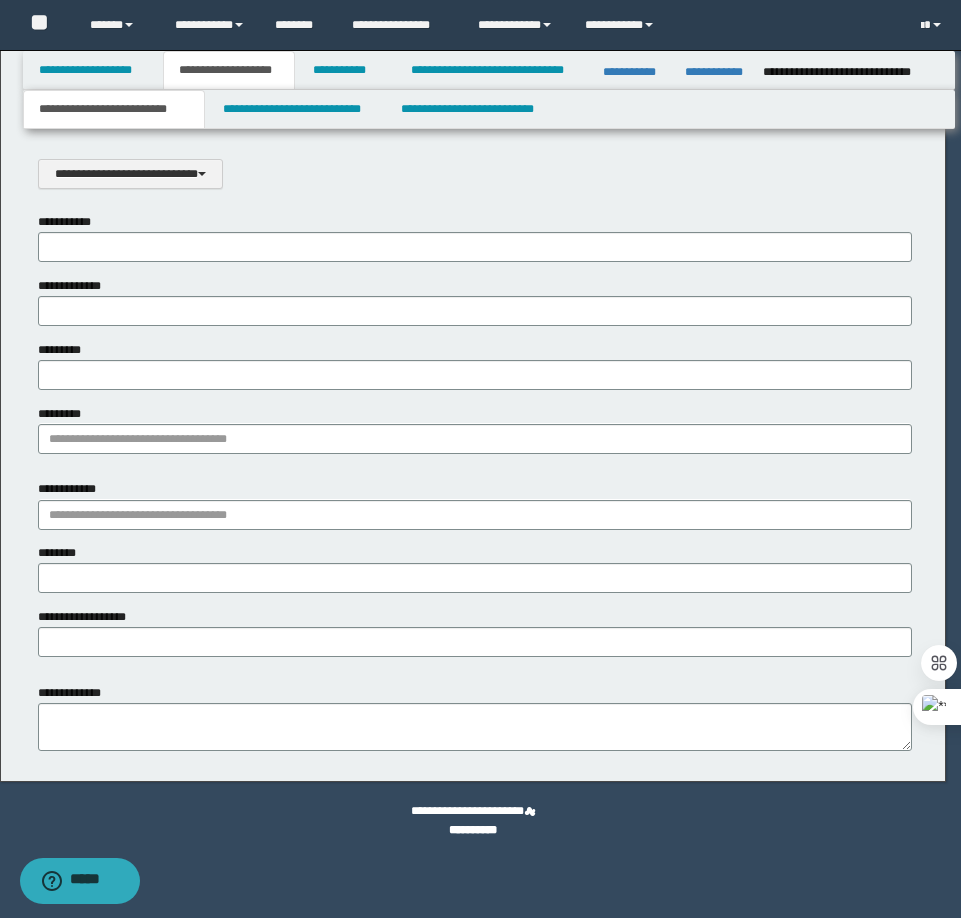 scroll, scrollTop: 0, scrollLeft: 0, axis: both 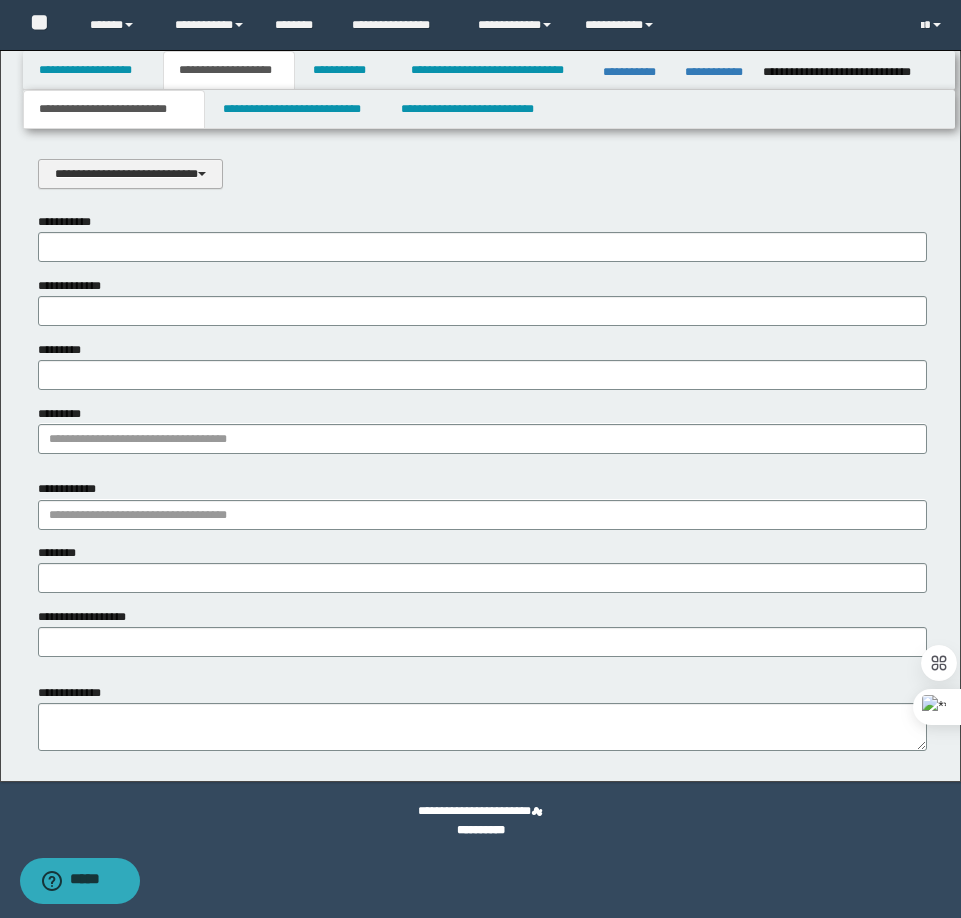 click on "**********" at bounding box center [130, 174] 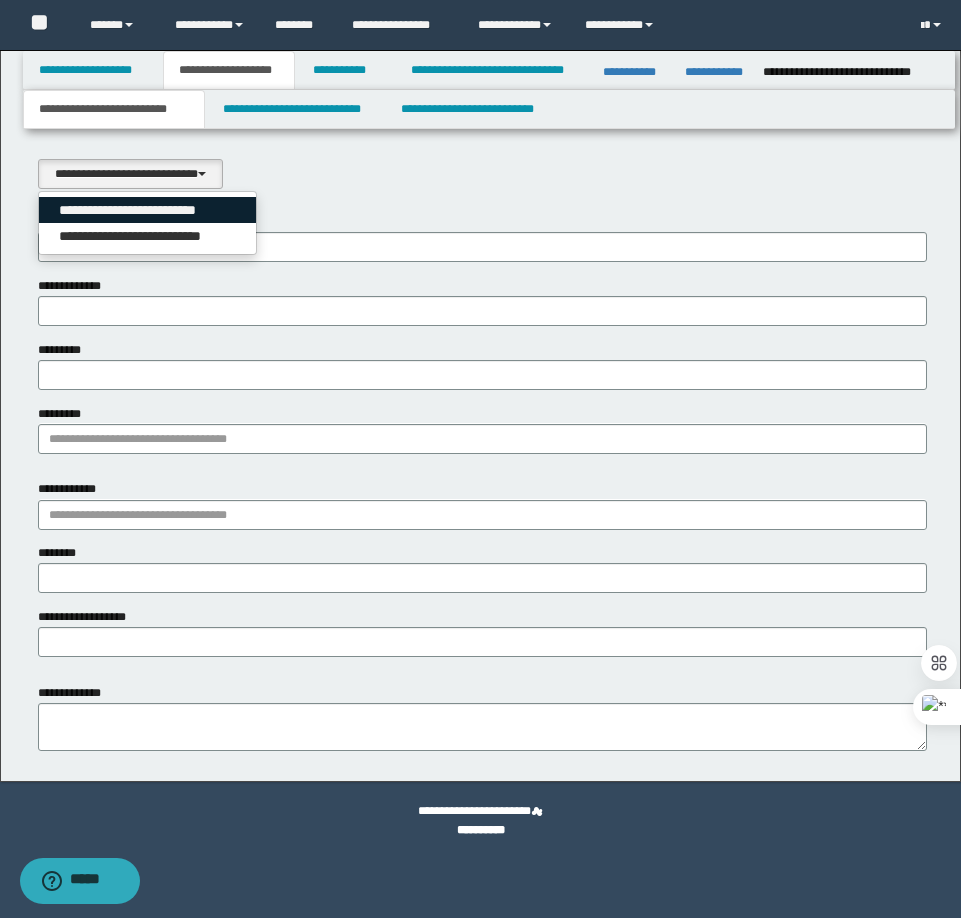 click on "**********" at bounding box center [148, 210] 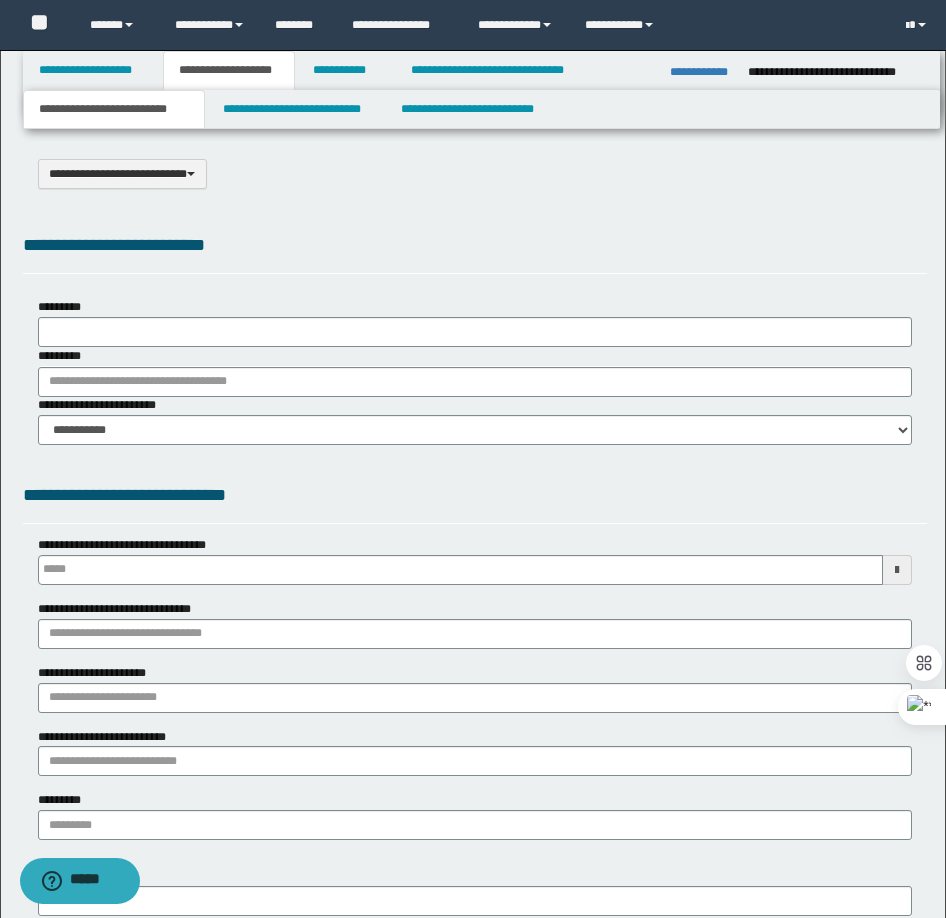 select on "*" 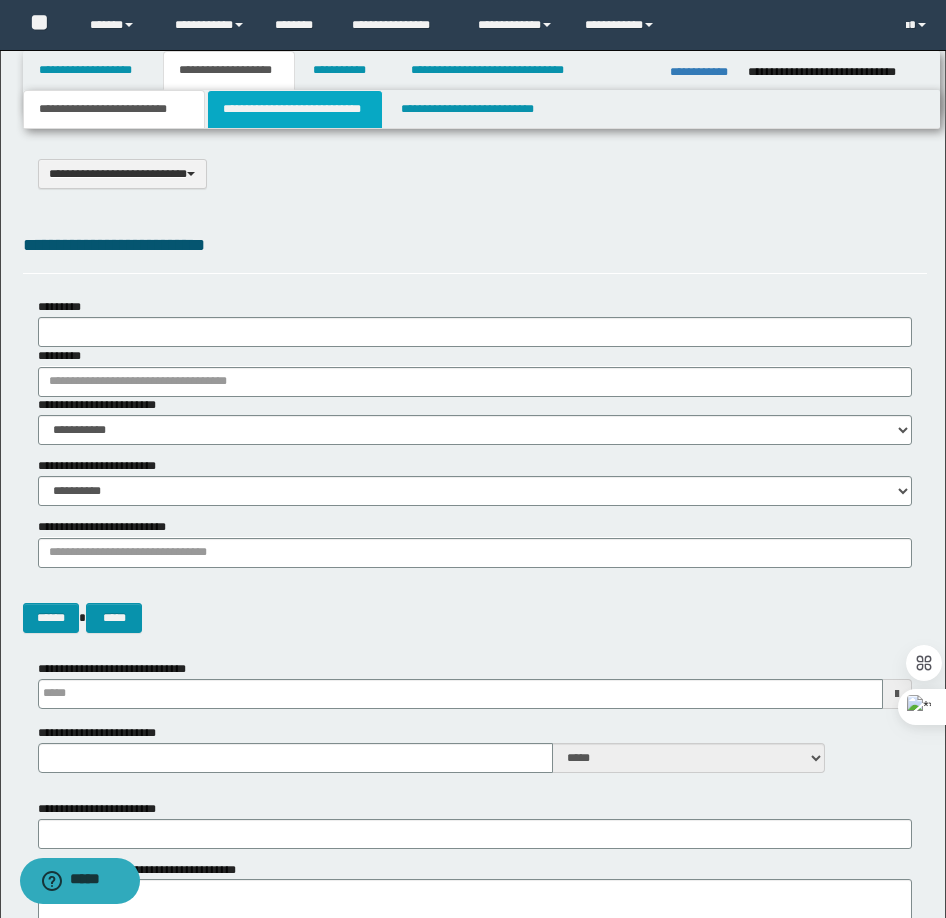 click on "**********" at bounding box center (295, 109) 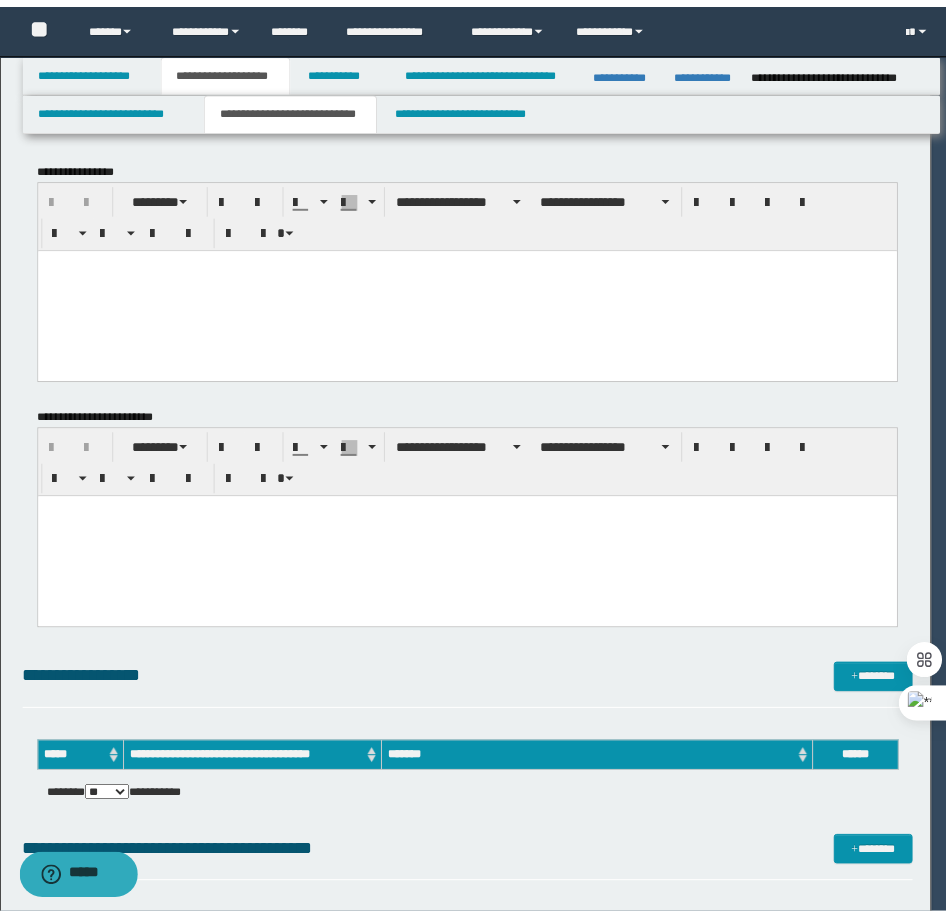 scroll, scrollTop: 0, scrollLeft: 0, axis: both 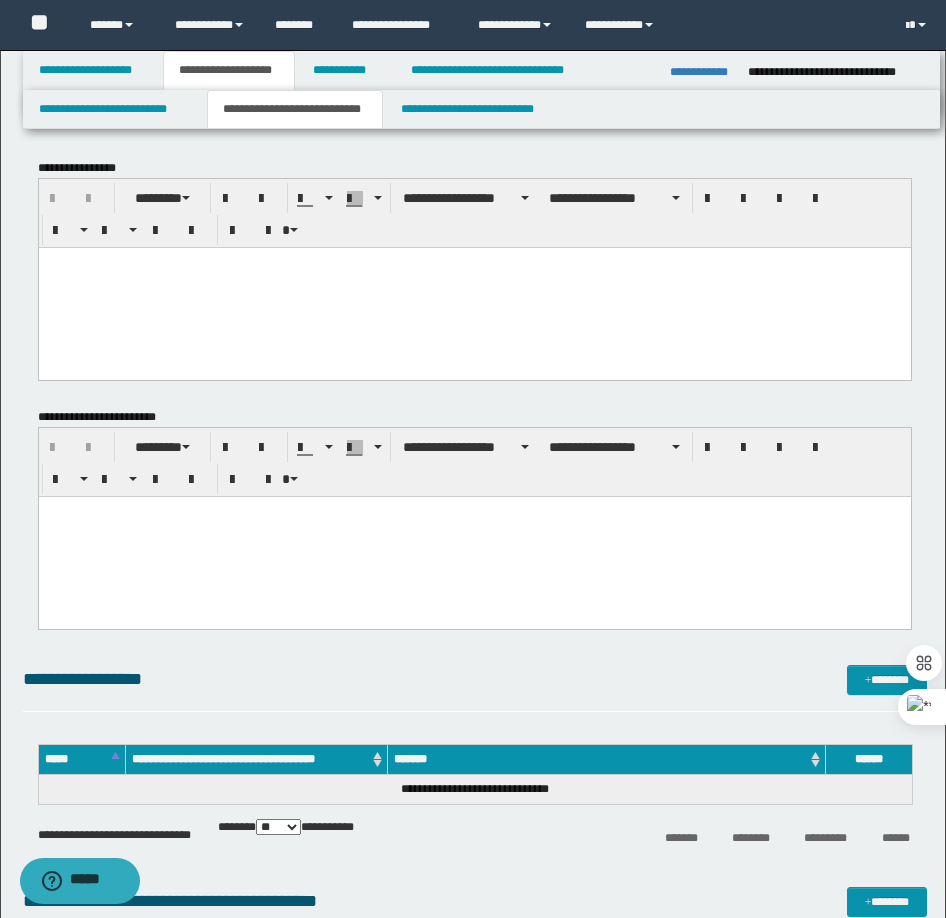 click at bounding box center [474, 287] 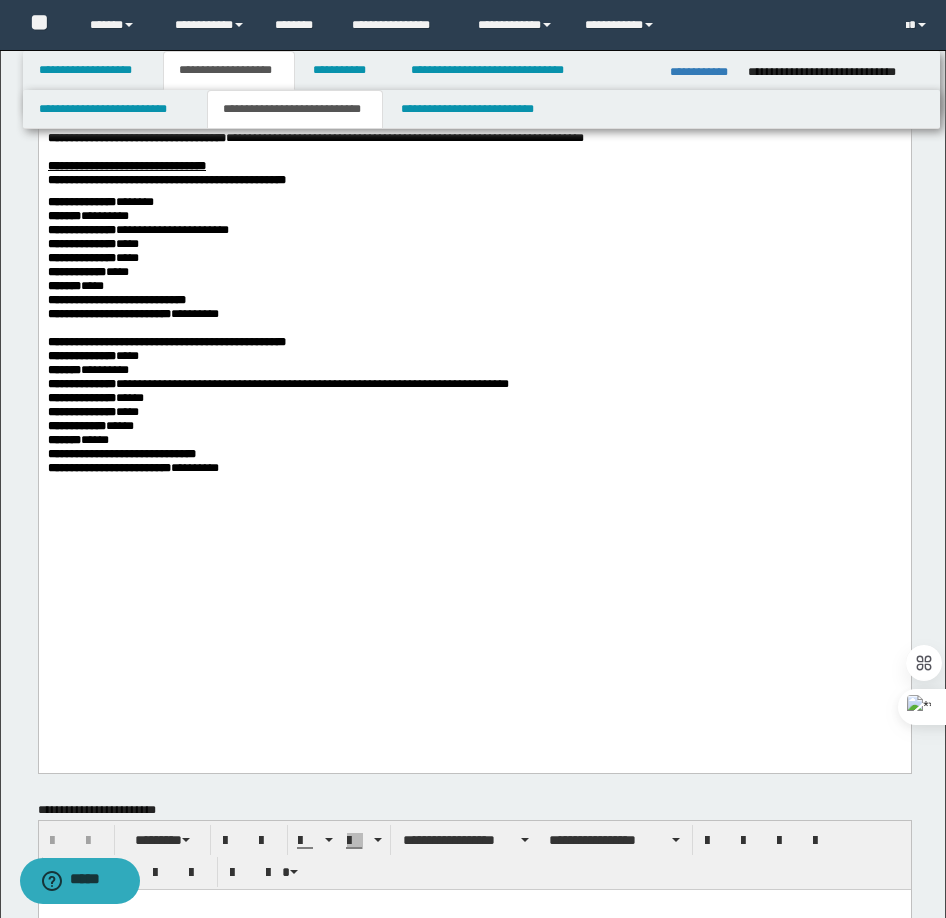 scroll, scrollTop: 1800, scrollLeft: 0, axis: vertical 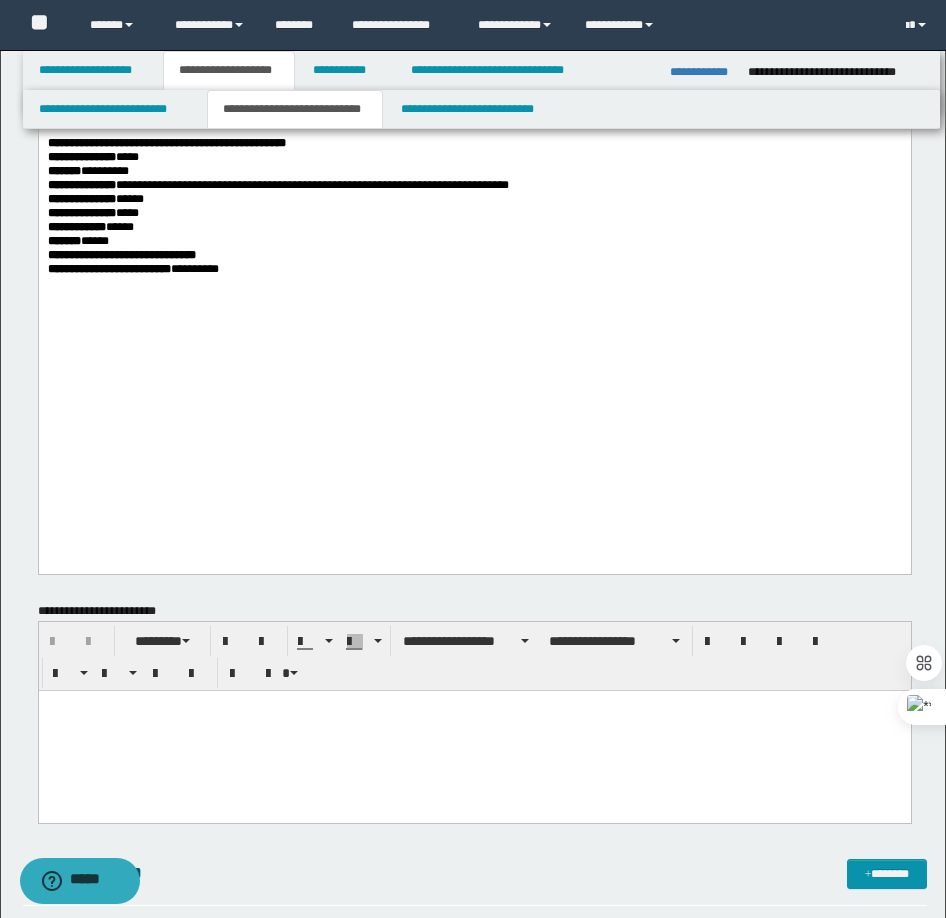 click at bounding box center (474, 730) 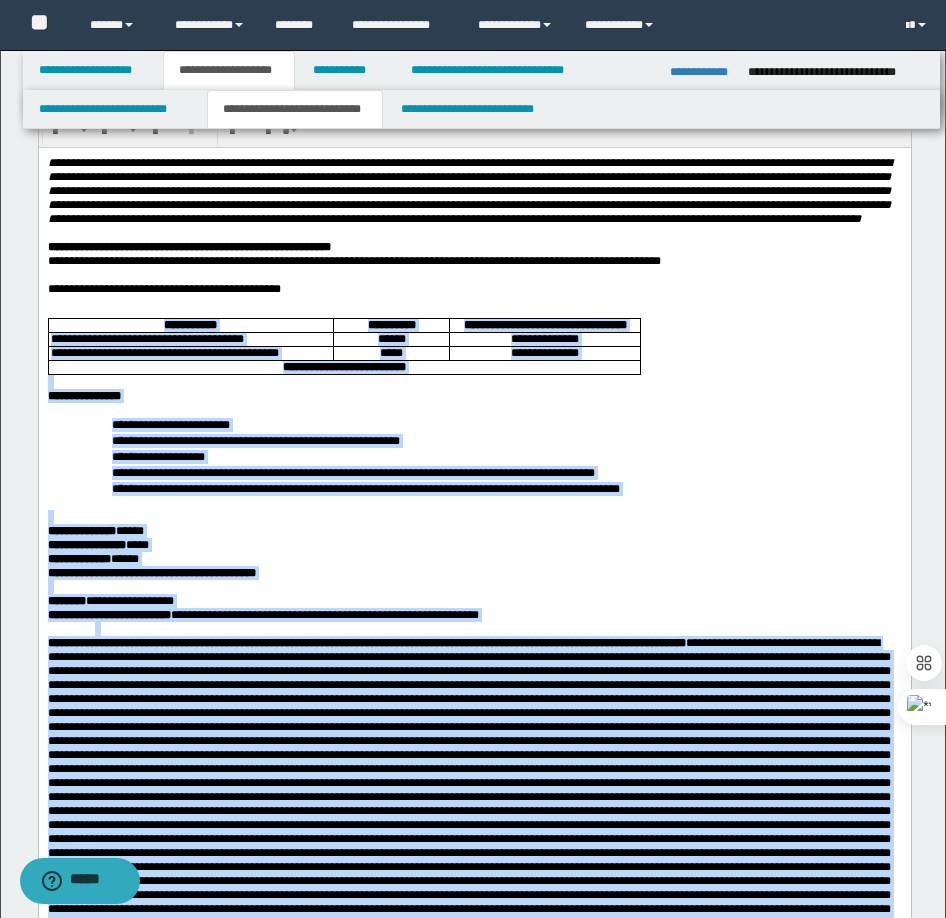 scroll, scrollTop: 0, scrollLeft: 0, axis: both 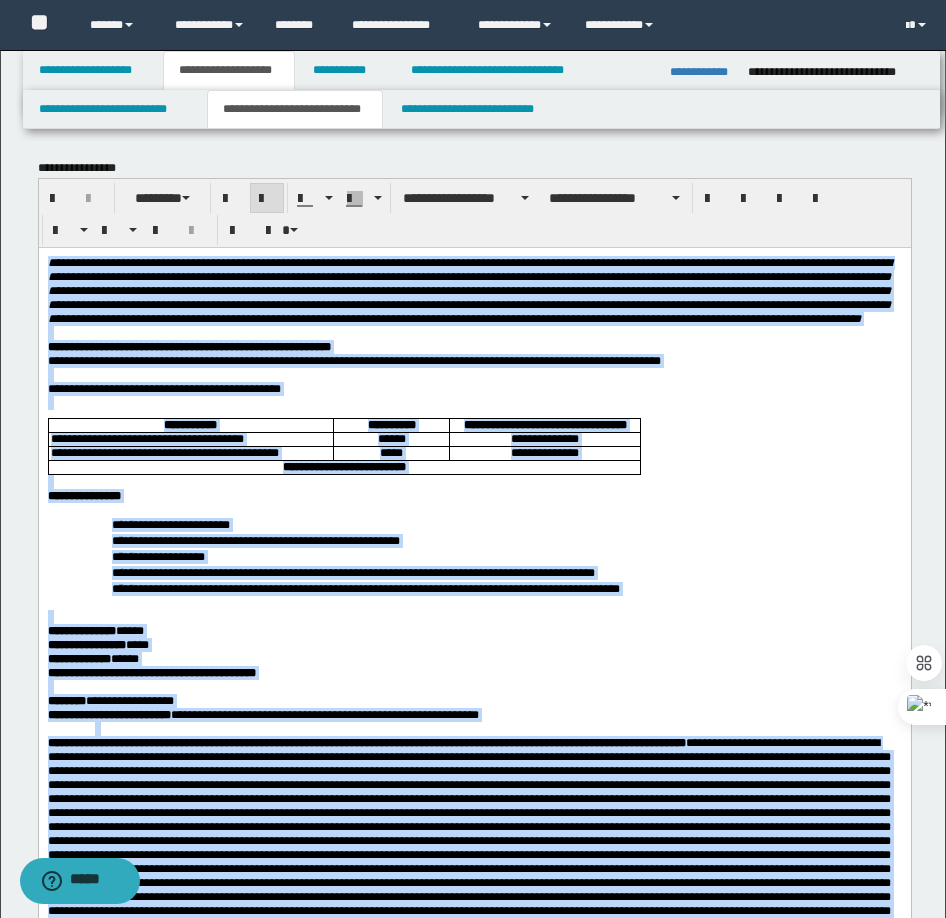 drag, startPoint x: 285, startPoint y: 2266, endPoint x: 44, endPoint y: 254, distance: 2026.3822 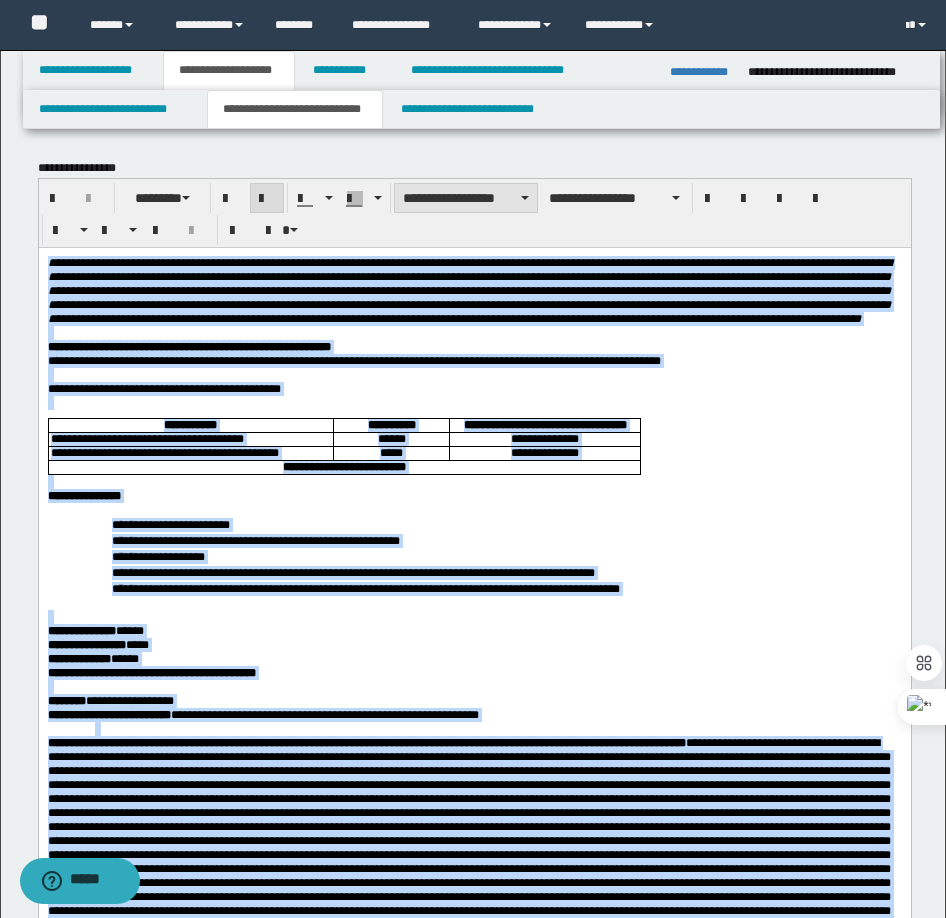 click on "**********" at bounding box center (466, 198) 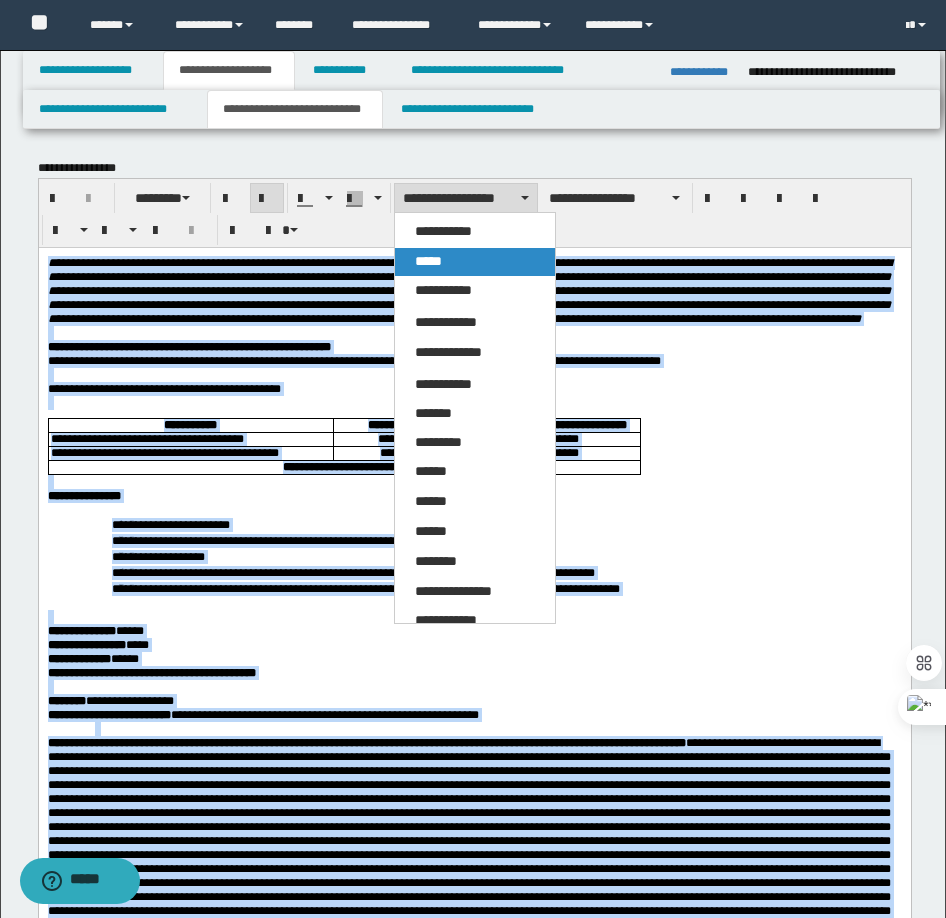 drag, startPoint x: 460, startPoint y: 254, endPoint x: 539, endPoint y: 210, distance: 90.426765 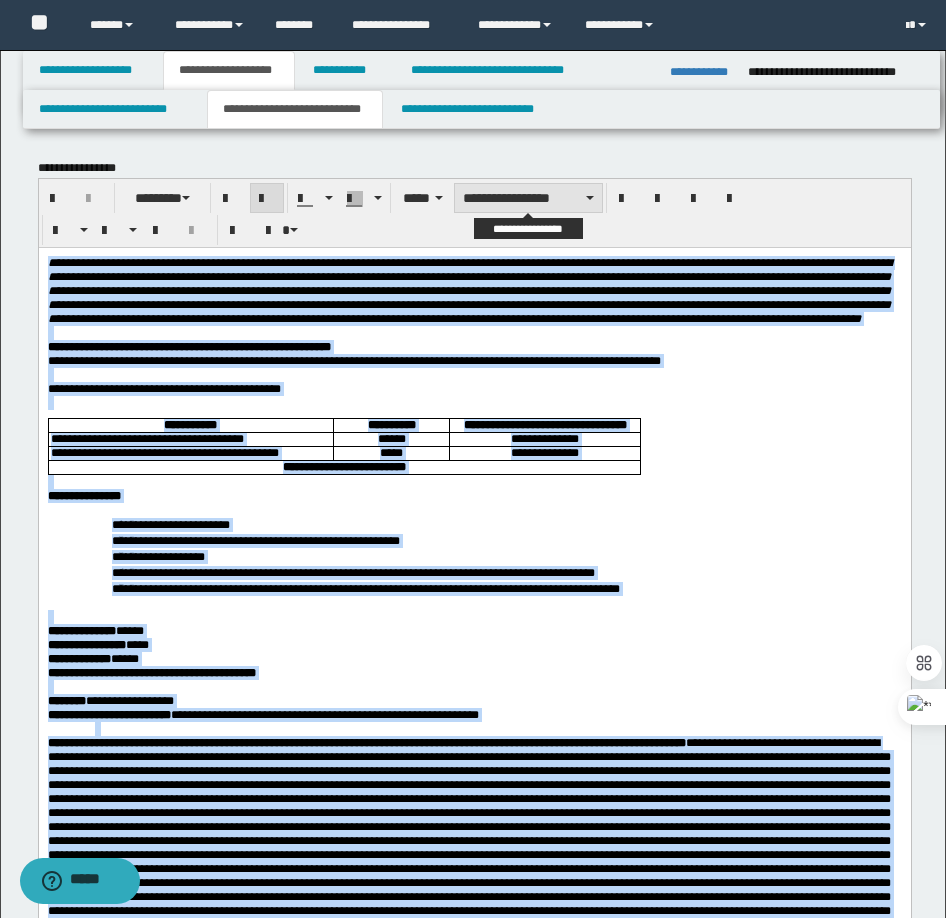 click on "**********" at bounding box center (528, 198) 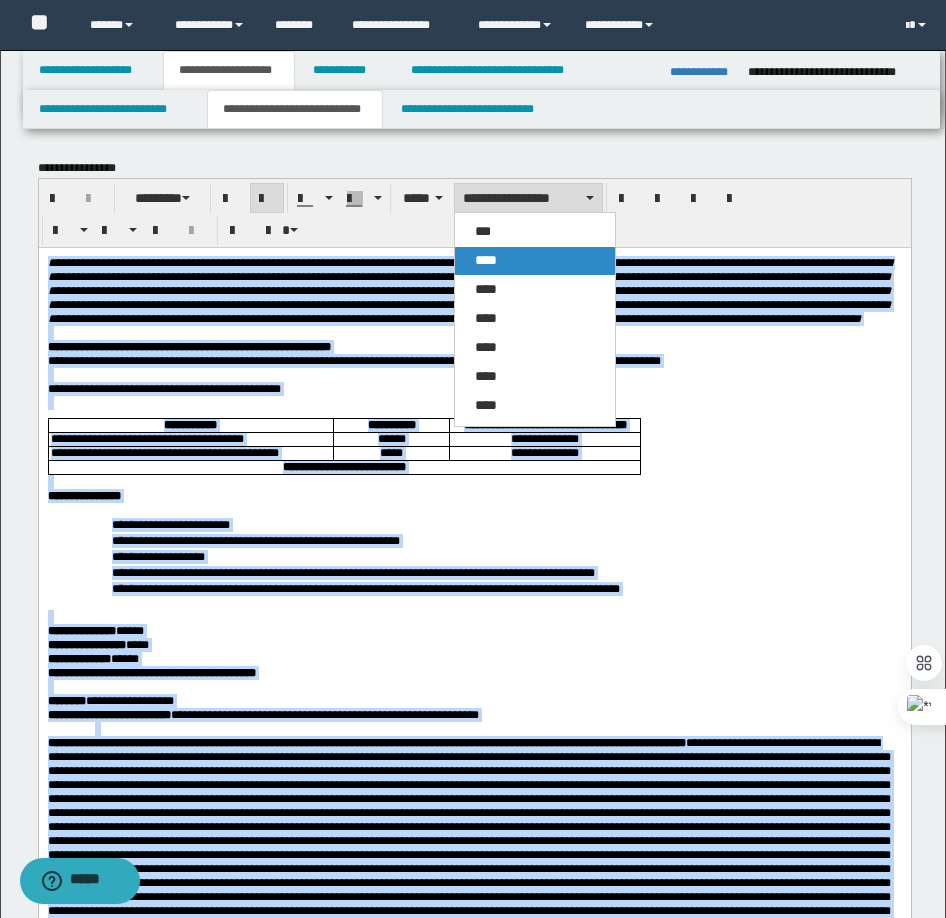 click on "****" at bounding box center (535, 261) 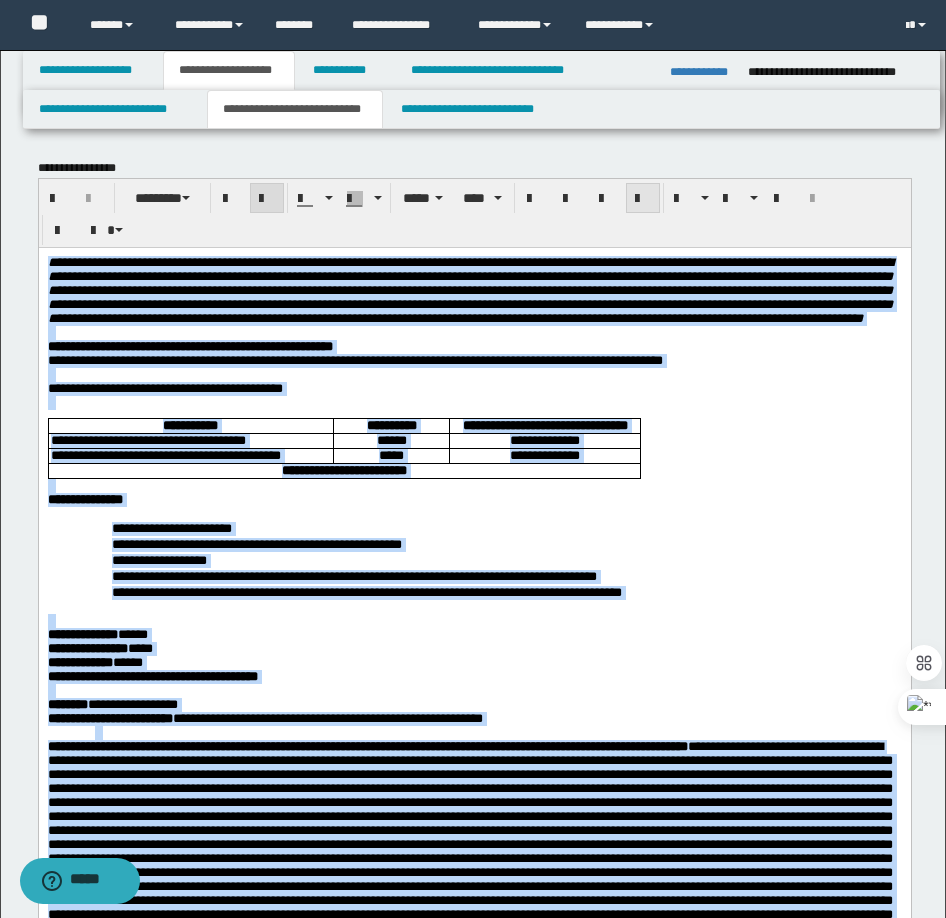 click at bounding box center [643, 198] 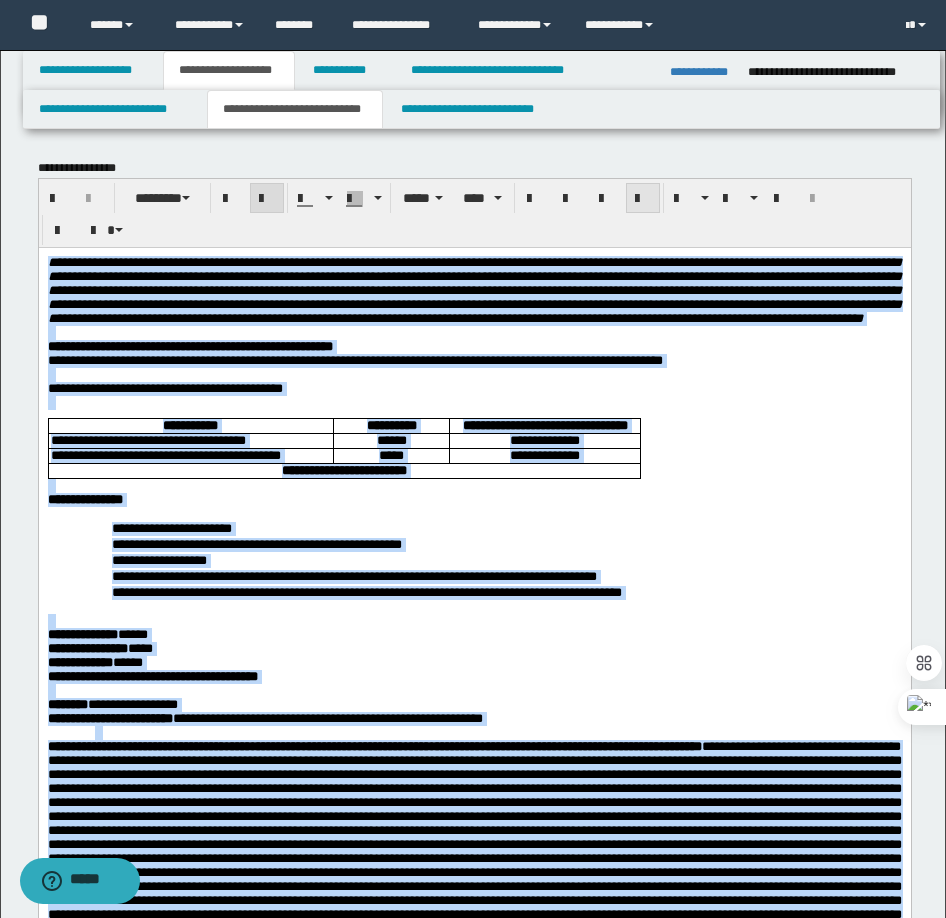 click at bounding box center (643, 198) 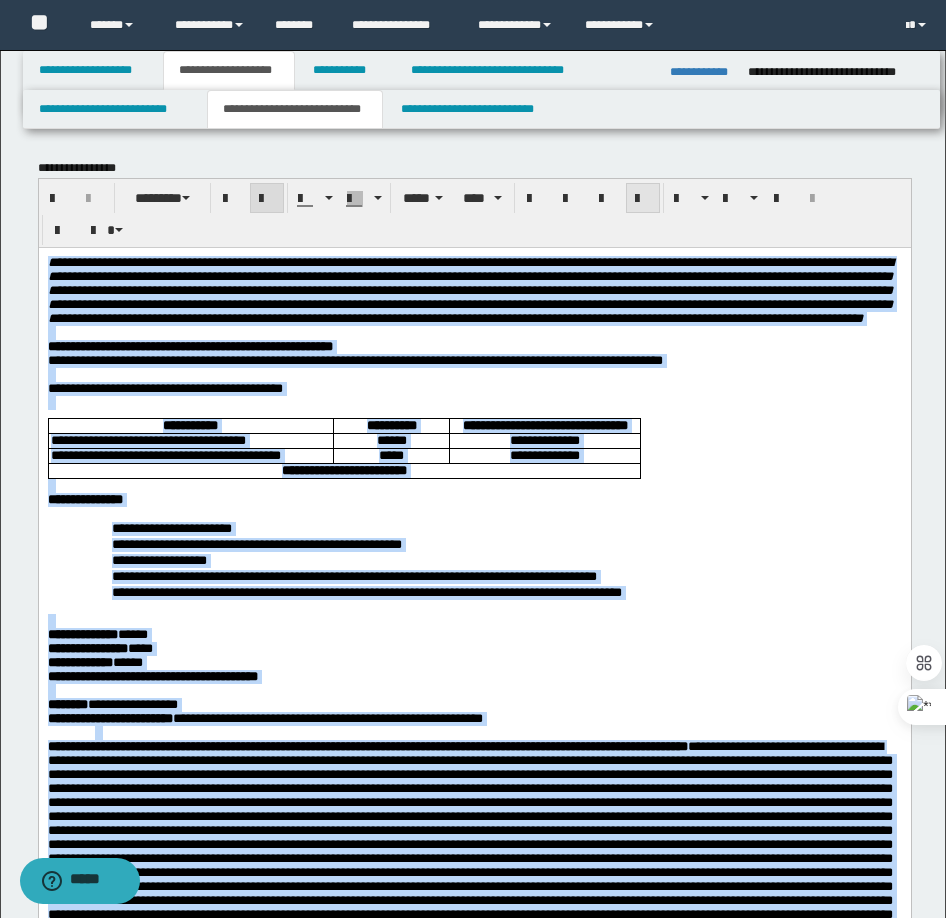 click at bounding box center (643, 198) 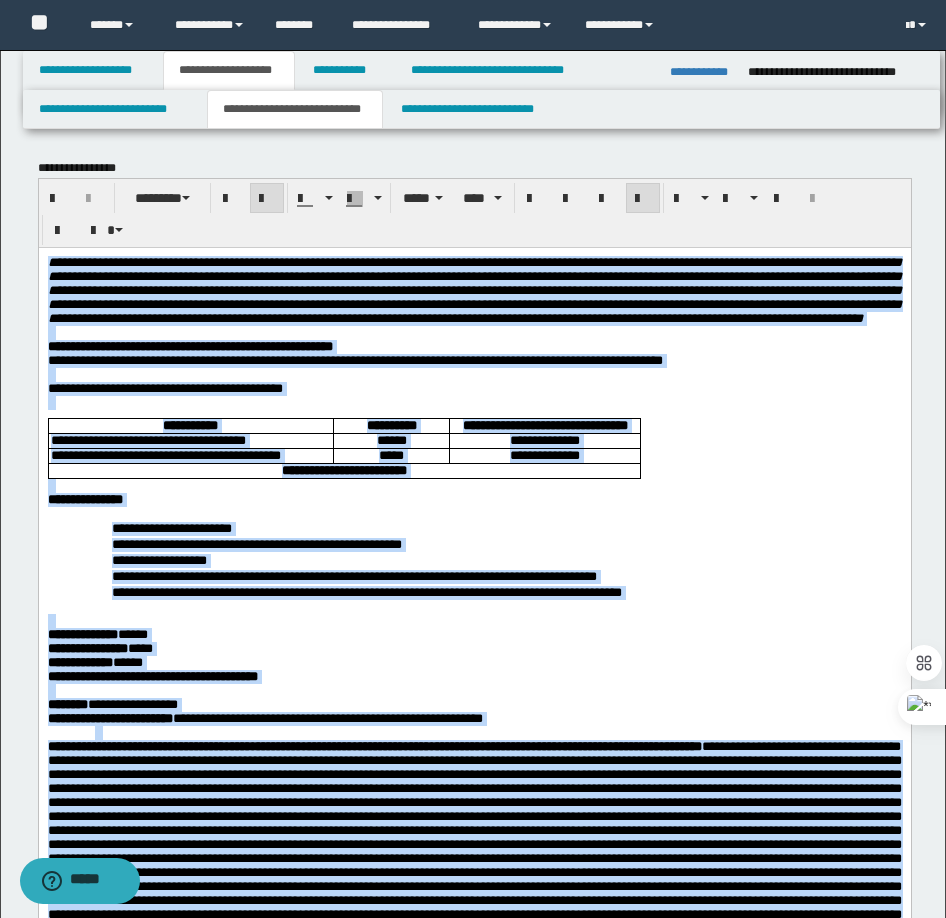 click at bounding box center [474, 332] 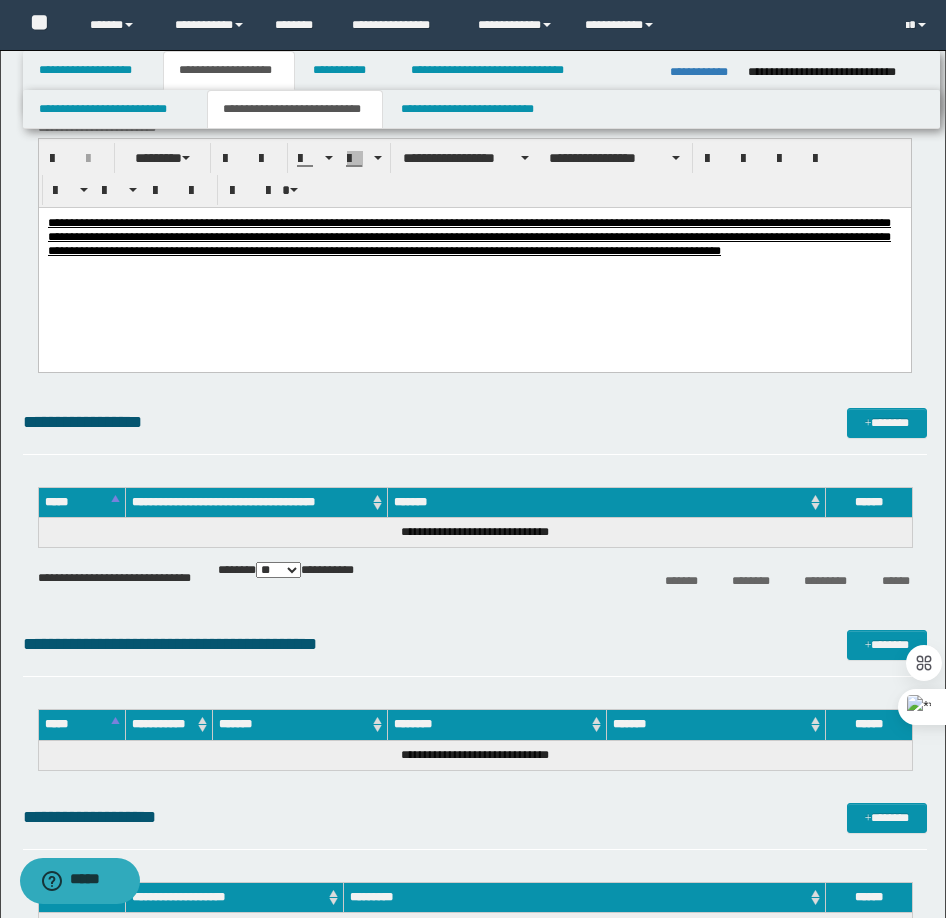 scroll, scrollTop: 2300, scrollLeft: 0, axis: vertical 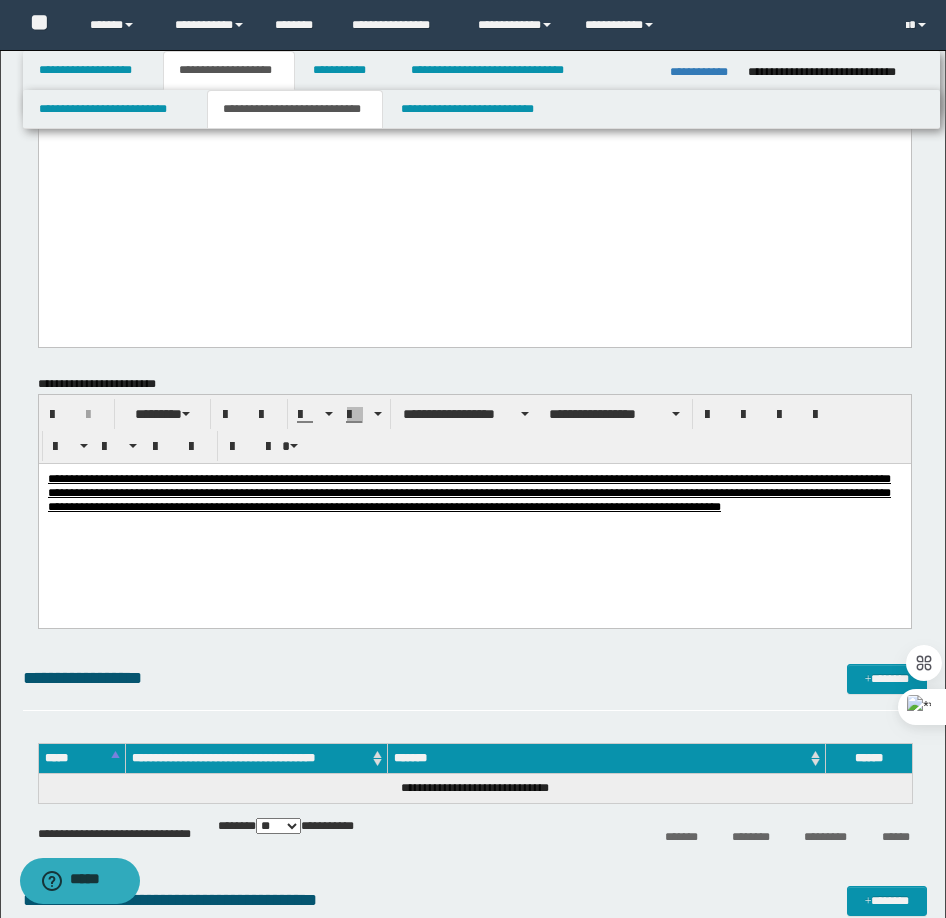 click on "**********" at bounding box center [468, 492] 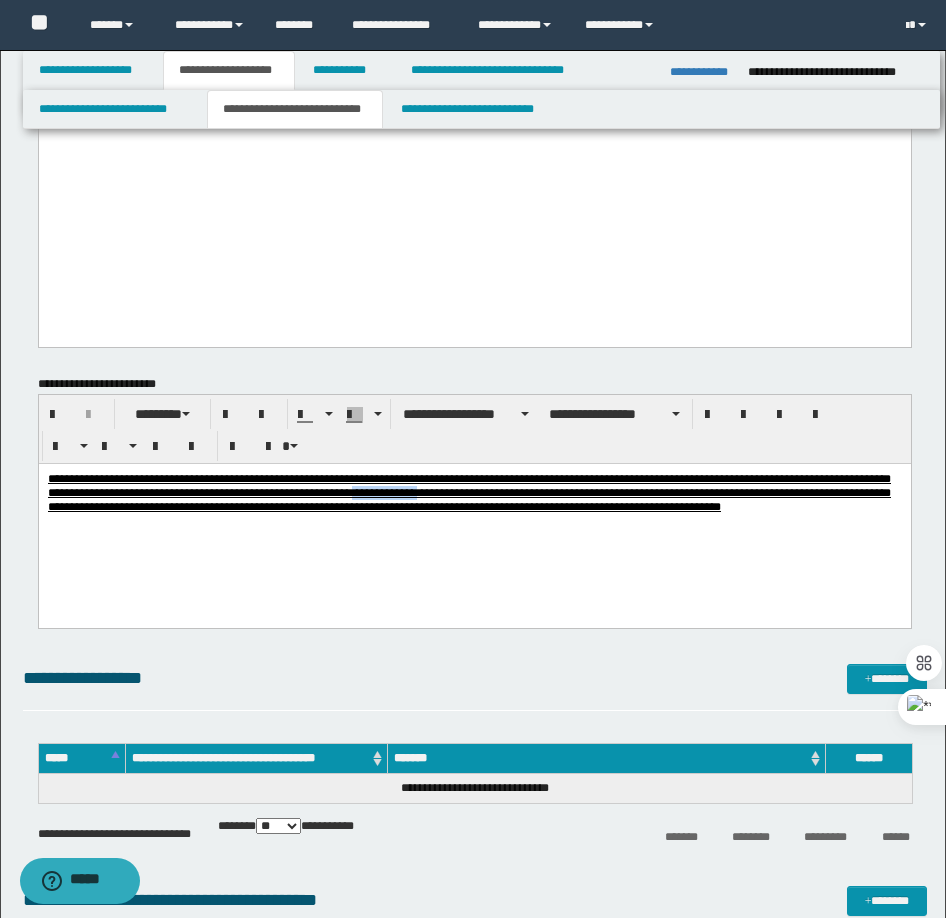 click on "**********" at bounding box center [468, 492] 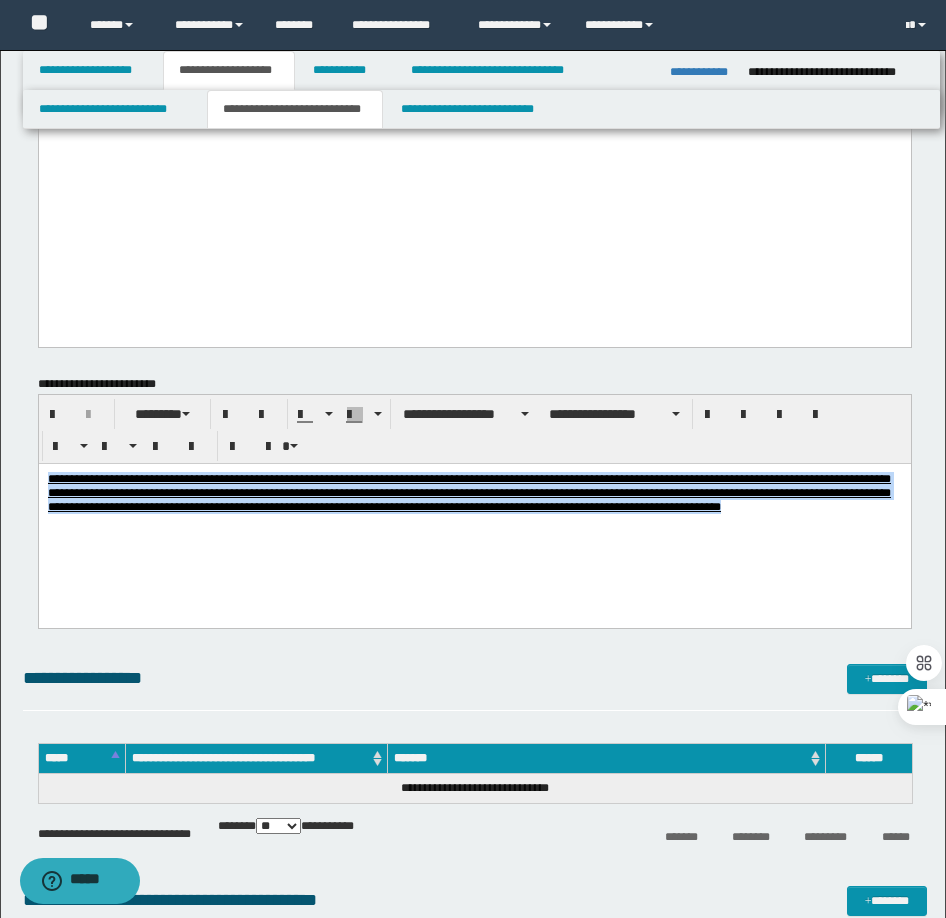 drag, startPoint x: 297, startPoint y: 489, endPoint x: 386, endPoint y: 919, distance: 439.1139 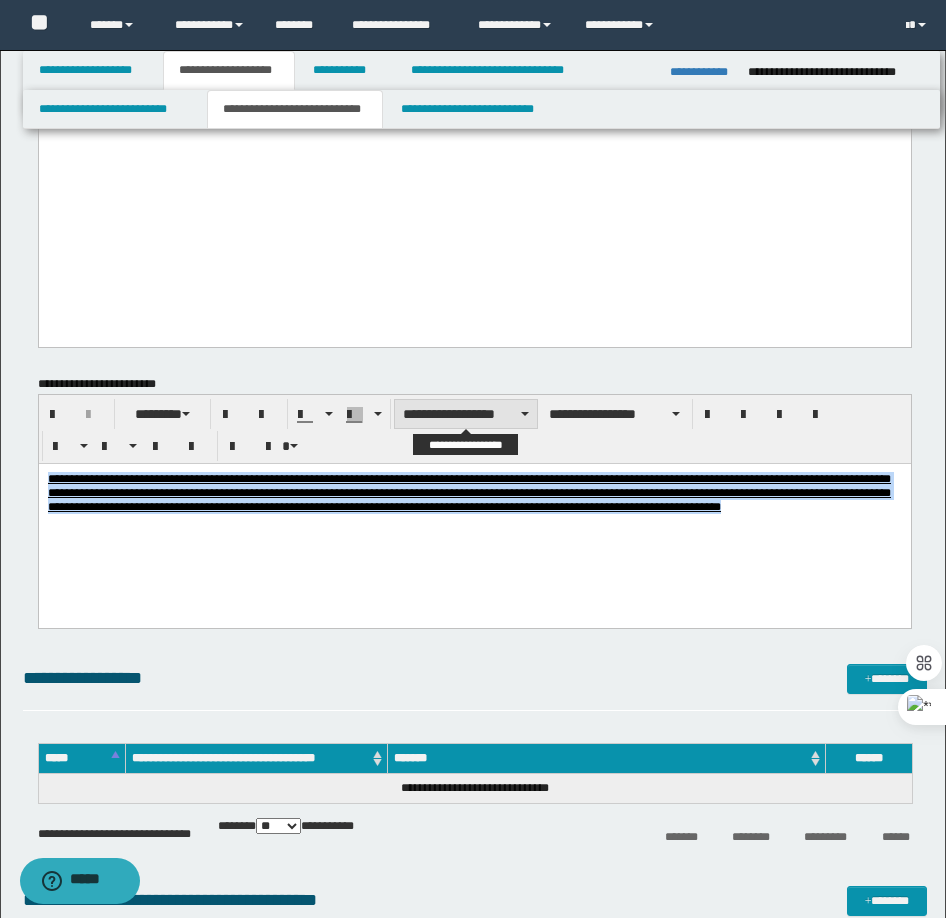 drag, startPoint x: 432, startPoint y: 411, endPoint x: 433, endPoint y: 421, distance: 10.049875 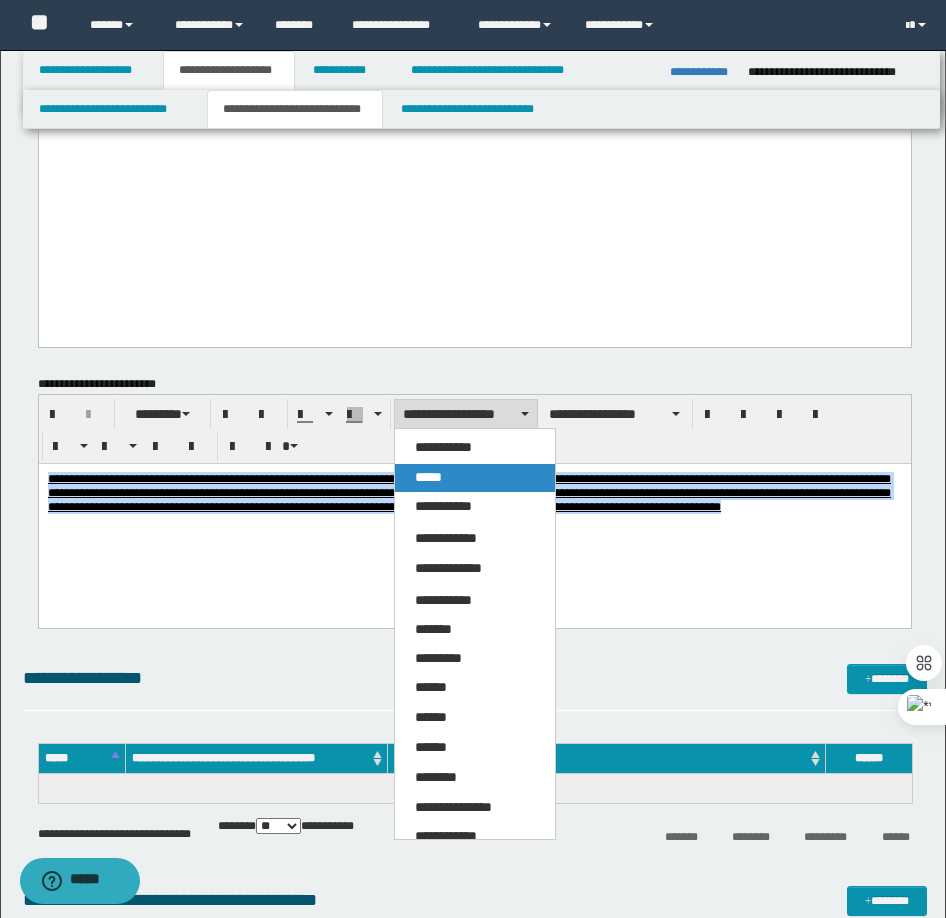 click on "*****" at bounding box center [428, 477] 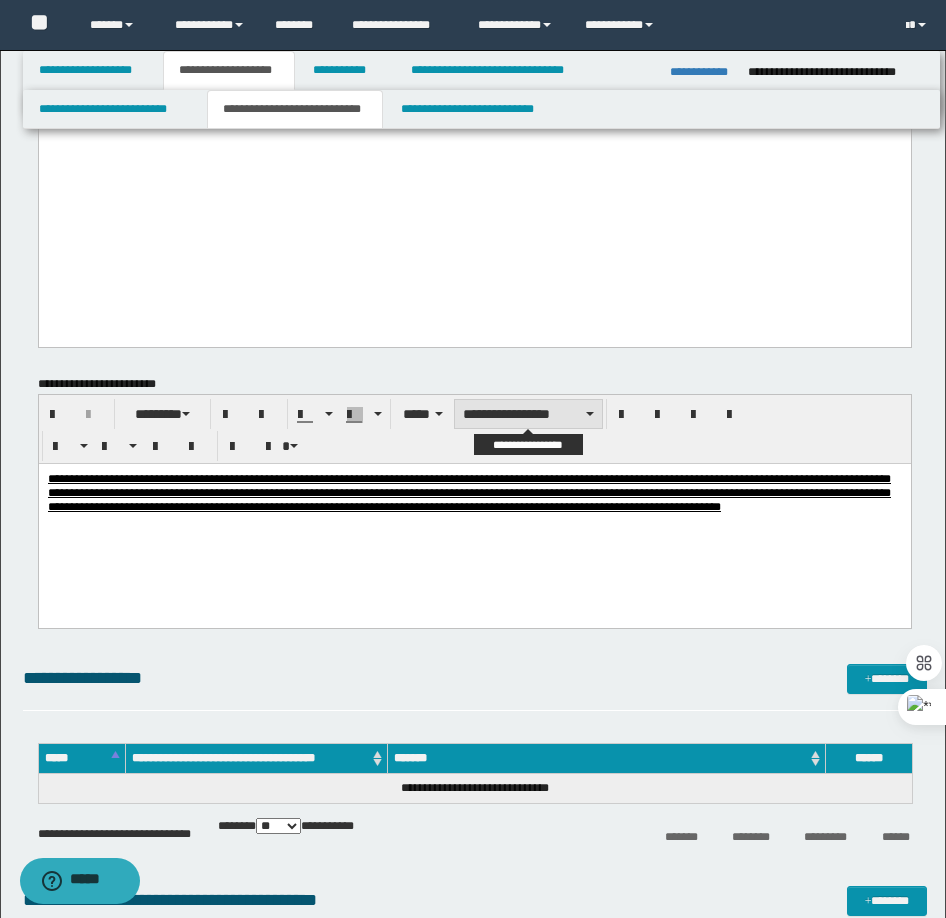 click on "**********" at bounding box center [528, 414] 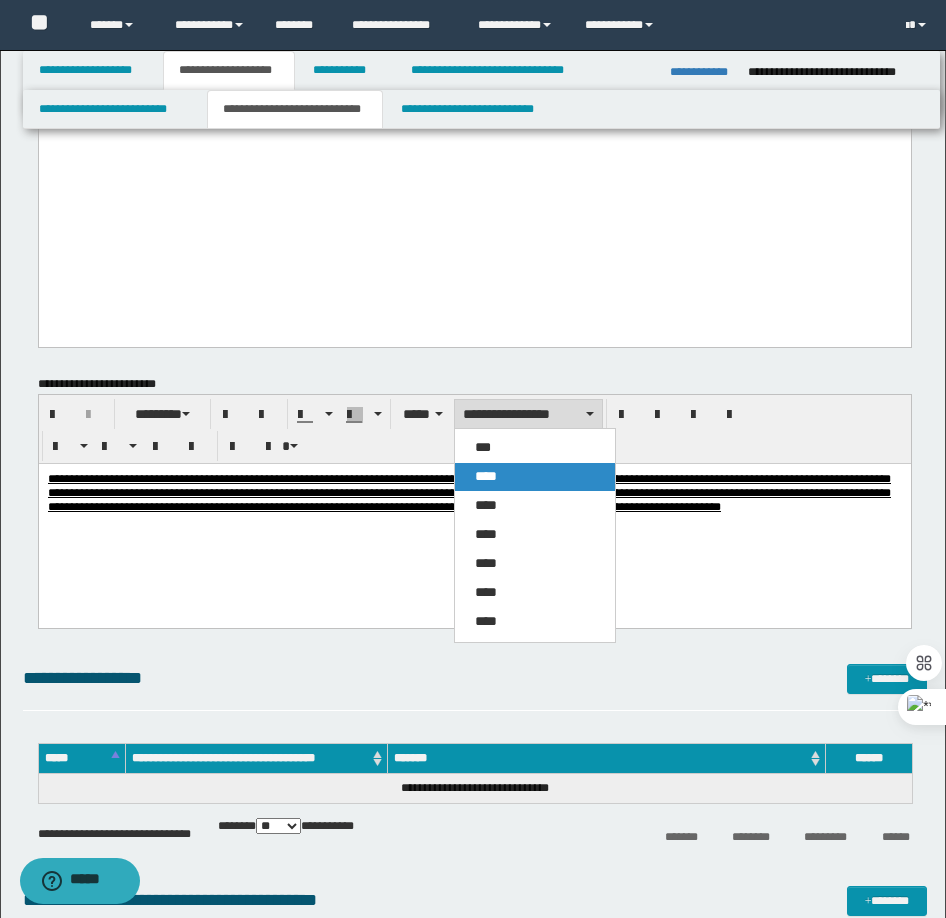 drag, startPoint x: 519, startPoint y: 483, endPoint x: 616, endPoint y: 423, distance: 114.05701 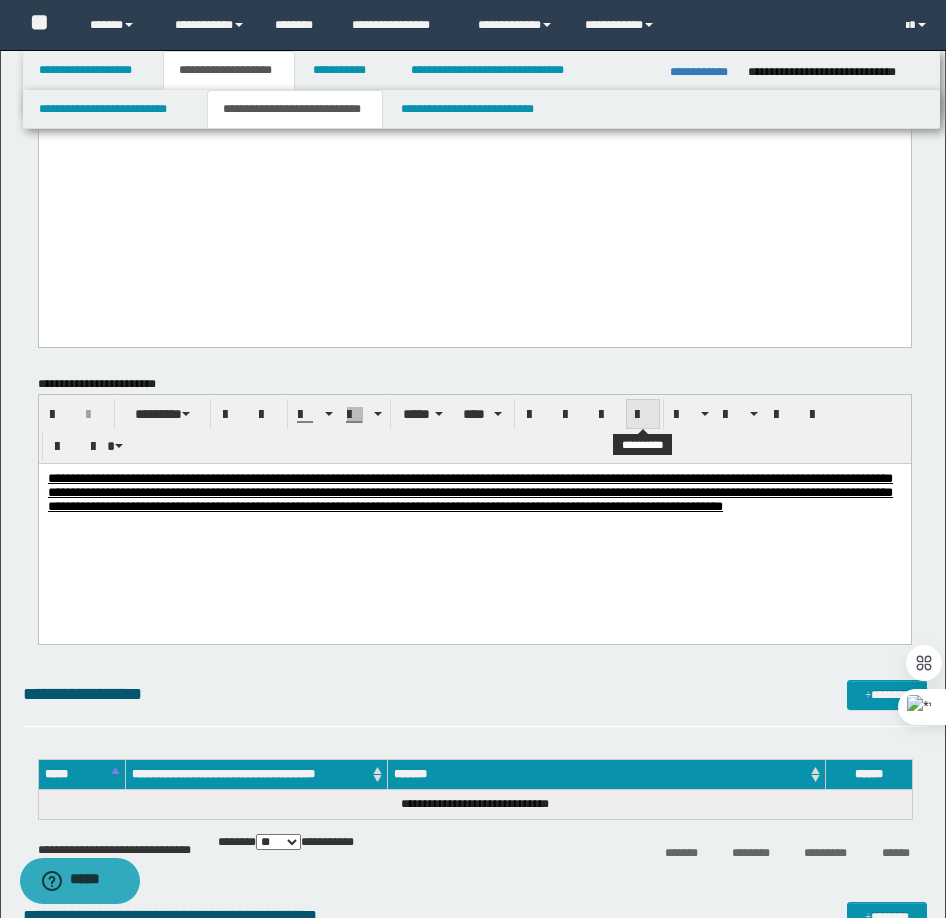 click at bounding box center (643, 415) 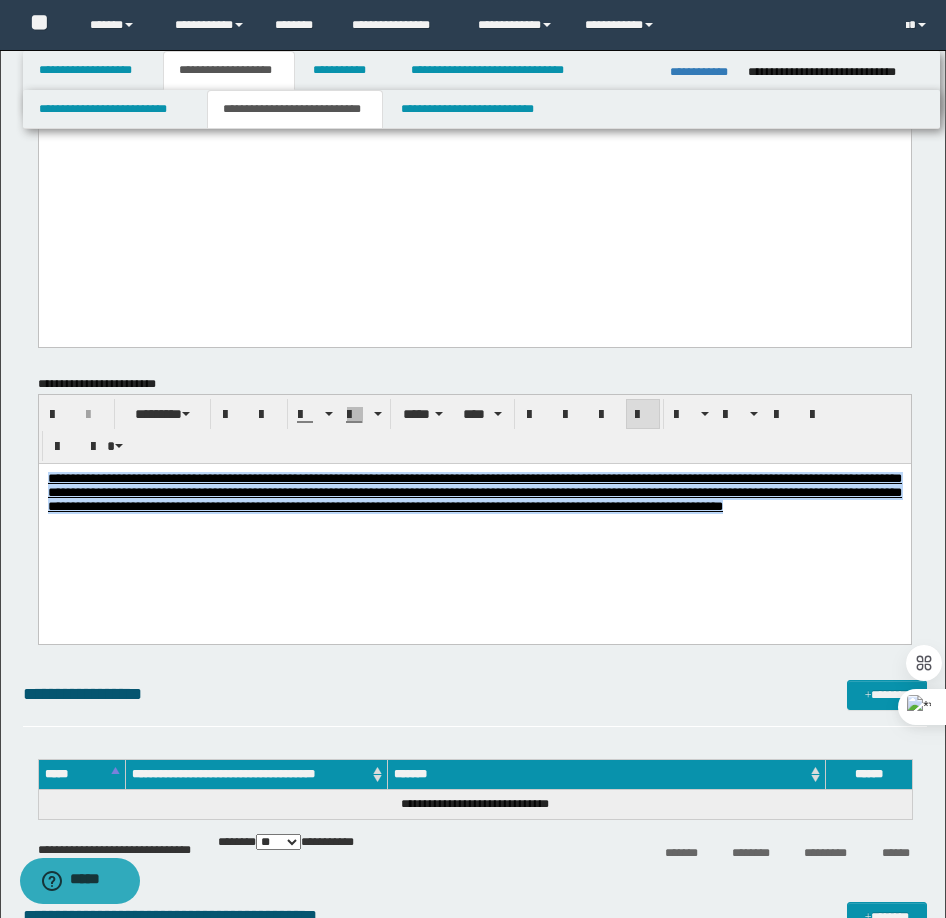 click on "**********" at bounding box center [474, 517] 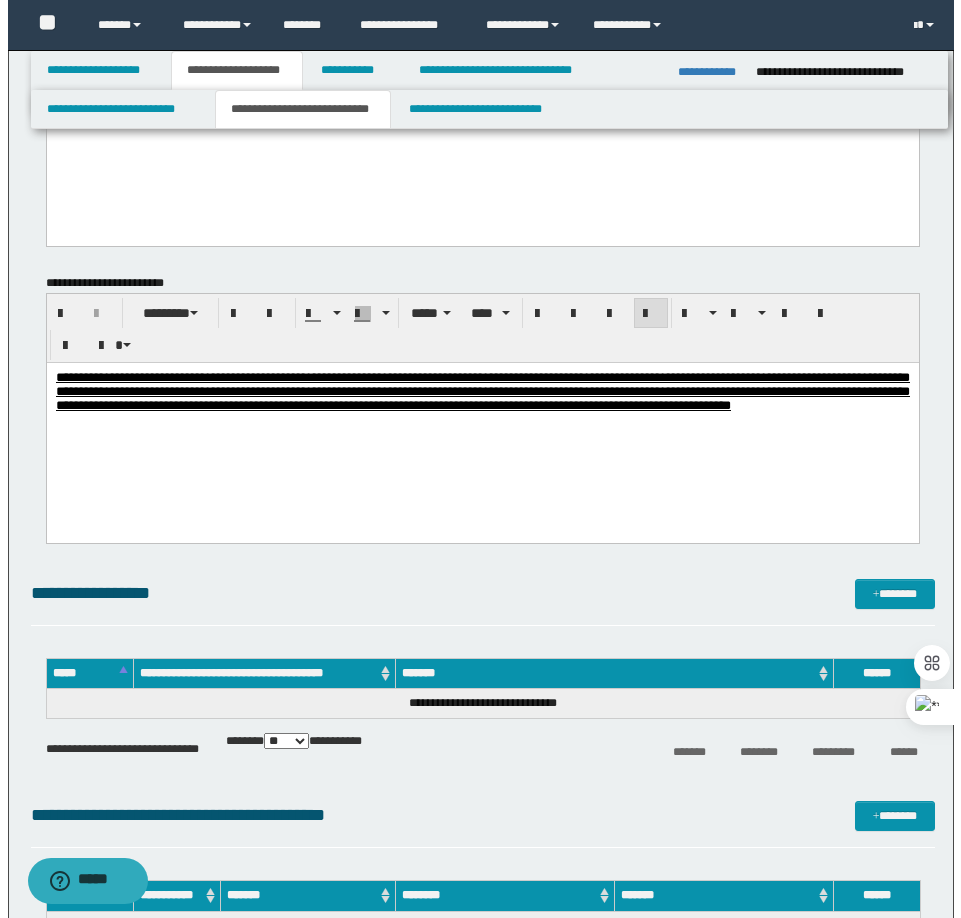 scroll, scrollTop: 2700, scrollLeft: 0, axis: vertical 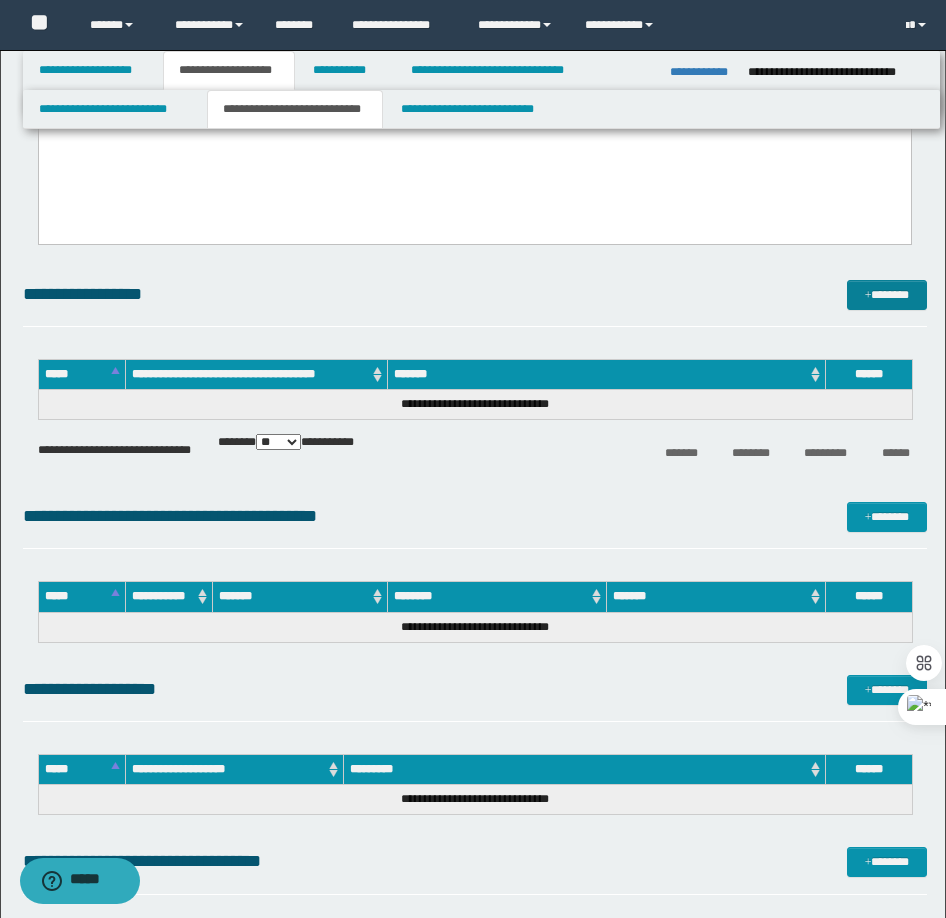 click at bounding box center [868, 296] 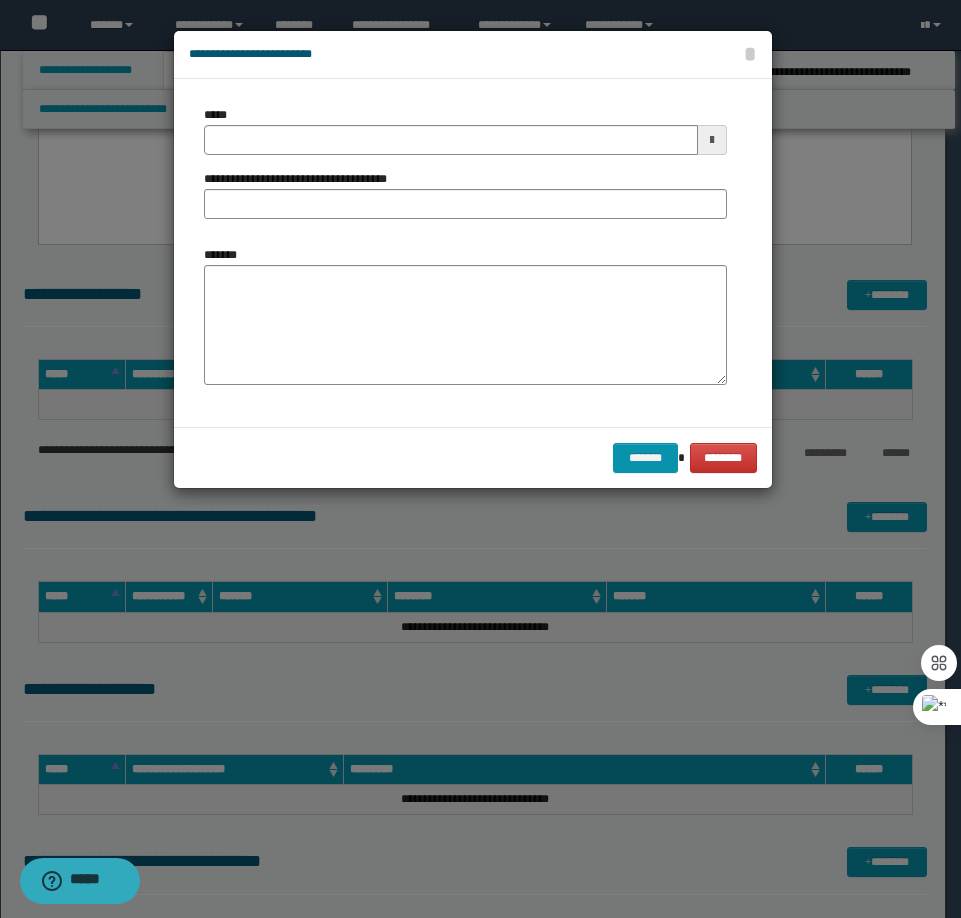 click on "*****" at bounding box center (465, 130) 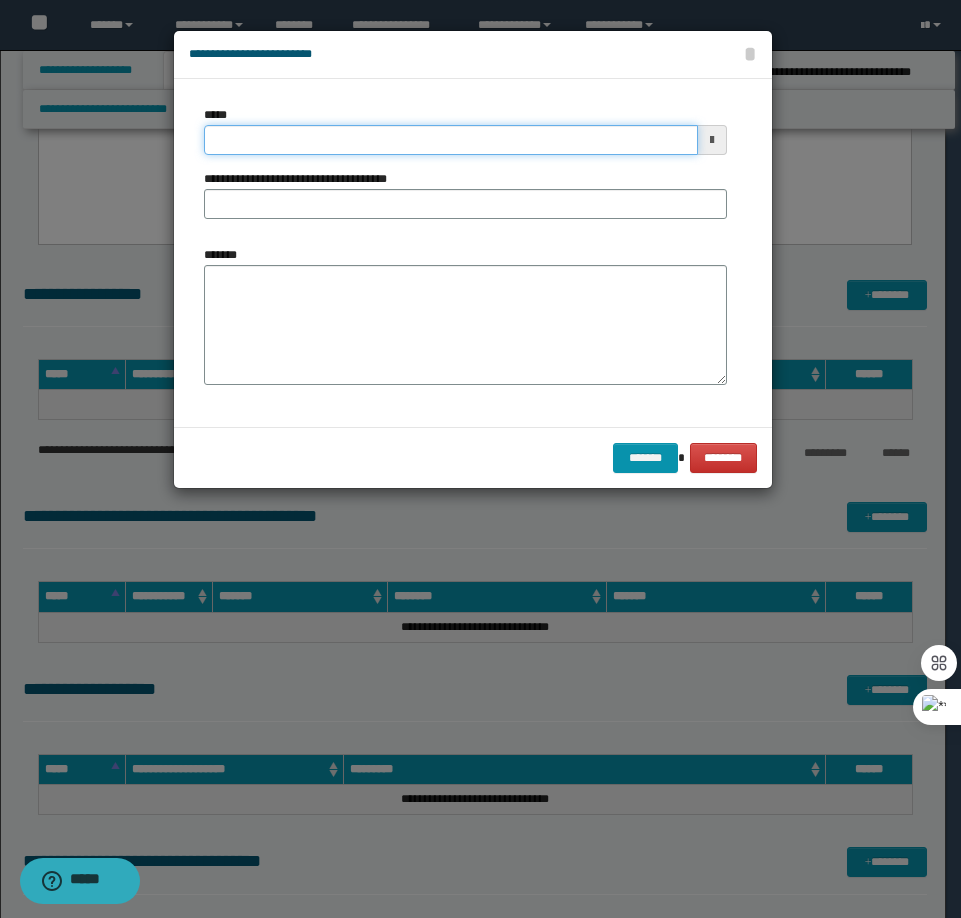 click on "*****" at bounding box center [451, 140] 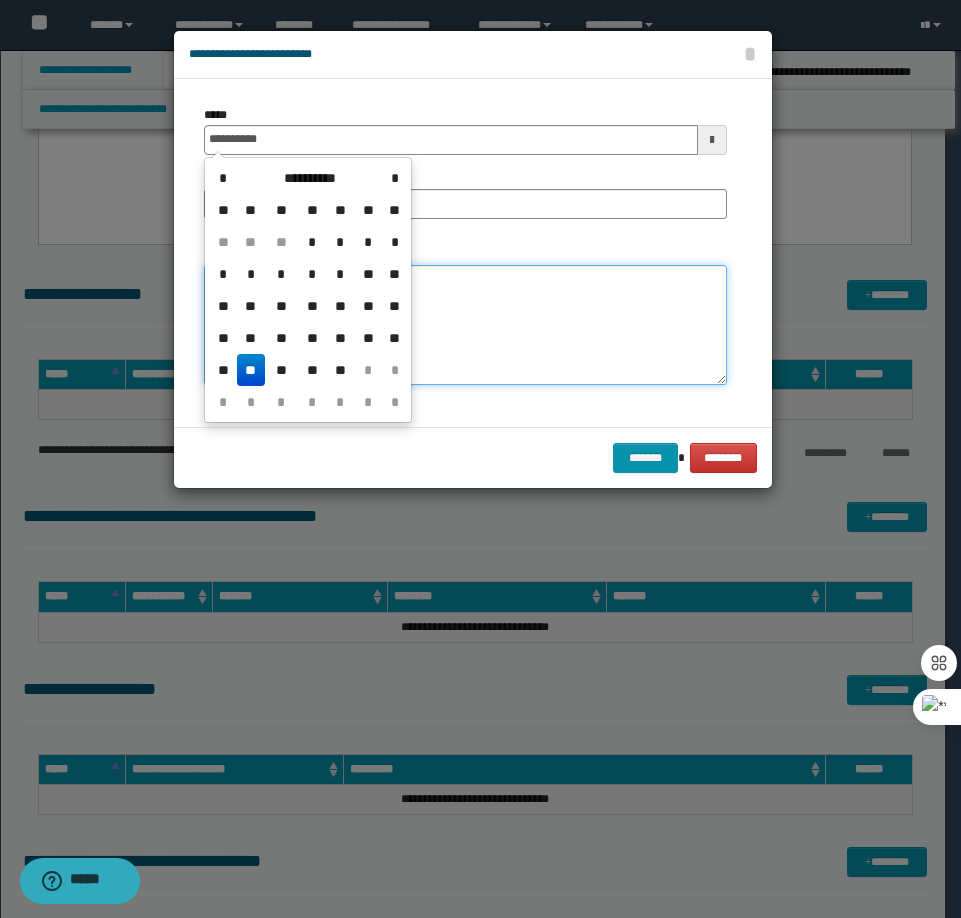 type on "**********" 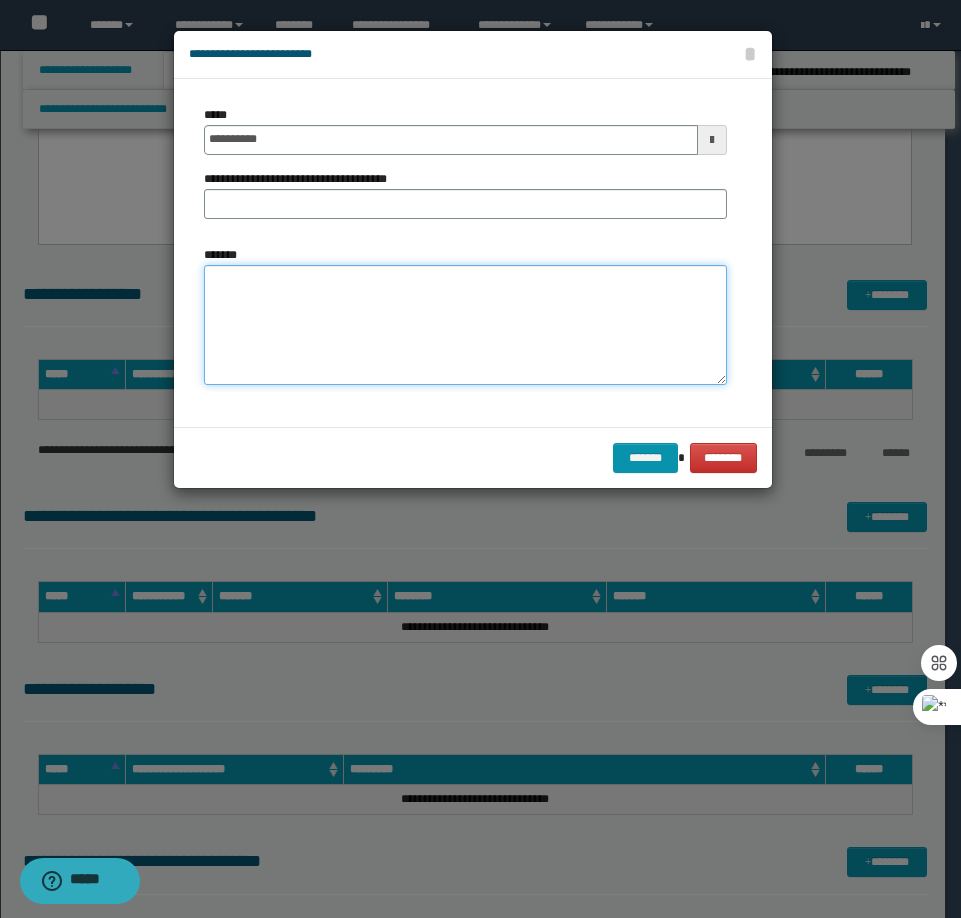 paste on "**********" 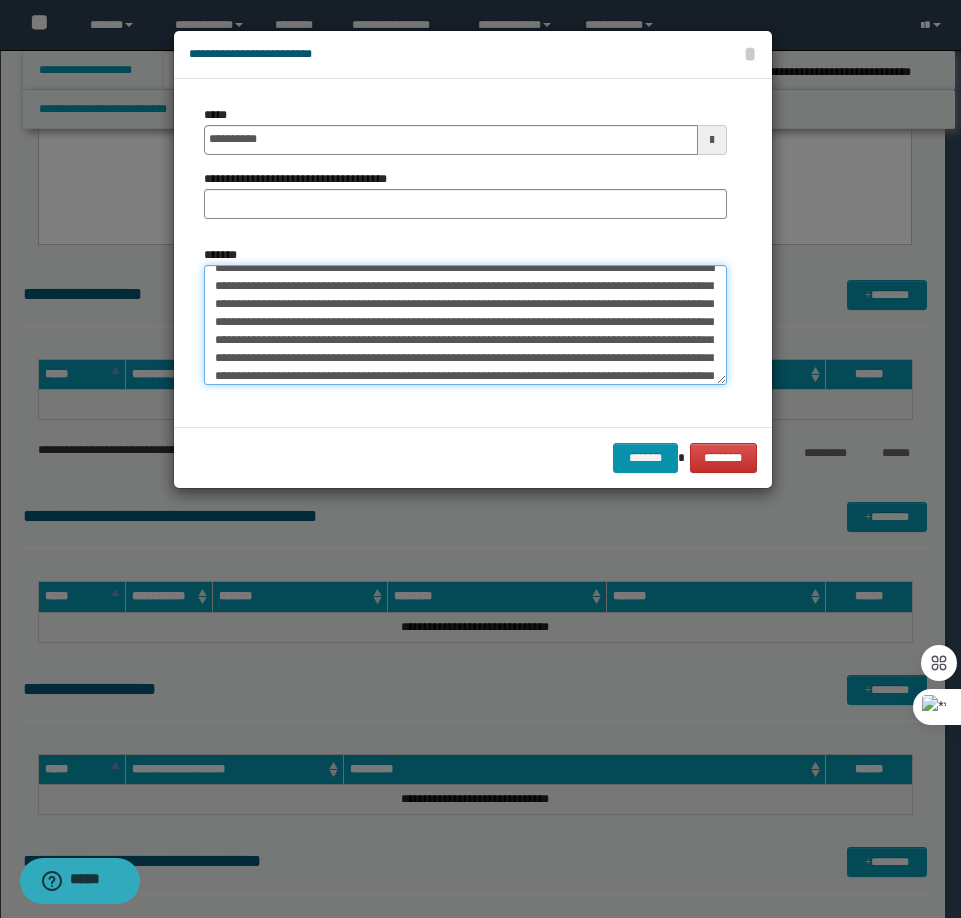 scroll, scrollTop: 0, scrollLeft: 0, axis: both 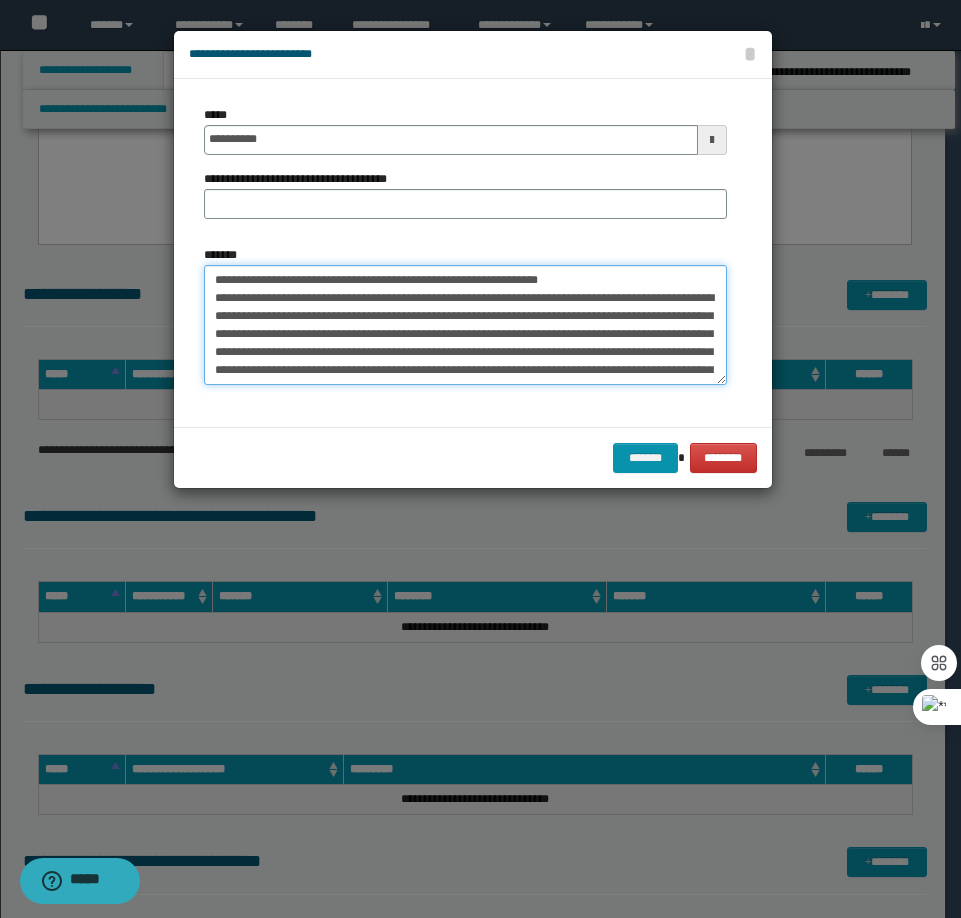 drag, startPoint x: 586, startPoint y: 281, endPoint x: 281, endPoint y: 277, distance: 305.0262 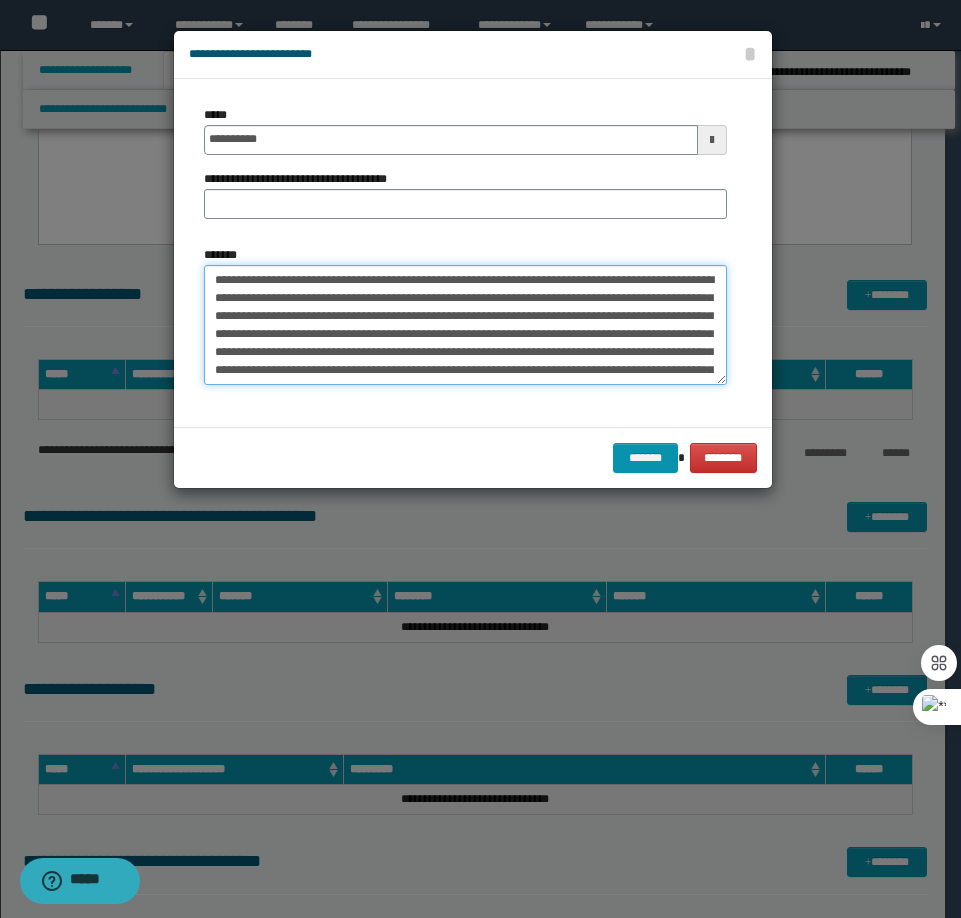 type on "**********" 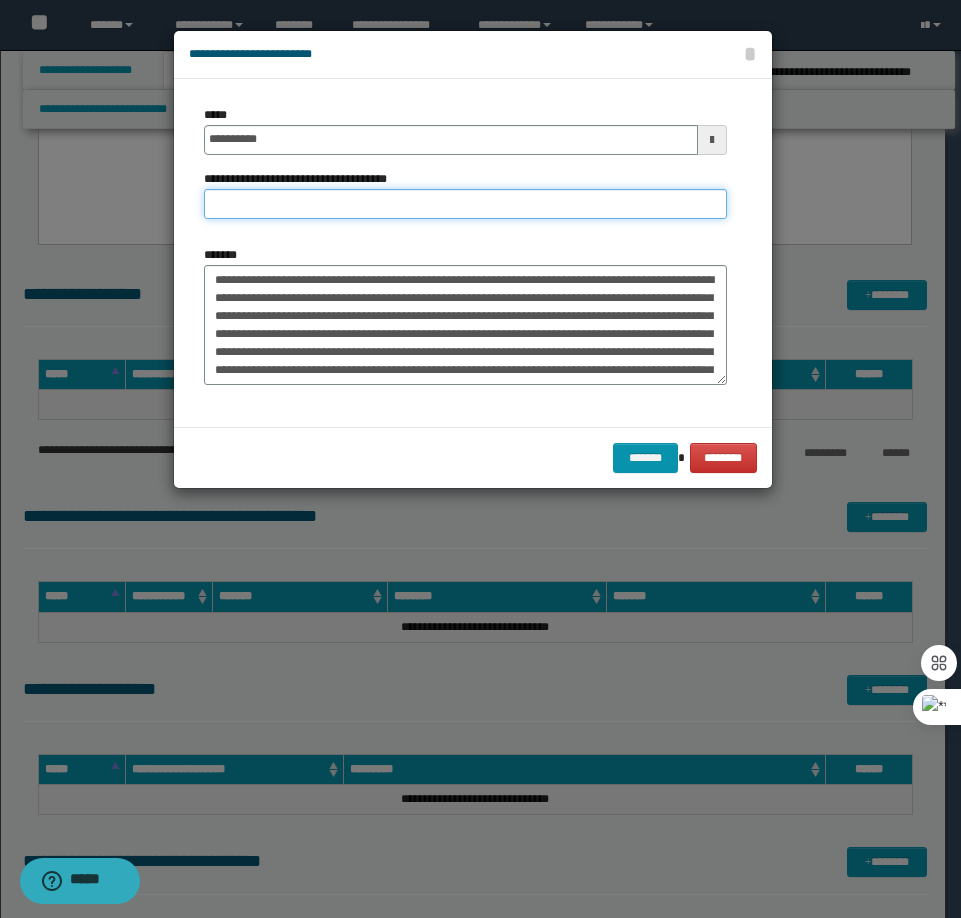 click on "**********" at bounding box center [465, 204] 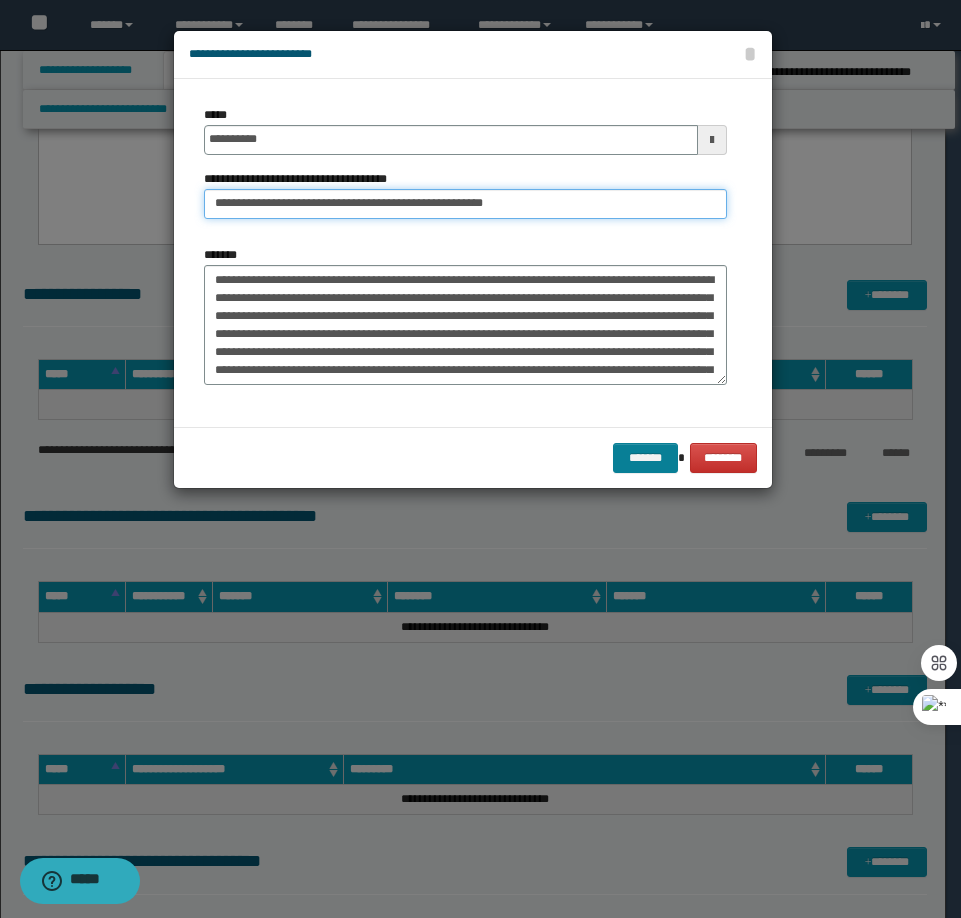 type on "**********" 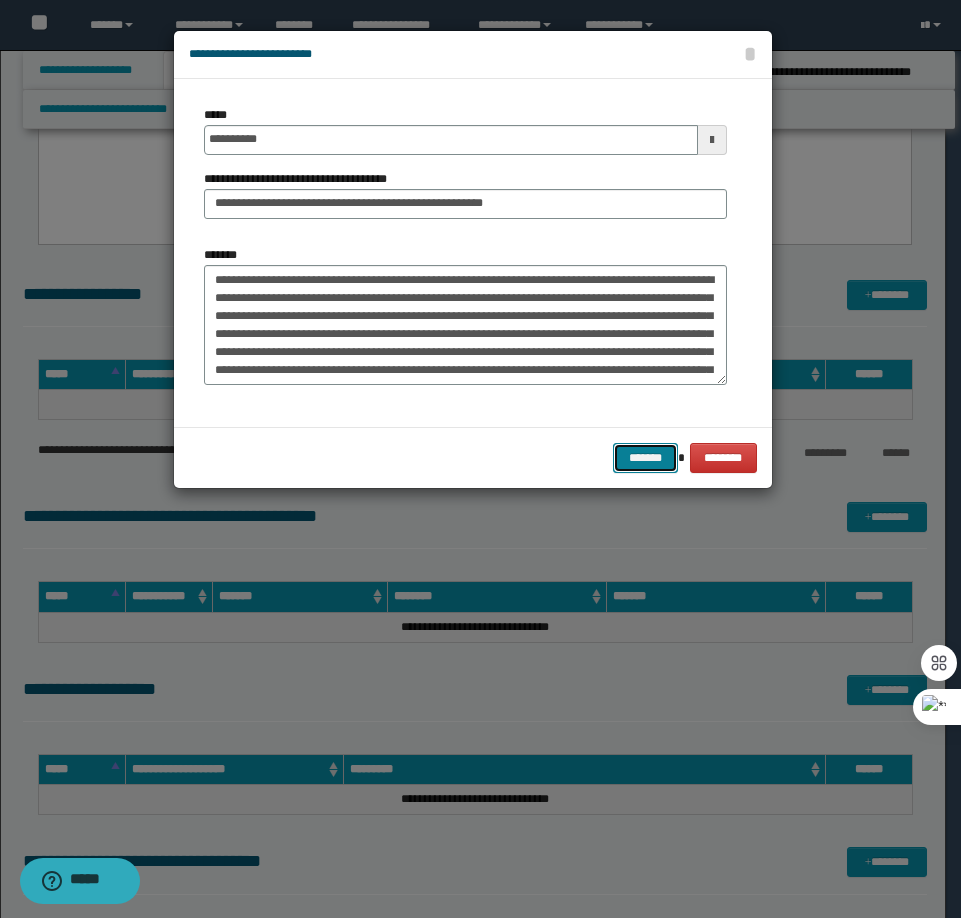 click on "*******" at bounding box center (645, 458) 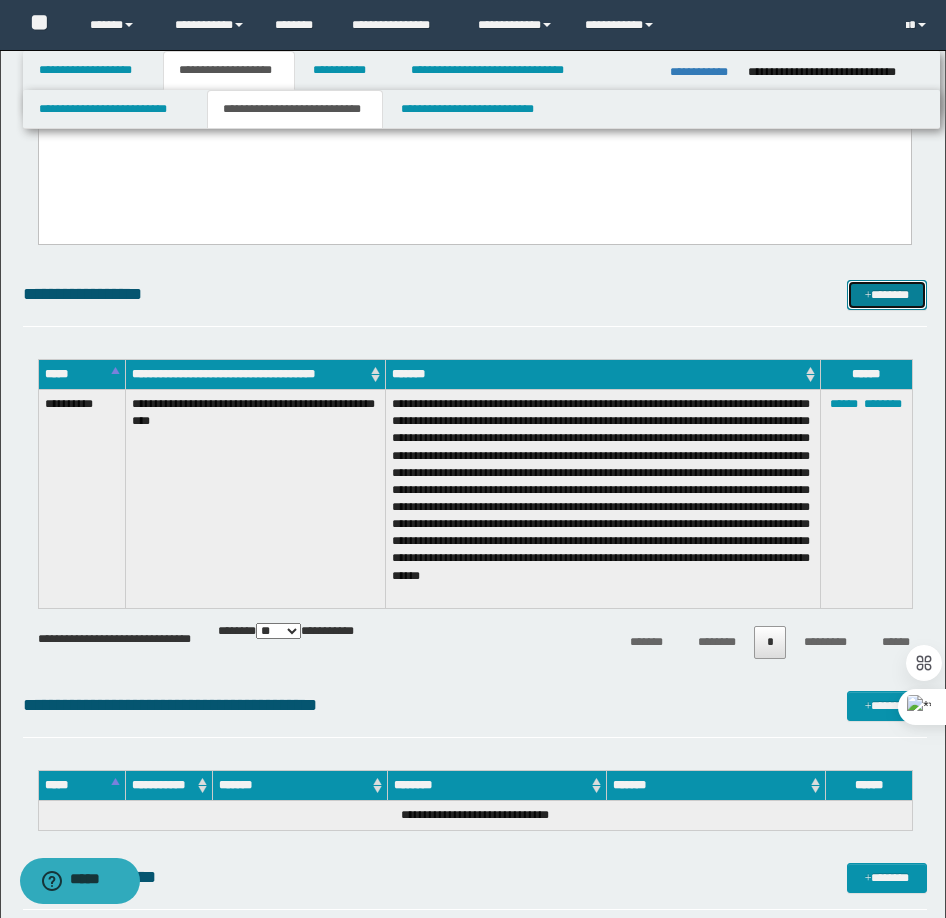 click on "*******" at bounding box center [887, 295] 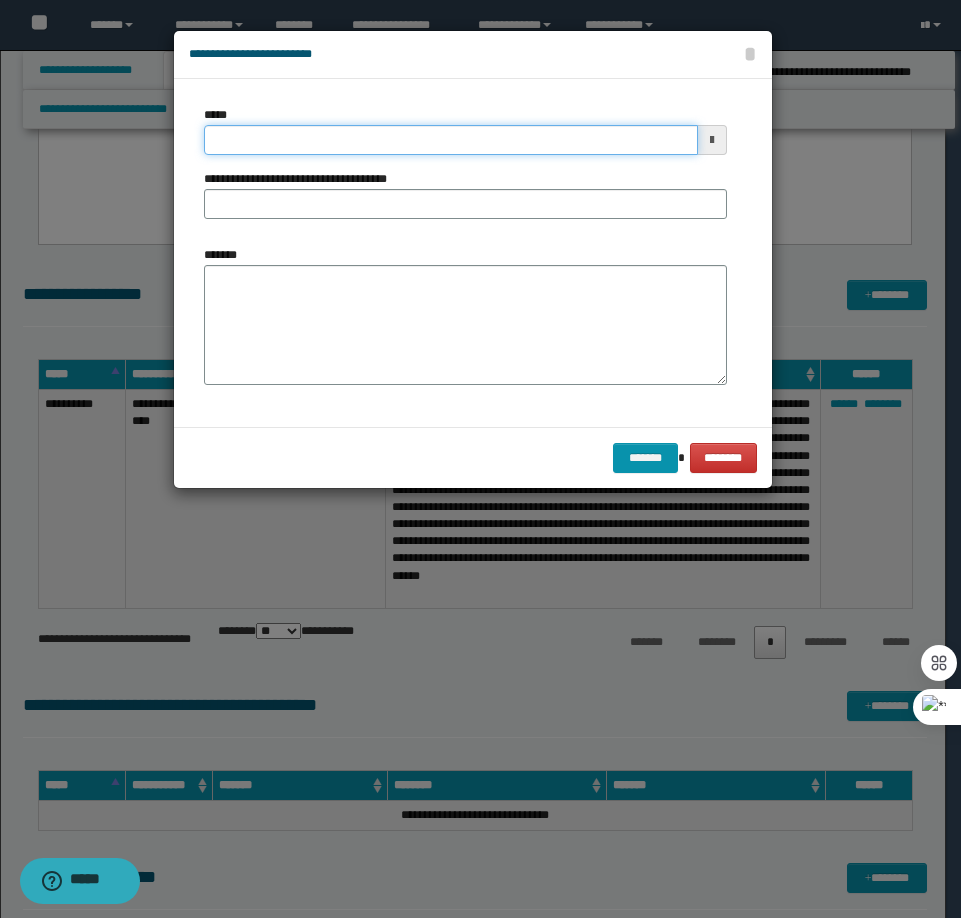 click on "*****" at bounding box center (451, 140) 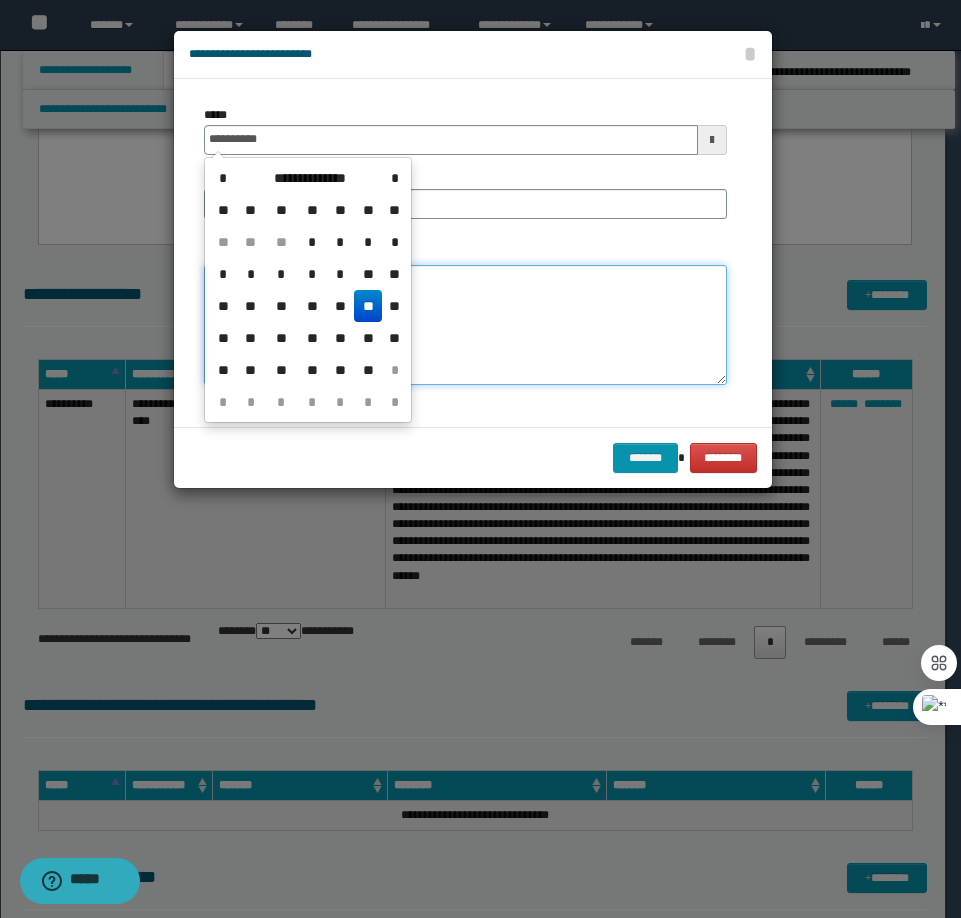 type on "**********" 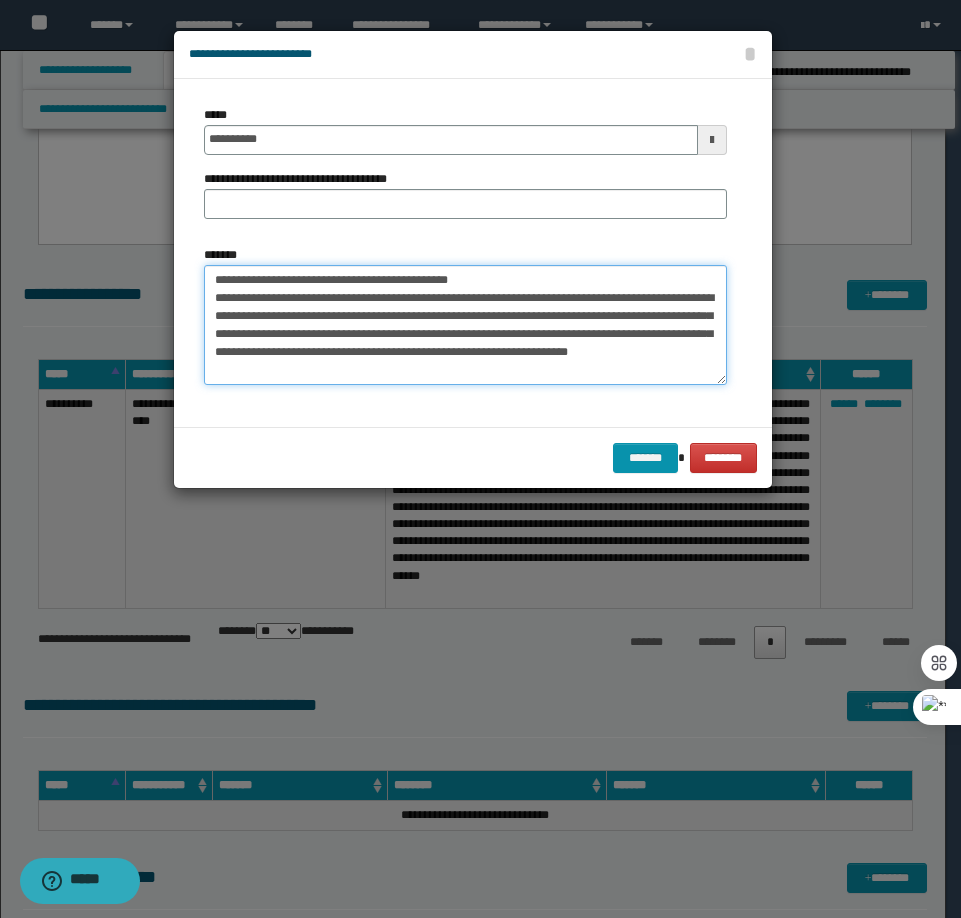 scroll, scrollTop: 0, scrollLeft: 0, axis: both 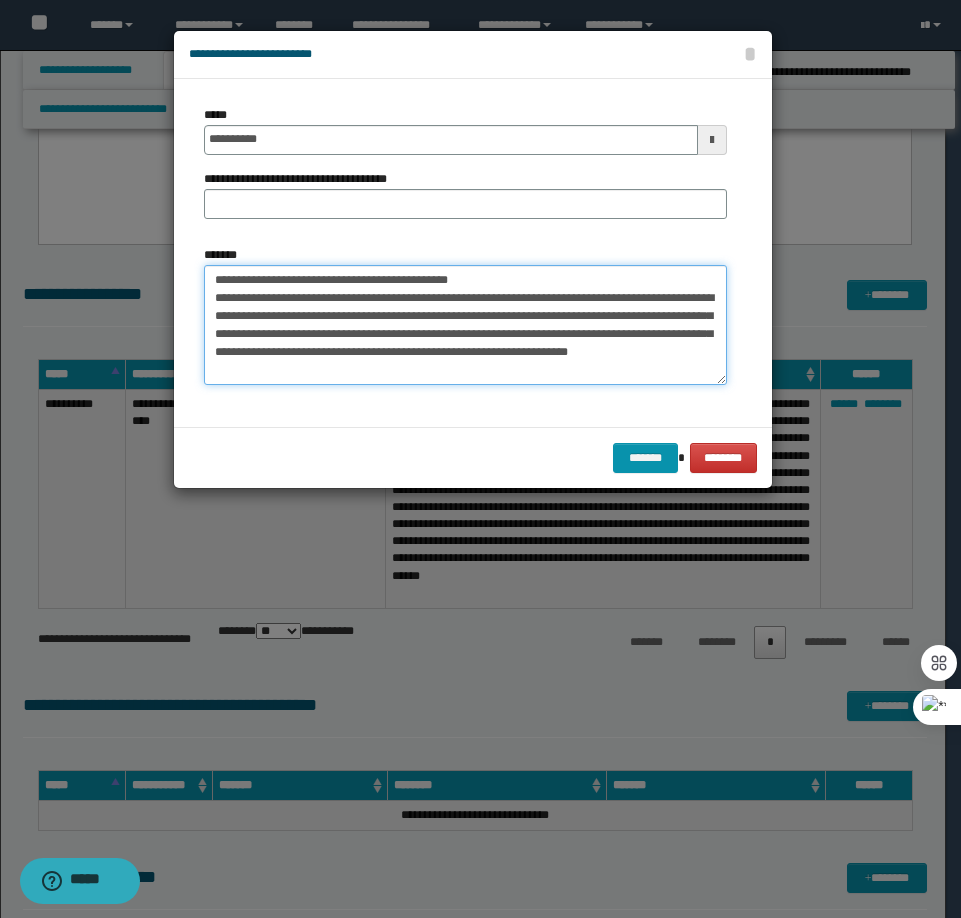 drag, startPoint x: 474, startPoint y: 271, endPoint x: 282, endPoint y: 270, distance: 192.00261 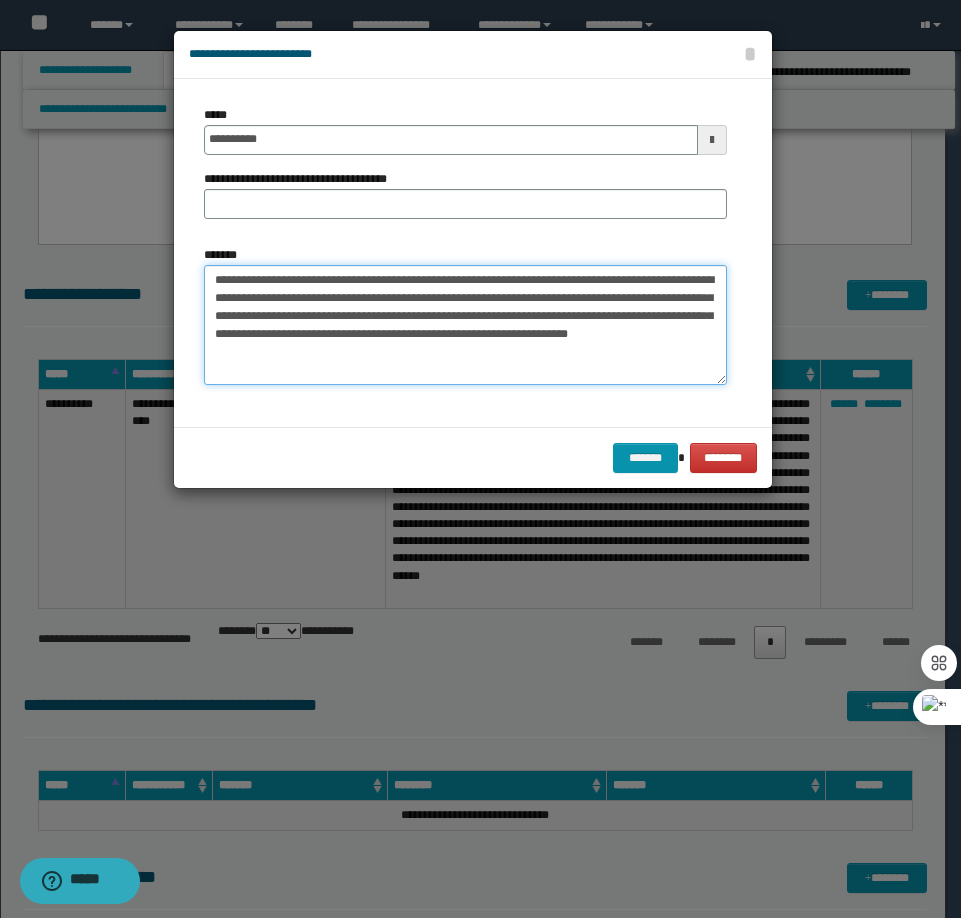 type on "**********" 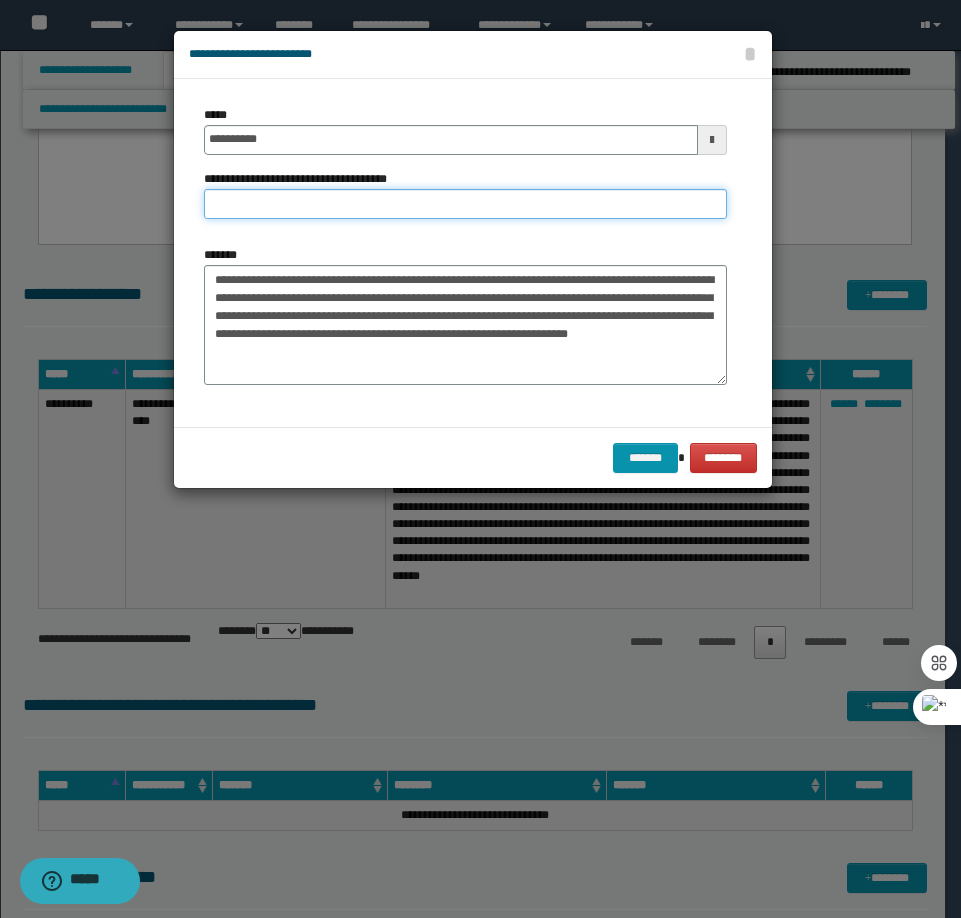 click on "**********" at bounding box center [465, 204] 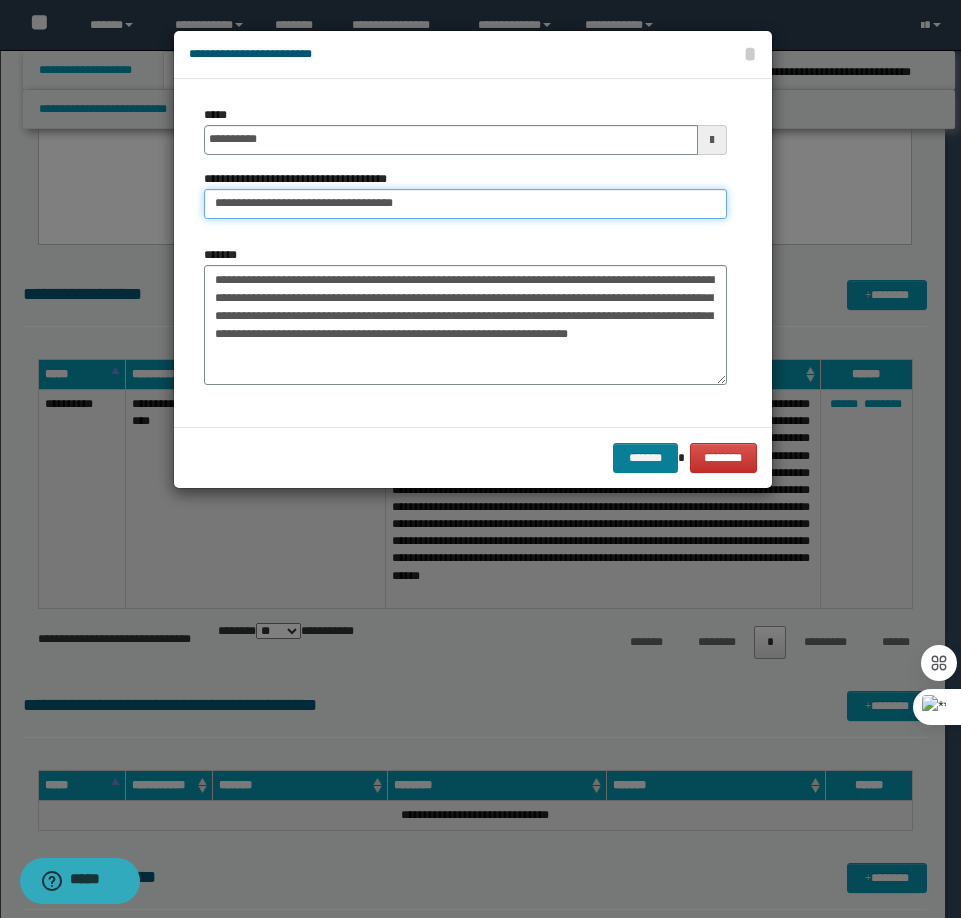 type on "**********" 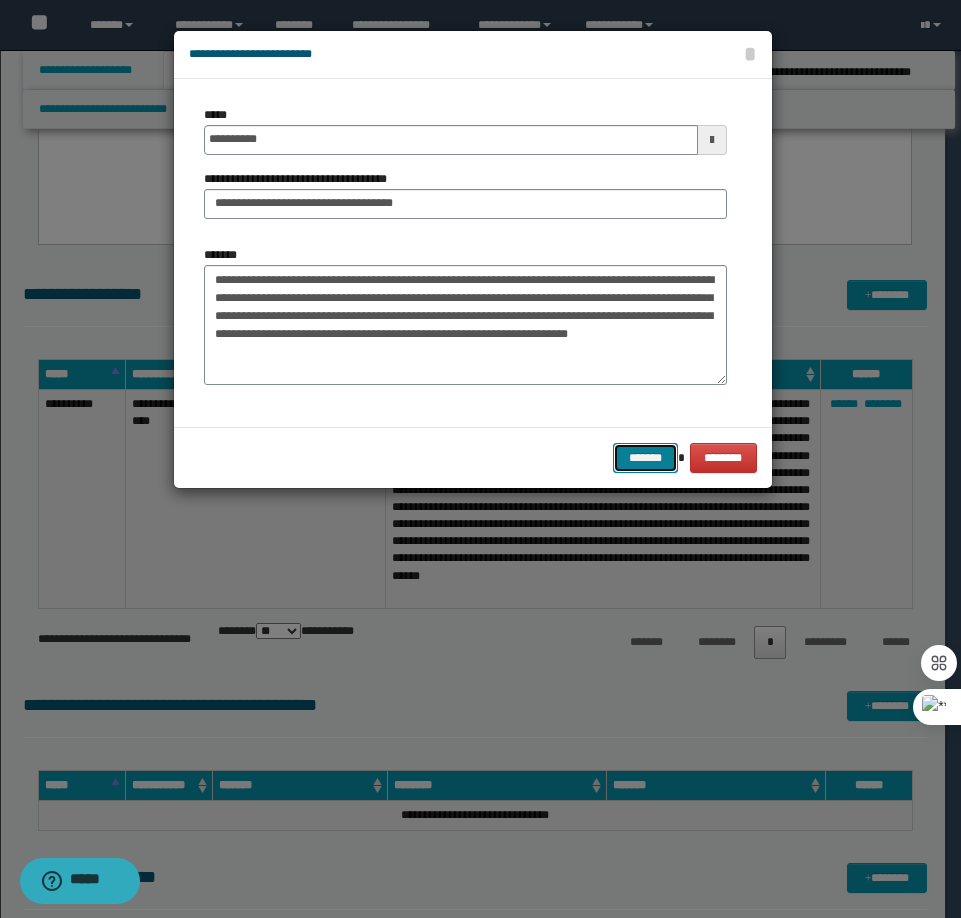 click on "*******" at bounding box center (645, 458) 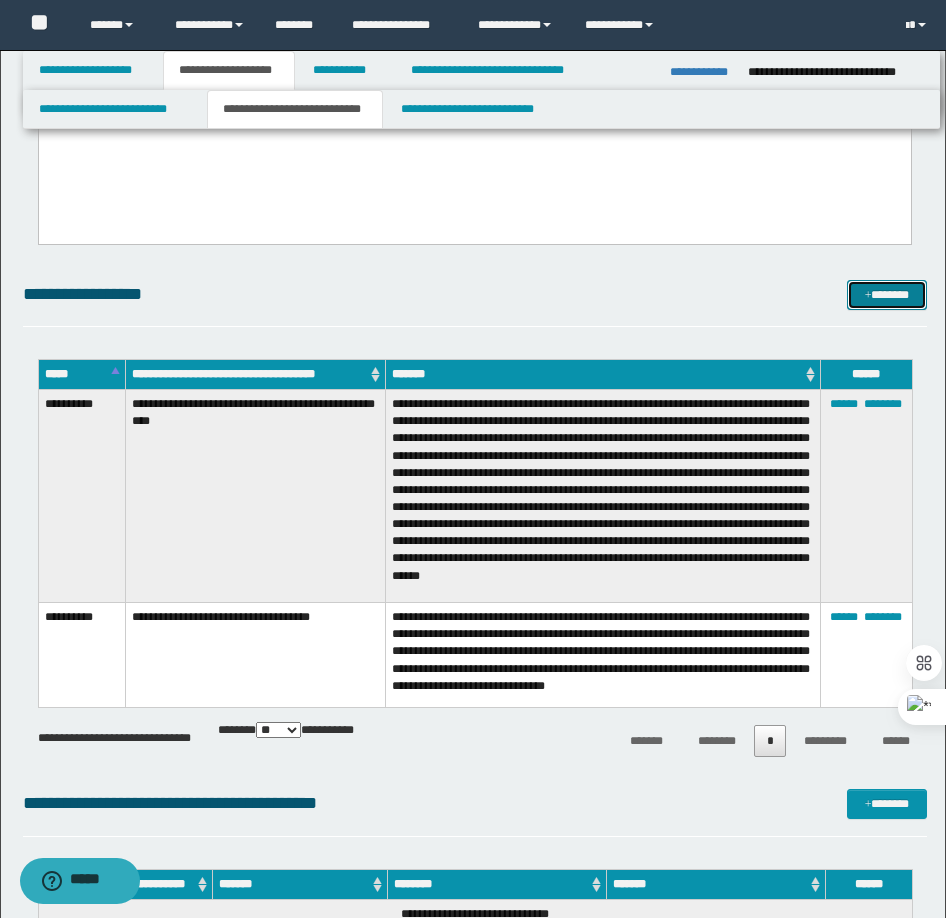 click on "*******" at bounding box center [887, 295] 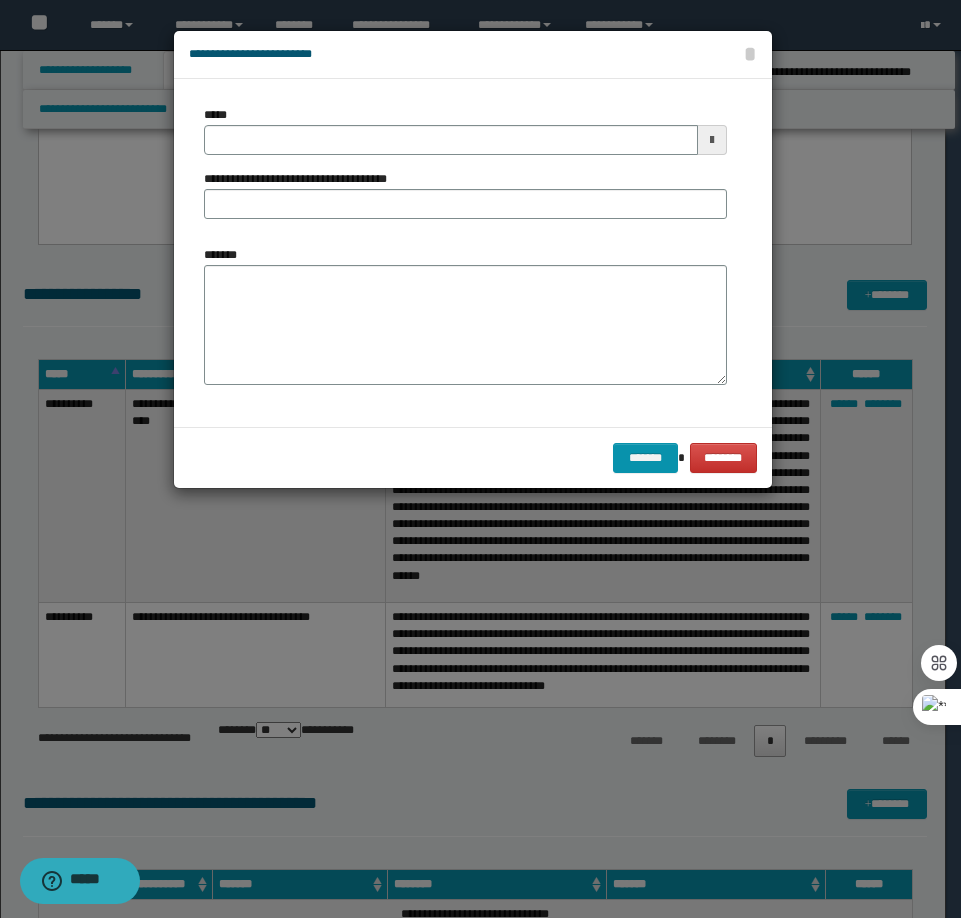 click on "*****" at bounding box center [465, 130] 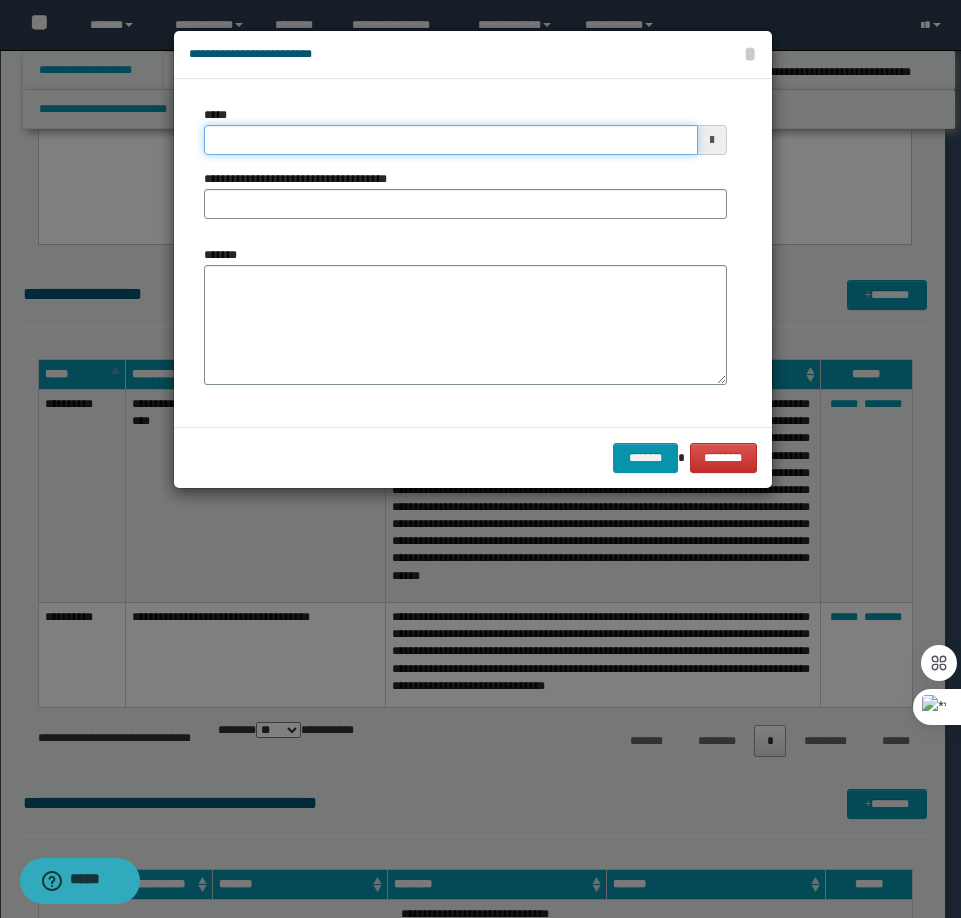 click on "*****" at bounding box center (451, 140) 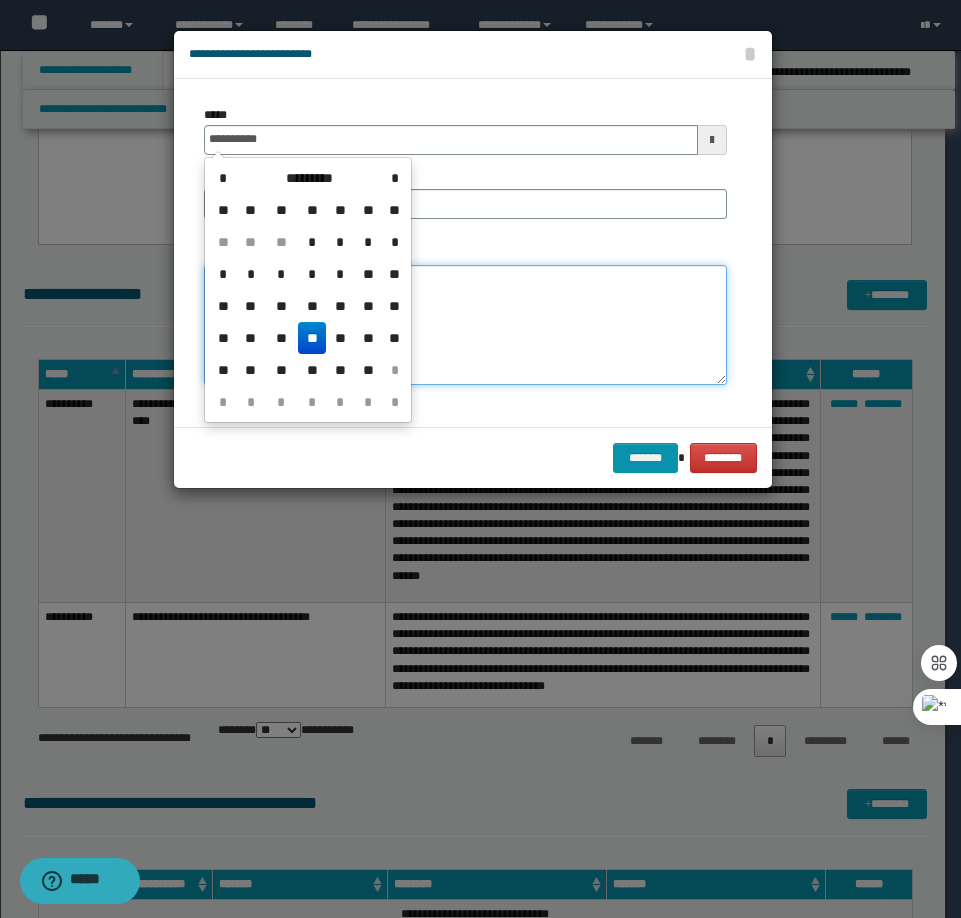 type on "**********" 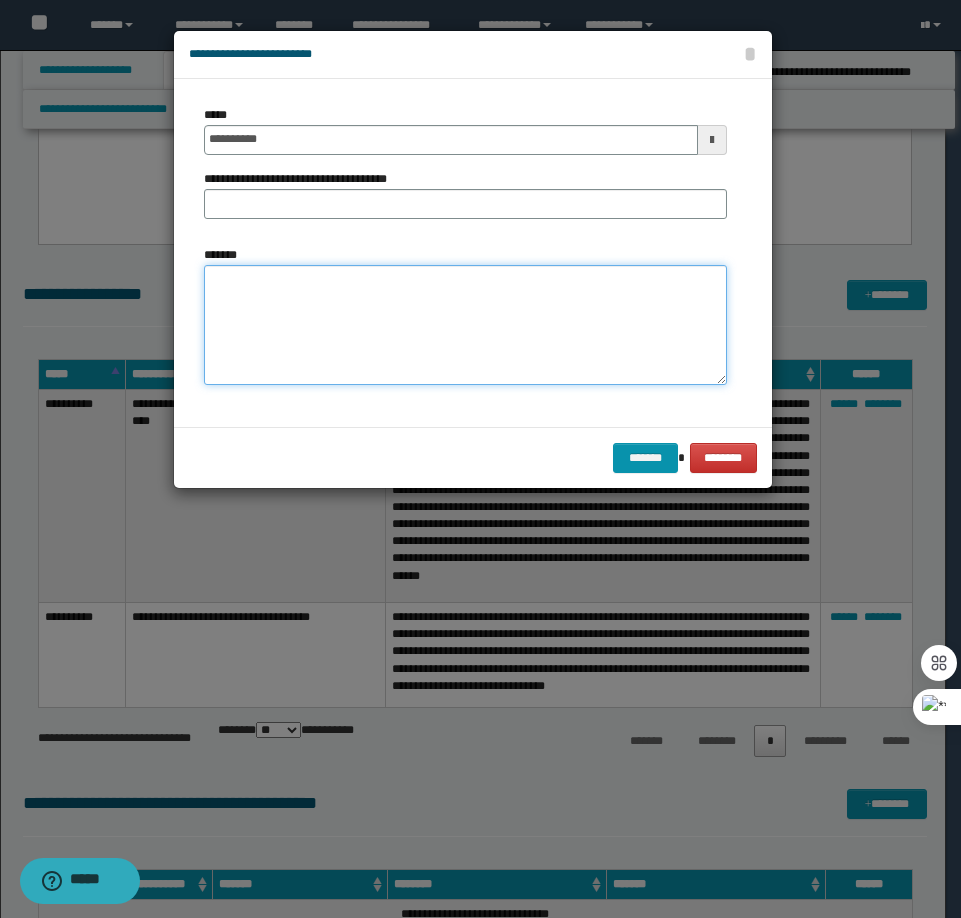 paste on "**********" 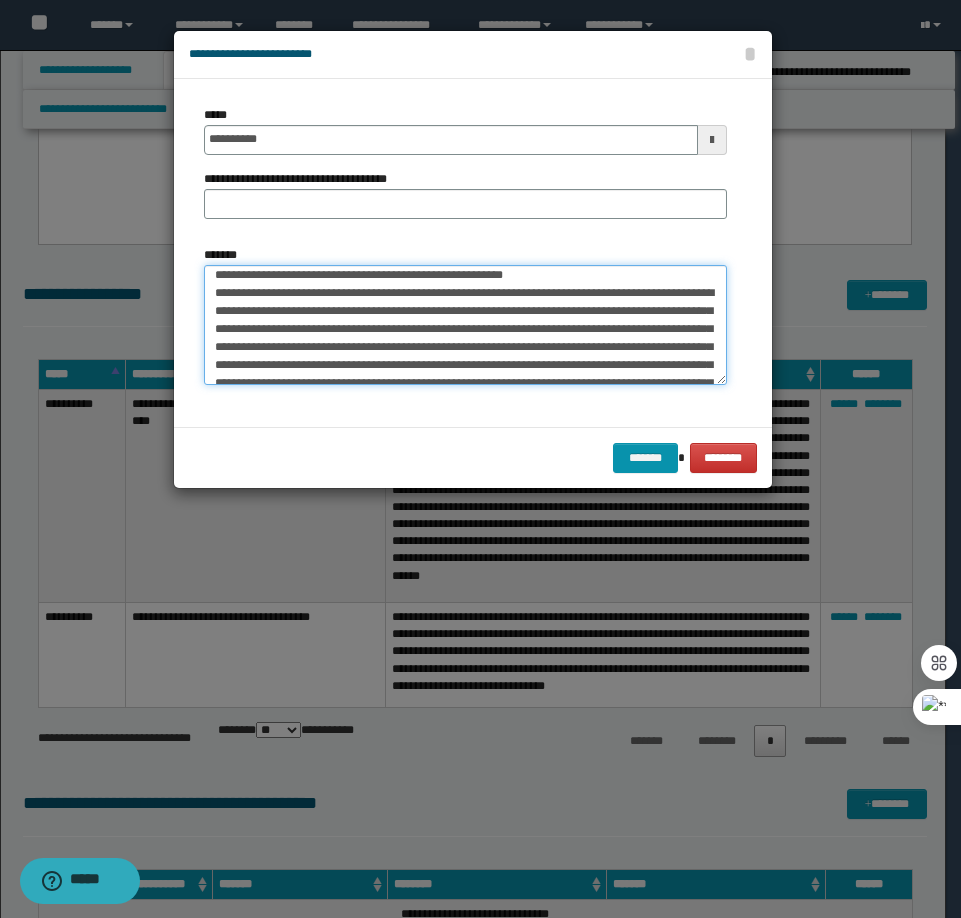 scroll, scrollTop: 0, scrollLeft: 0, axis: both 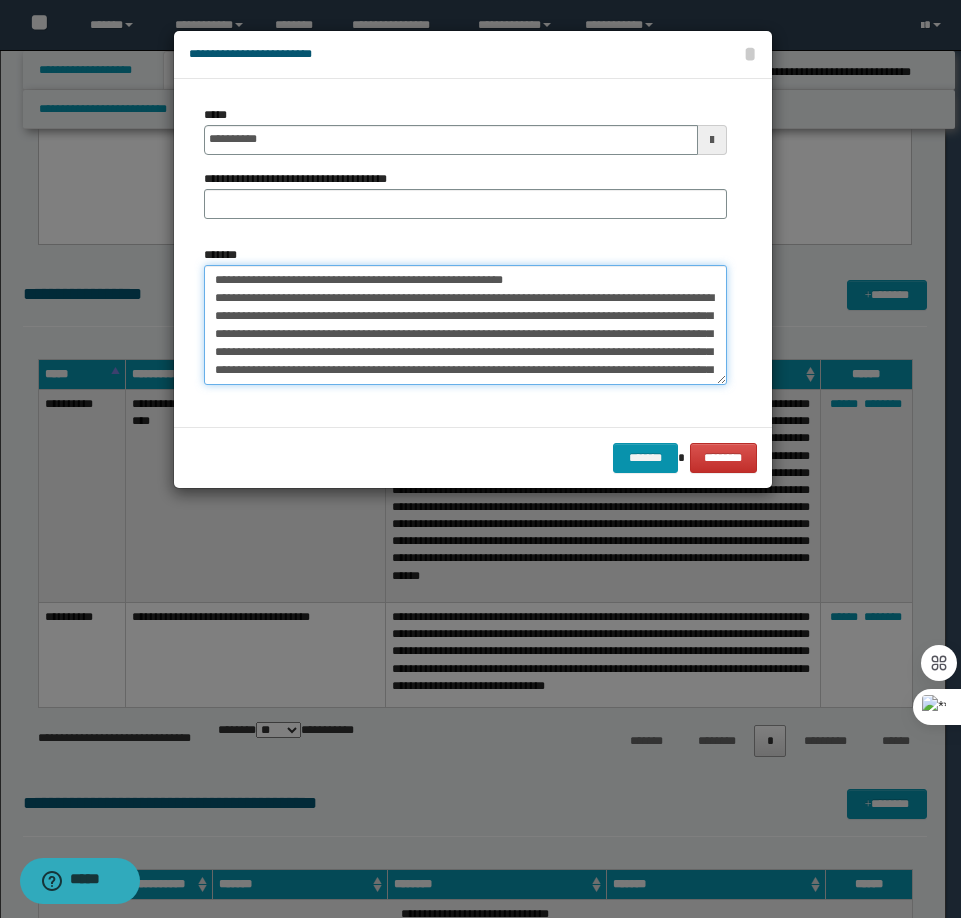 drag, startPoint x: 567, startPoint y: 276, endPoint x: 283, endPoint y: 276, distance: 284 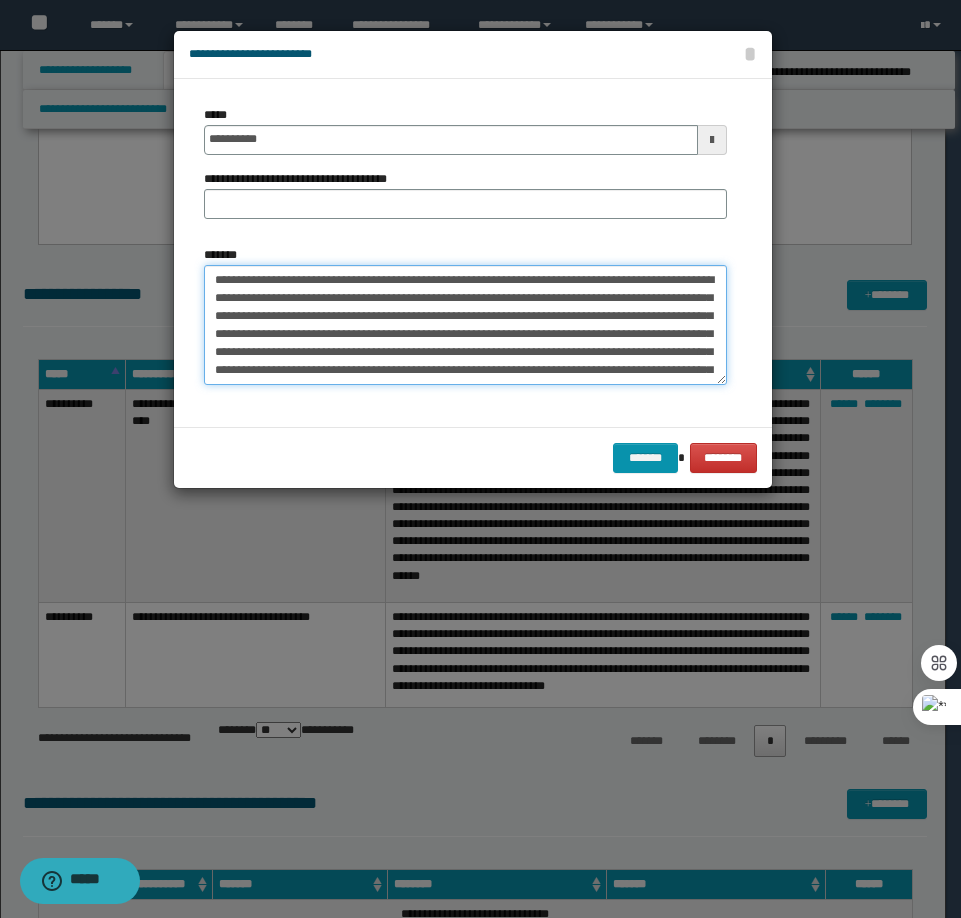 type on "**********" 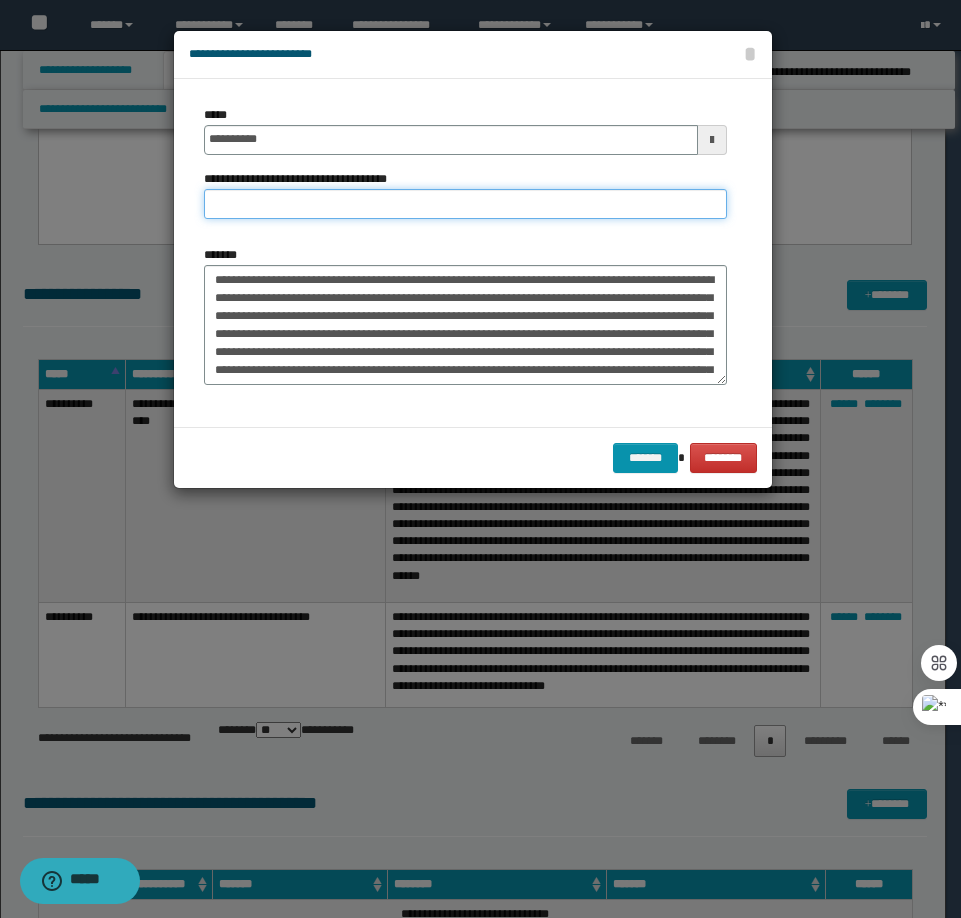 click on "**********" at bounding box center (465, 204) 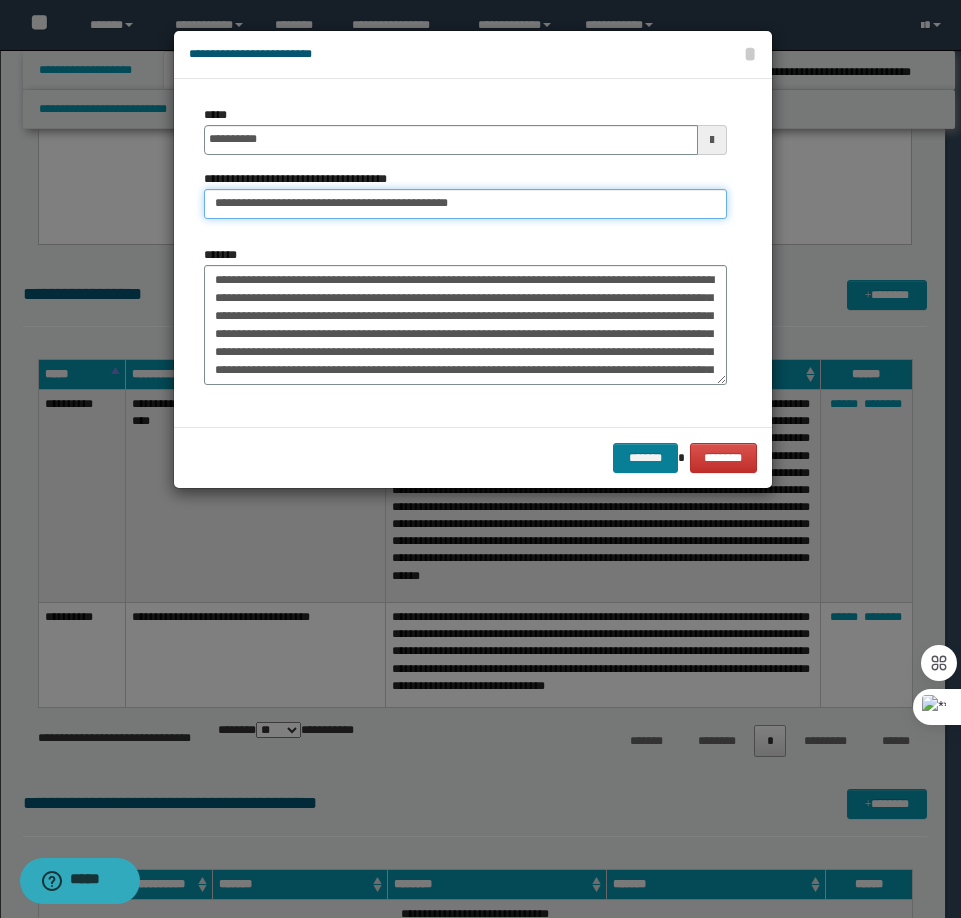 type on "**********" 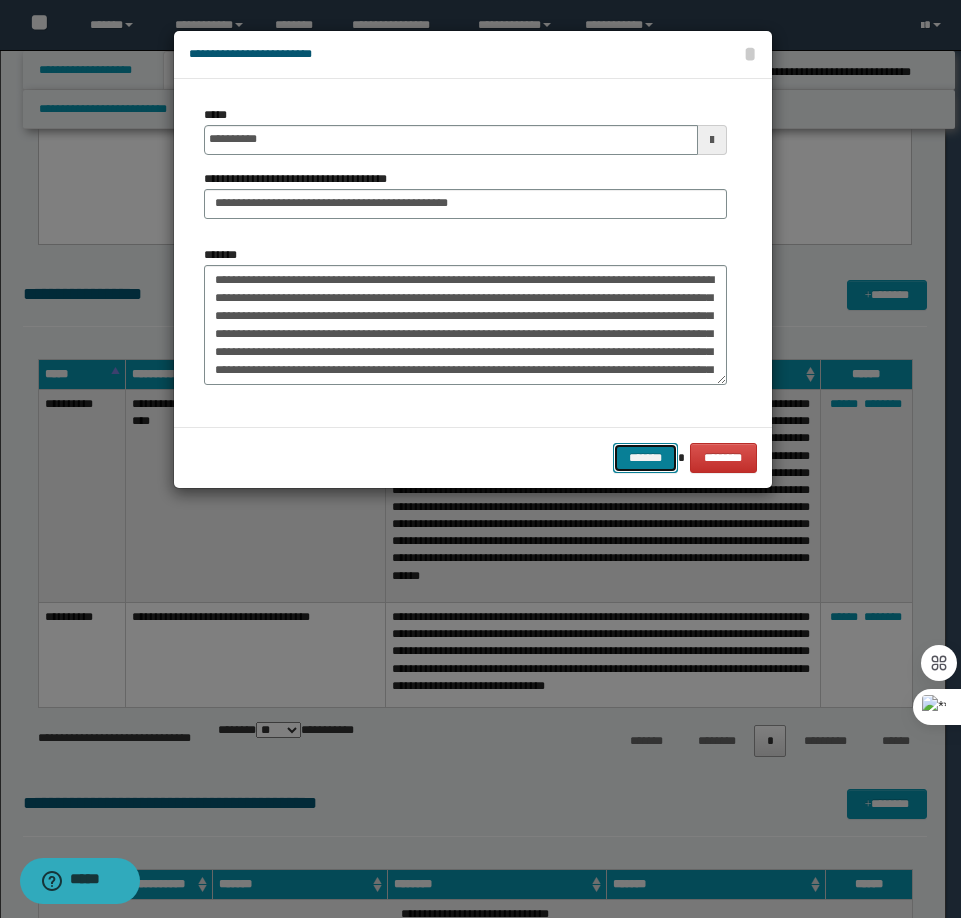click on "*******" at bounding box center (645, 458) 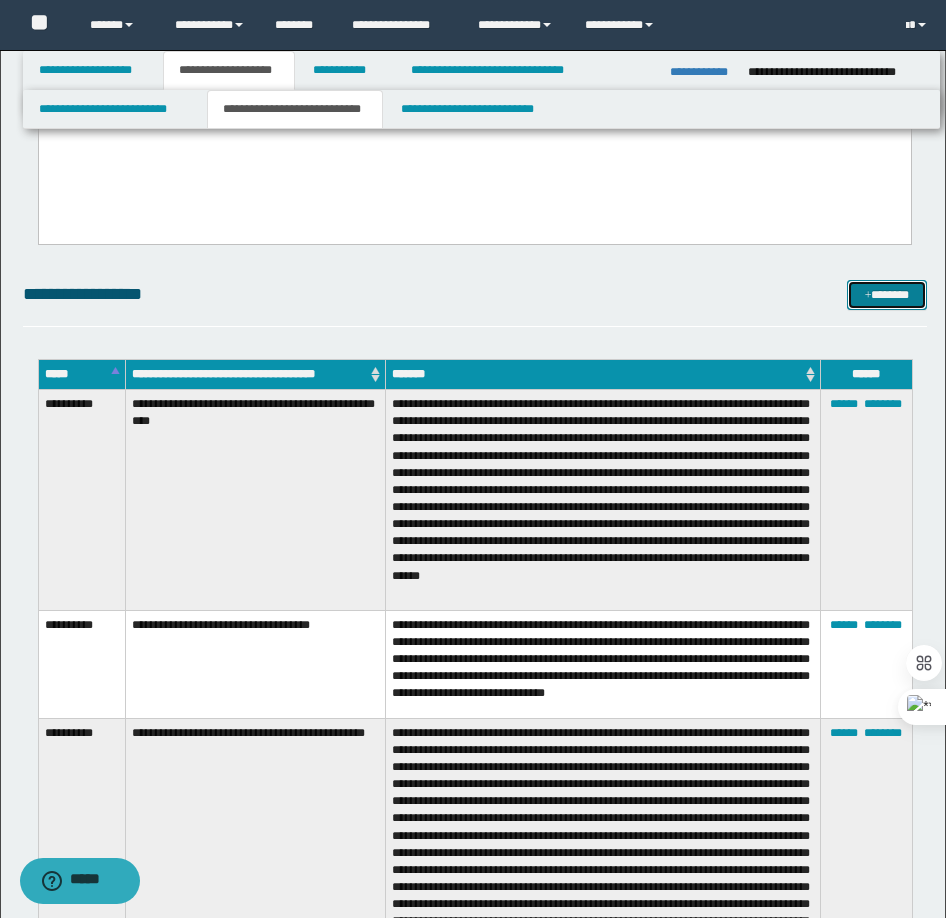 click on "*******" at bounding box center (887, 295) 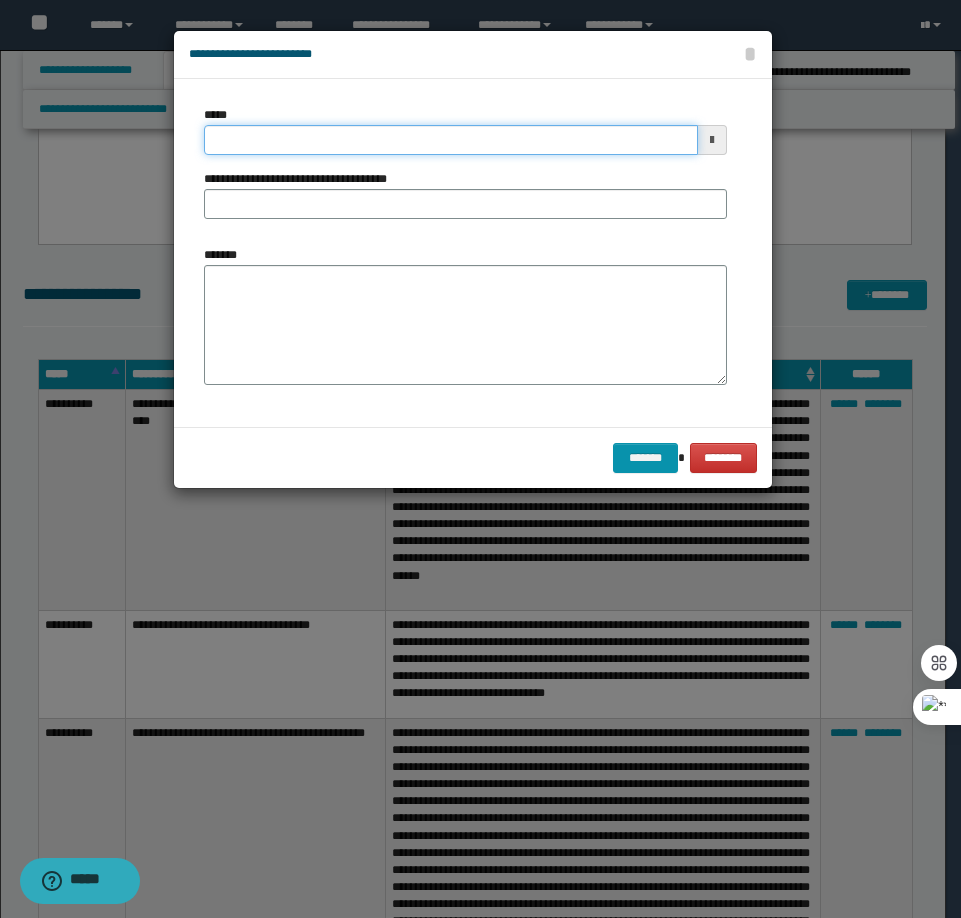 click on "*****" at bounding box center (451, 140) 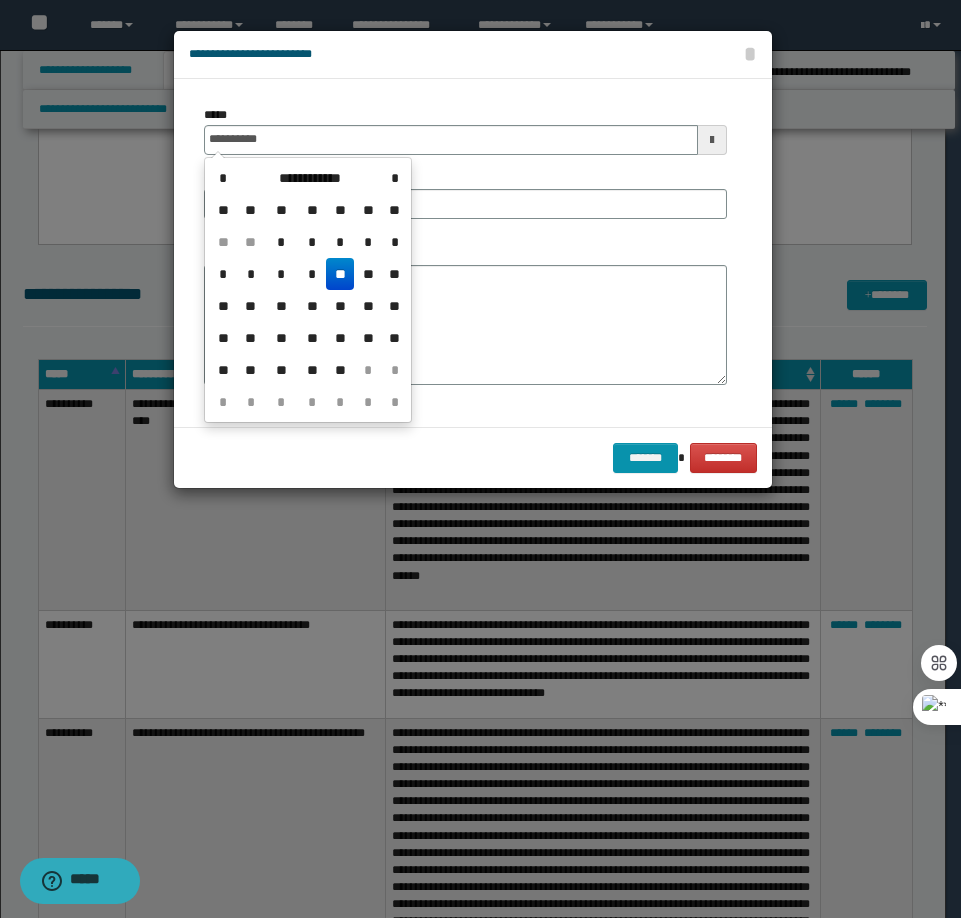 type on "**********" 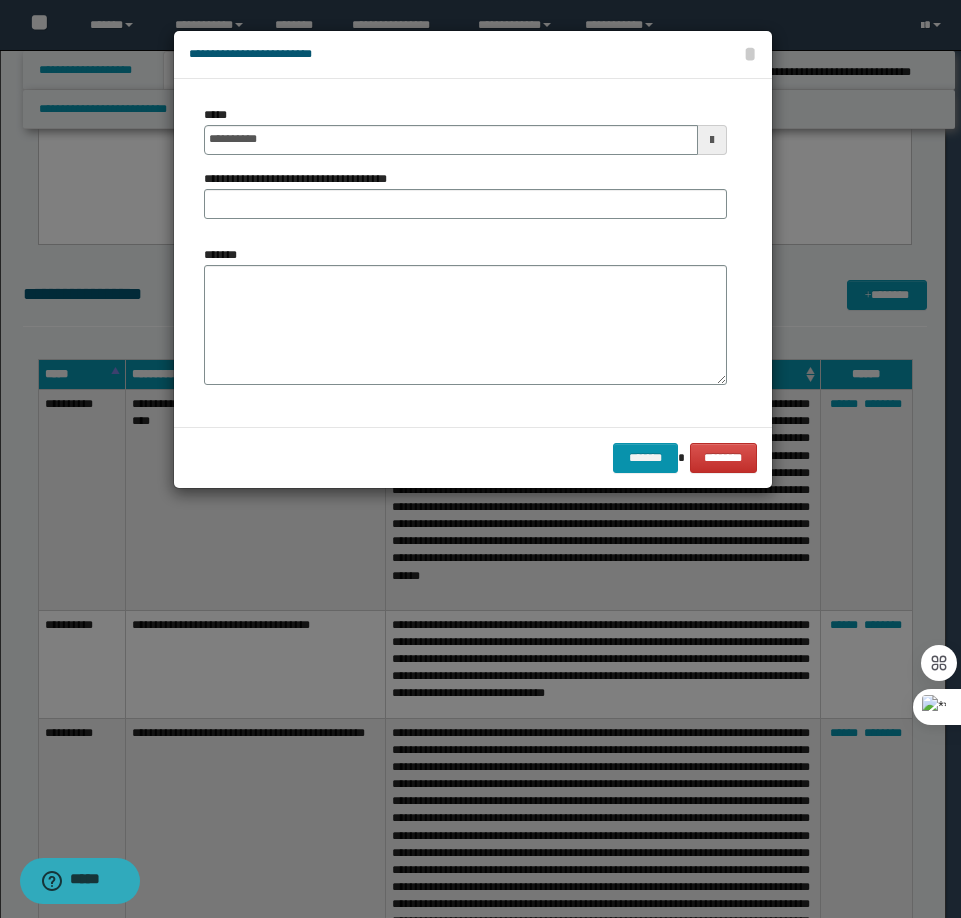 drag, startPoint x: 517, startPoint y: 389, endPoint x: 497, endPoint y: 379, distance: 22.36068 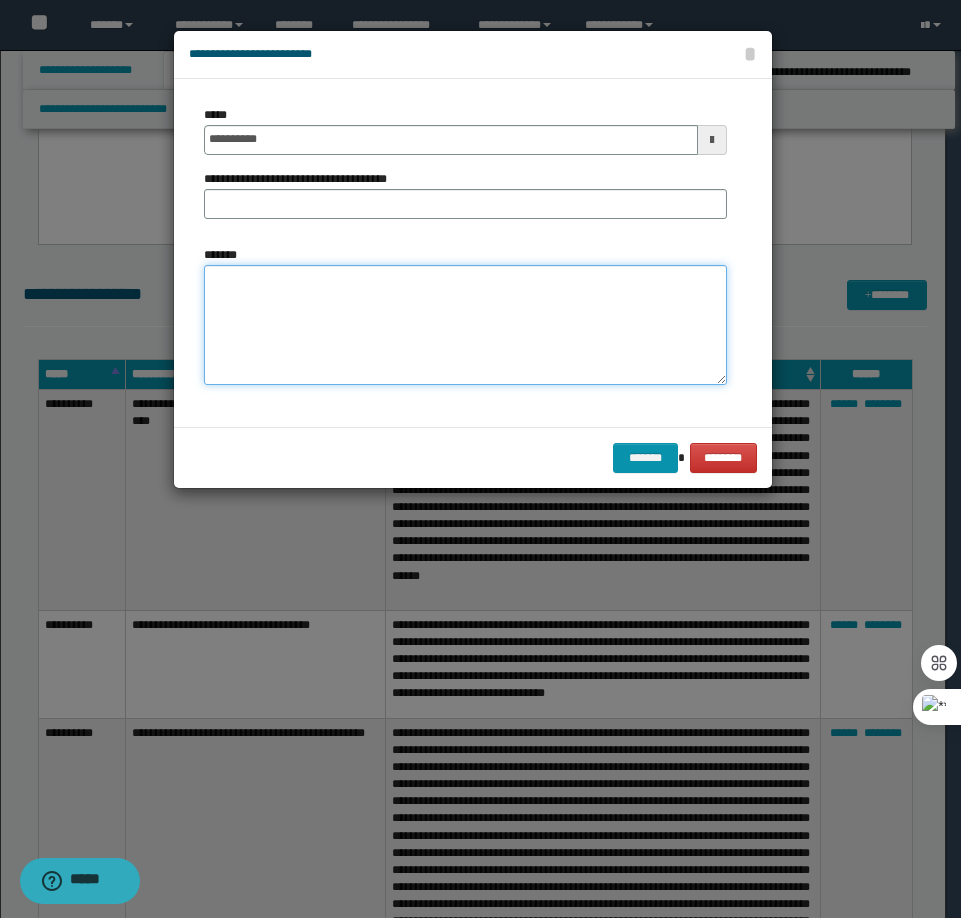 click on "*******" at bounding box center (465, 325) 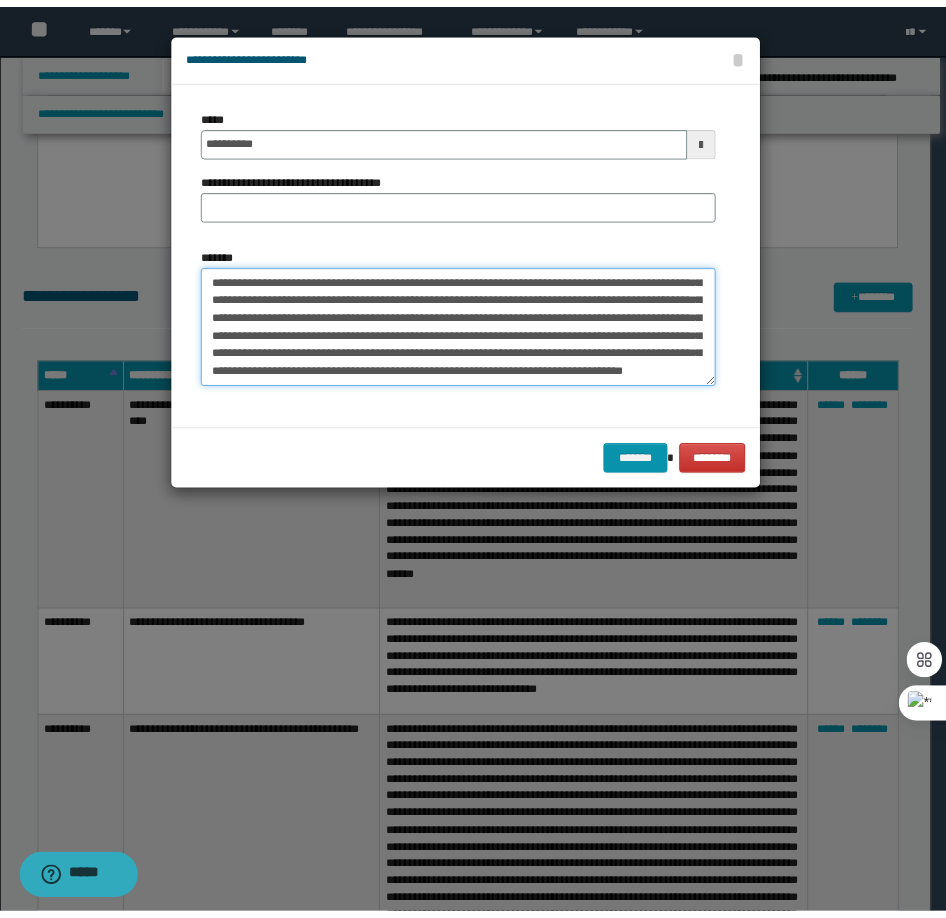 scroll, scrollTop: 0, scrollLeft: 0, axis: both 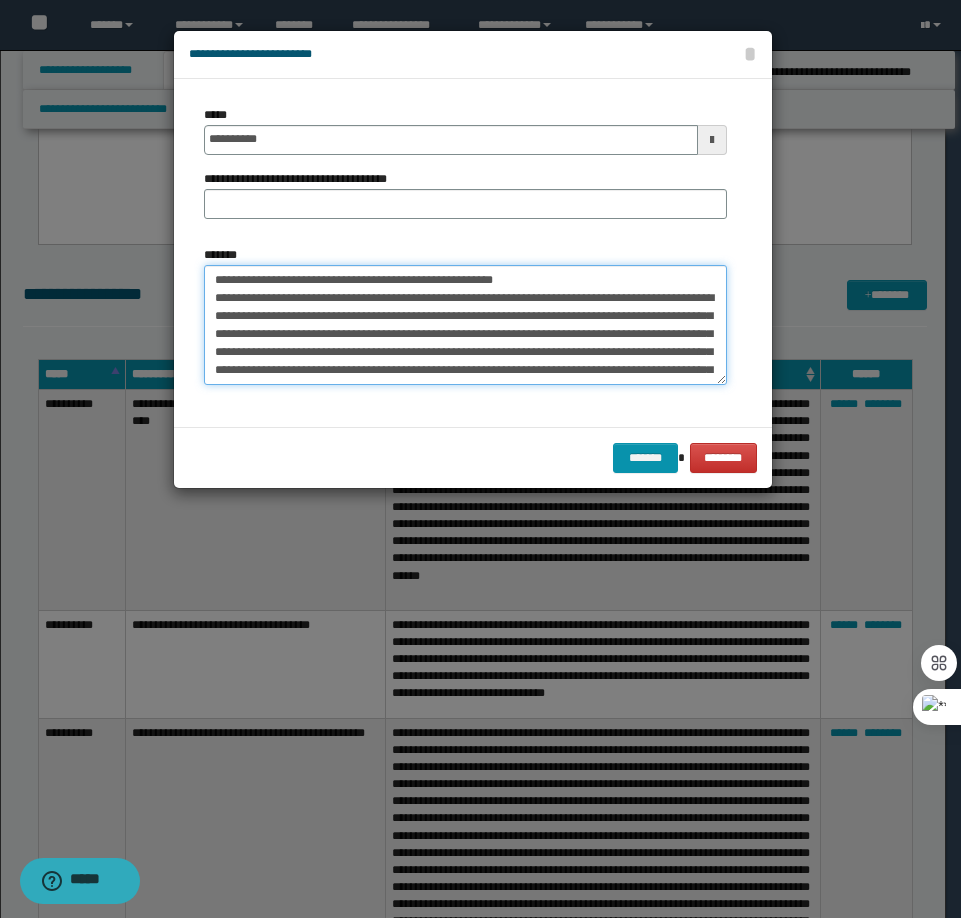 drag, startPoint x: 434, startPoint y: 278, endPoint x: 279, endPoint y: 274, distance: 155.0516 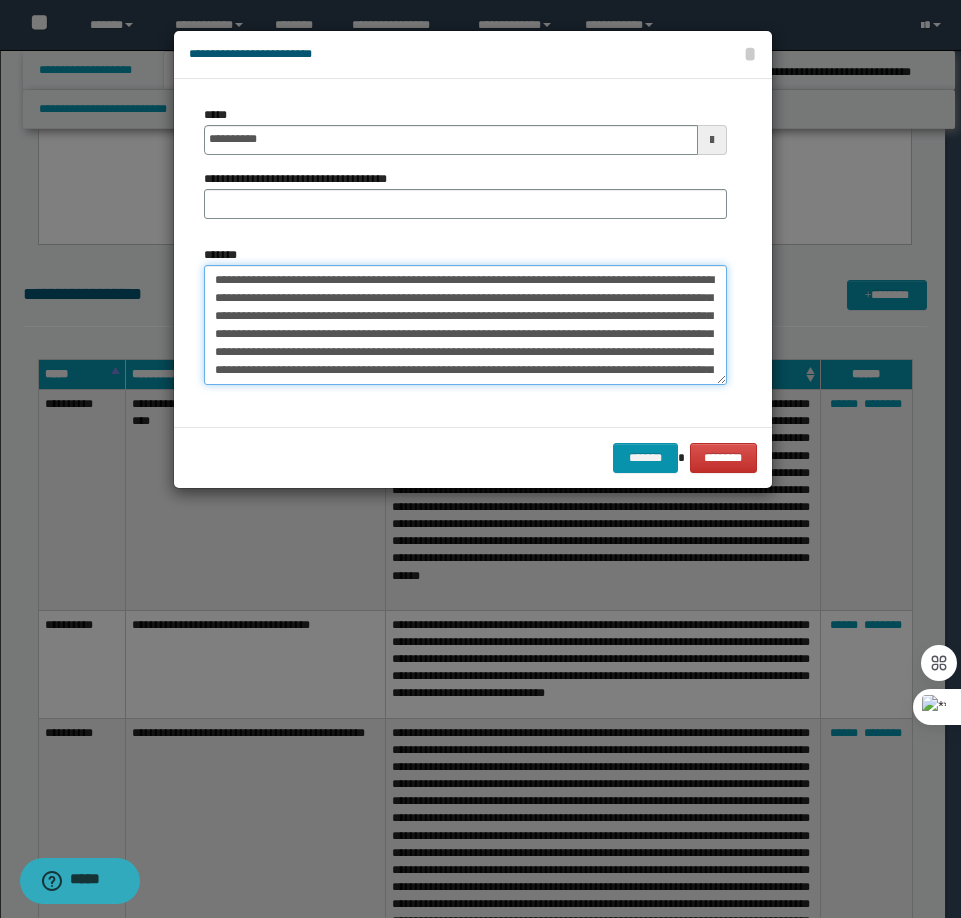 type on "**********" 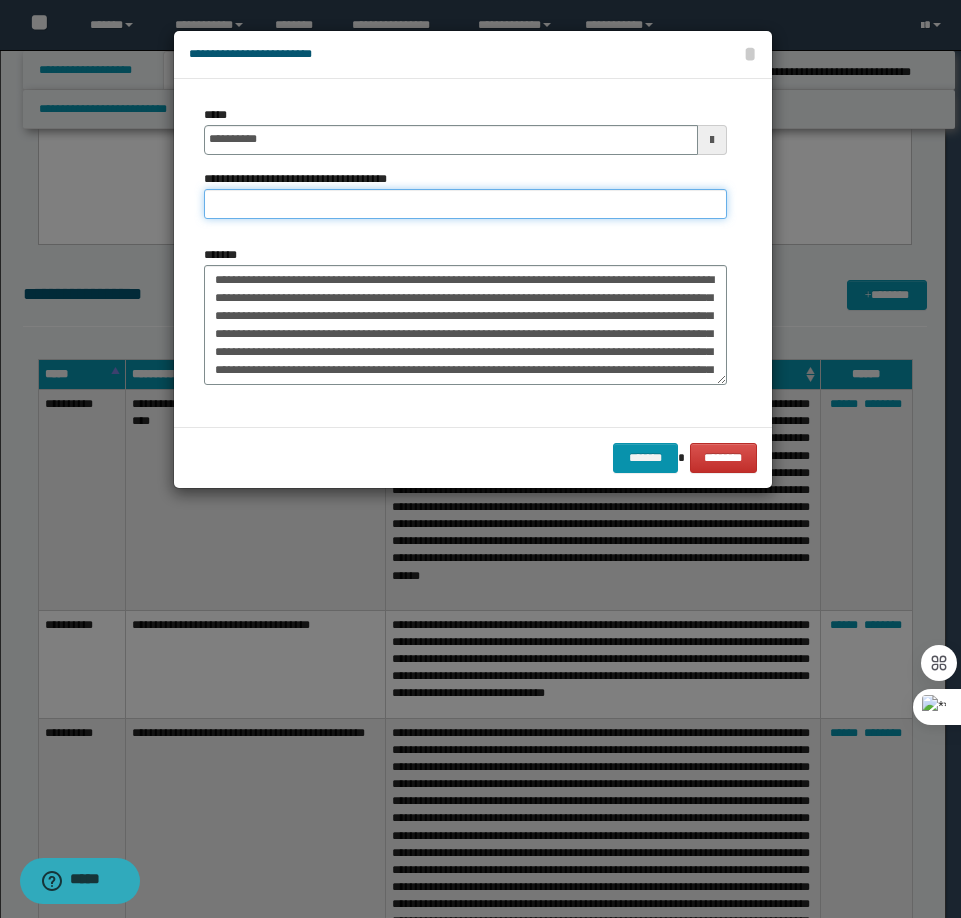 click on "**********" at bounding box center (465, 204) 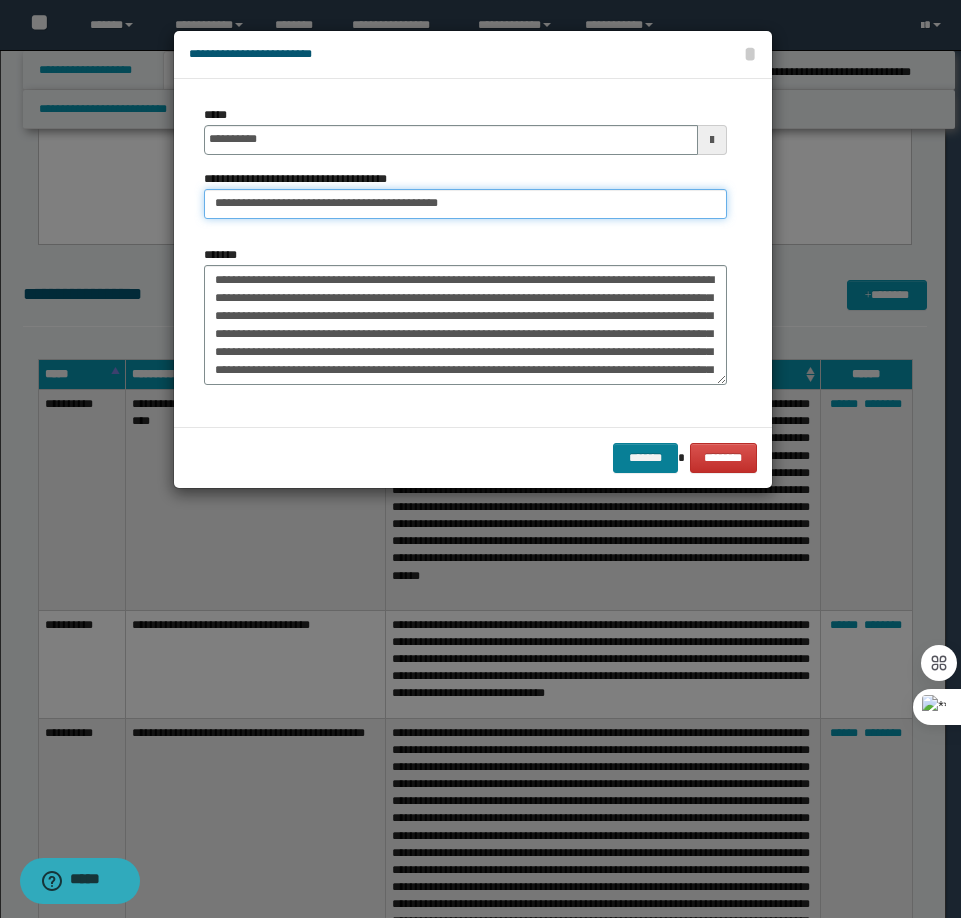 type on "**********" 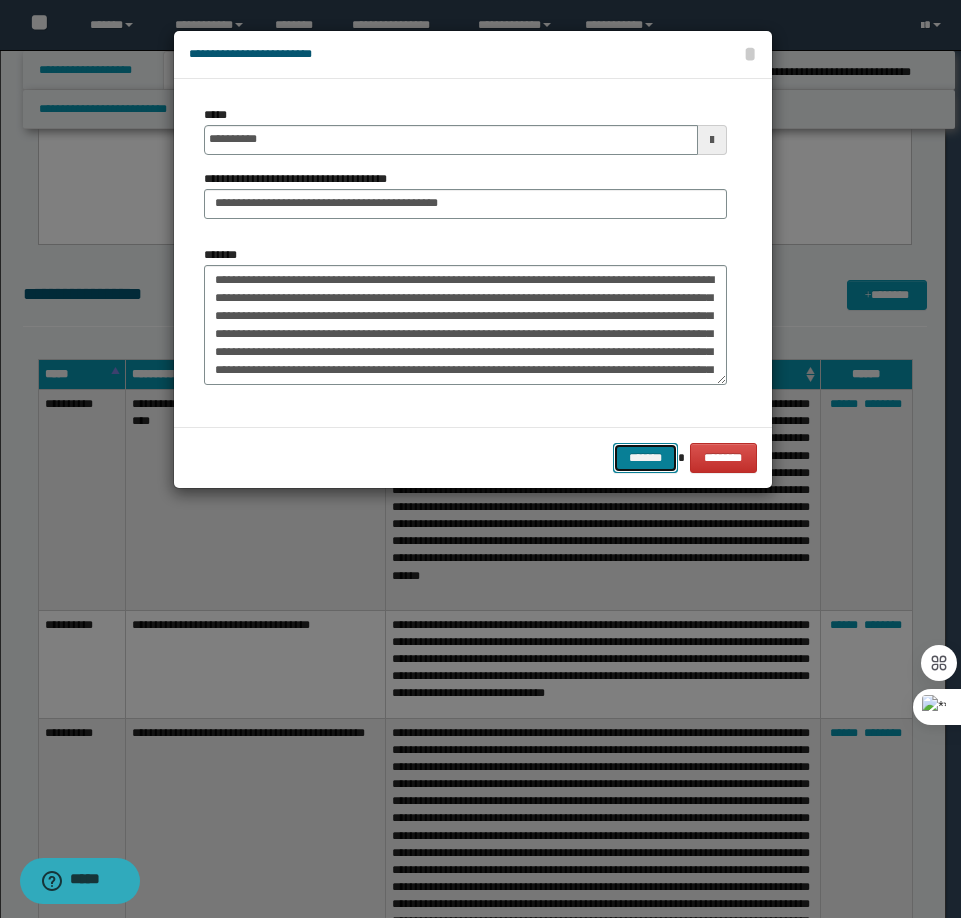 click on "*******" at bounding box center [645, 458] 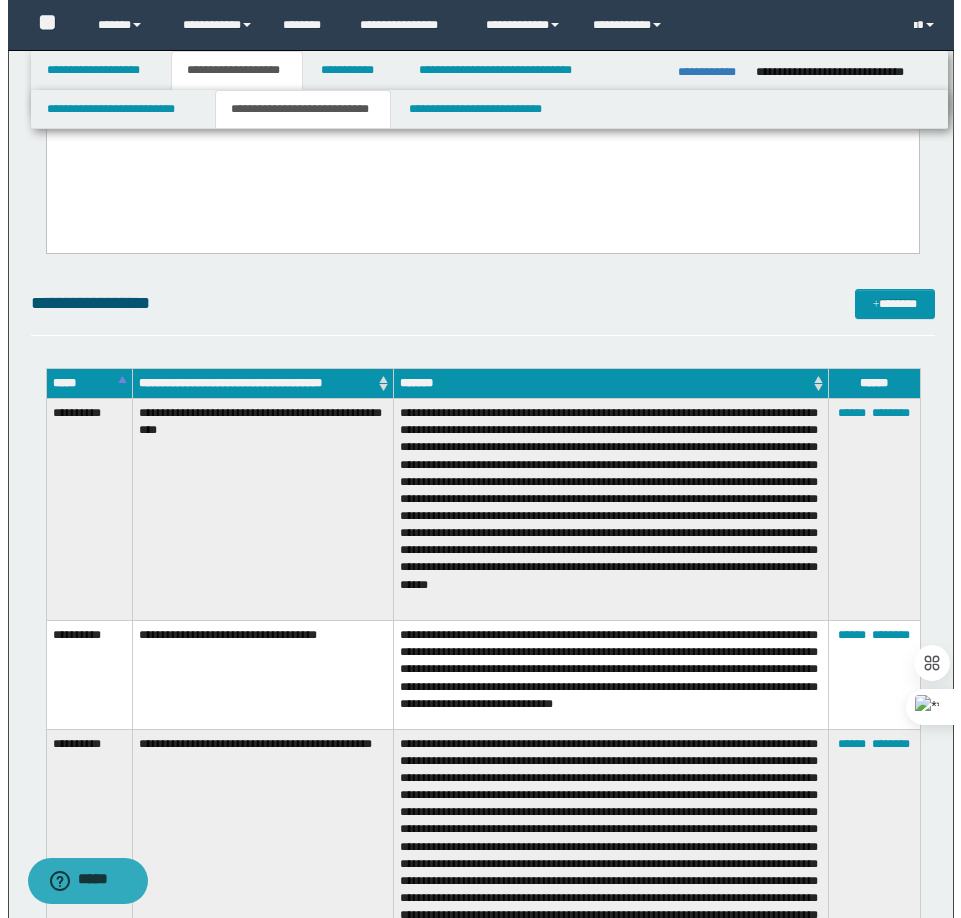 scroll, scrollTop: 2700, scrollLeft: 0, axis: vertical 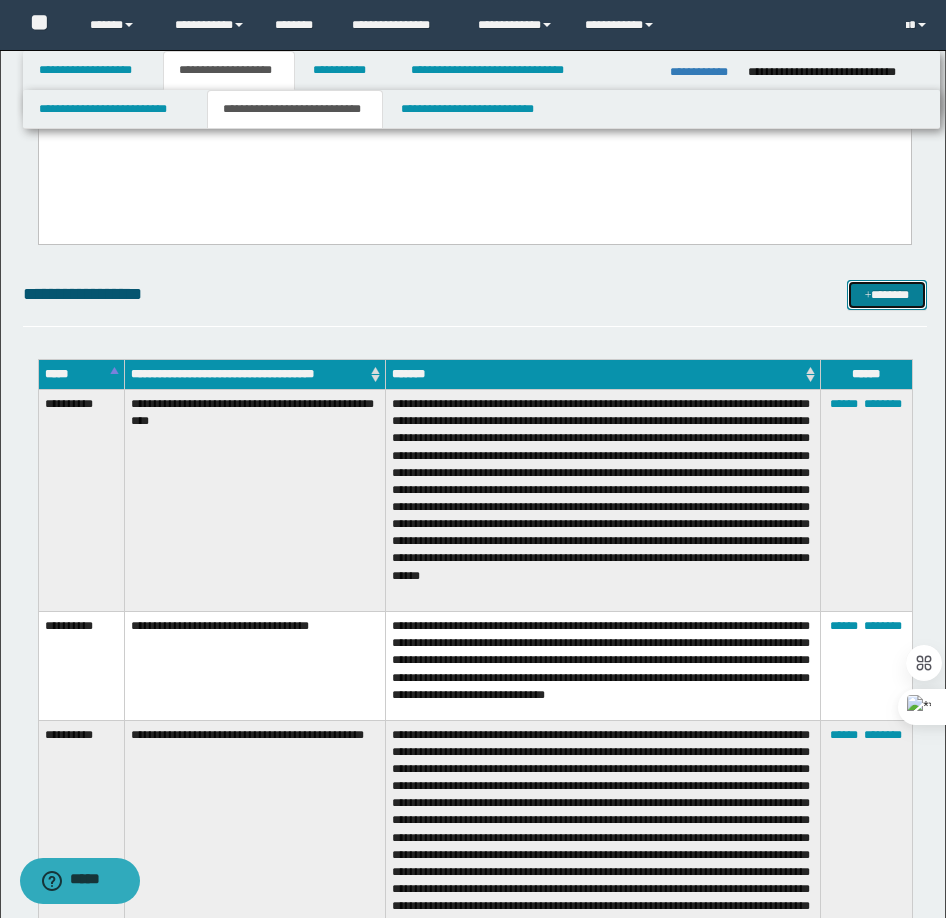 drag, startPoint x: 879, startPoint y: 292, endPoint x: 859, endPoint y: 288, distance: 20.396078 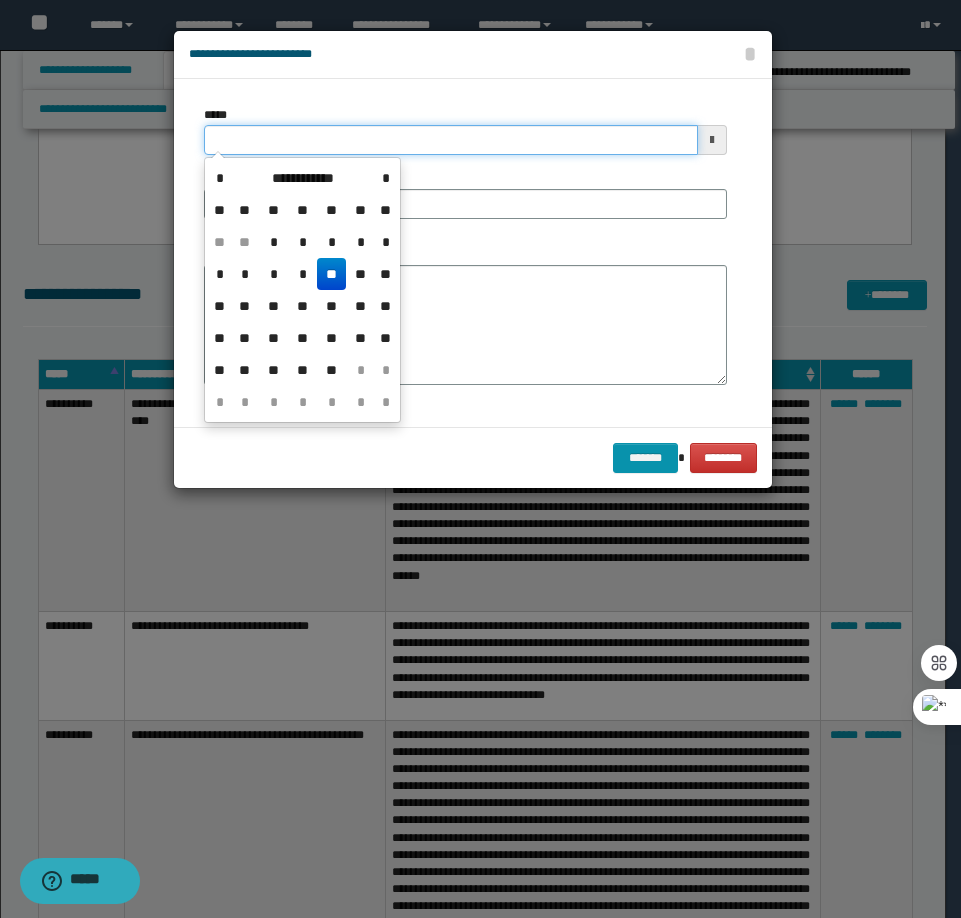 click on "*****" at bounding box center [451, 140] 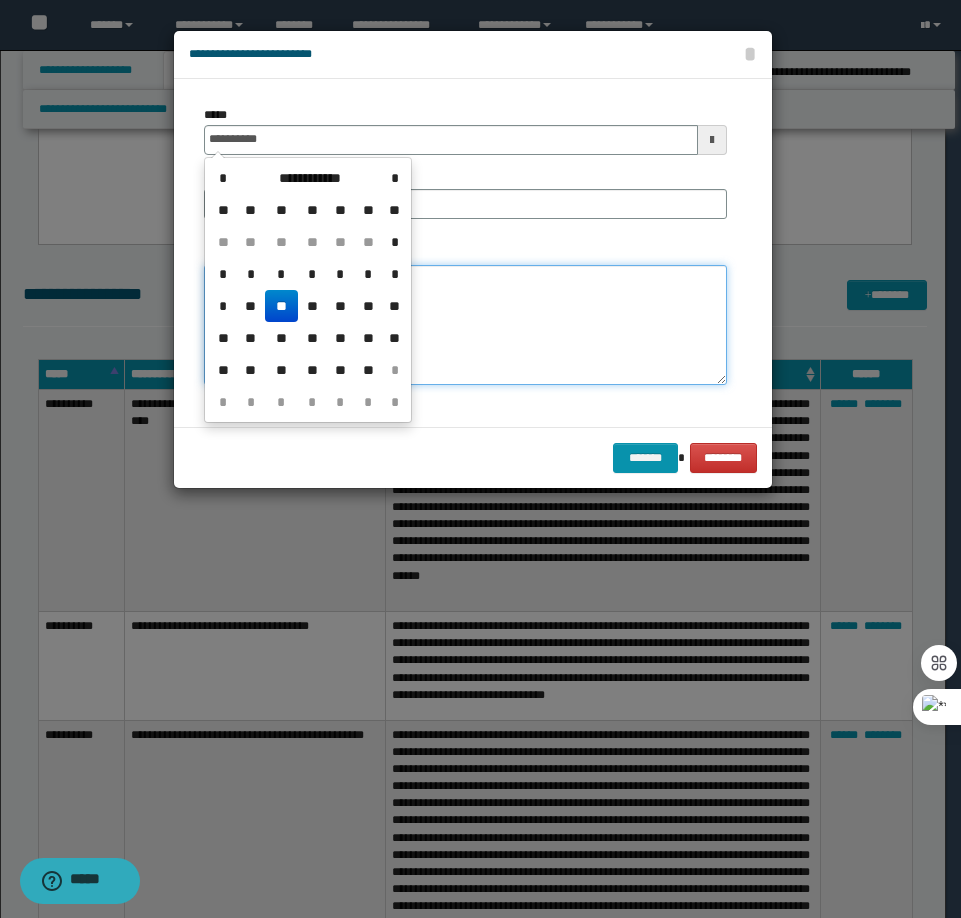 type on "**********" 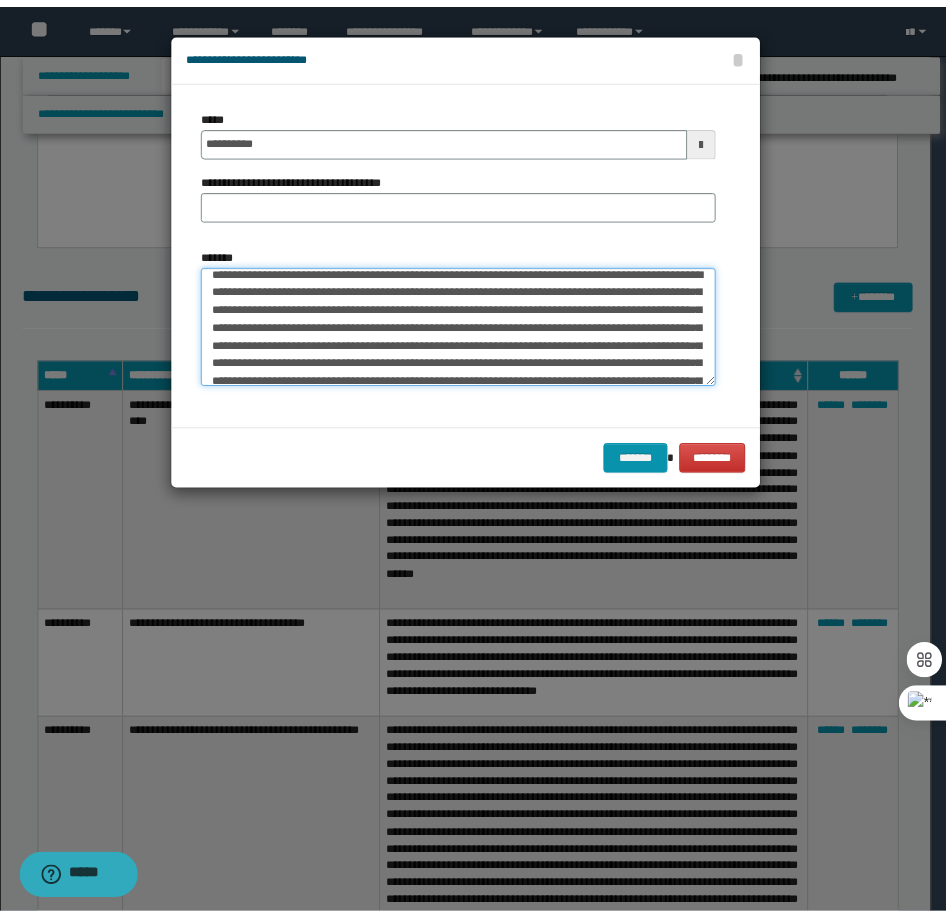 scroll, scrollTop: 0, scrollLeft: 0, axis: both 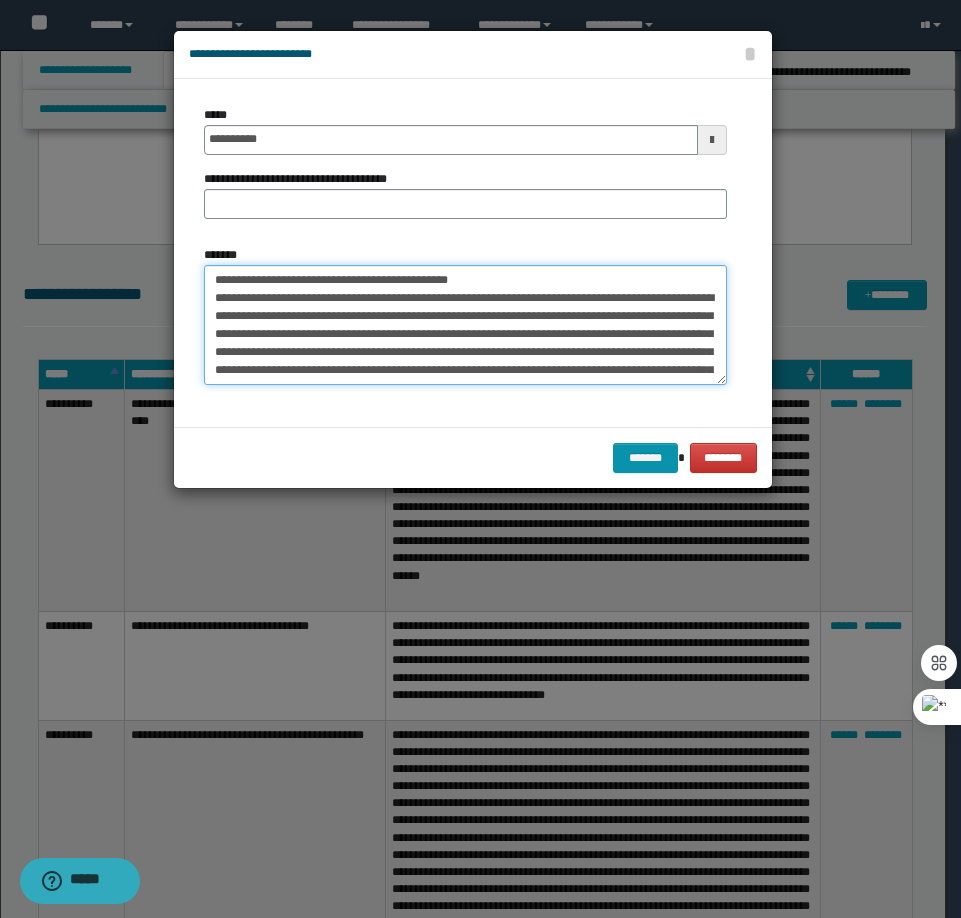 drag, startPoint x: 424, startPoint y: 278, endPoint x: 278, endPoint y: 283, distance: 146.08559 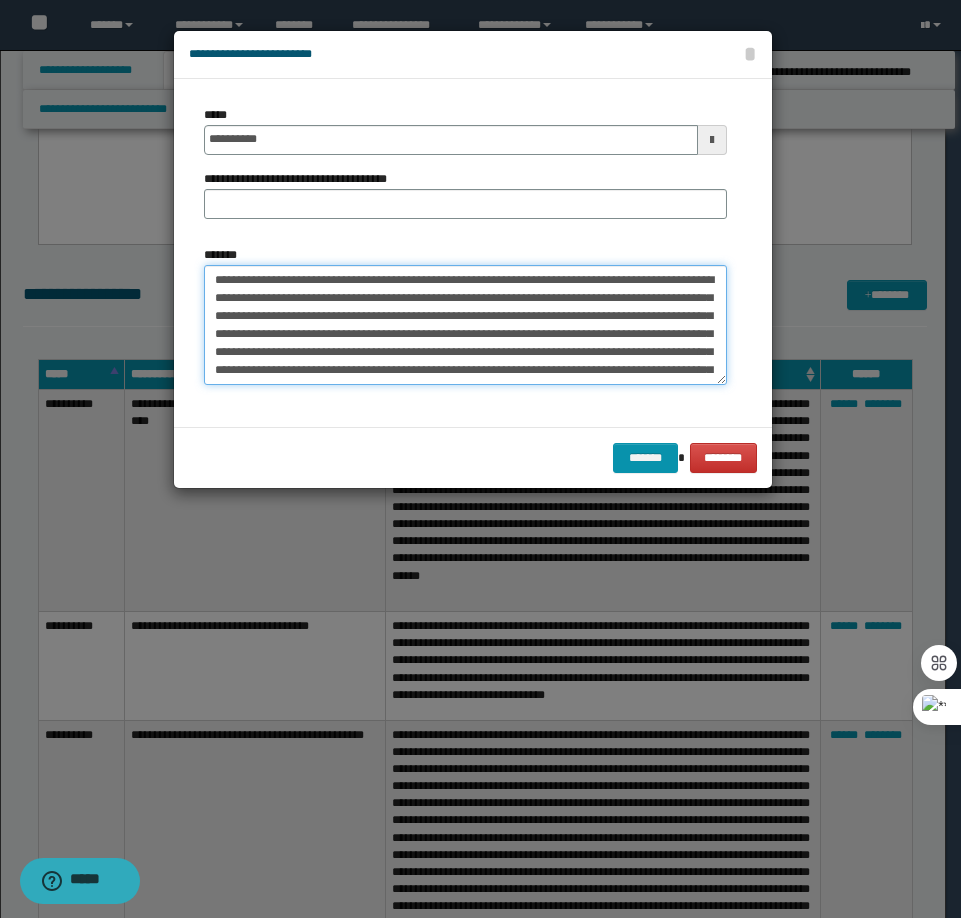 type on "**********" 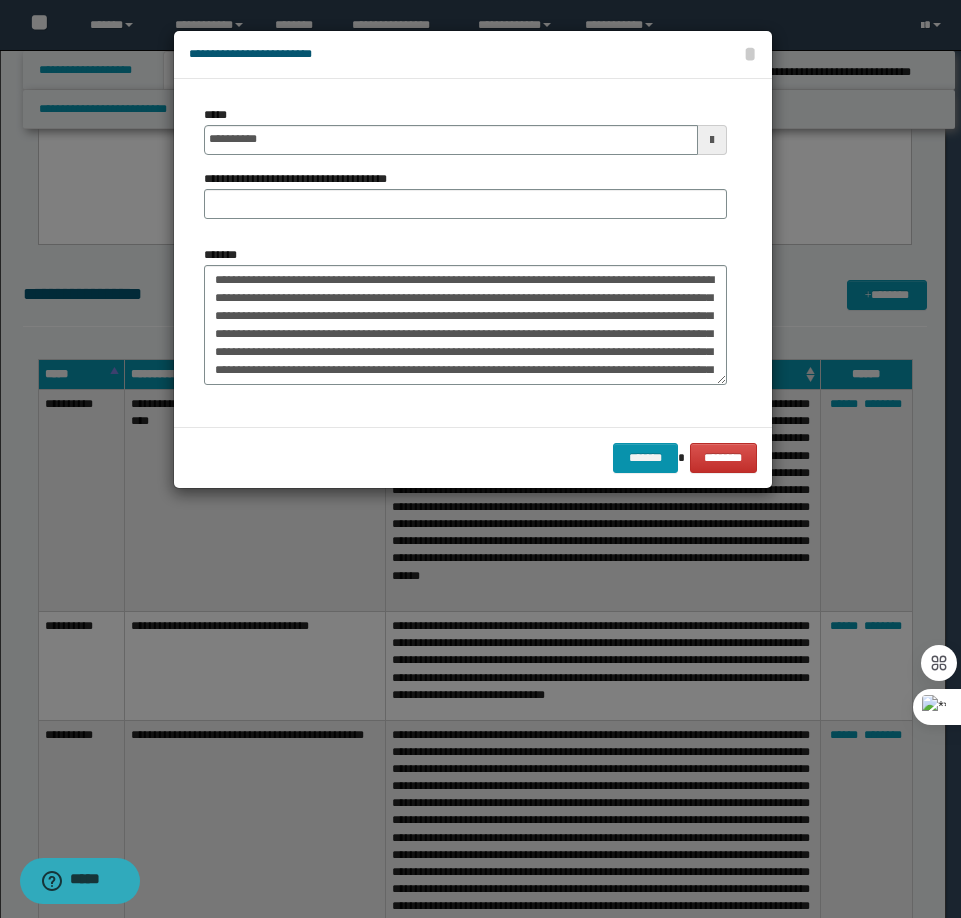 click on "**********" at bounding box center [465, 170] 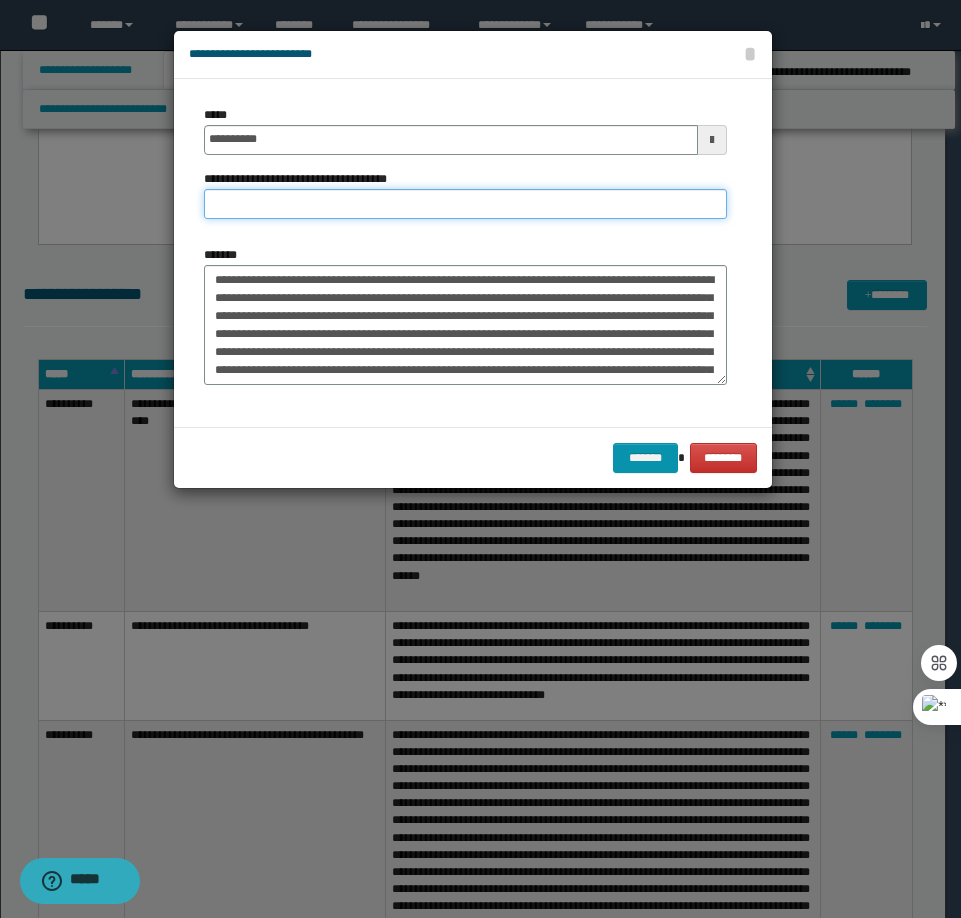 click on "**********" at bounding box center [465, 204] 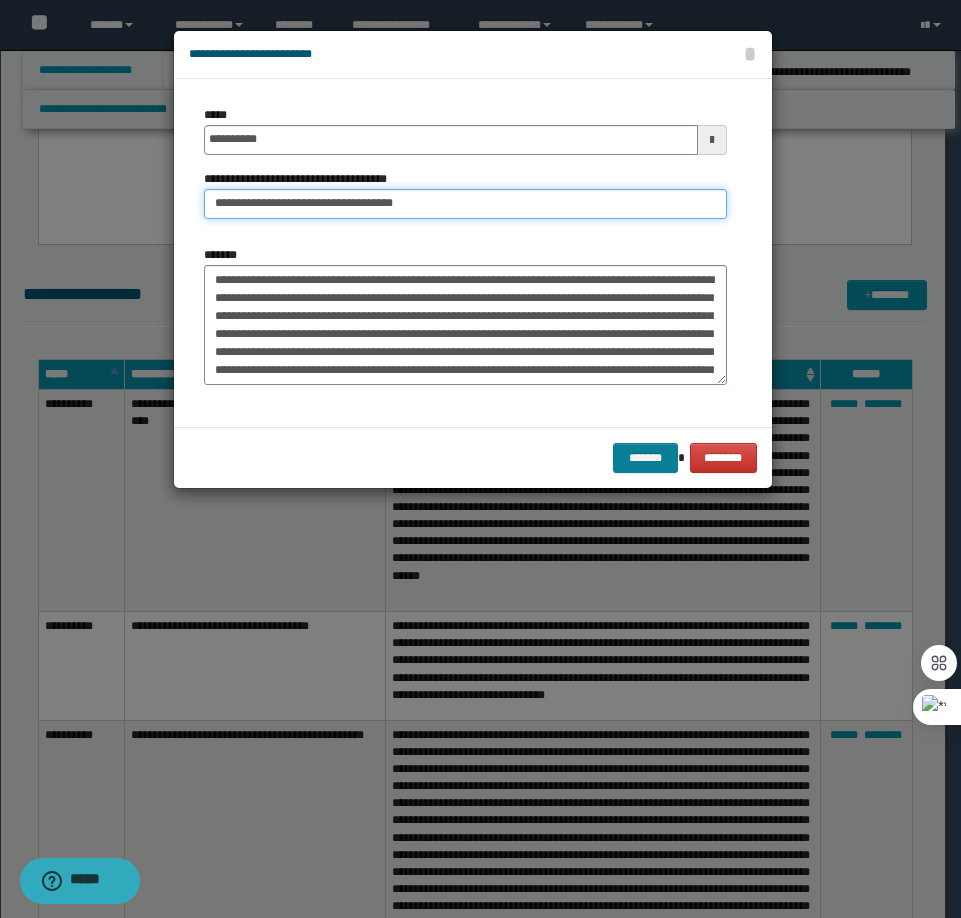 type on "**********" 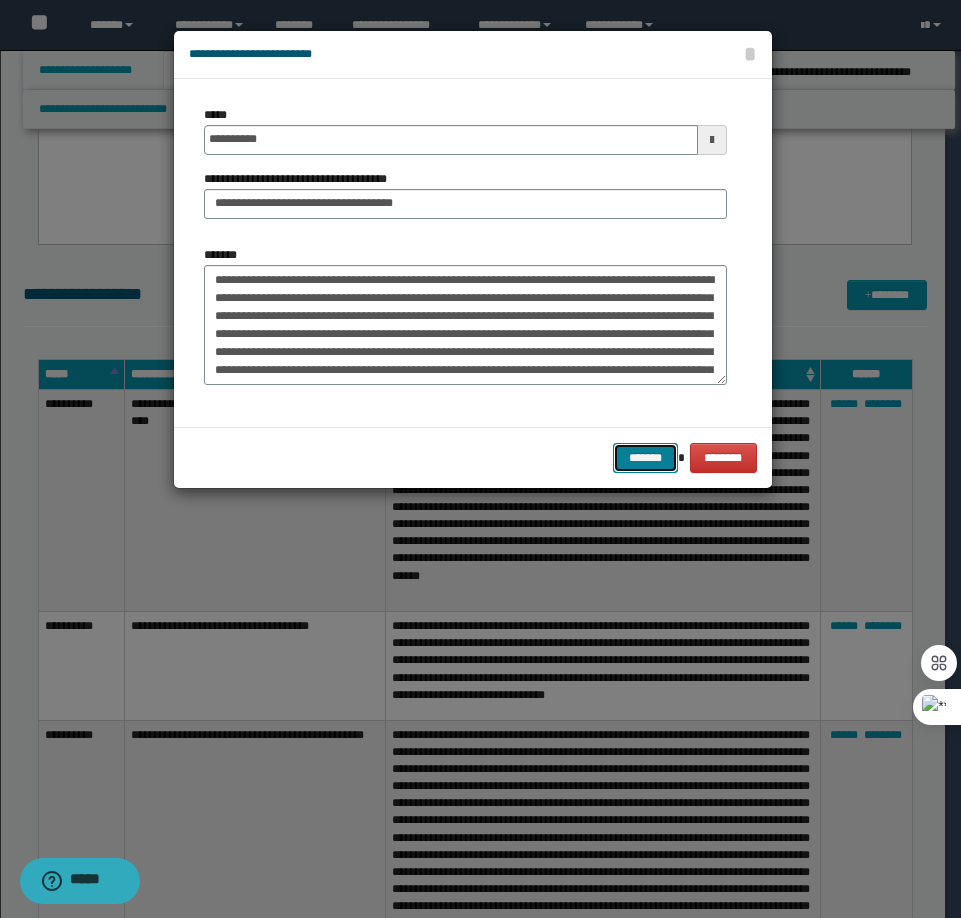 click on "*******" at bounding box center (645, 458) 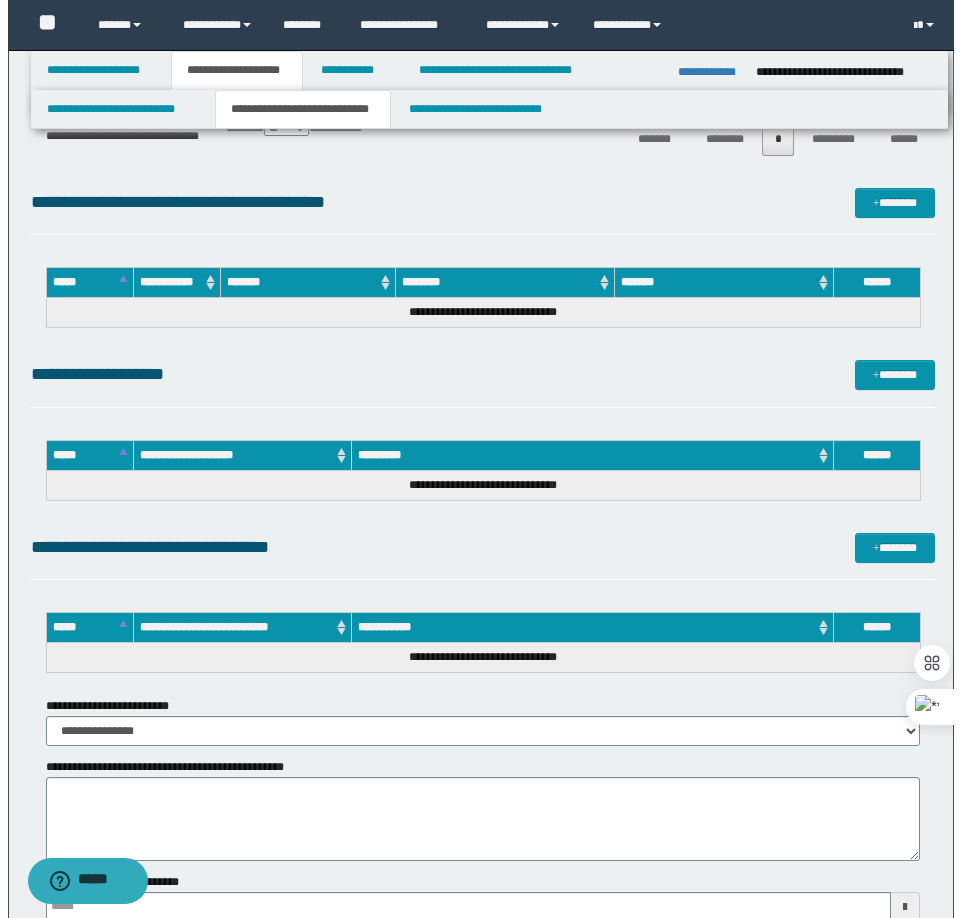 scroll, scrollTop: 4400, scrollLeft: 0, axis: vertical 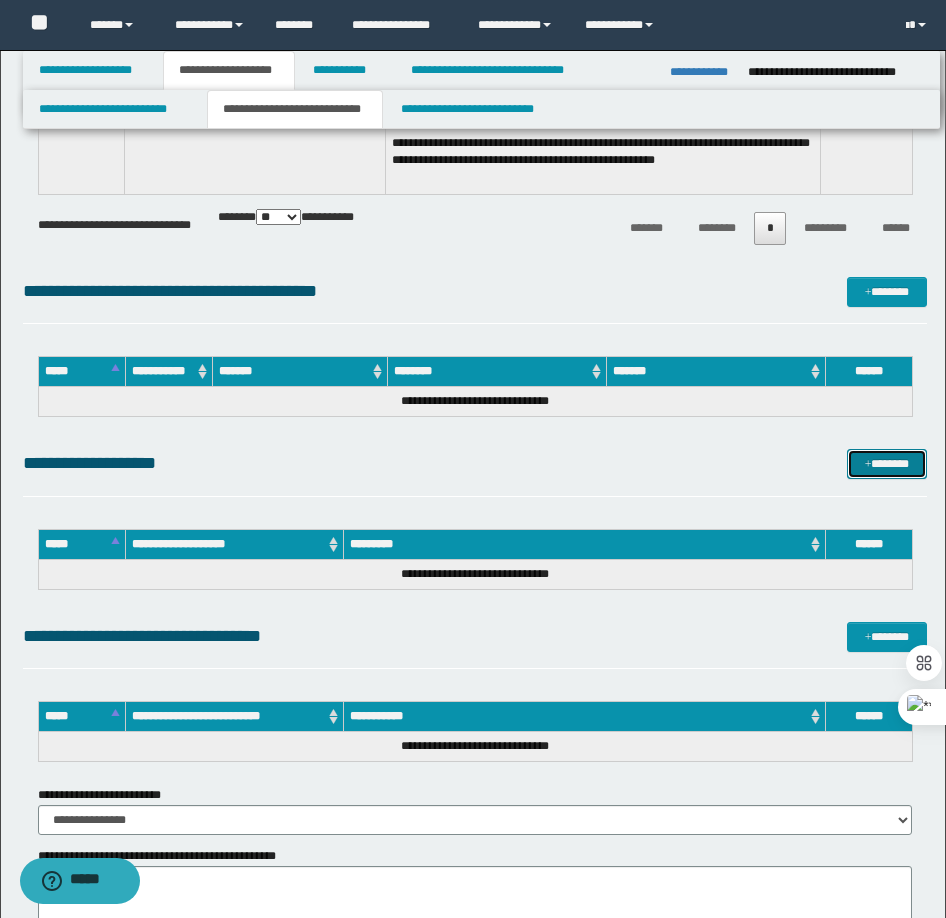 click on "*******" at bounding box center [887, 464] 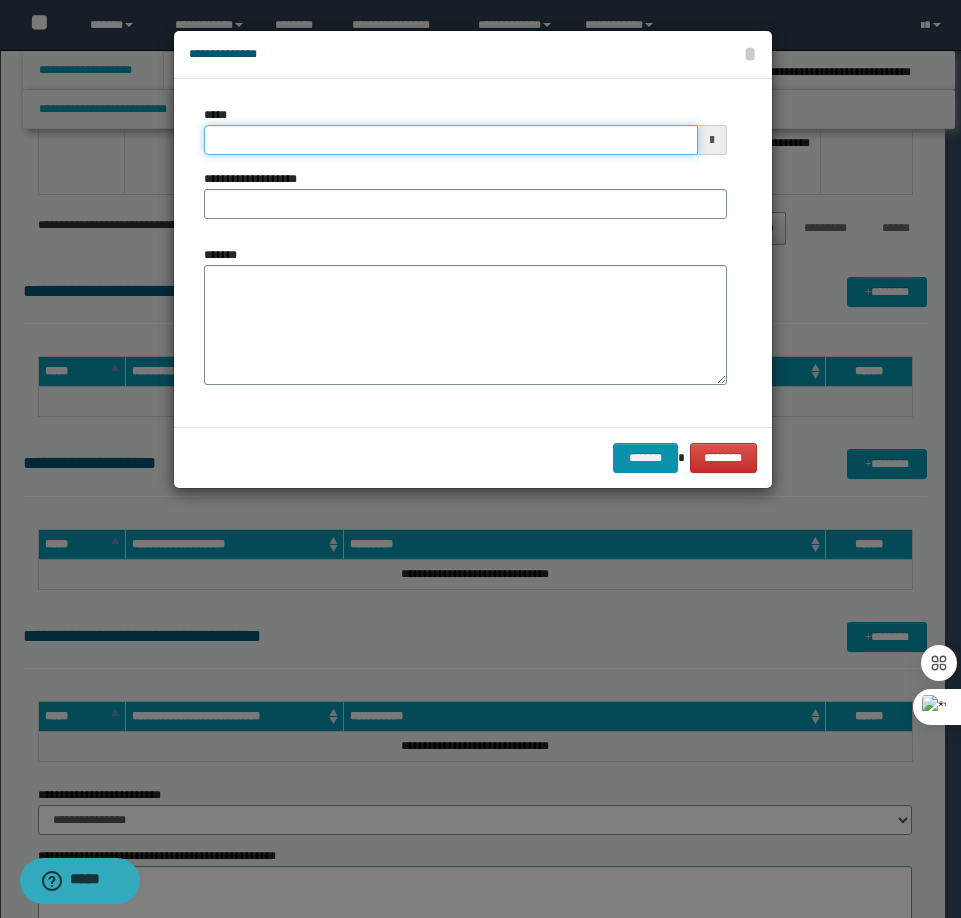 click on "*****" at bounding box center [451, 140] 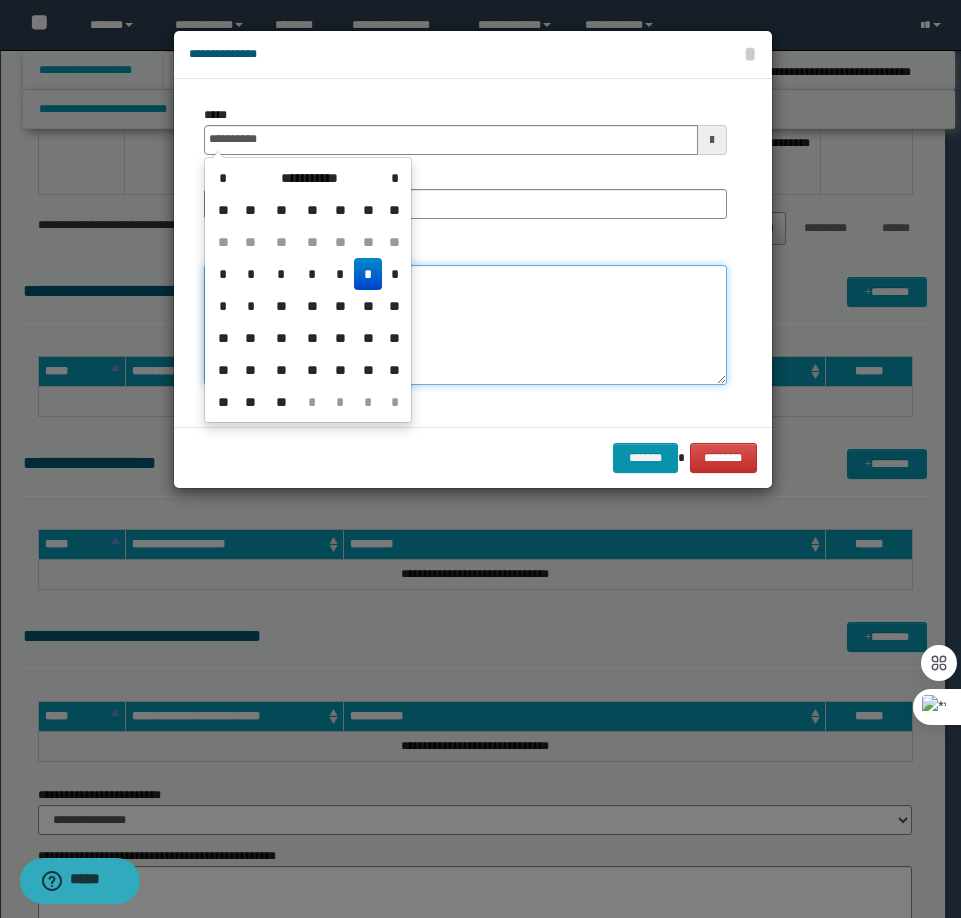 type on "**********" 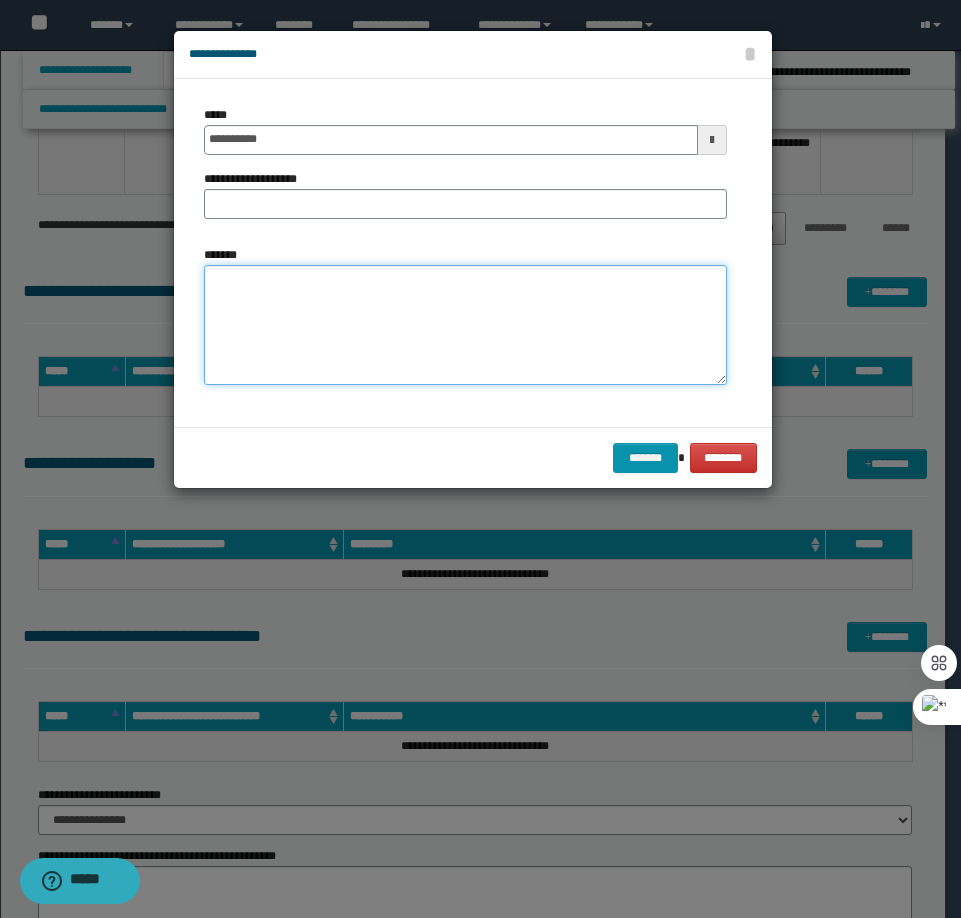 paste on "**********" 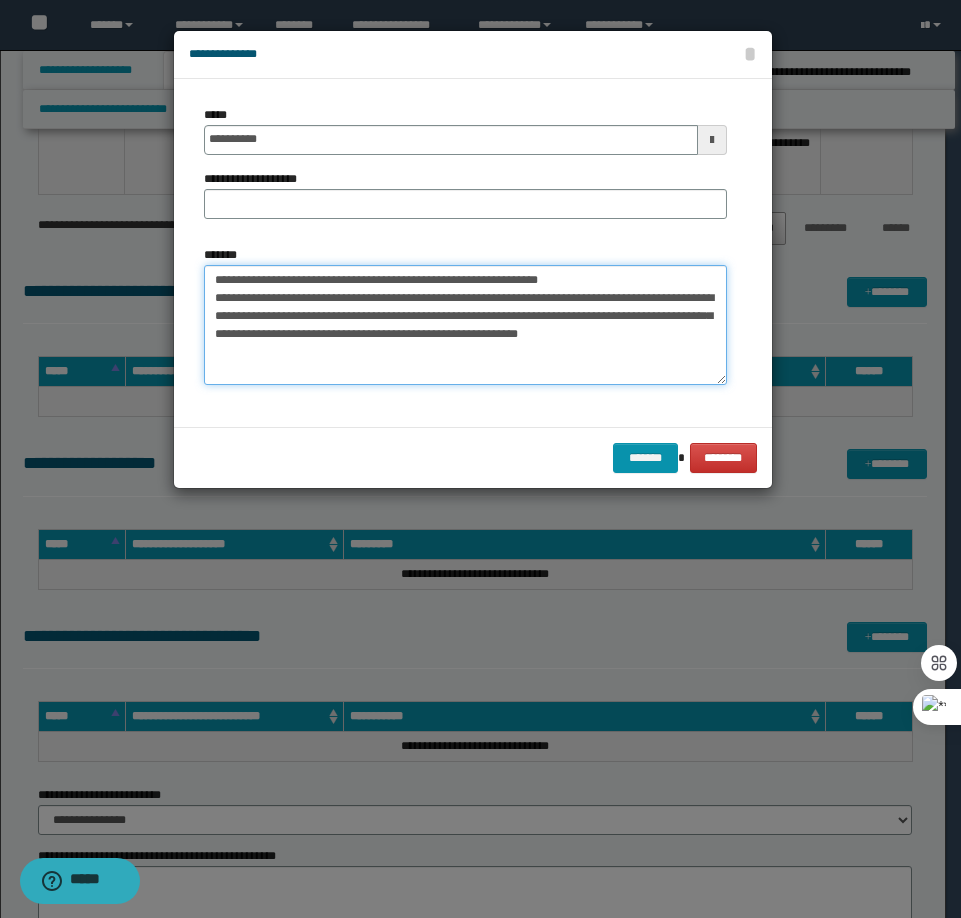drag, startPoint x: 602, startPoint y: 276, endPoint x: 280, endPoint y: 282, distance: 322.0559 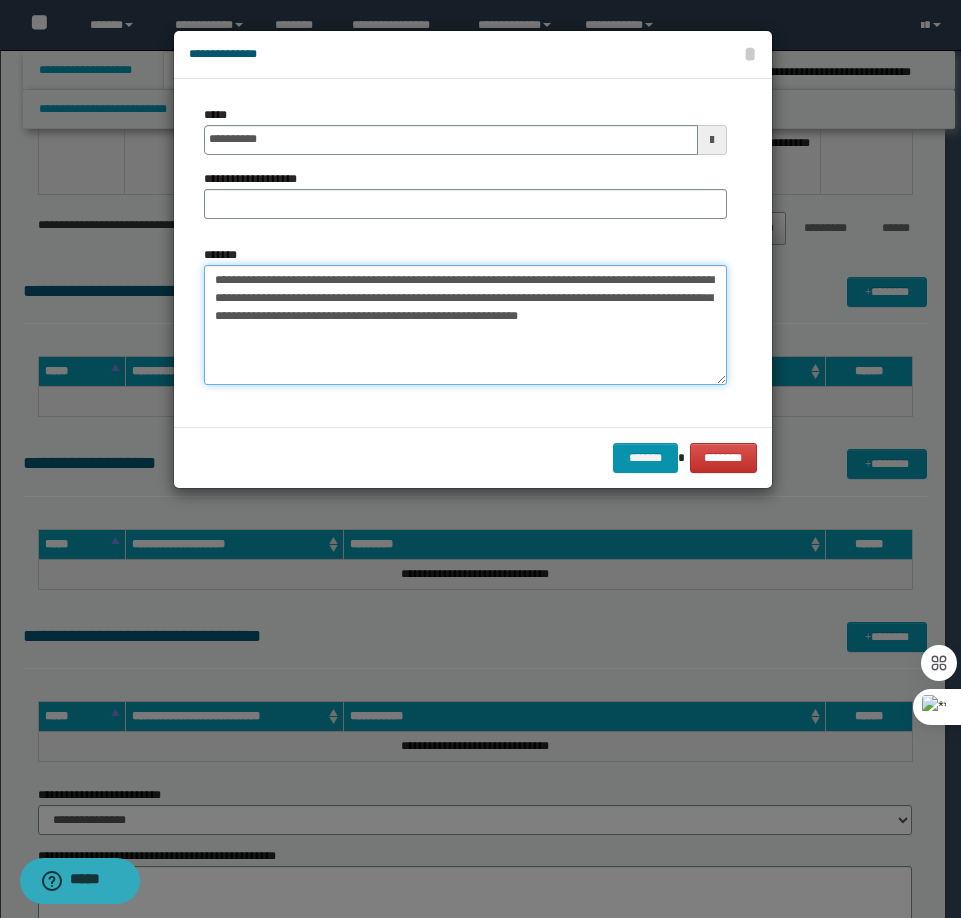 type on "**********" 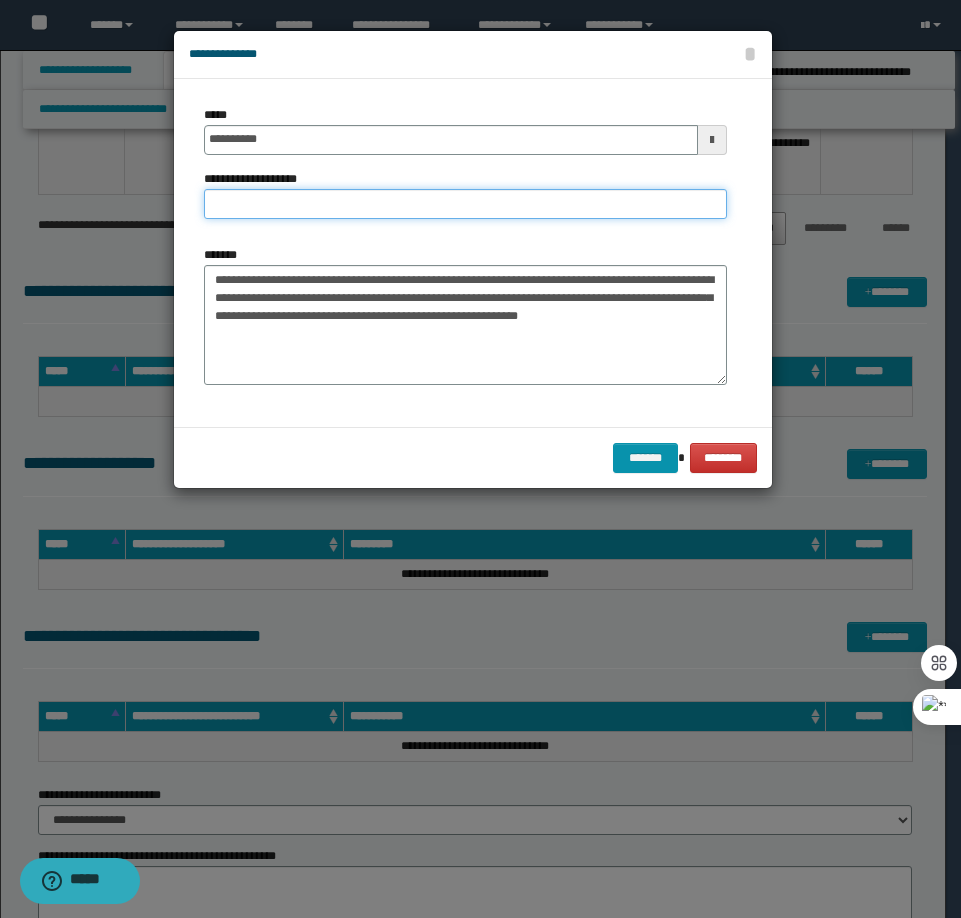 click on "**********" at bounding box center (465, 204) 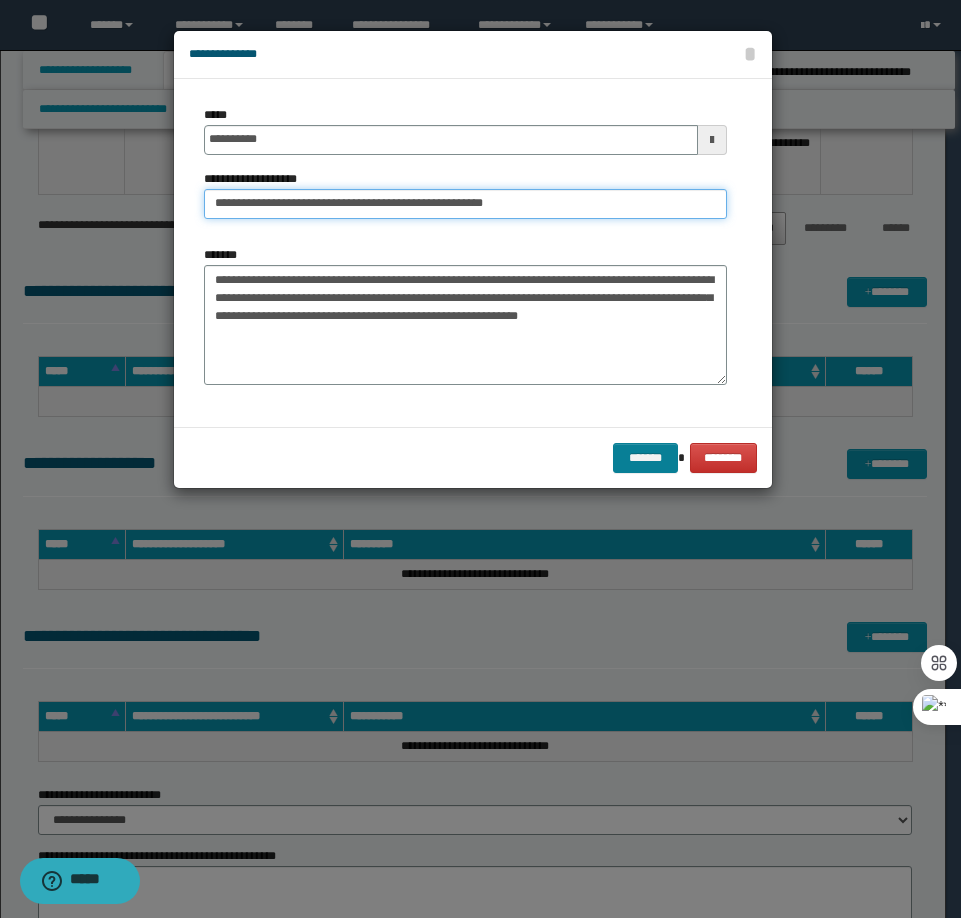 type on "**********" 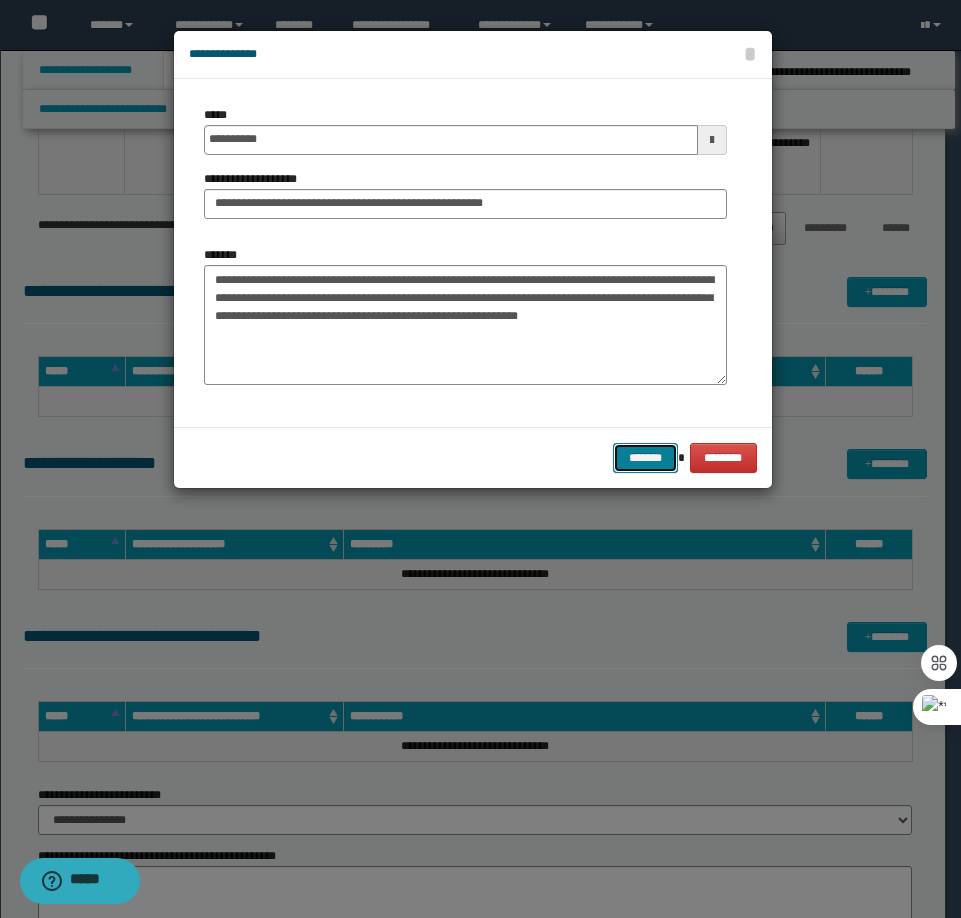 click on "*******" at bounding box center (645, 458) 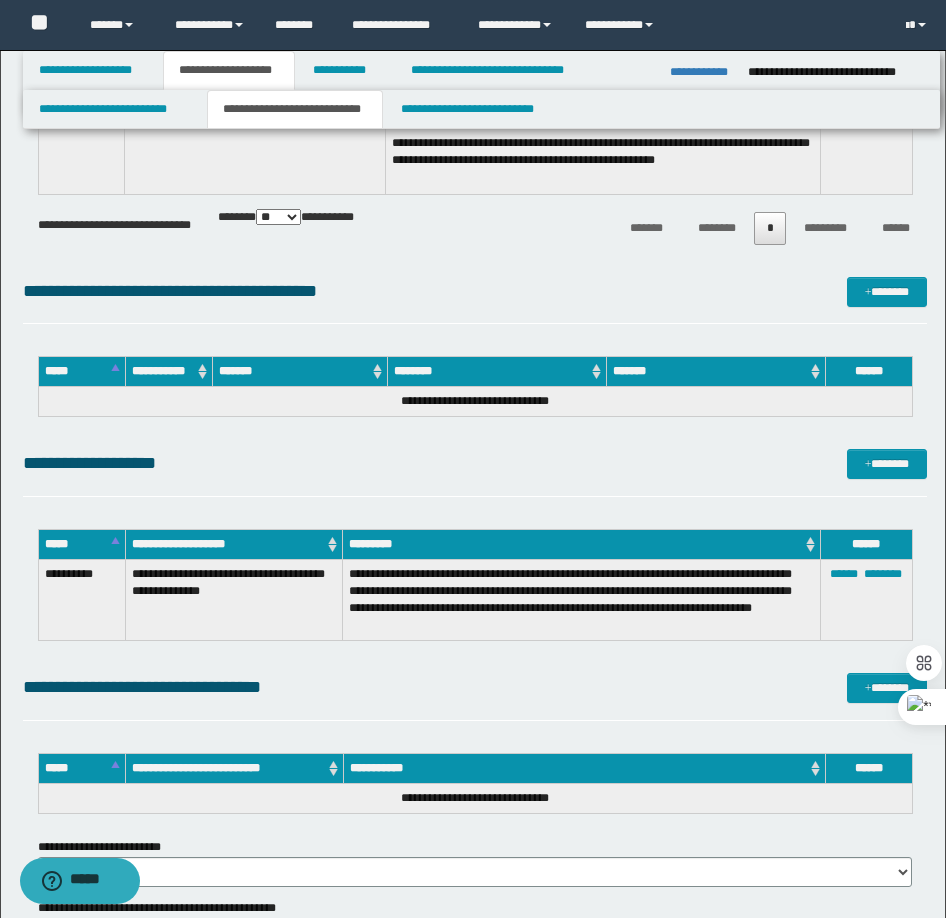 drag, startPoint x: 883, startPoint y: 481, endPoint x: 880, endPoint y: 470, distance: 11.401754 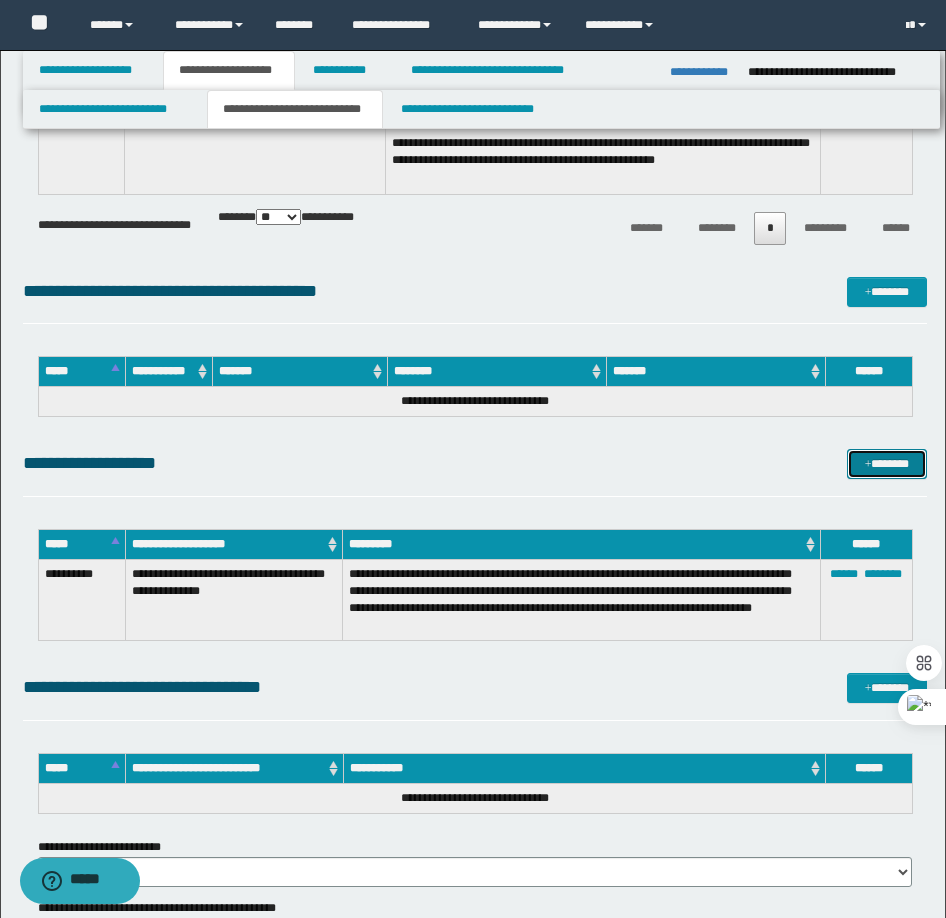 click on "*******" at bounding box center [887, 464] 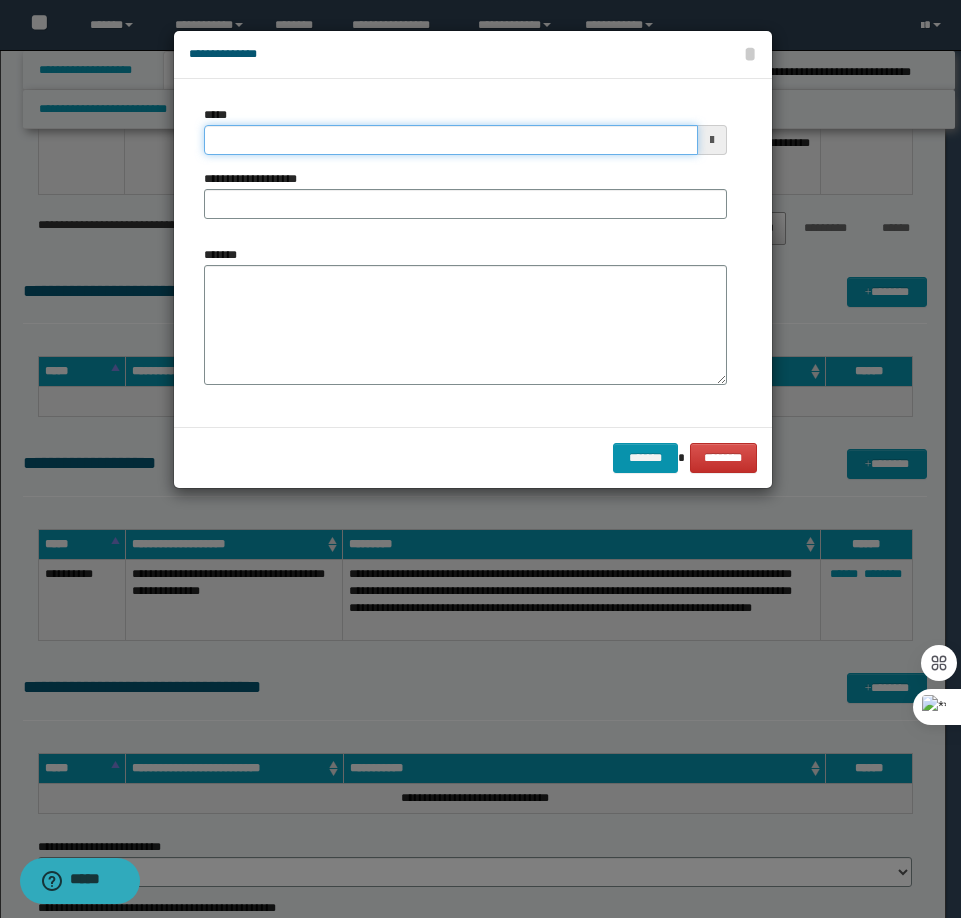 click on "*****" at bounding box center (451, 140) 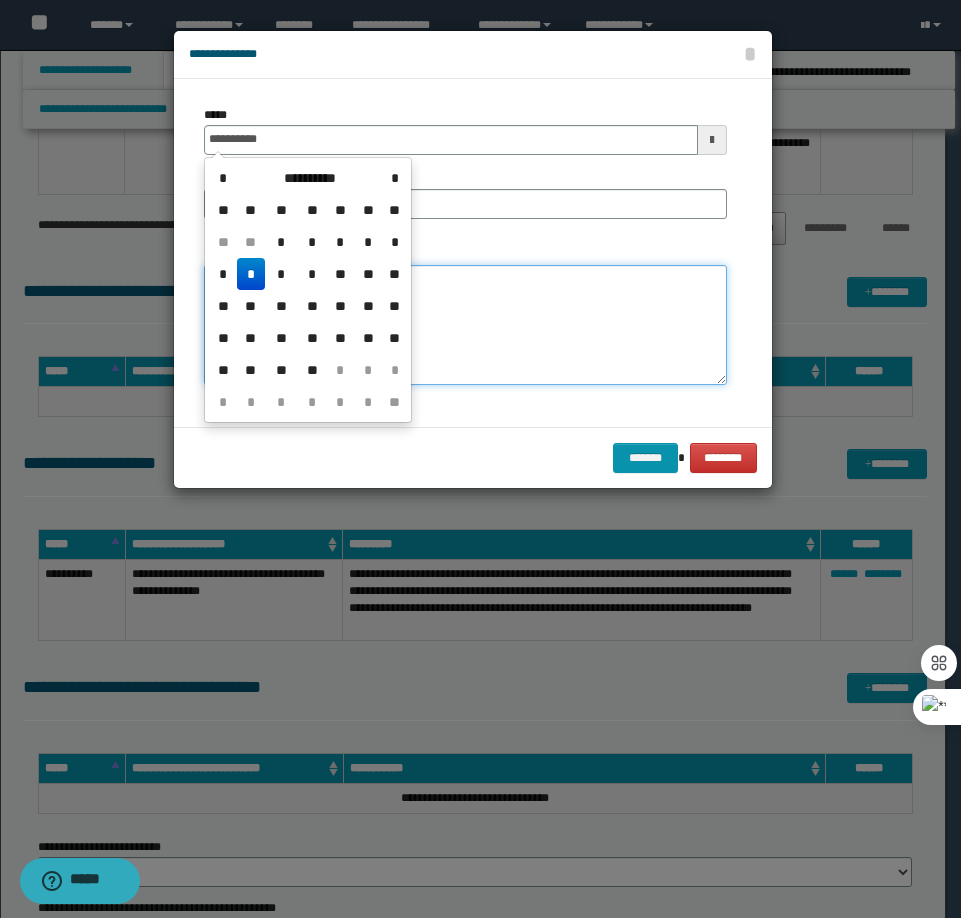 type on "**********" 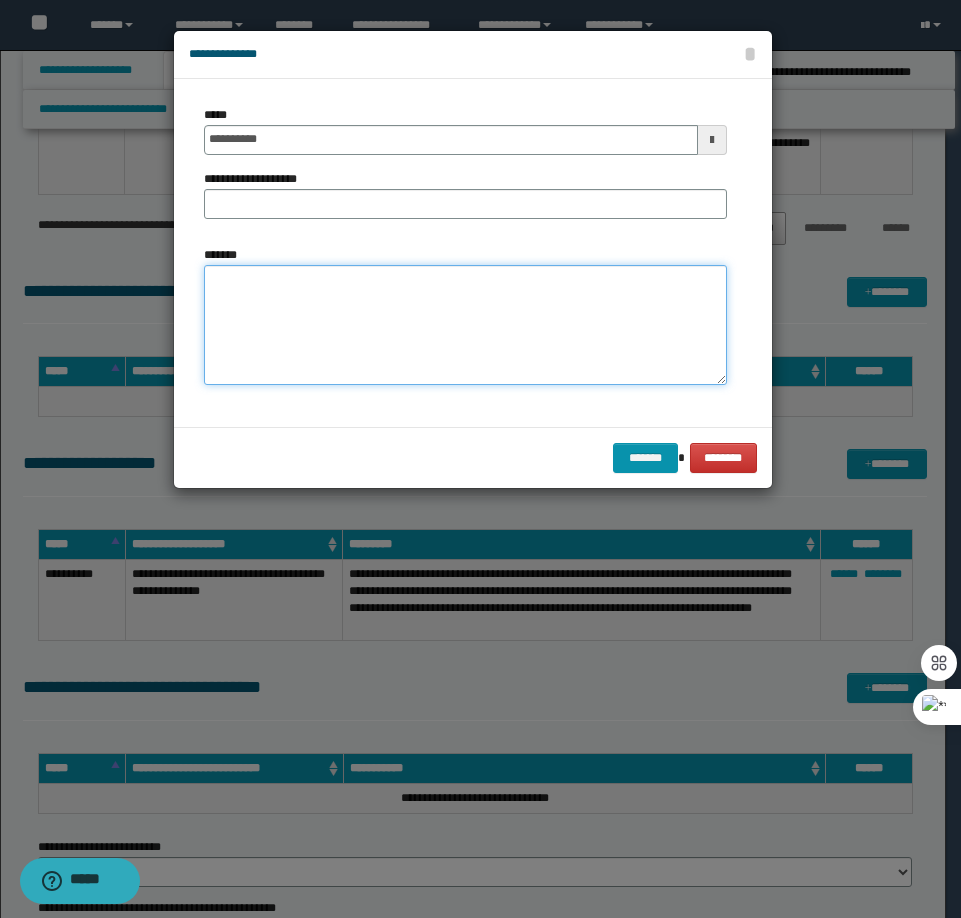 paste on "**********" 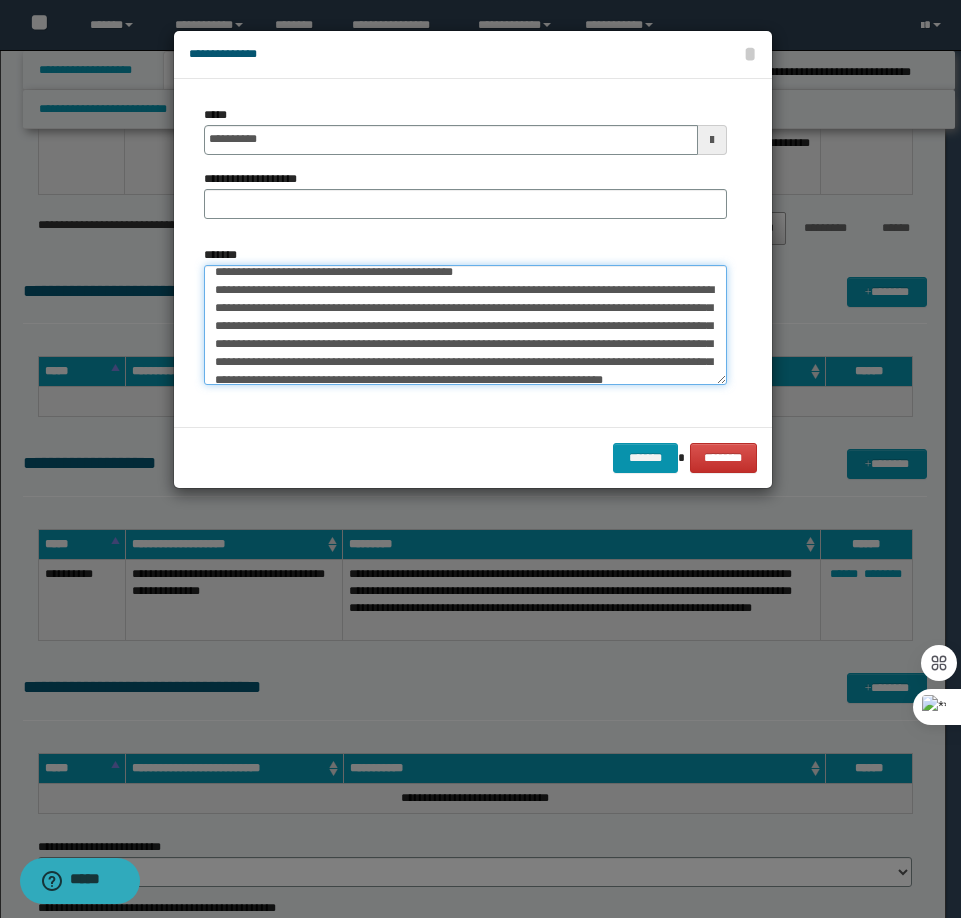 scroll, scrollTop: 0, scrollLeft: 0, axis: both 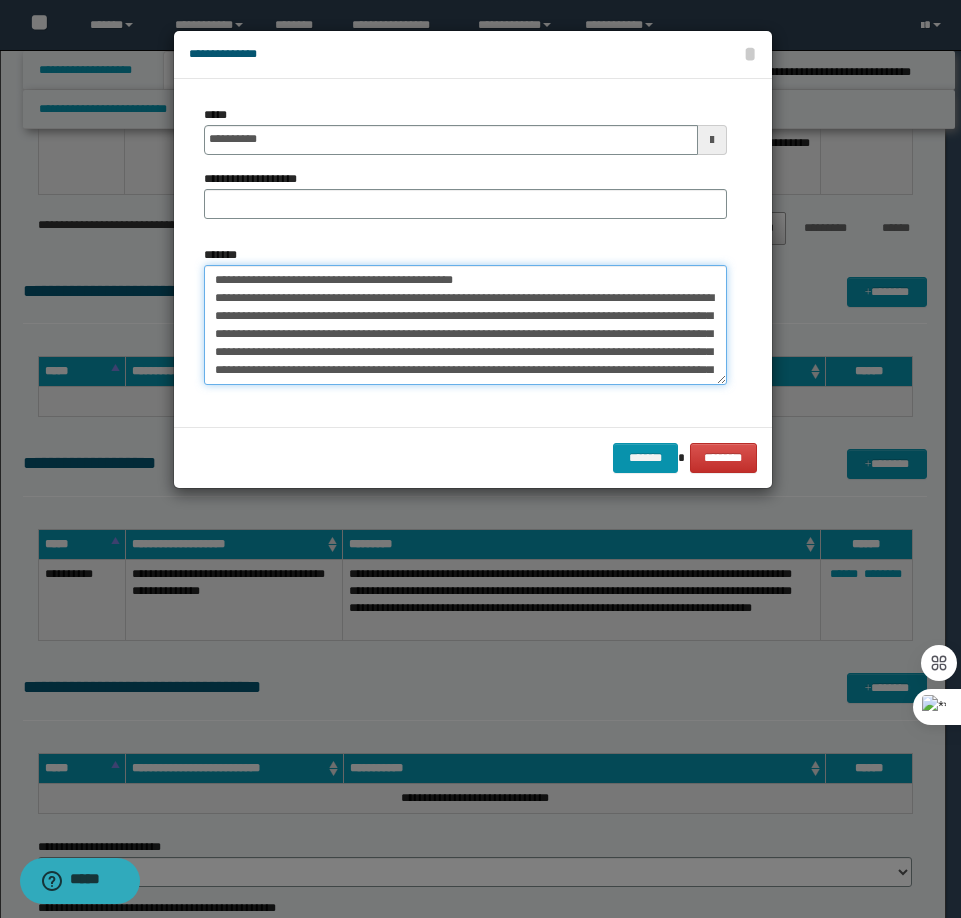 drag, startPoint x: 514, startPoint y: 277, endPoint x: 281, endPoint y: 277, distance: 233 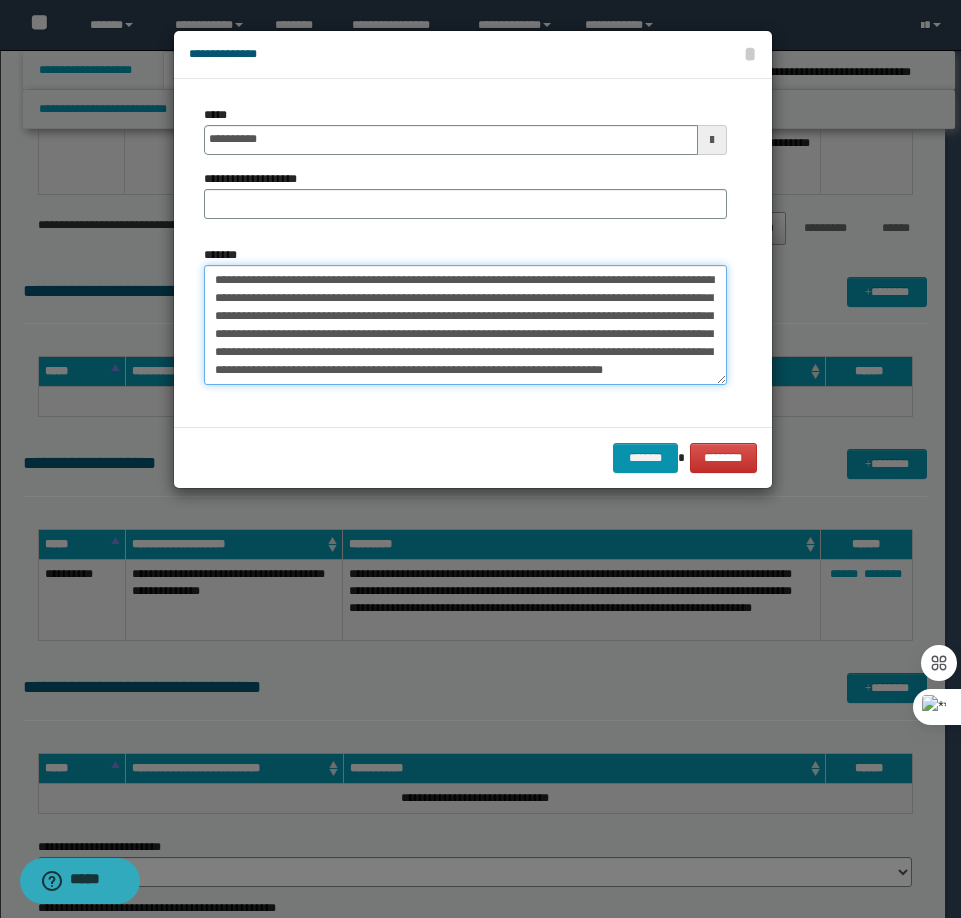 type on "**********" 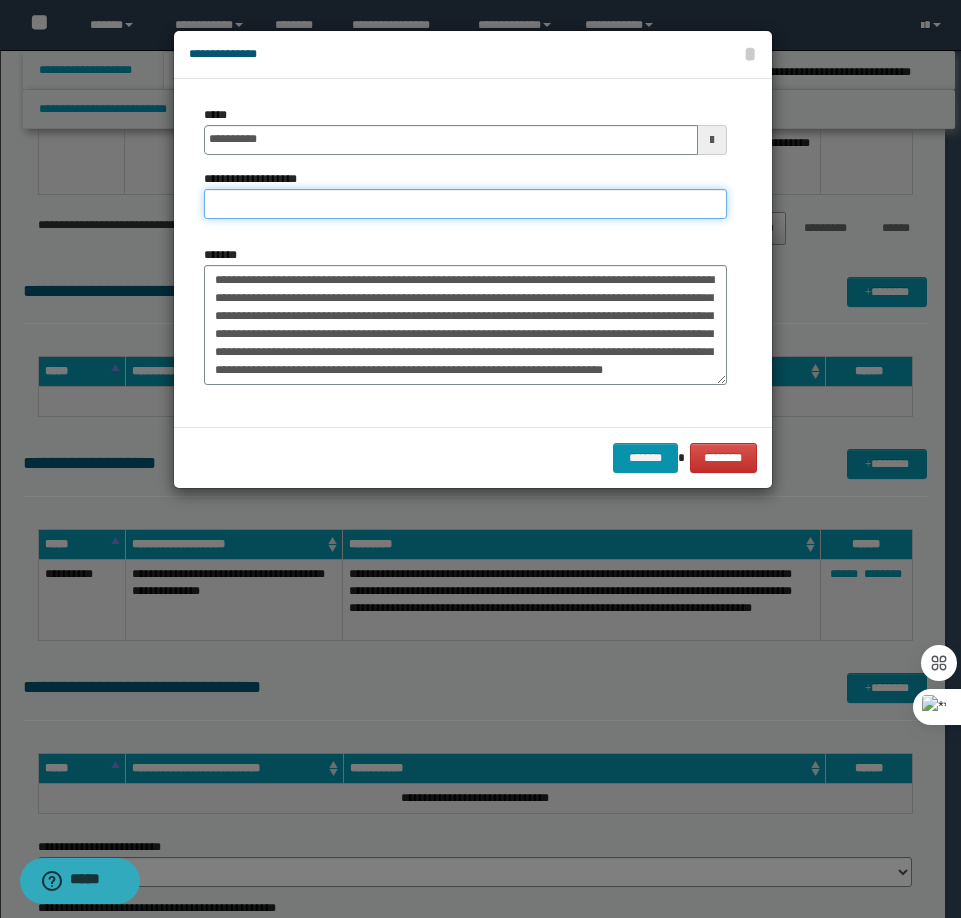 click on "**********" at bounding box center (465, 204) 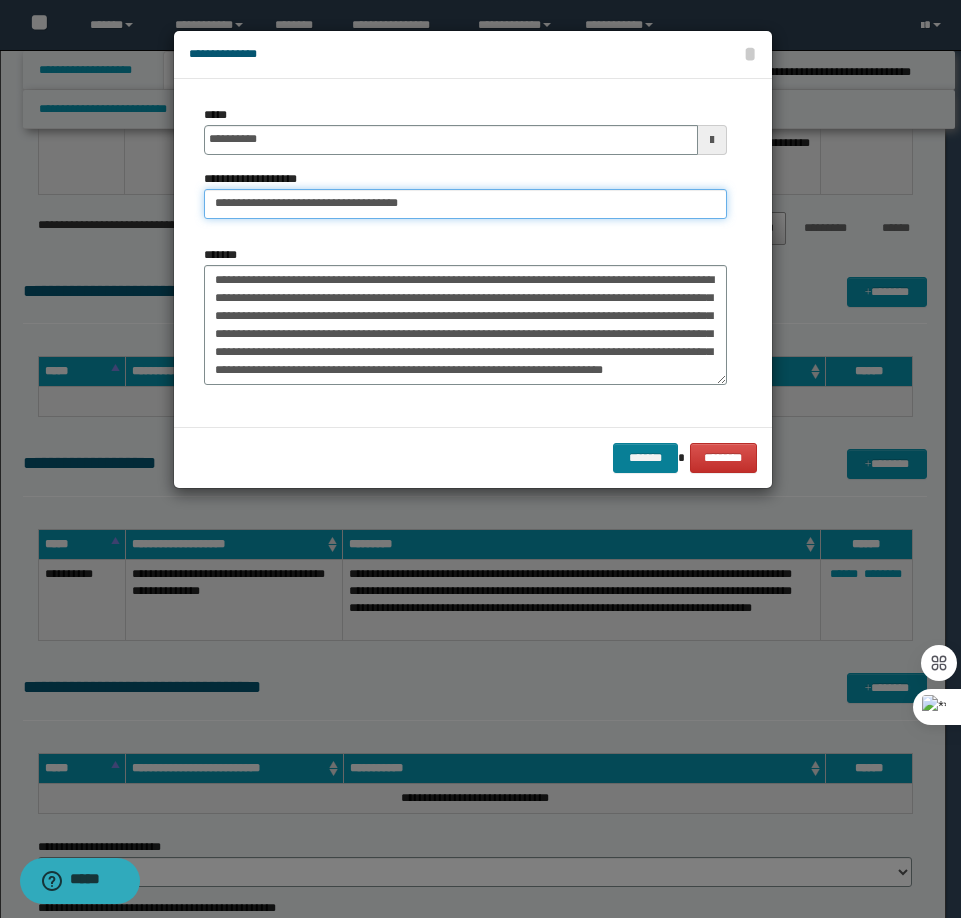 type on "**********" 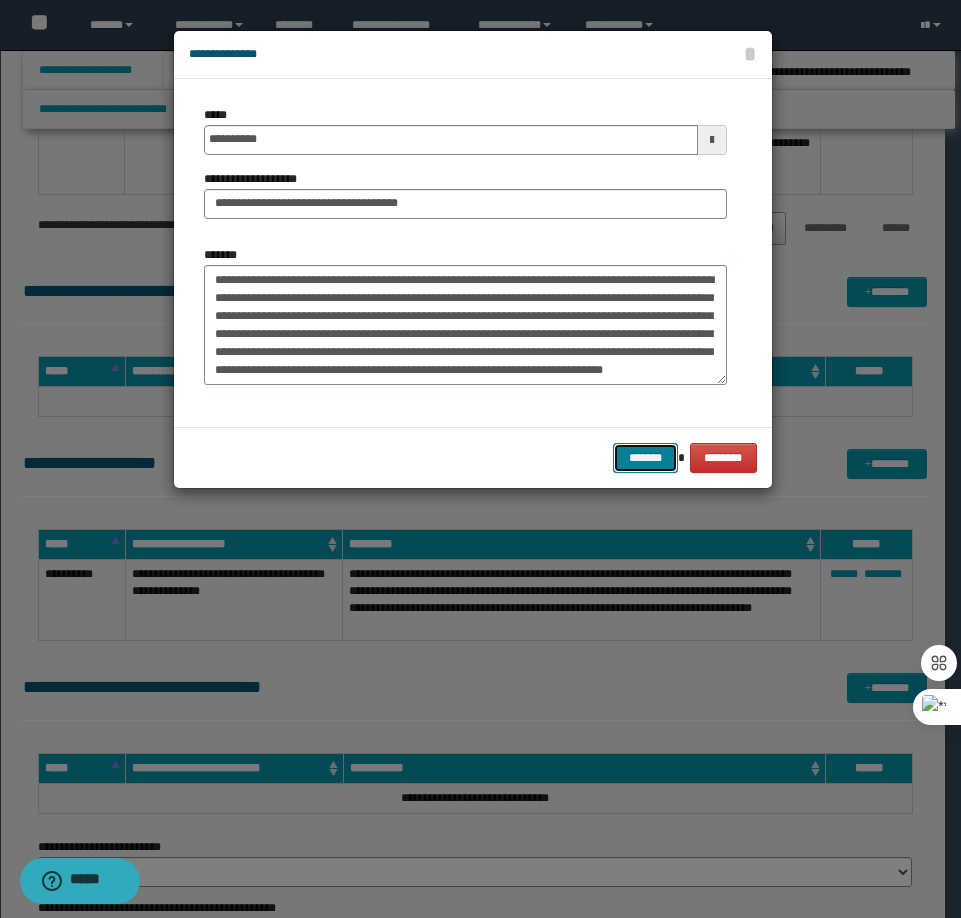 click on "*******" at bounding box center (645, 458) 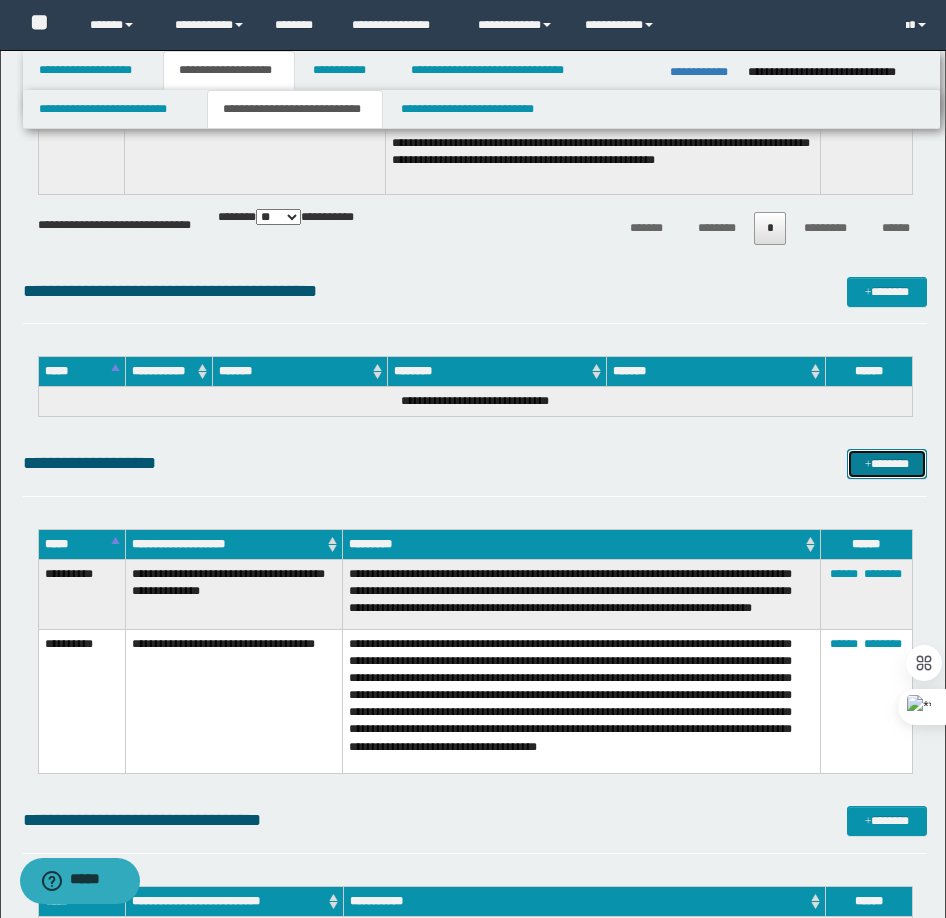 drag, startPoint x: 876, startPoint y: 465, endPoint x: 866, endPoint y: 466, distance: 10.049875 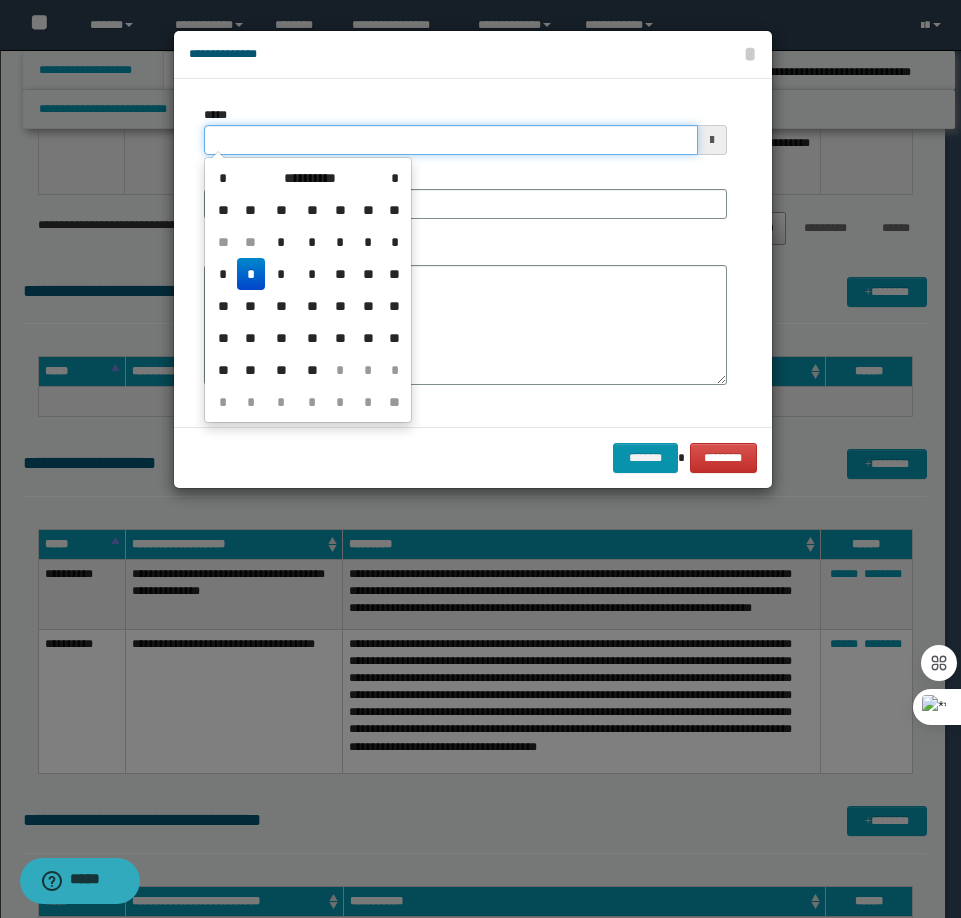 click on "*****" at bounding box center [451, 140] 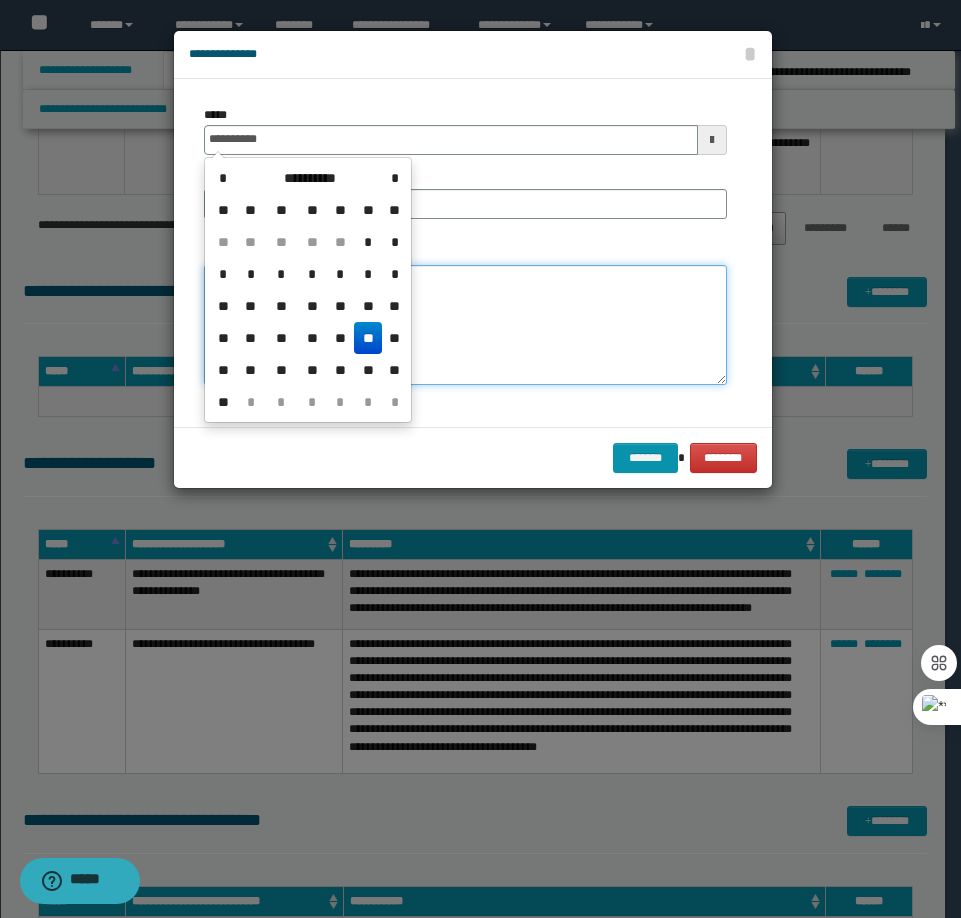 type on "**********" 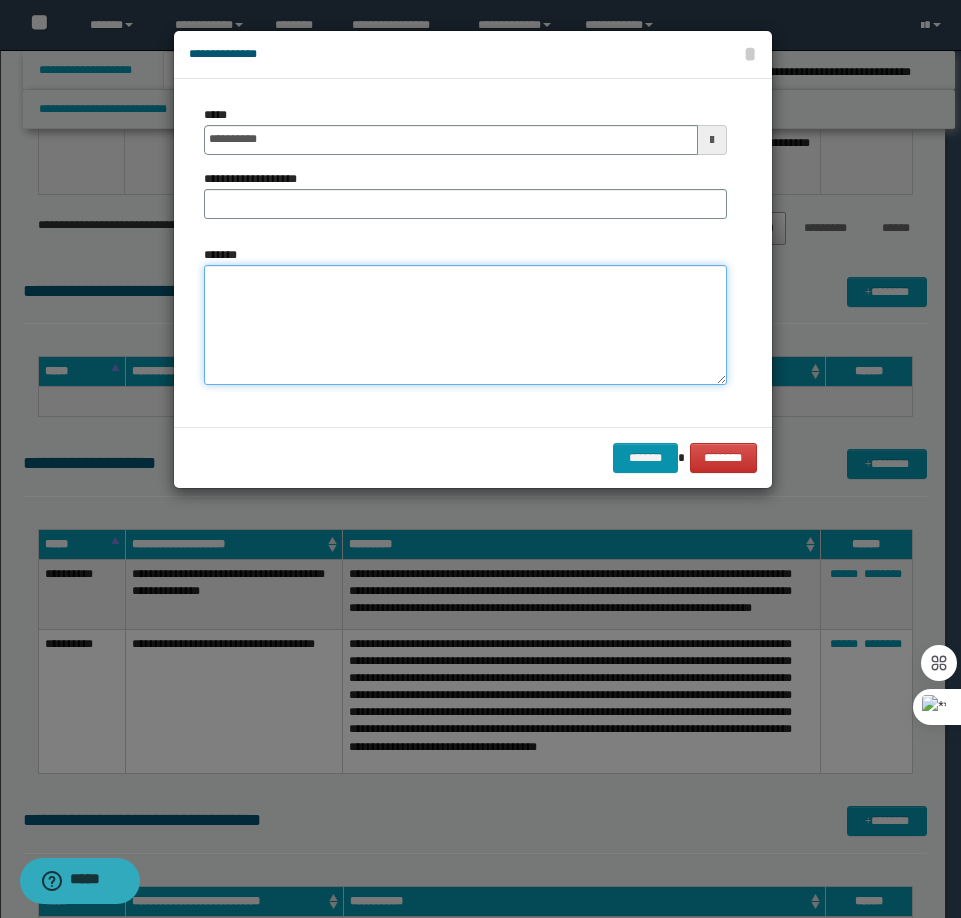 click on "*******" at bounding box center (465, 325) 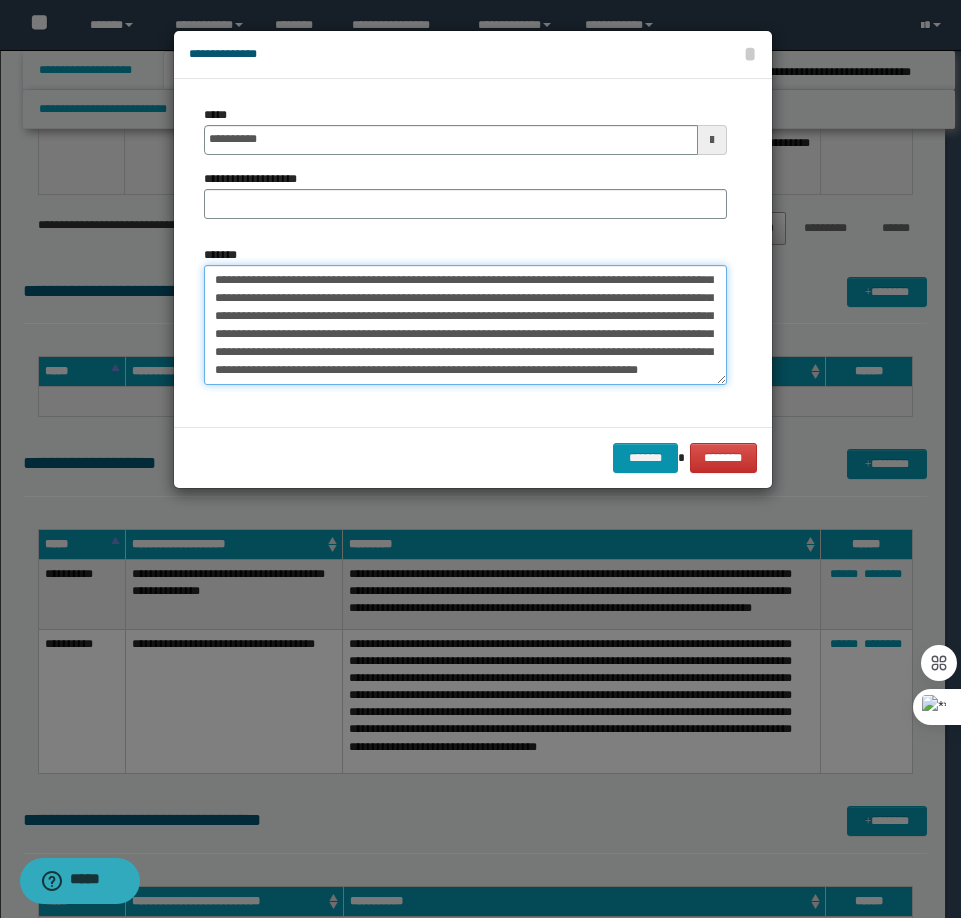 scroll, scrollTop: 0, scrollLeft: 0, axis: both 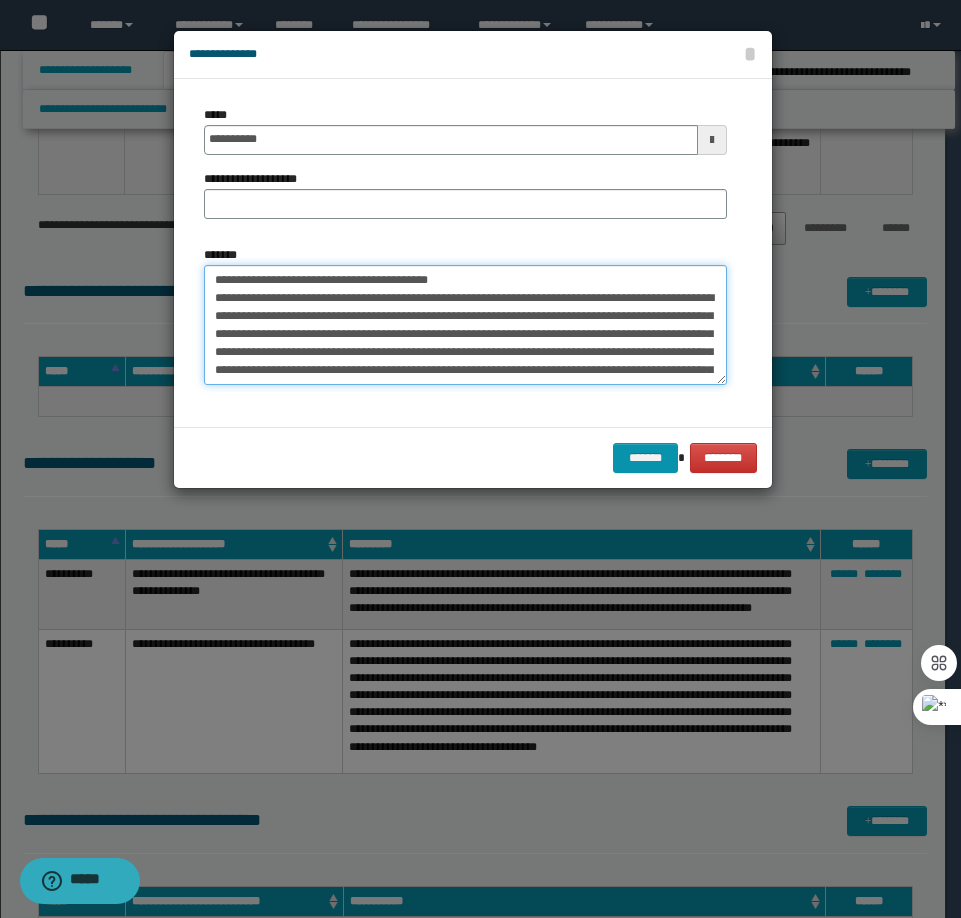 drag, startPoint x: 502, startPoint y: 266, endPoint x: 280, endPoint y: 276, distance: 222.22511 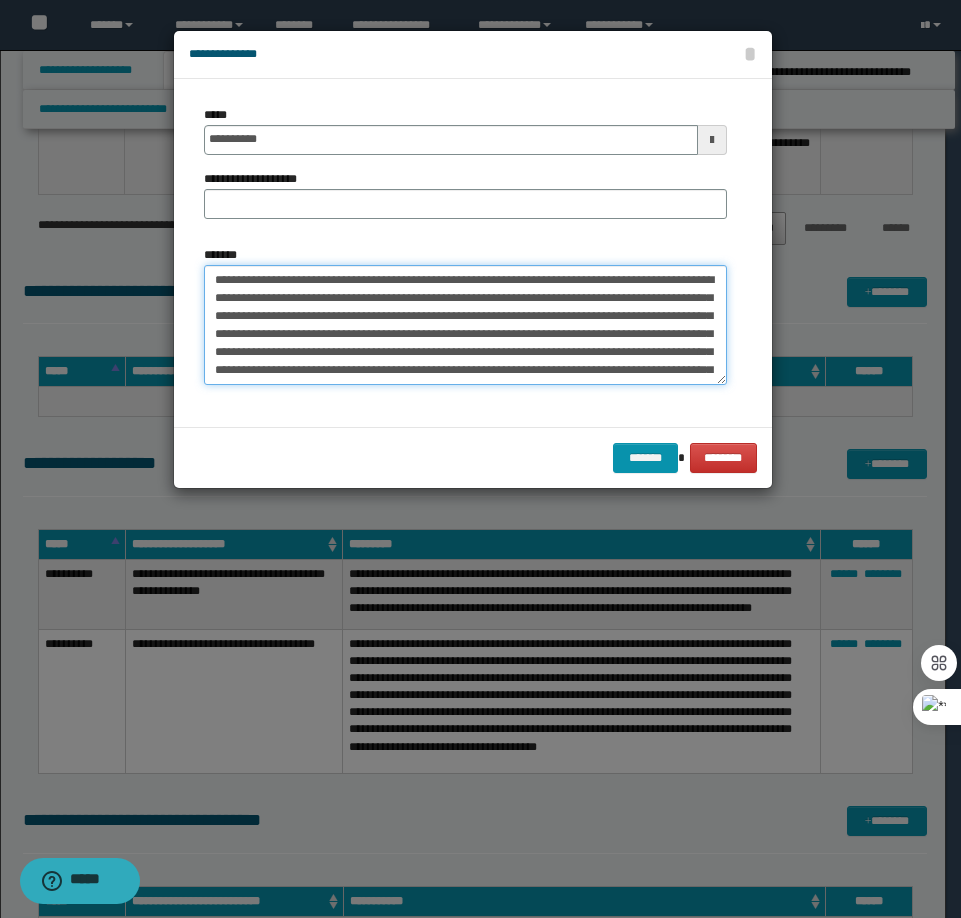 type on "**********" 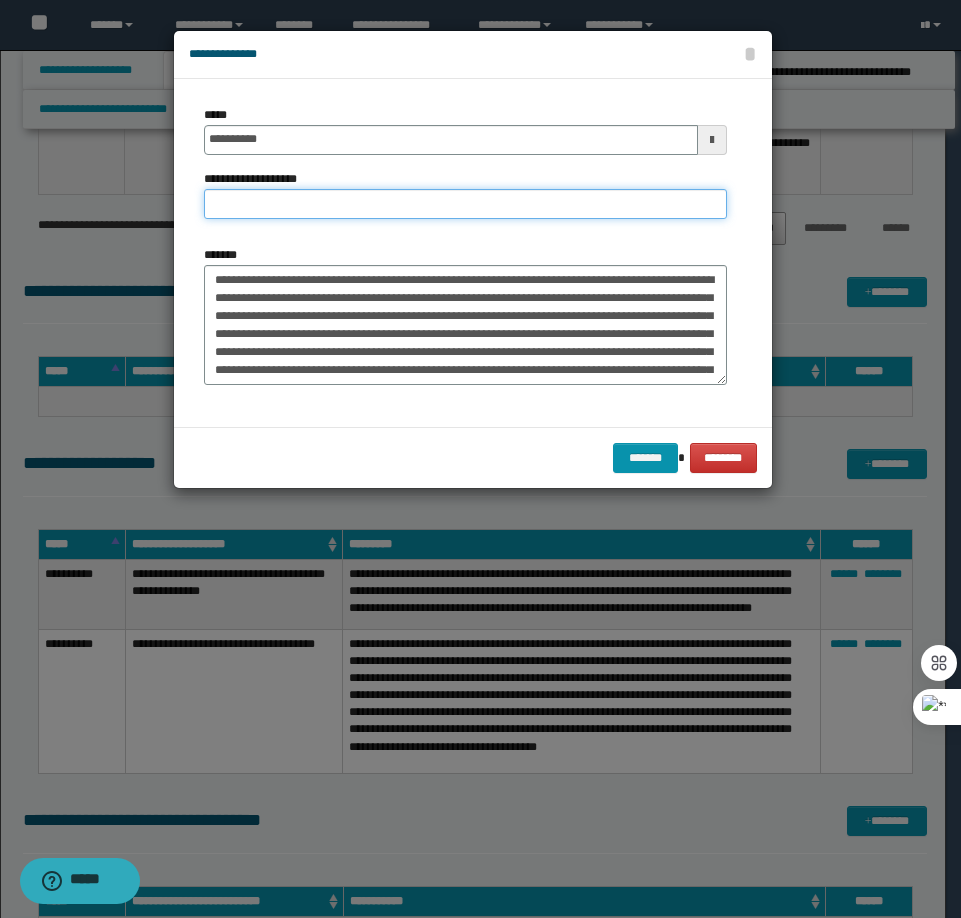 click on "**********" at bounding box center (465, 204) 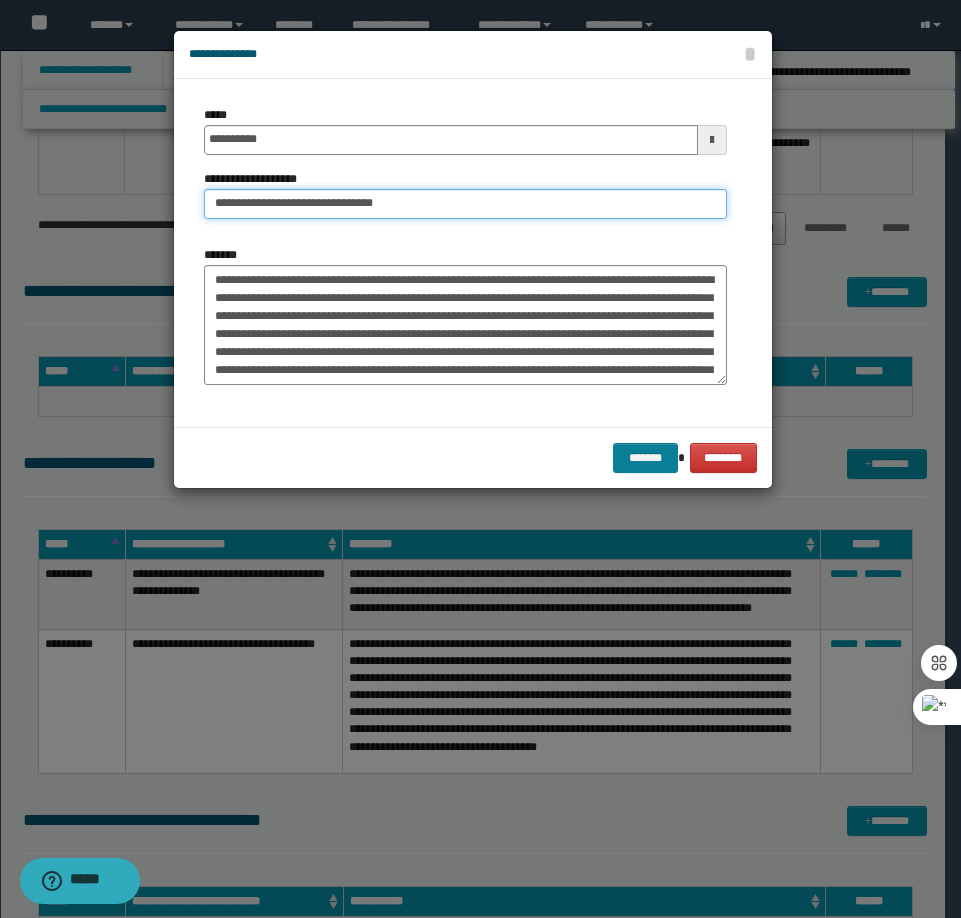 type on "**********" 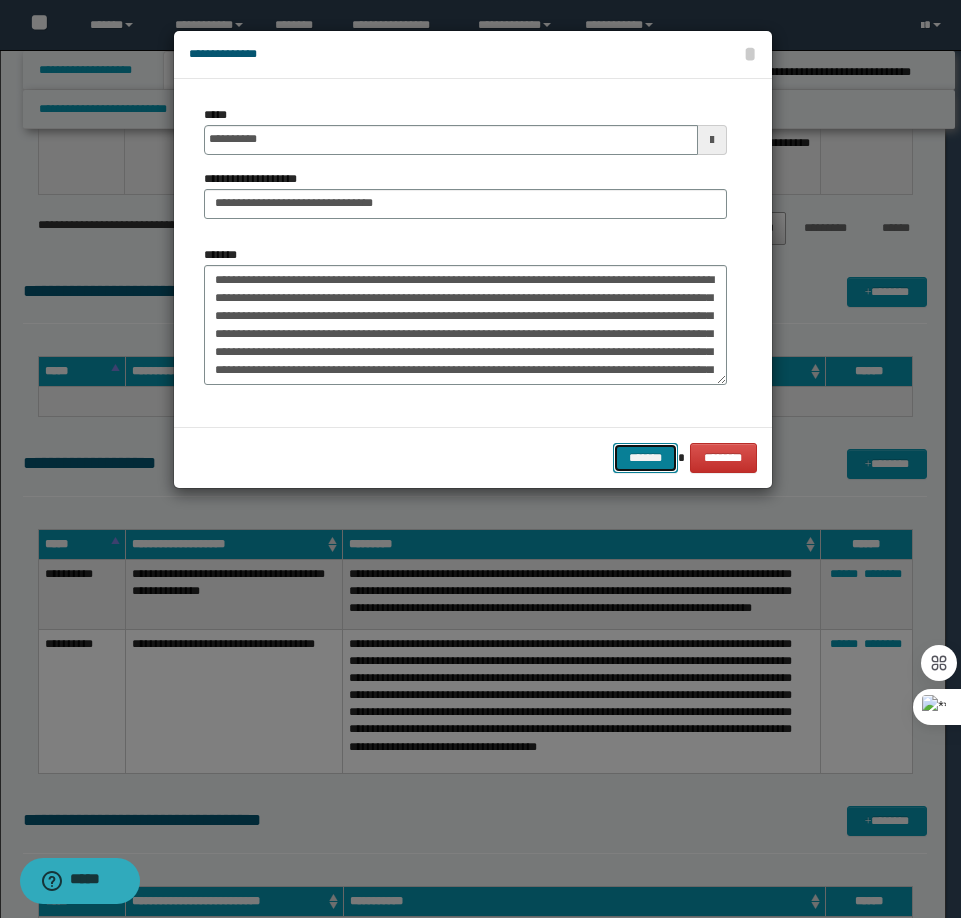 click on "*******" at bounding box center (645, 458) 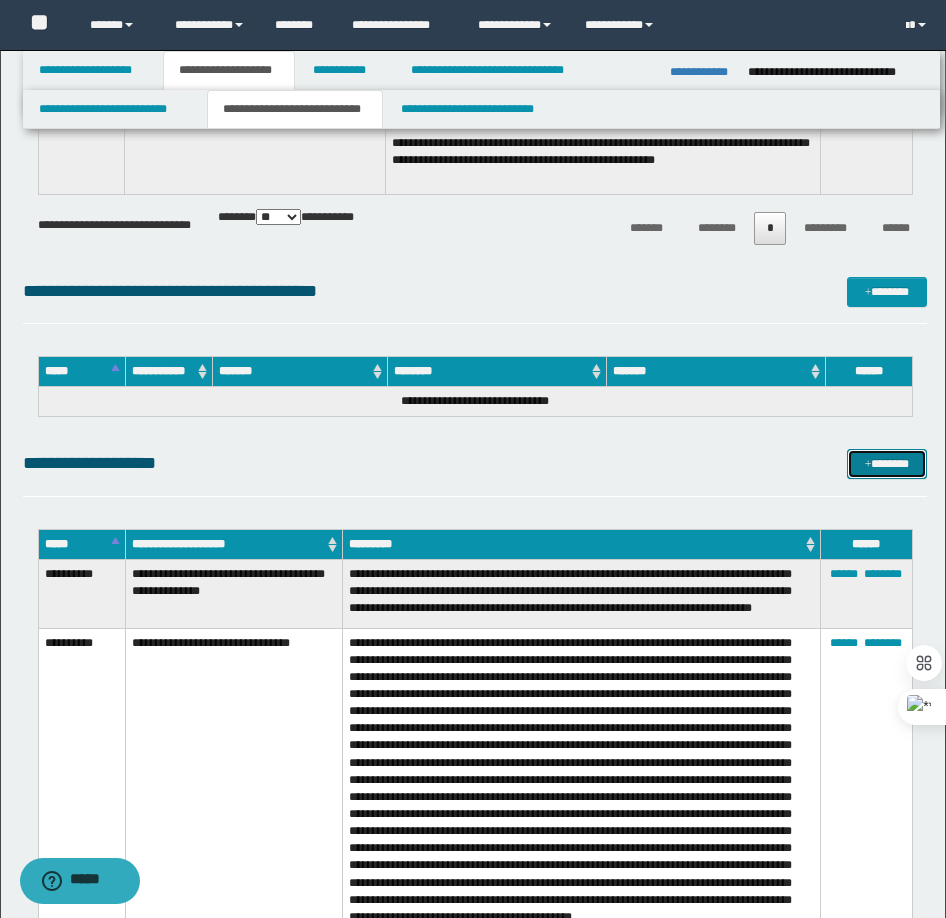 click on "*******" at bounding box center (887, 464) 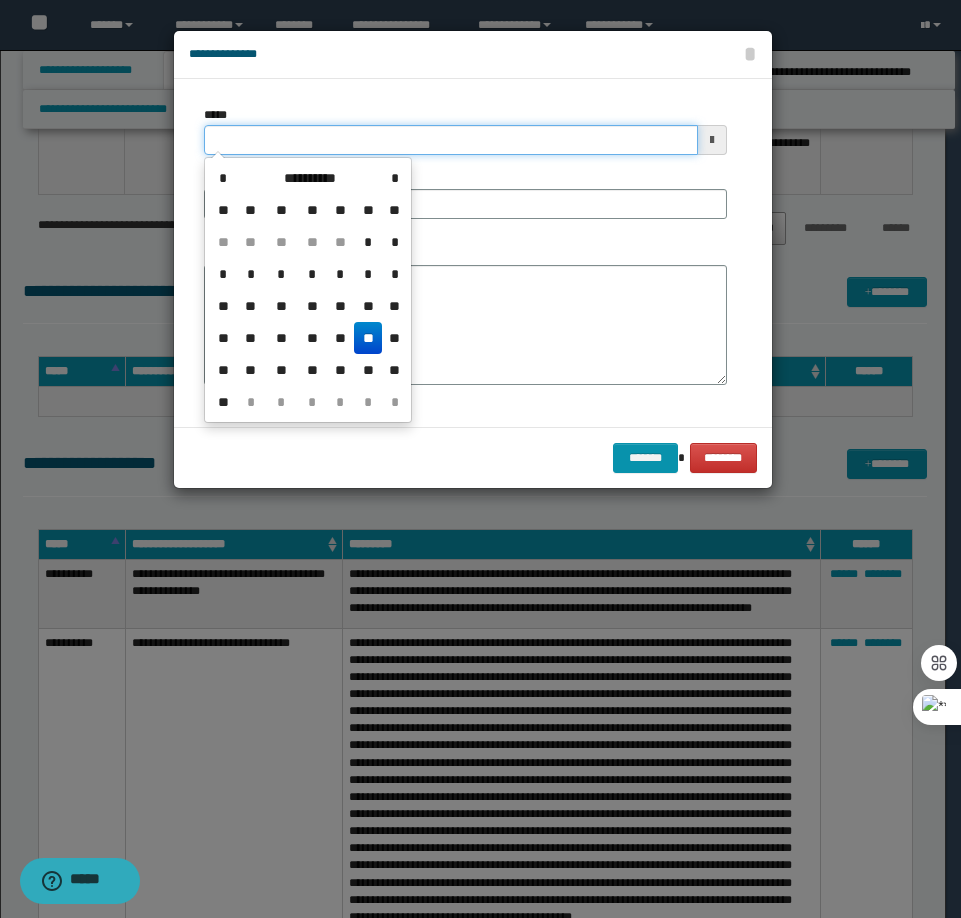 click on "*****" at bounding box center (451, 140) 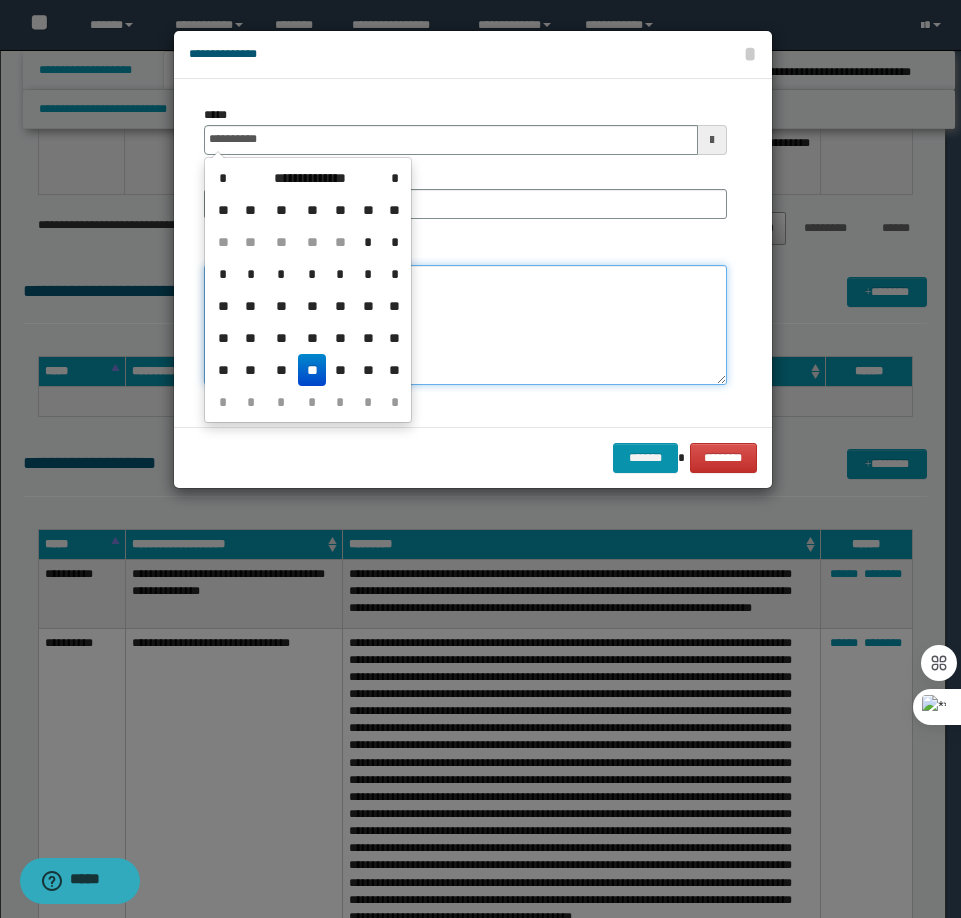 type on "**********" 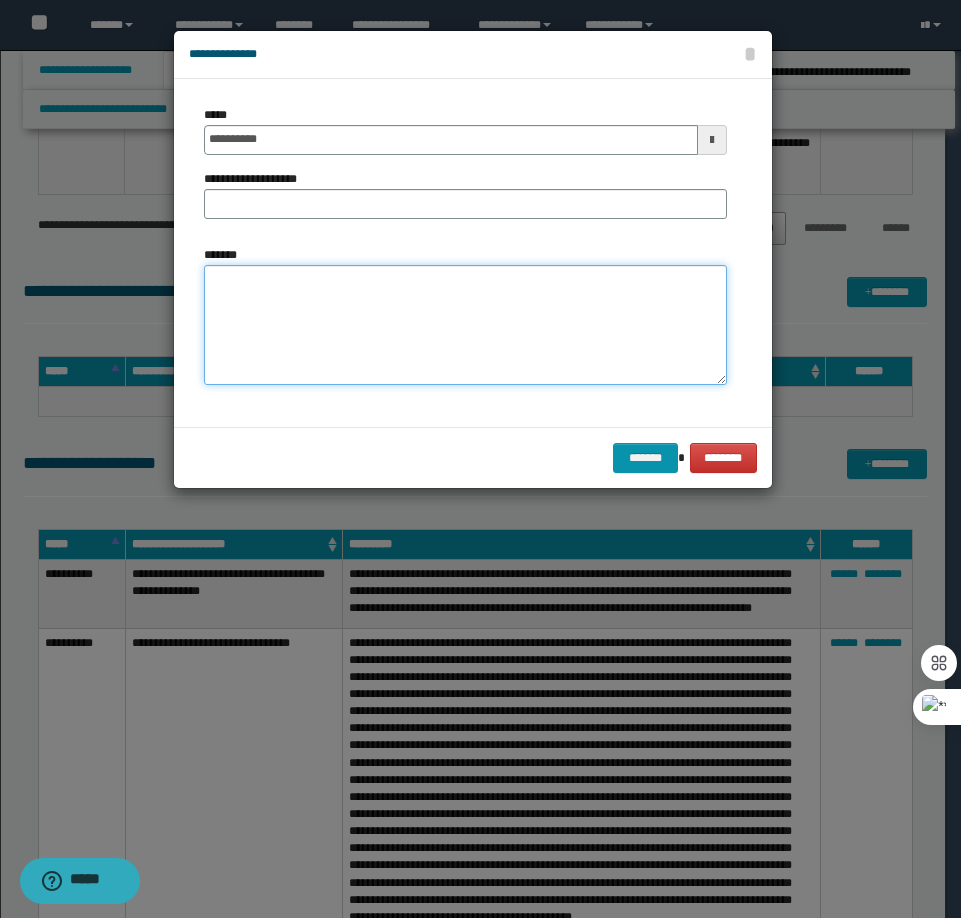 paste on "**********" 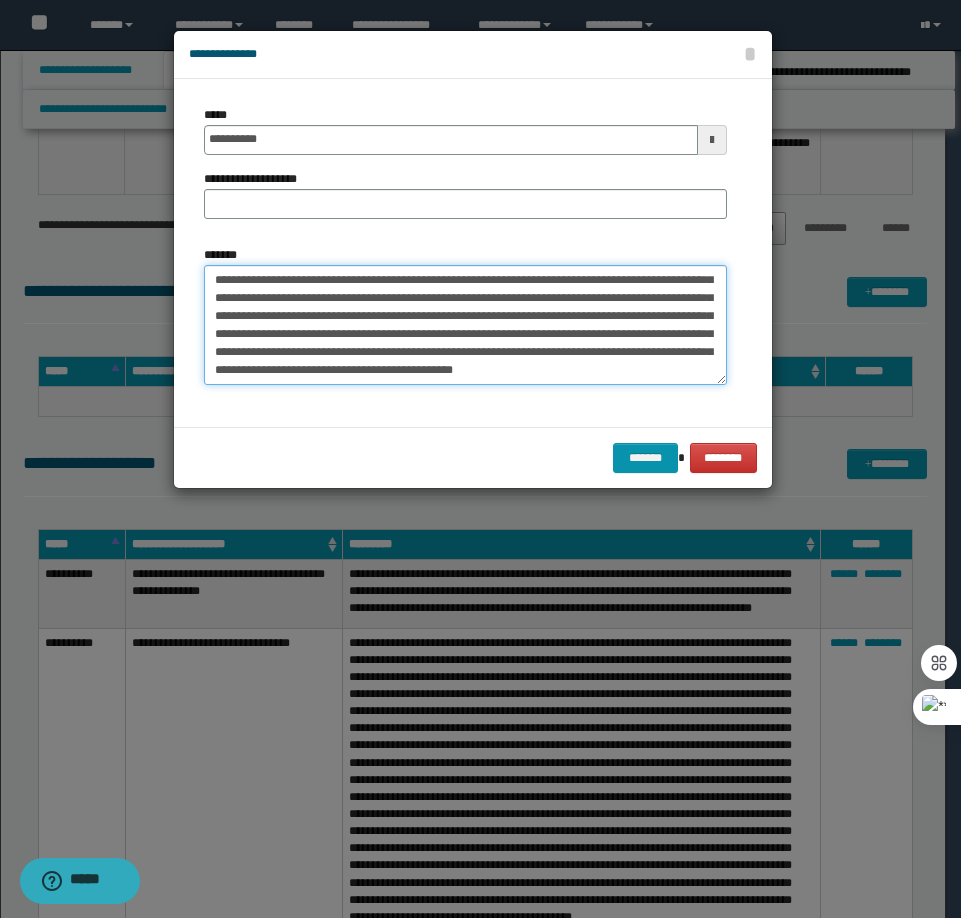 scroll, scrollTop: 0, scrollLeft: 0, axis: both 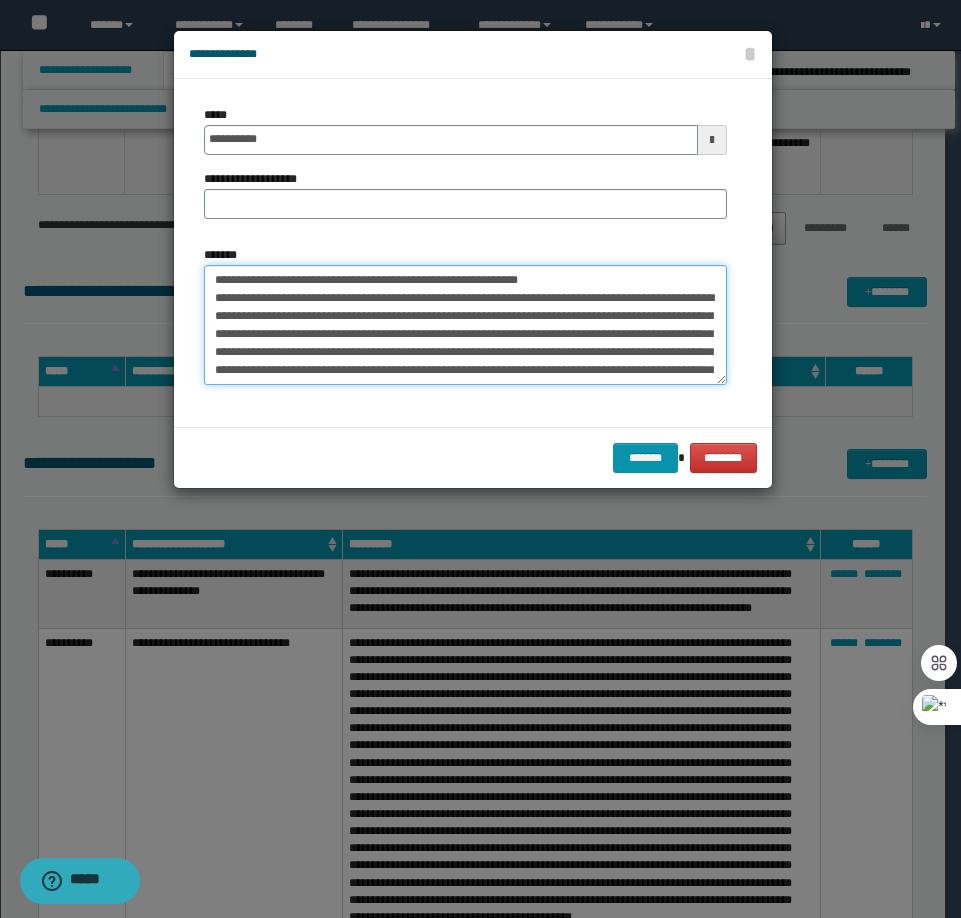 drag, startPoint x: 585, startPoint y: 280, endPoint x: 280, endPoint y: 282, distance: 305.00656 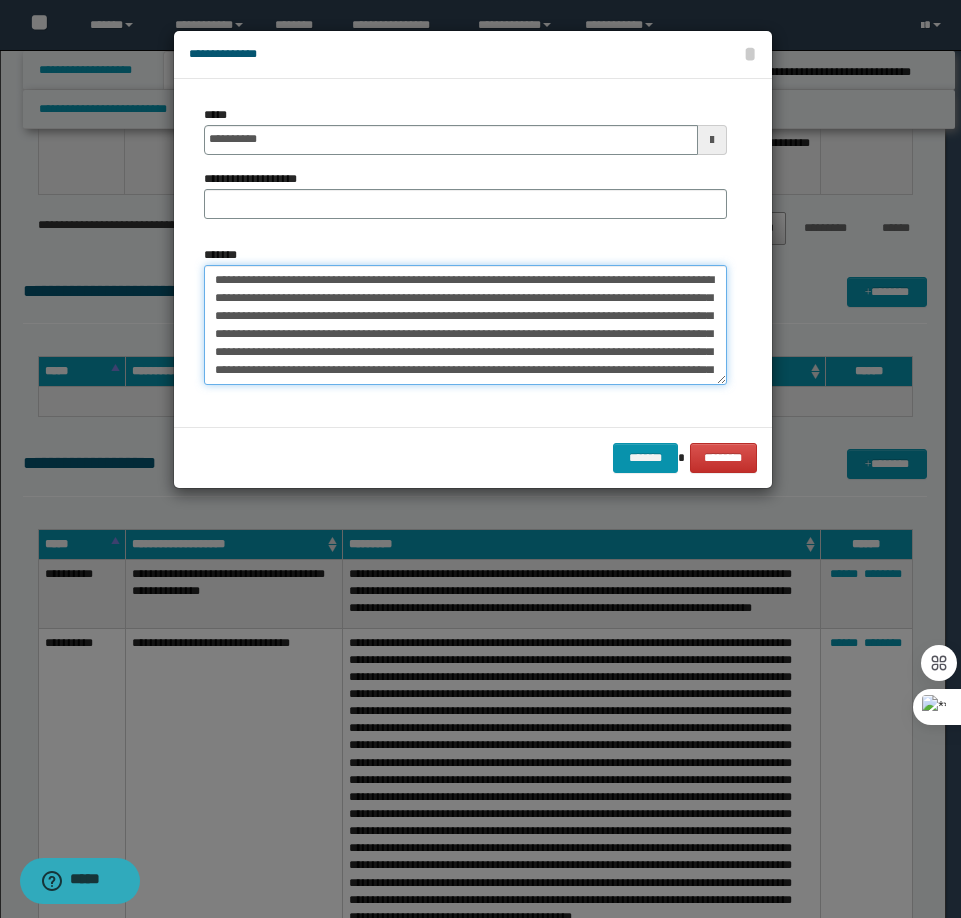 type on "**********" 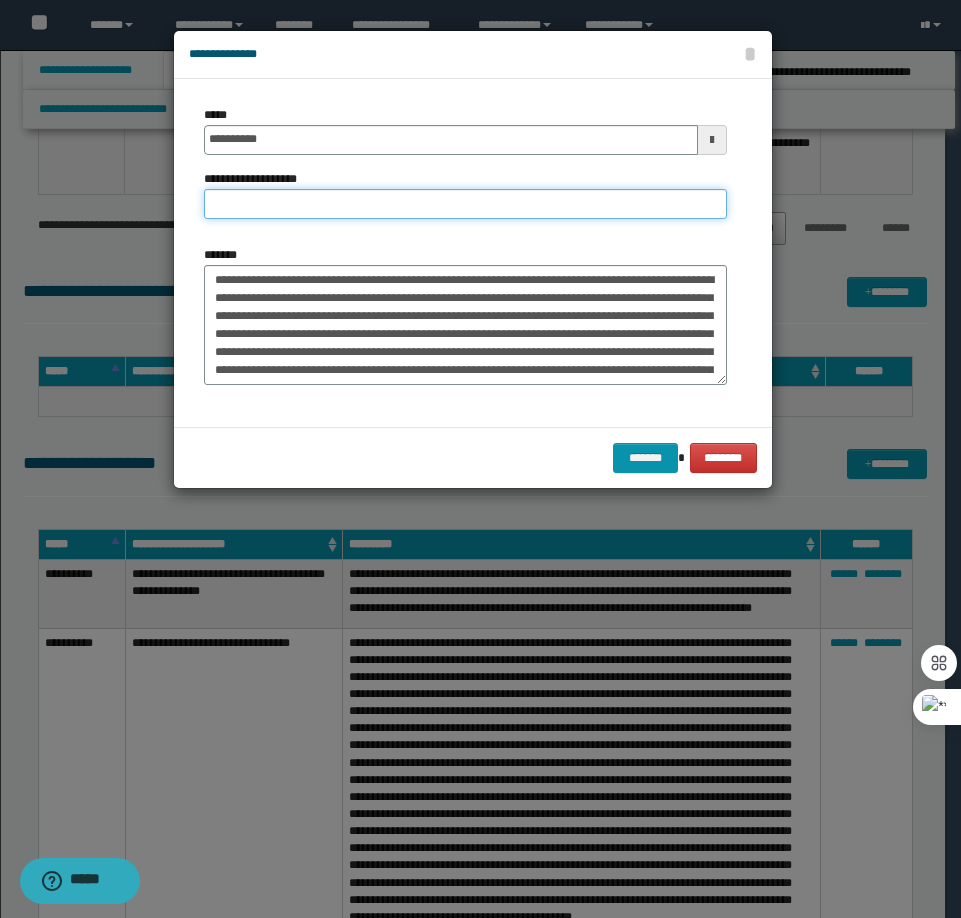 click on "**********" at bounding box center (465, 204) 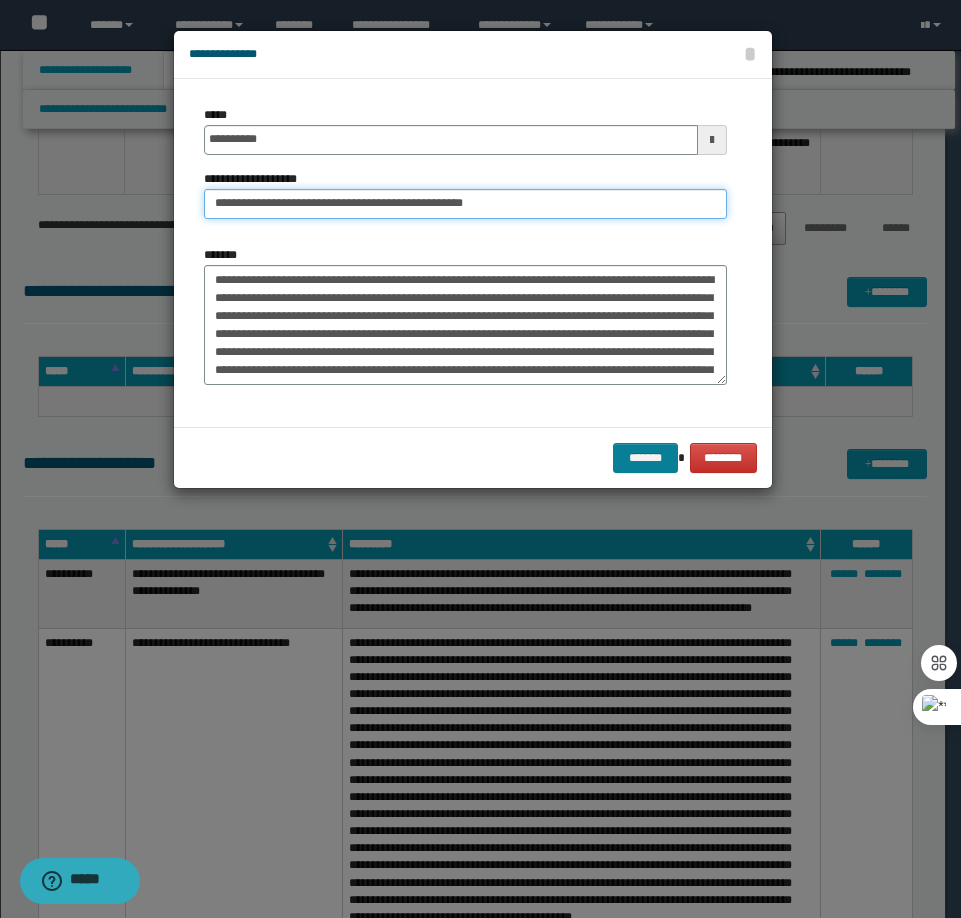 type on "**********" 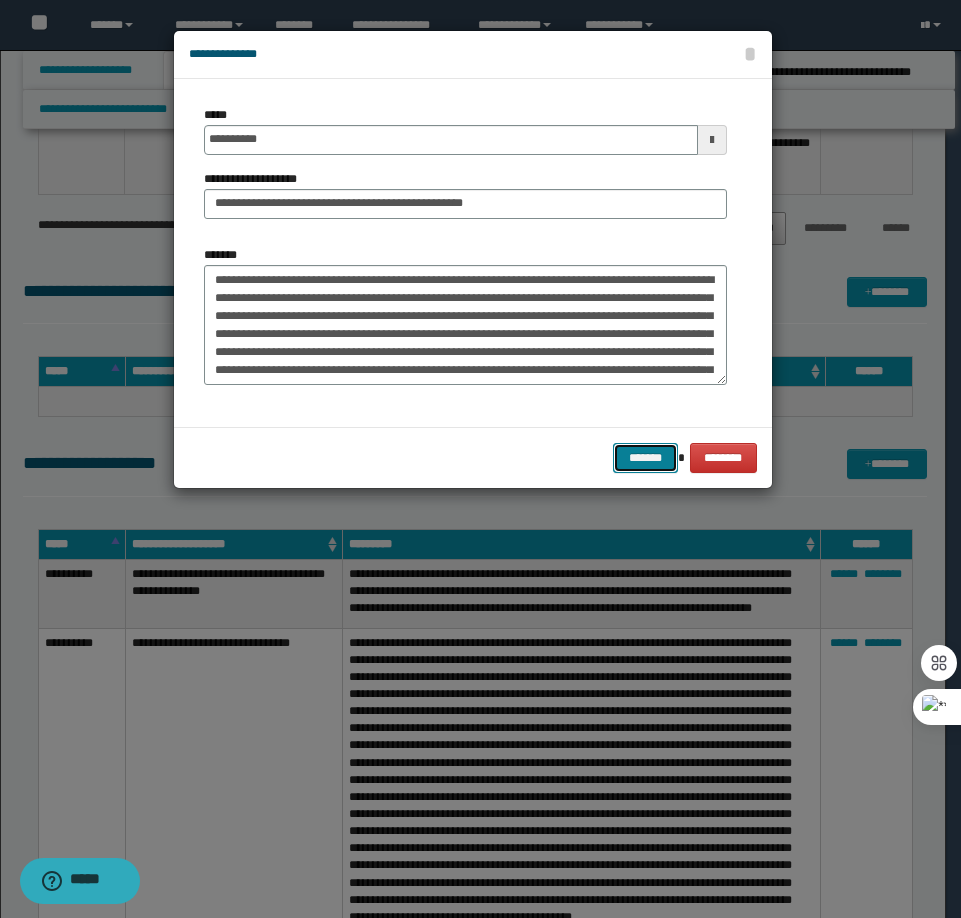 click on "*******" at bounding box center [645, 458] 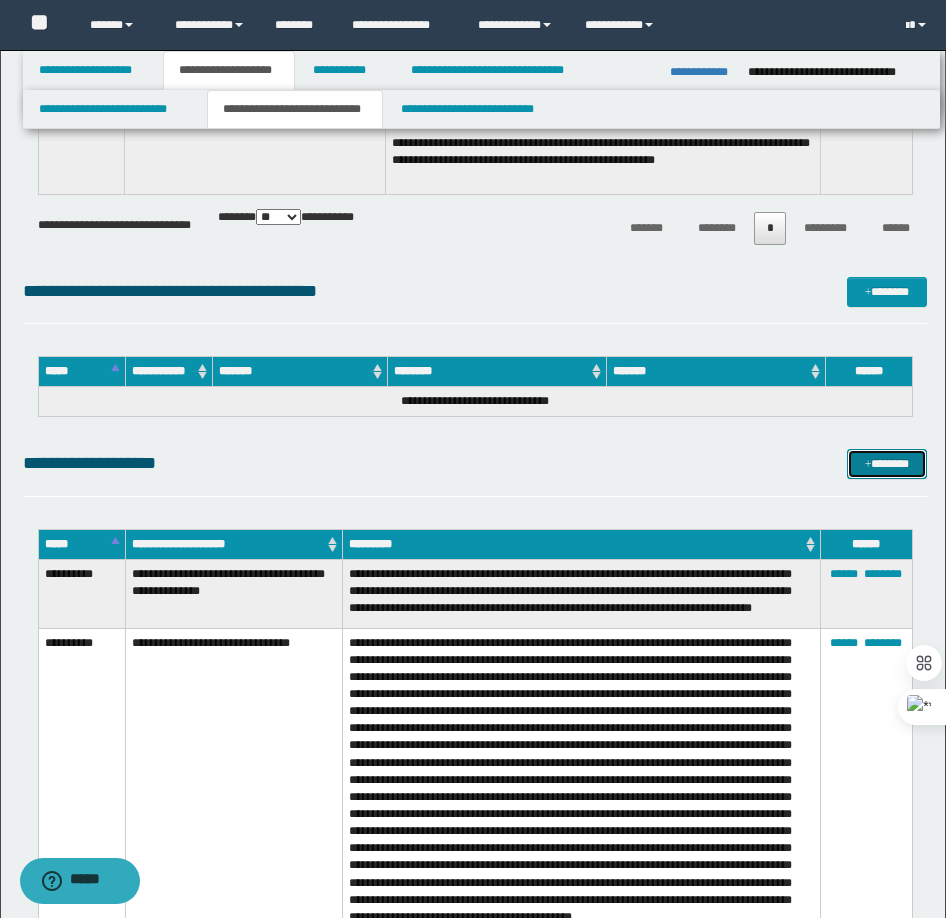 click on "*******" at bounding box center (887, 464) 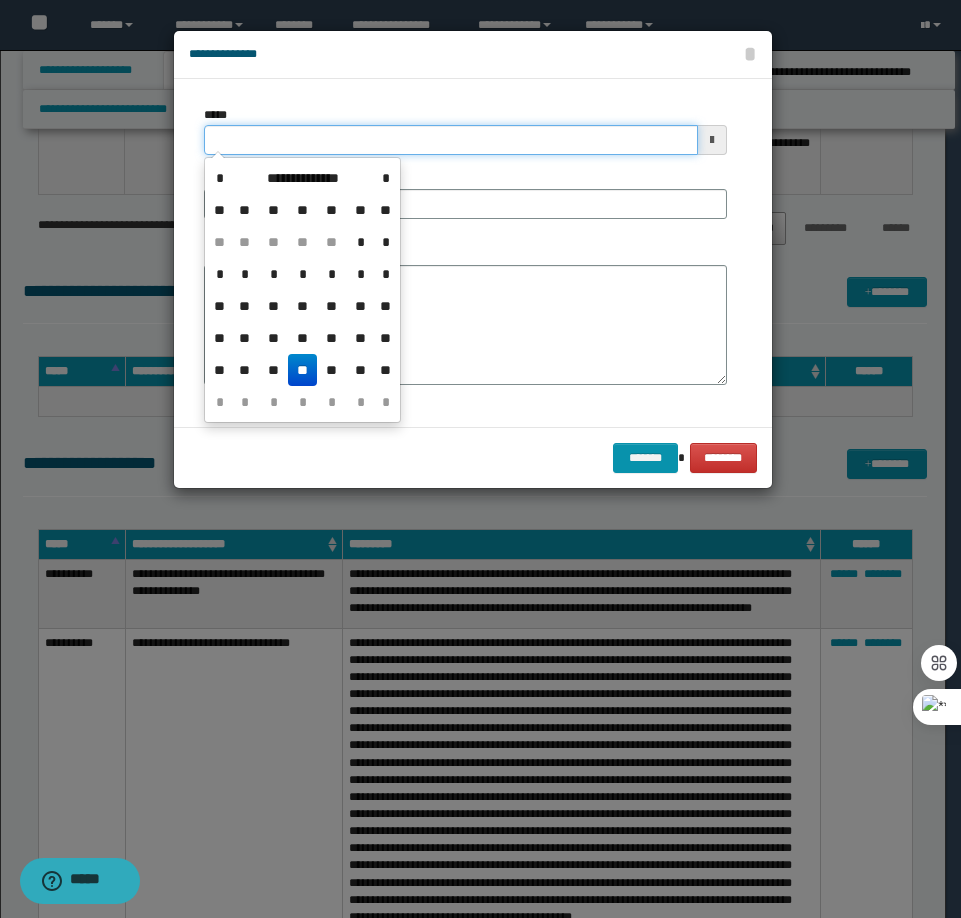 click on "*****" at bounding box center [451, 140] 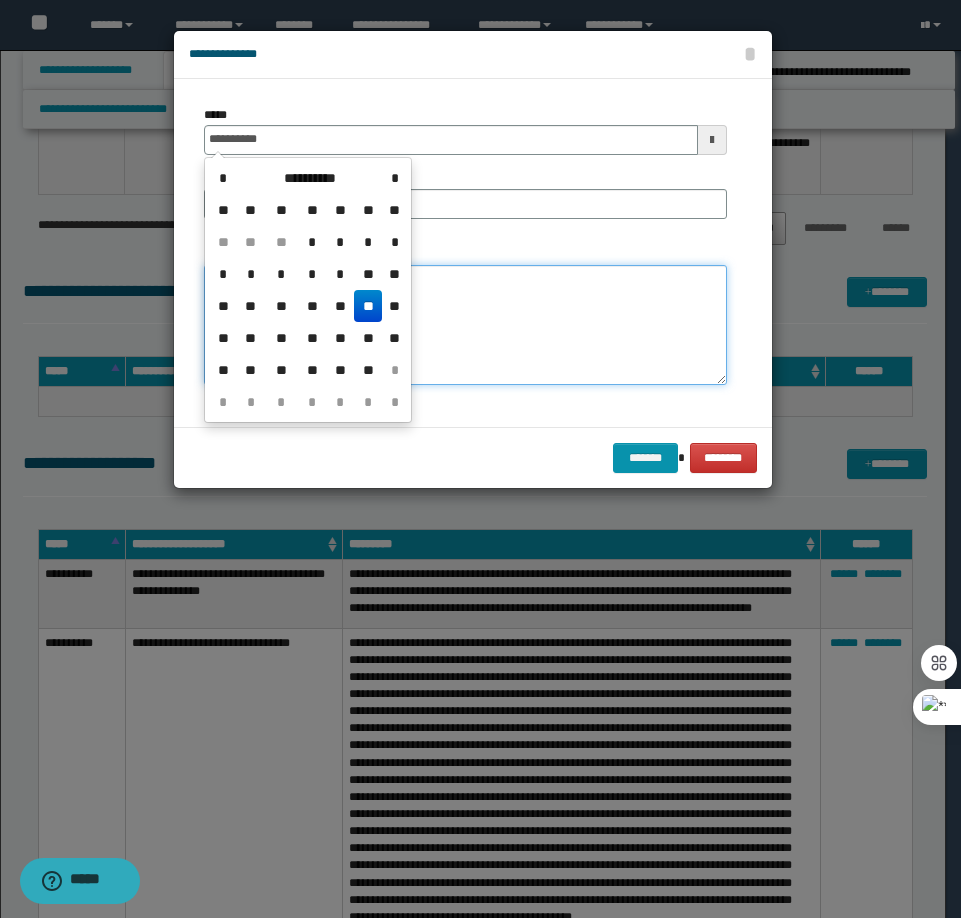 type on "**********" 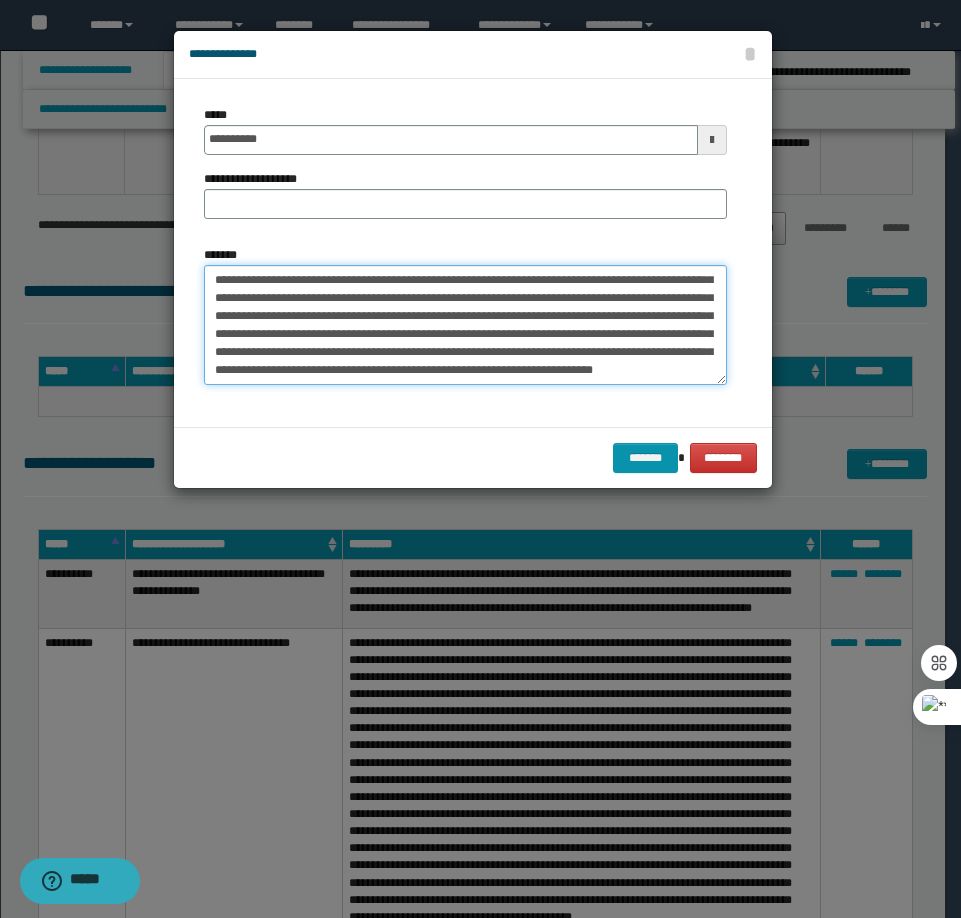 scroll, scrollTop: 0, scrollLeft: 0, axis: both 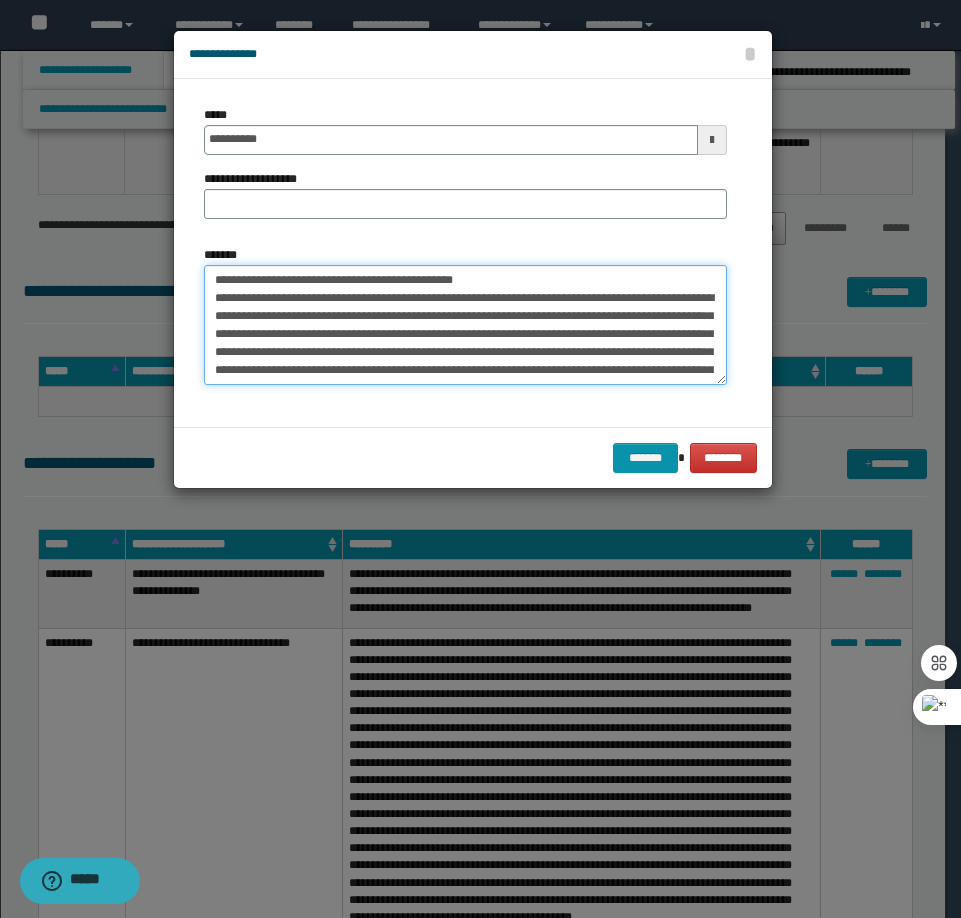 drag, startPoint x: 516, startPoint y: 281, endPoint x: 281, endPoint y: 285, distance: 235.03404 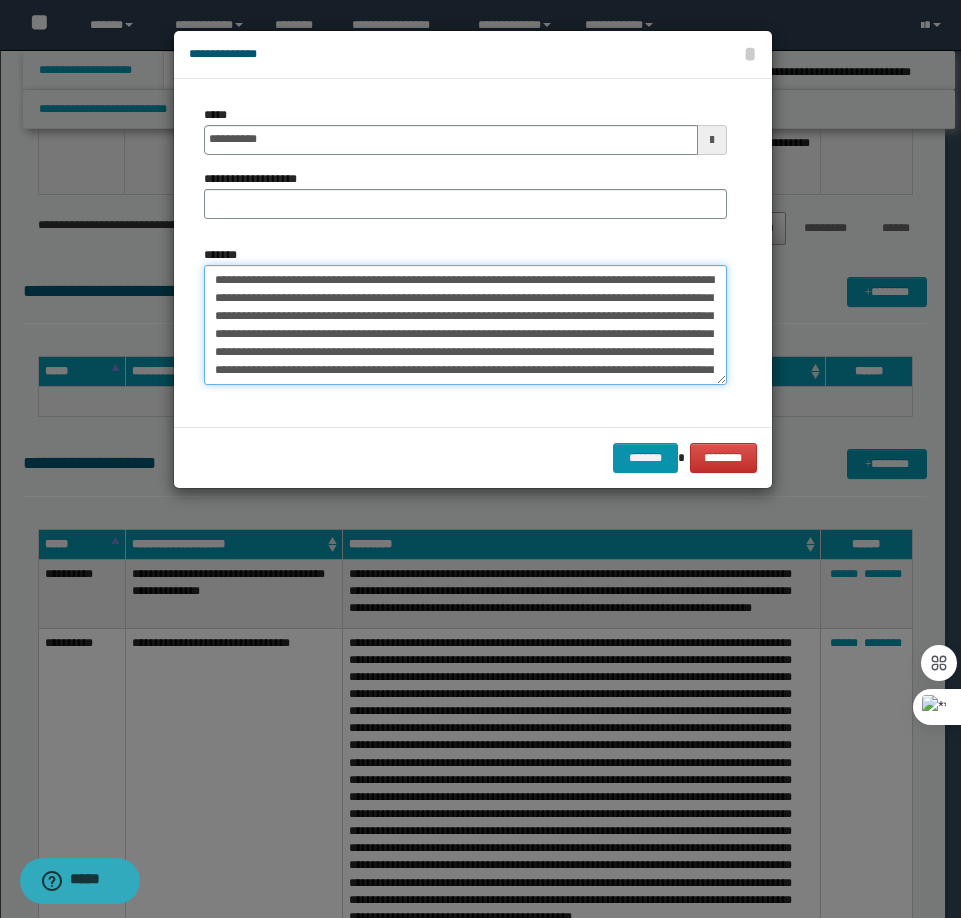 type on "**********" 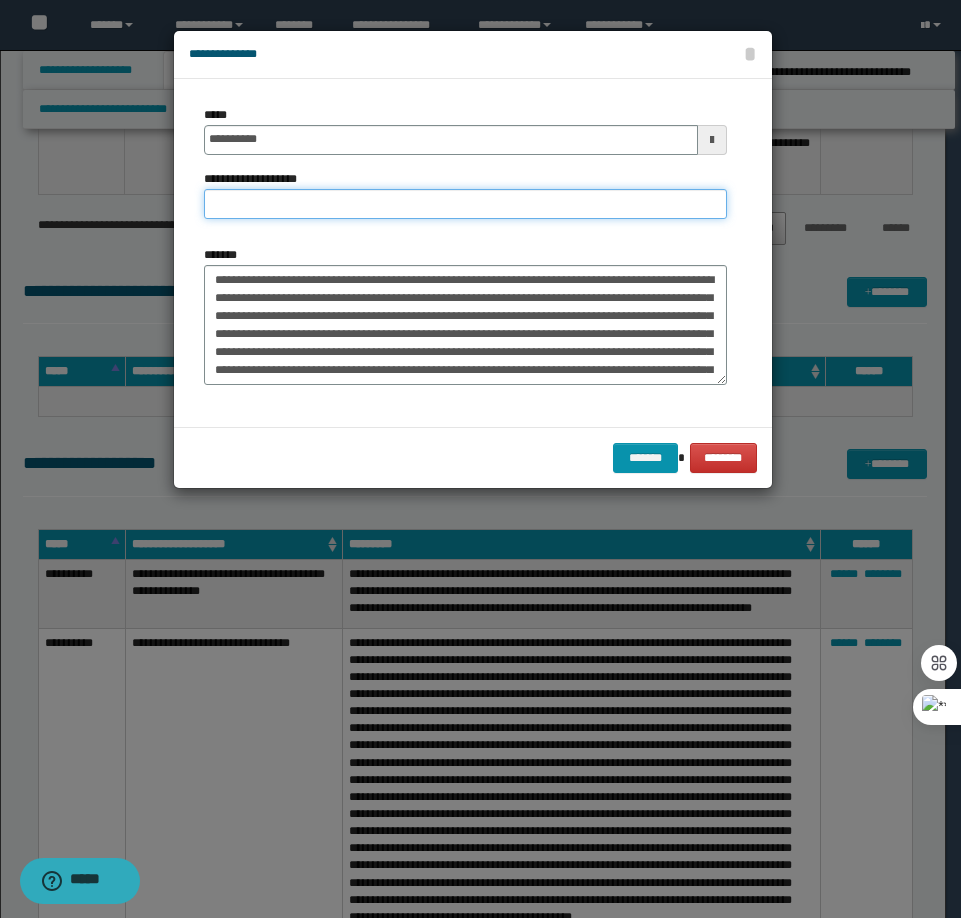click on "**********" at bounding box center (465, 204) 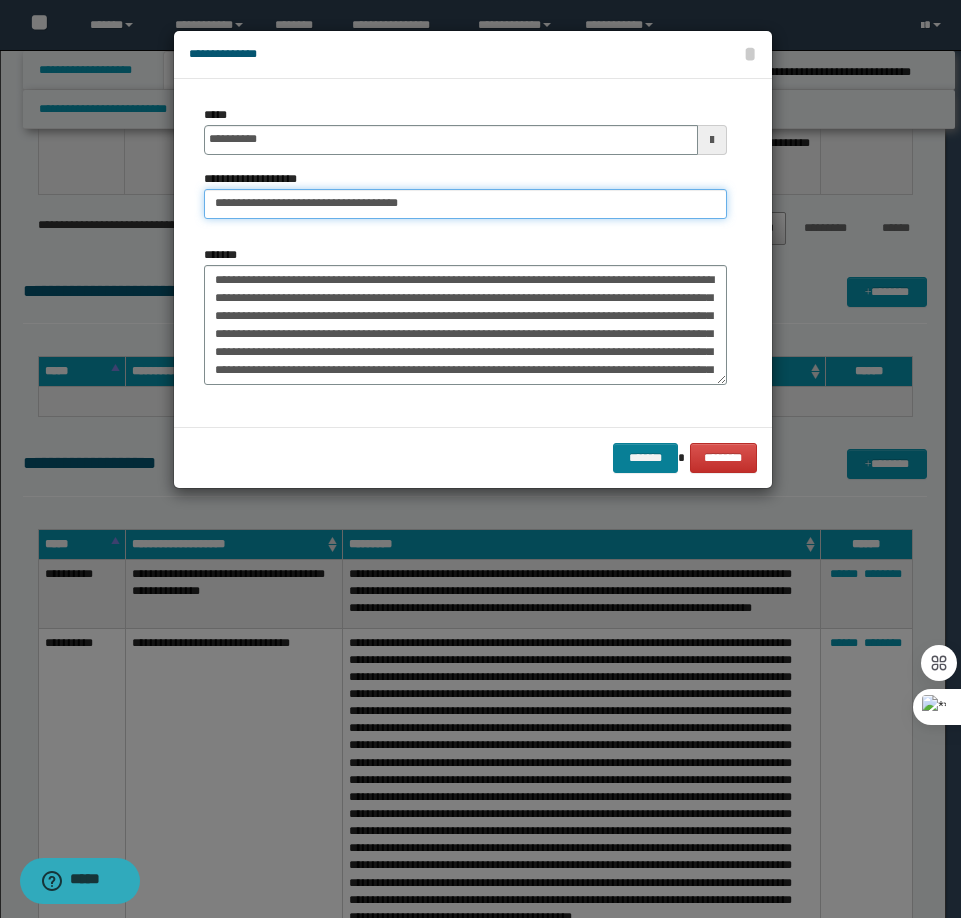 type on "**********" 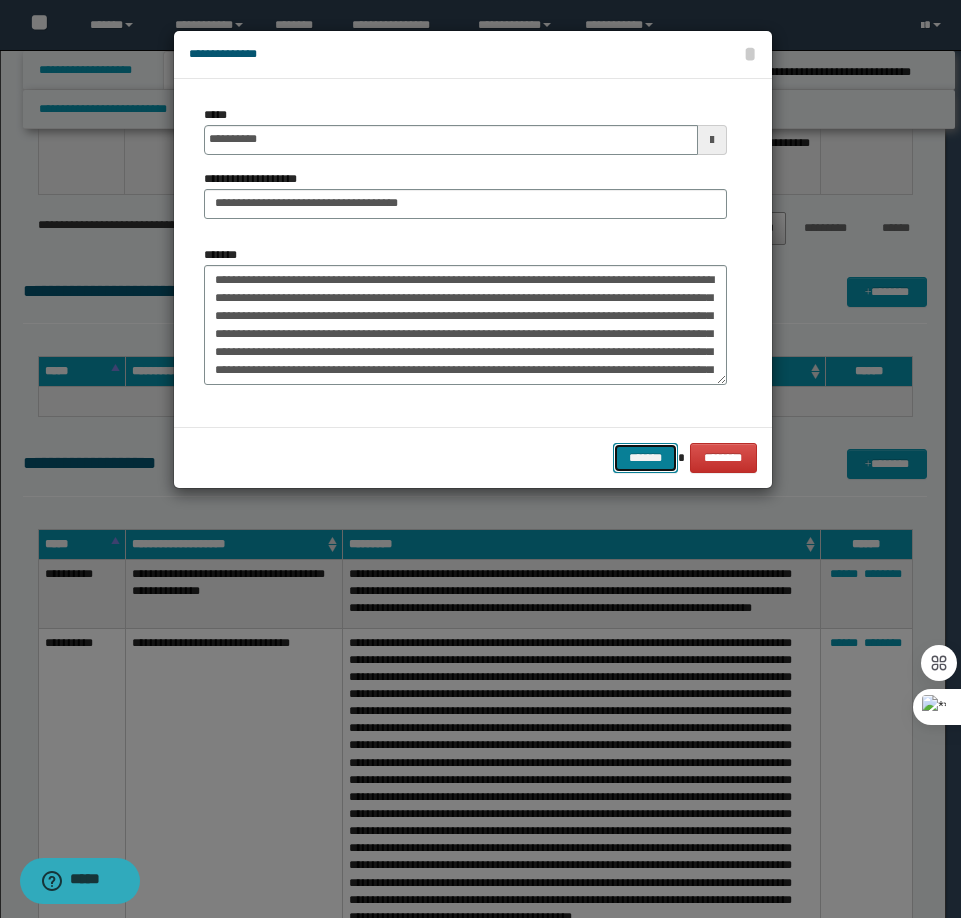 click on "*******" at bounding box center (645, 458) 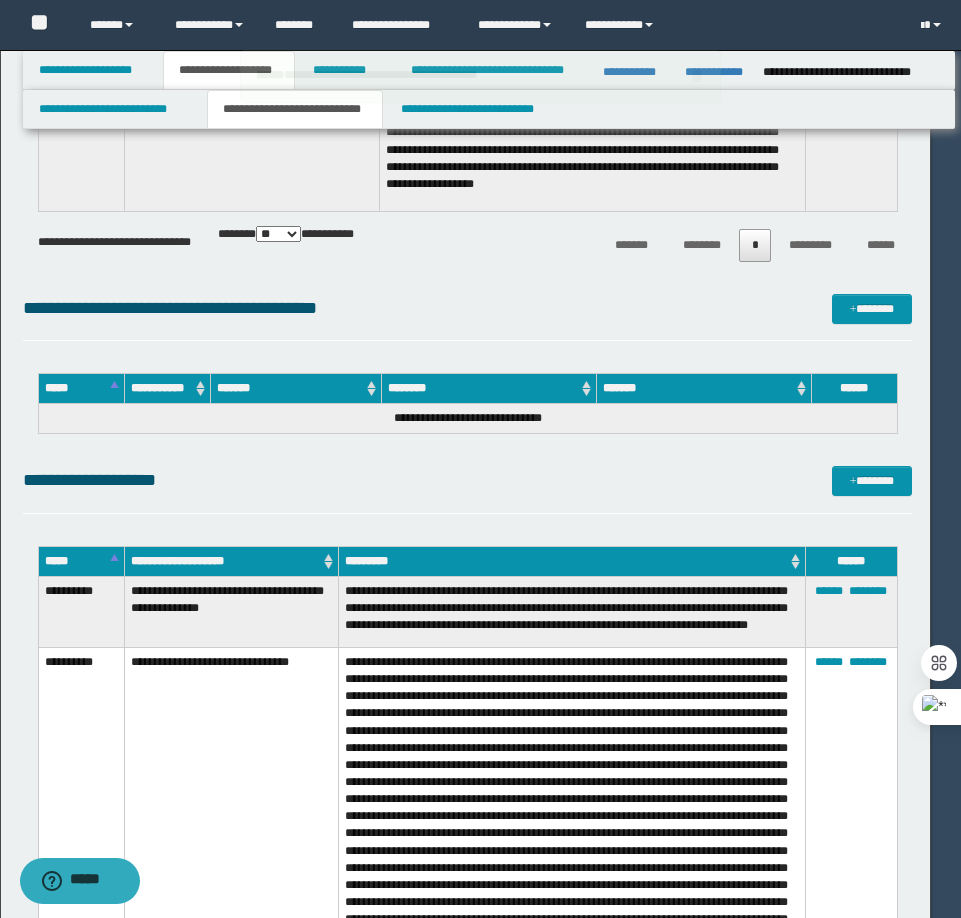 type 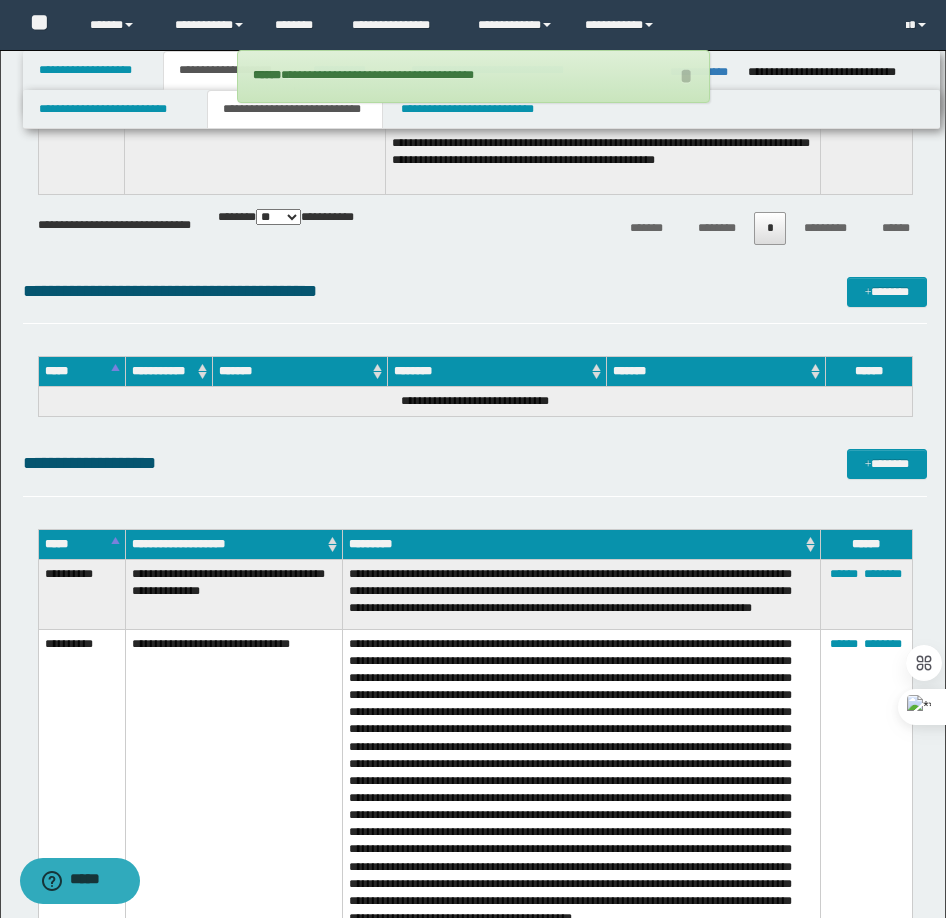 click on "**********" at bounding box center (475, 472) 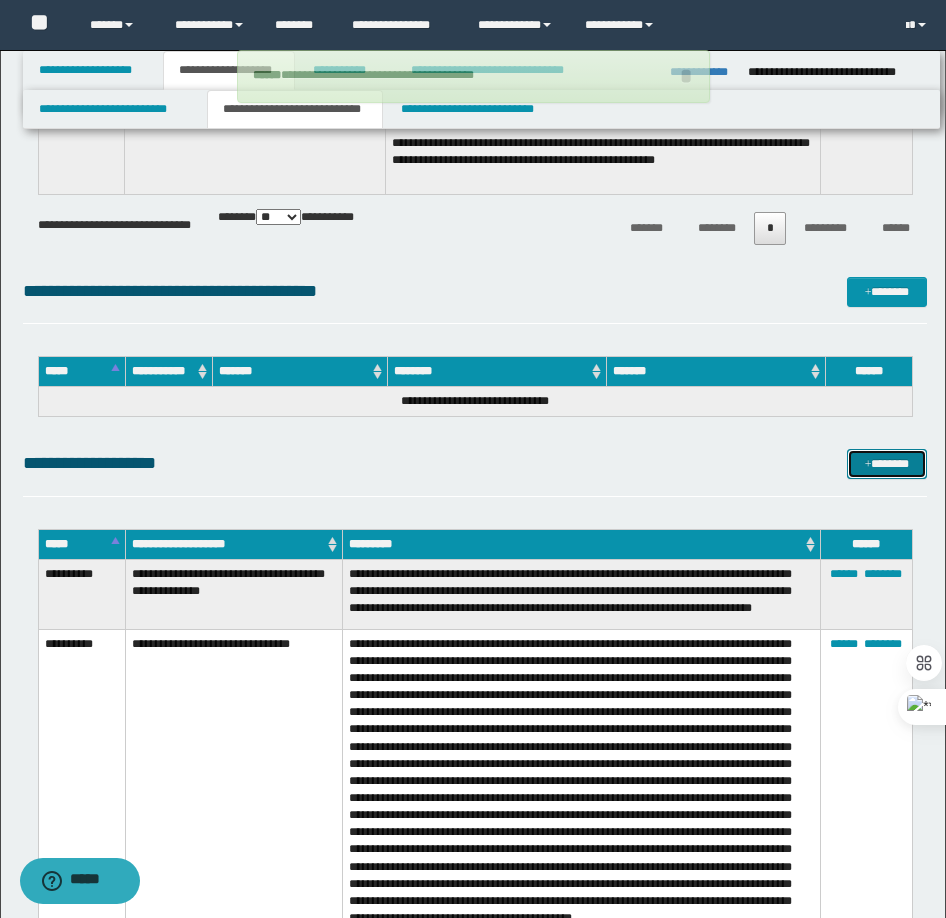 click at bounding box center (868, 465) 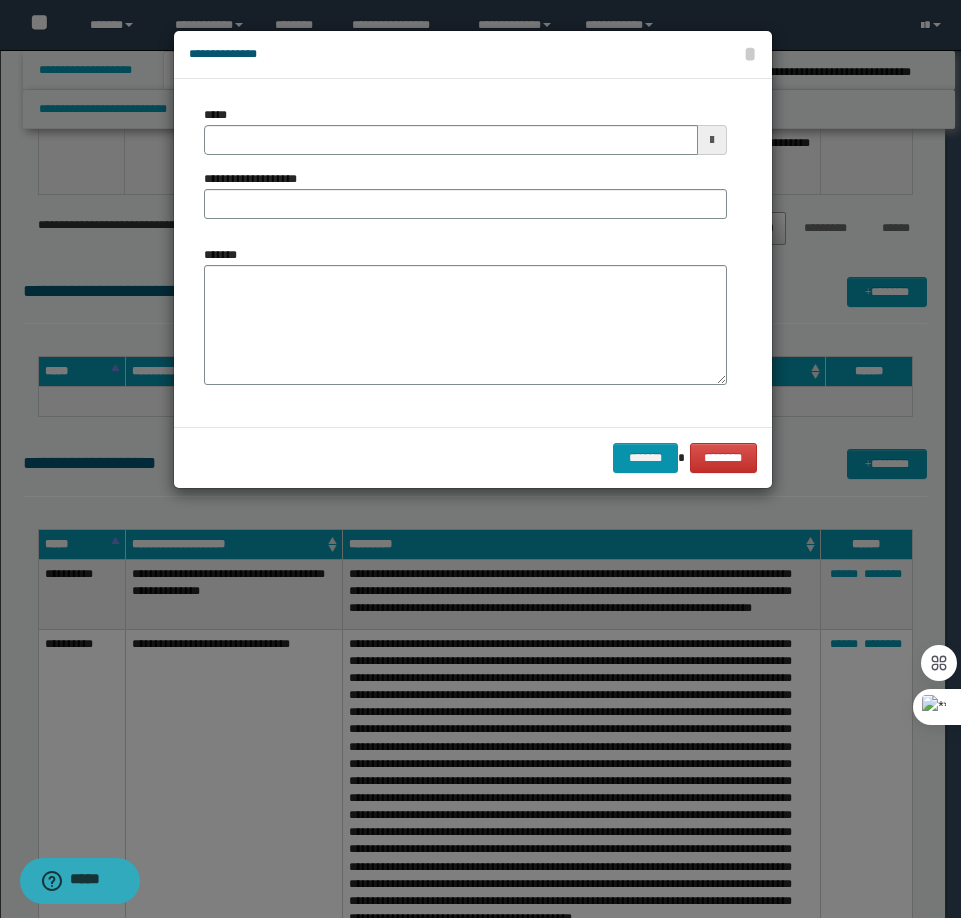 click on "**********" at bounding box center [465, 170] 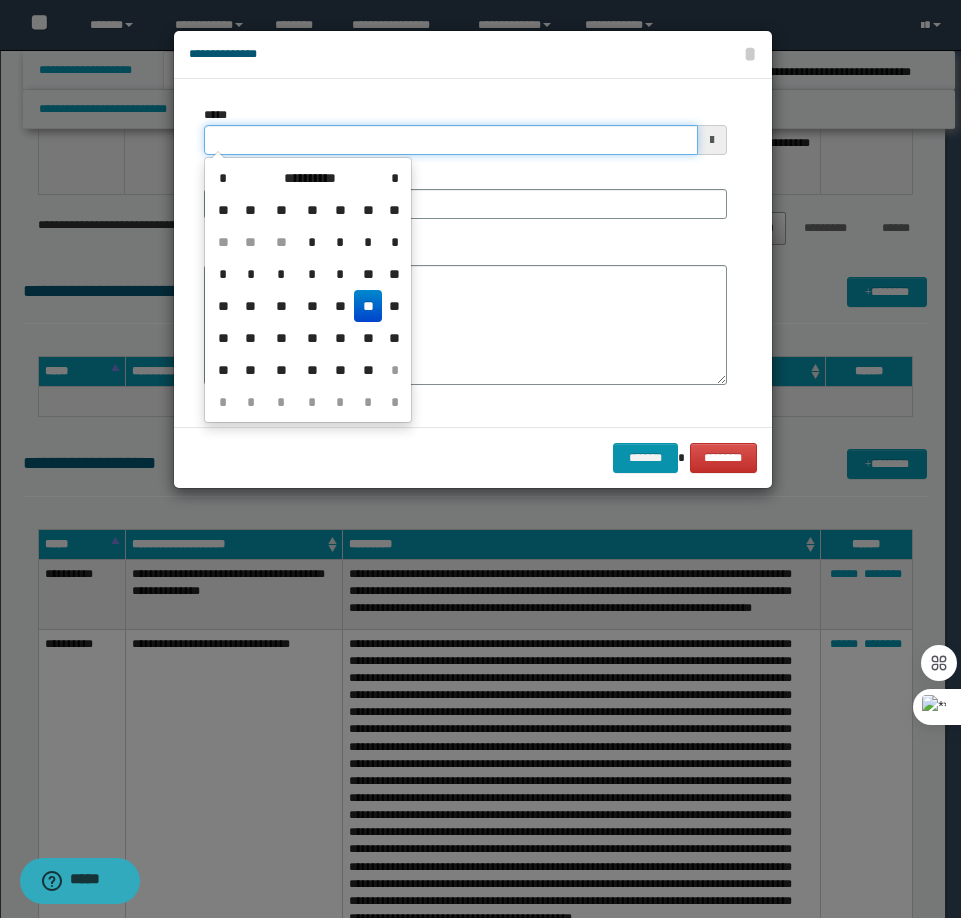 click on "*****" at bounding box center [451, 140] 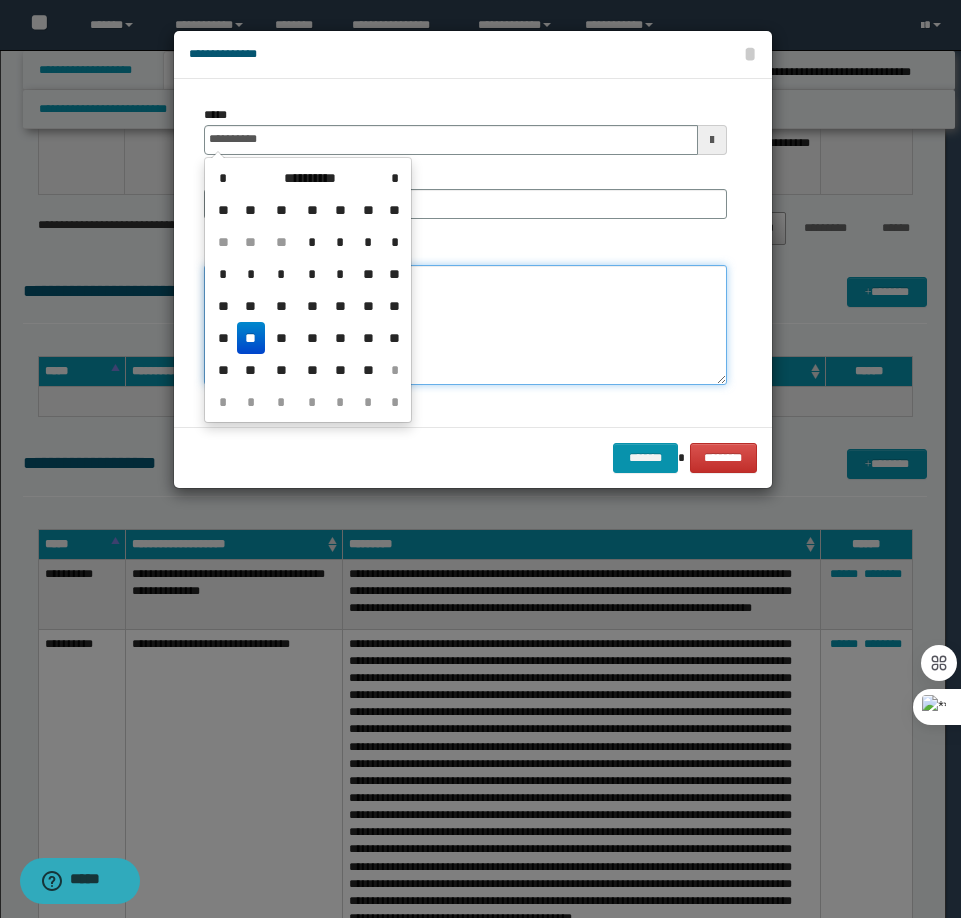 type on "**********" 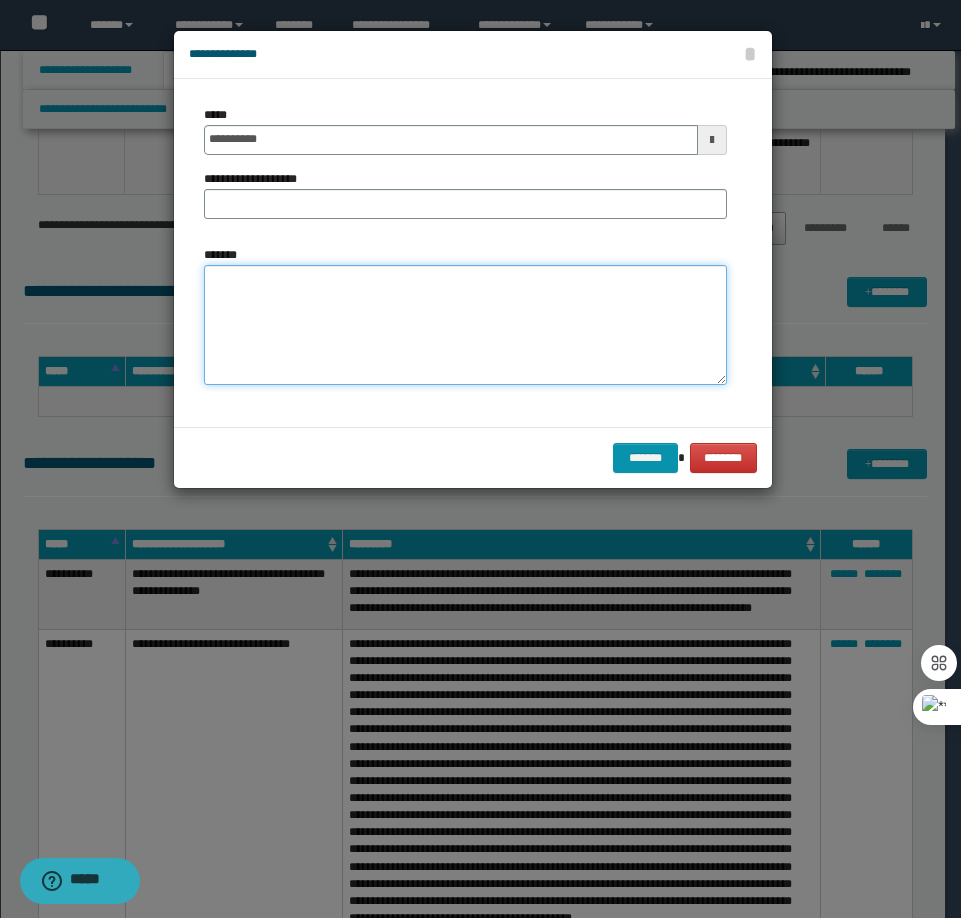 paste on "**********" 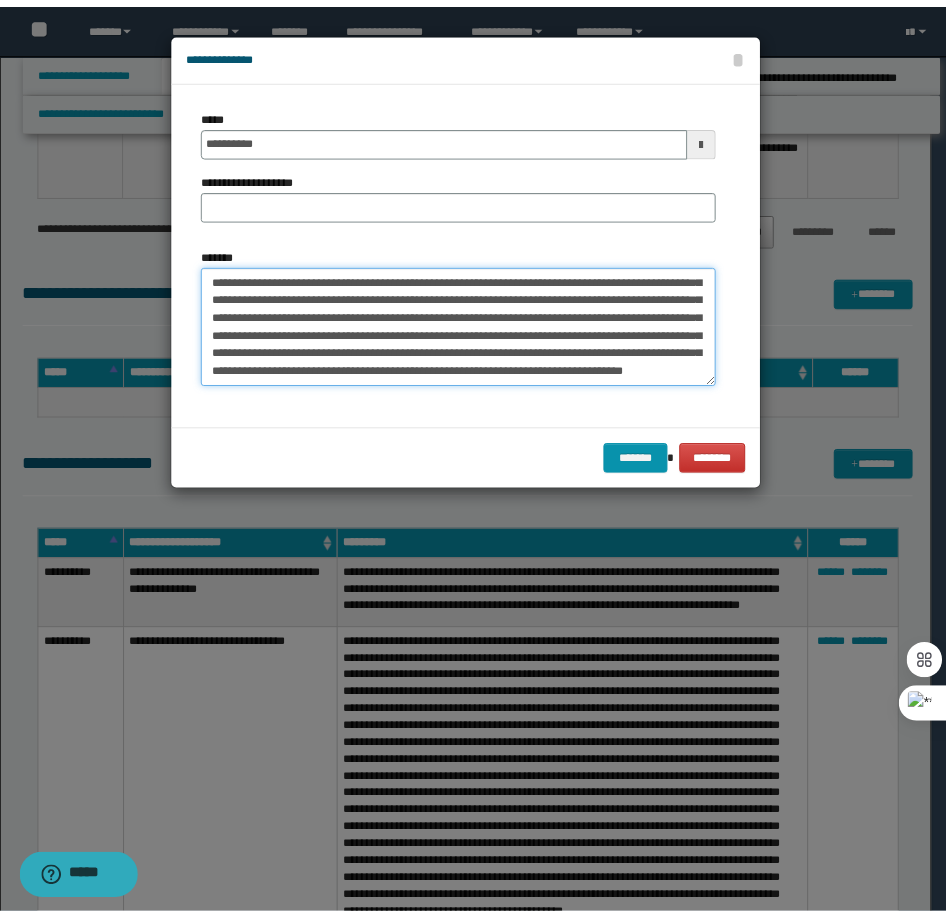 scroll, scrollTop: 0, scrollLeft: 0, axis: both 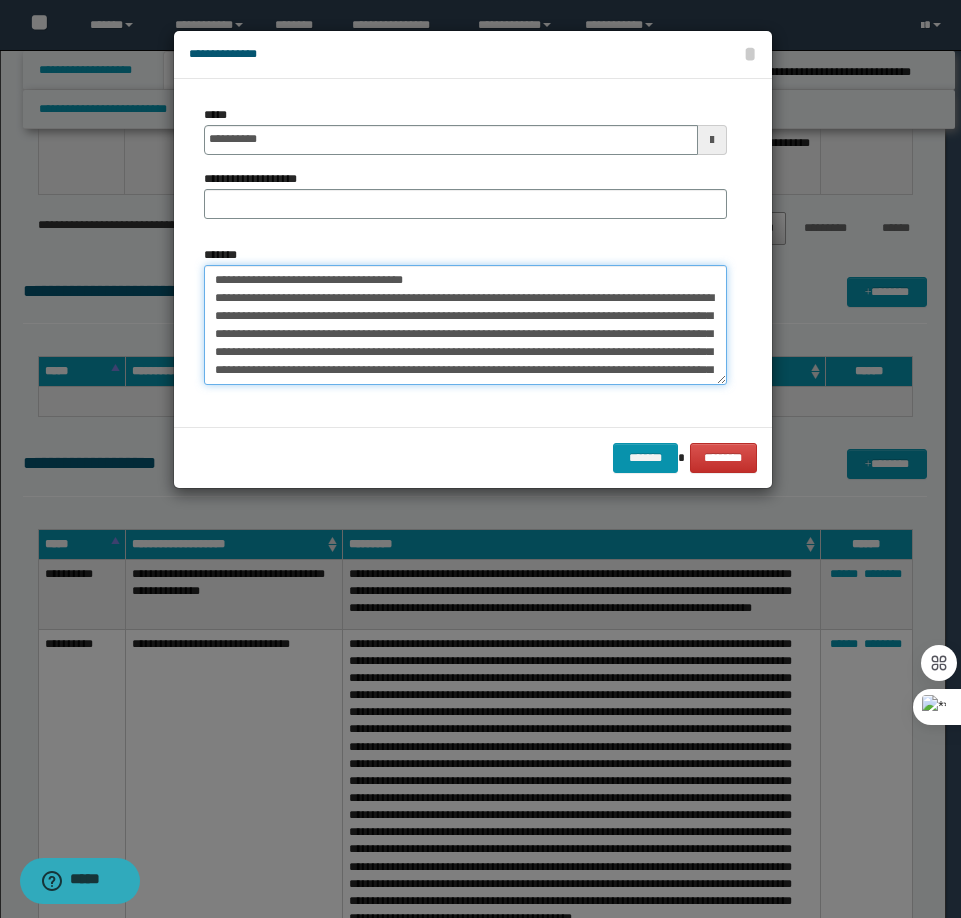 drag, startPoint x: 381, startPoint y: 277, endPoint x: 280, endPoint y: 280, distance: 101.04455 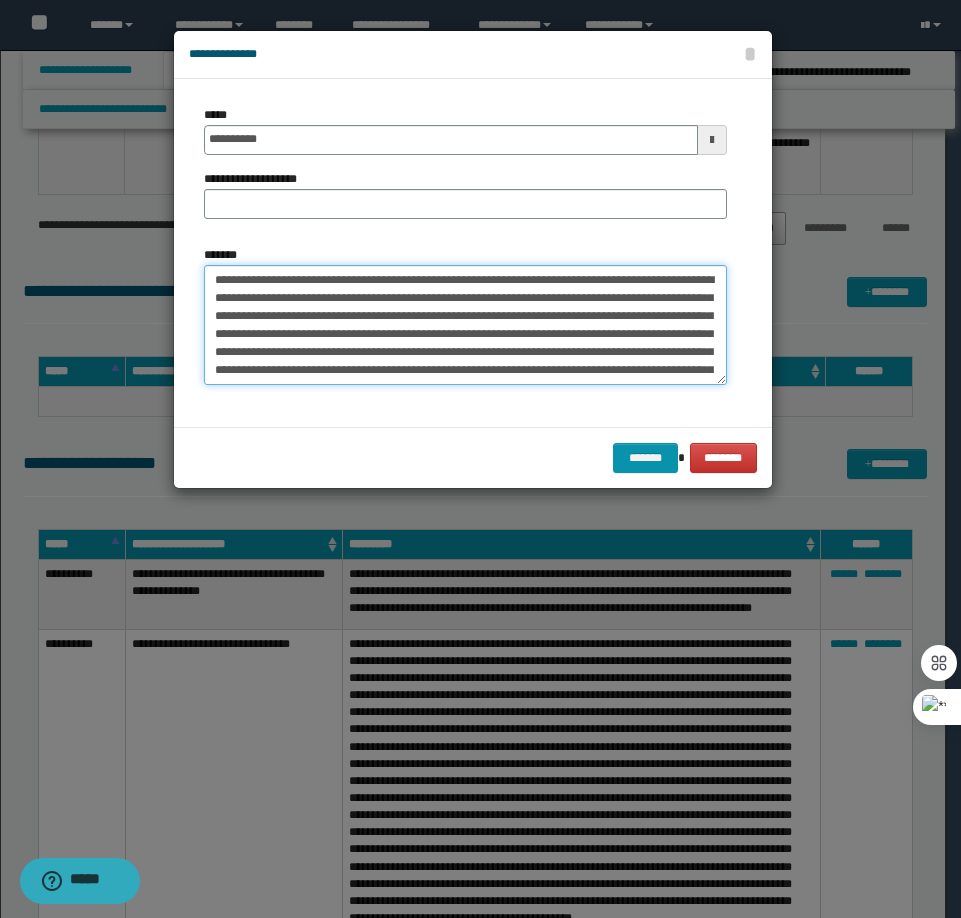 type on "**********" 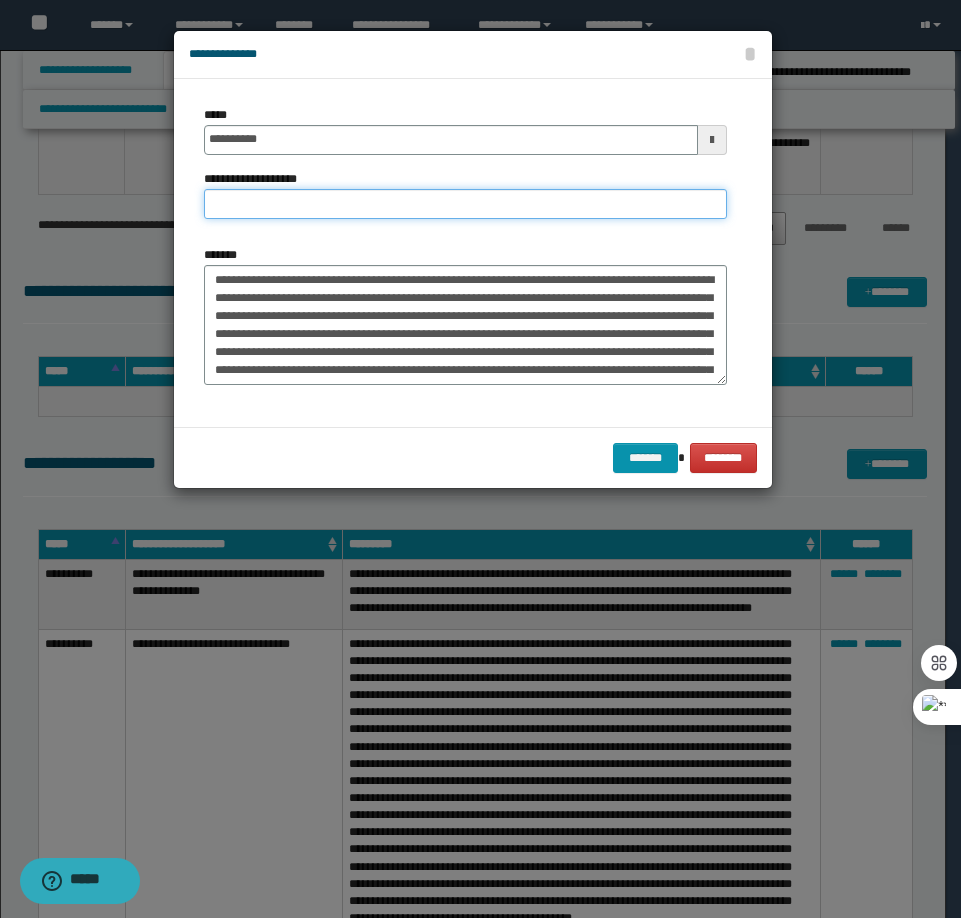 click on "**********" at bounding box center (465, 204) 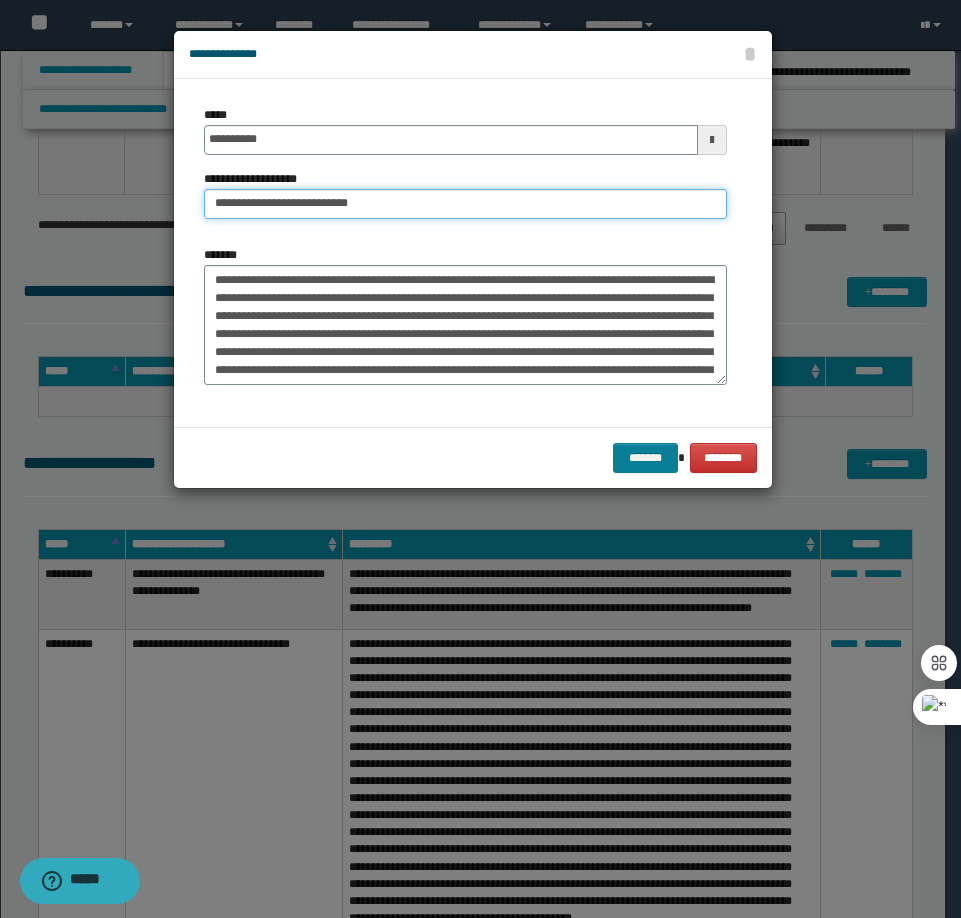 type on "**********" 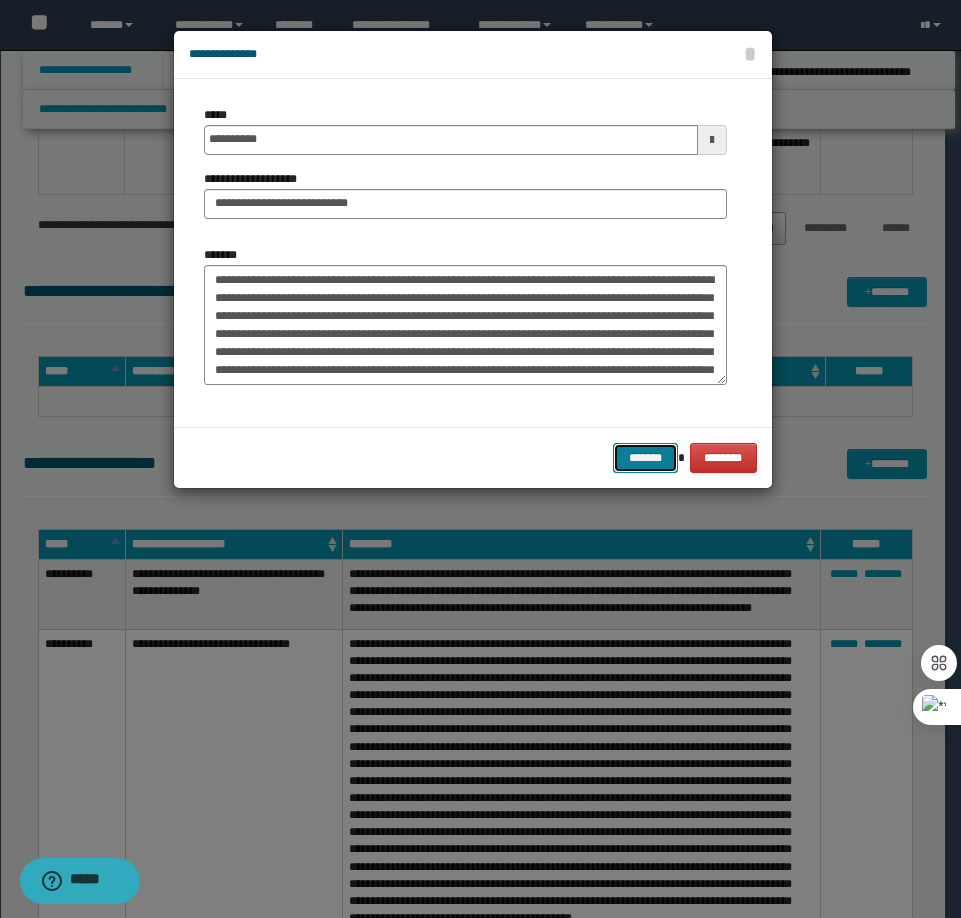 click on "*******" at bounding box center (645, 458) 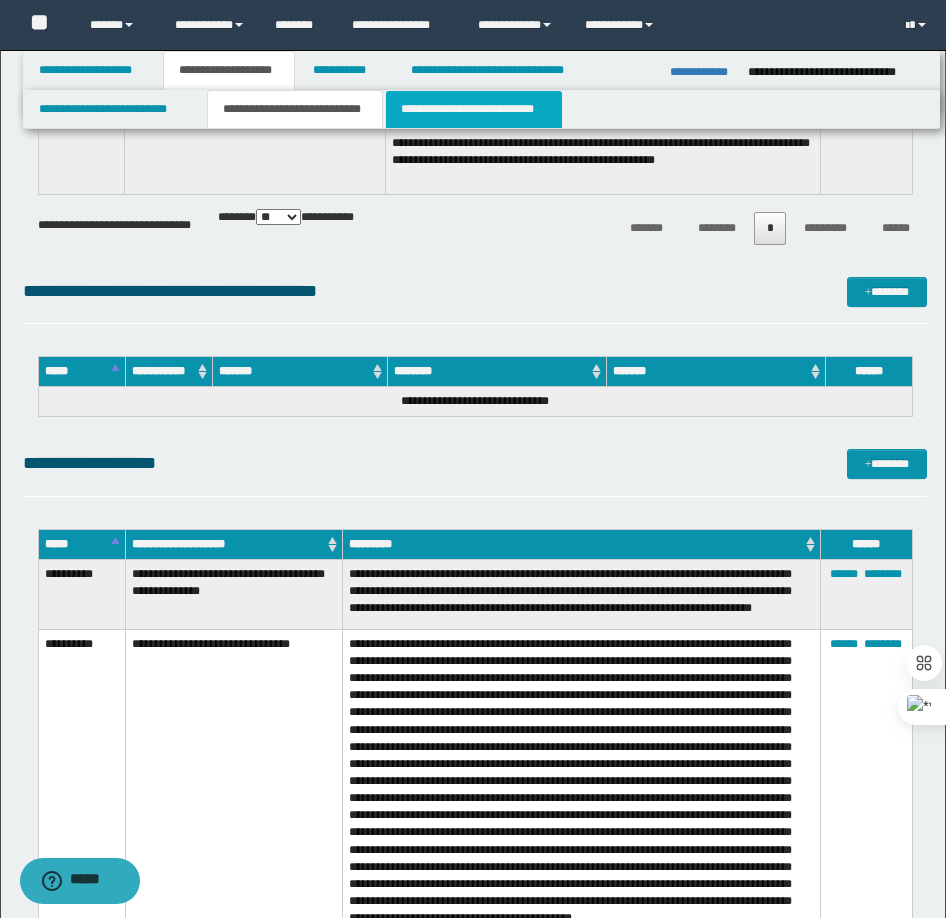 click on "**********" at bounding box center [474, 109] 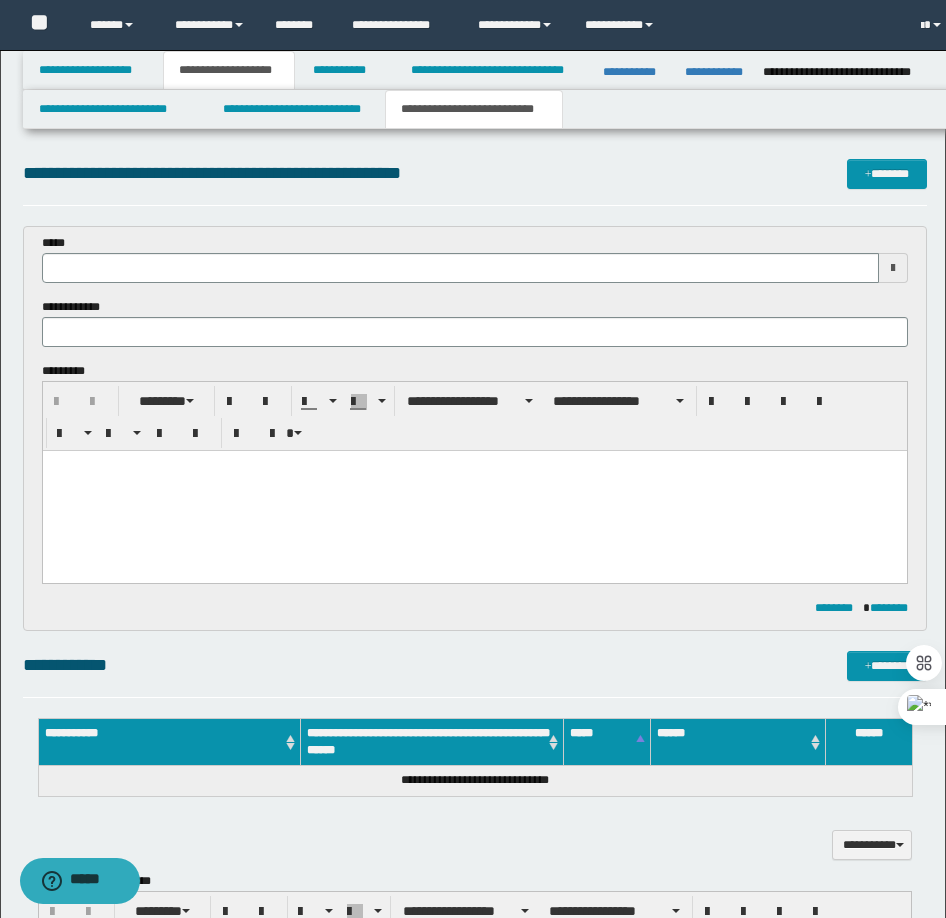 scroll, scrollTop: 0, scrollLeft: 0, axis: both 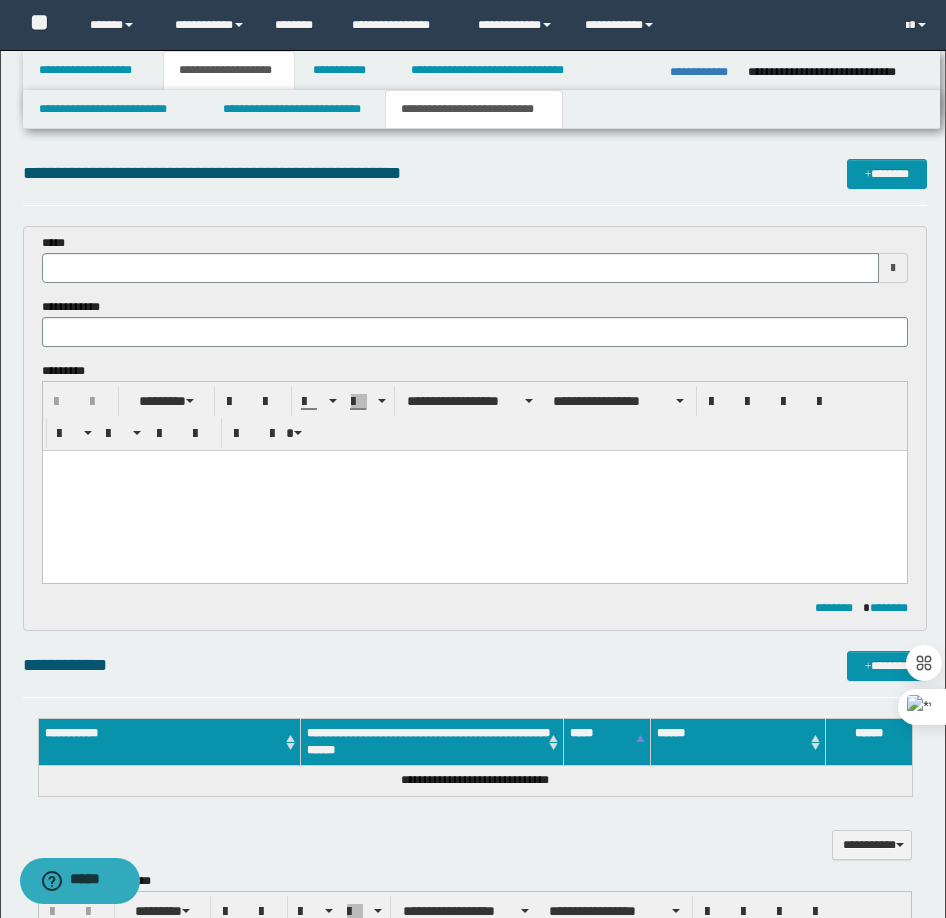 type 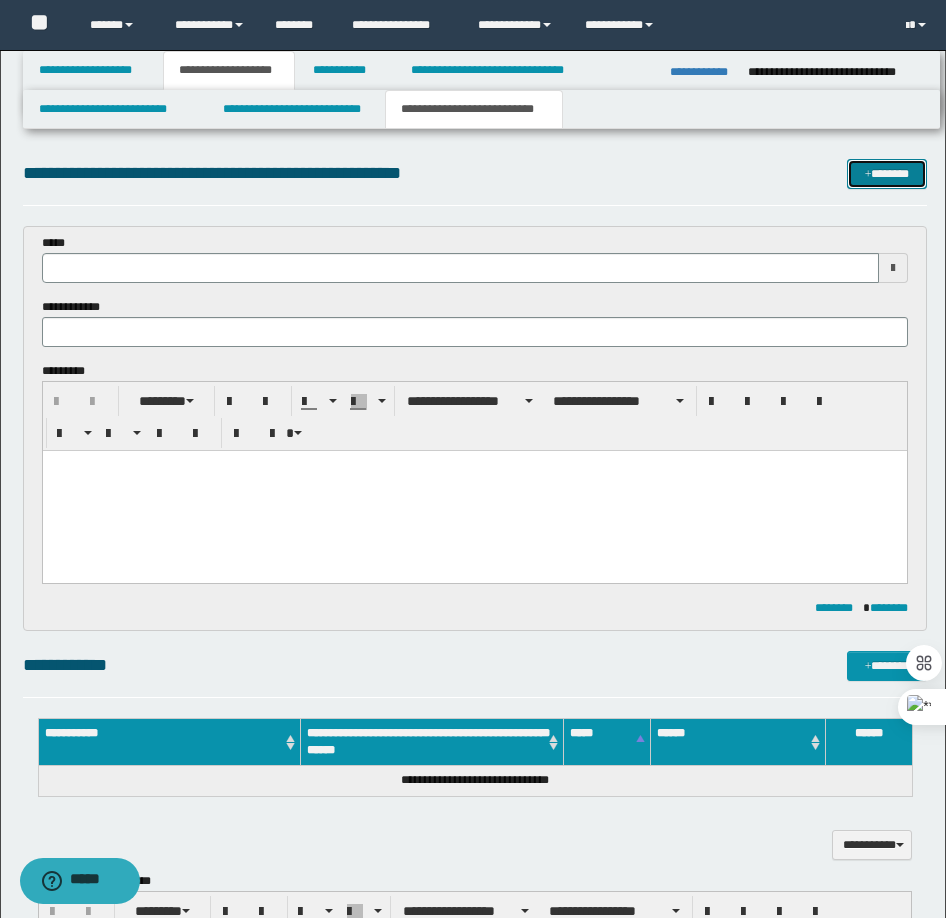 click on "*******" at bounding box center [887, 174] 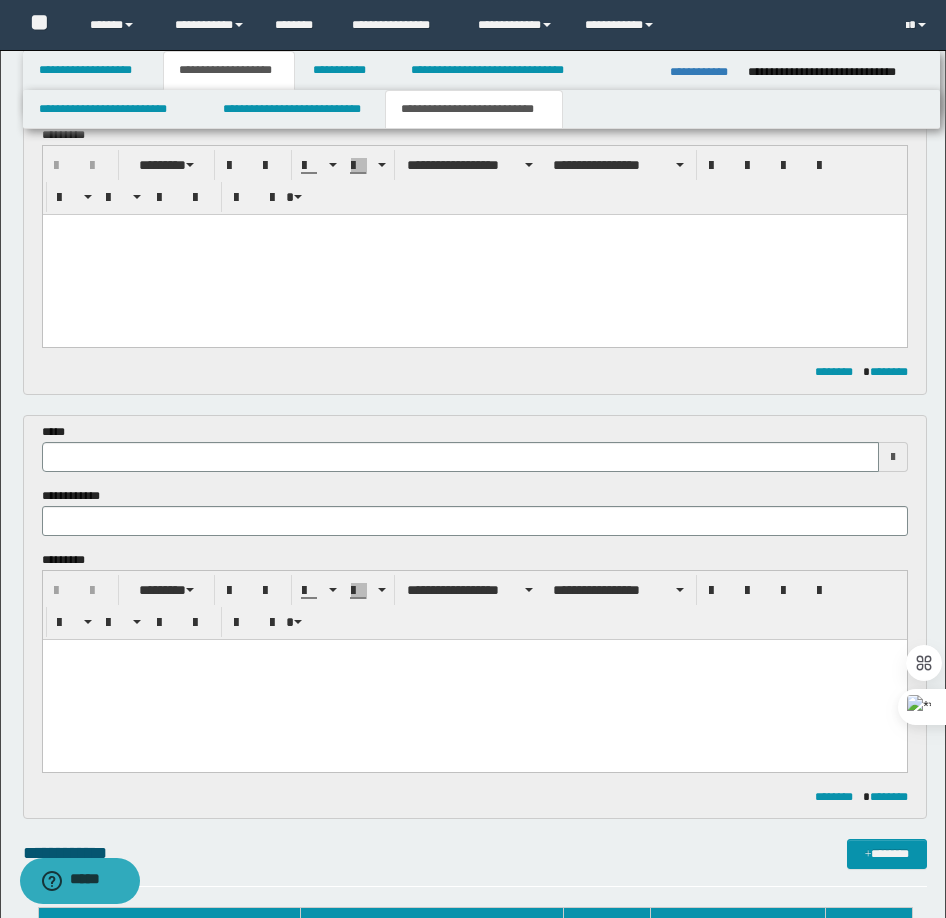 scroll, scrollTop: 0, scrollLeft: 0, axis: both 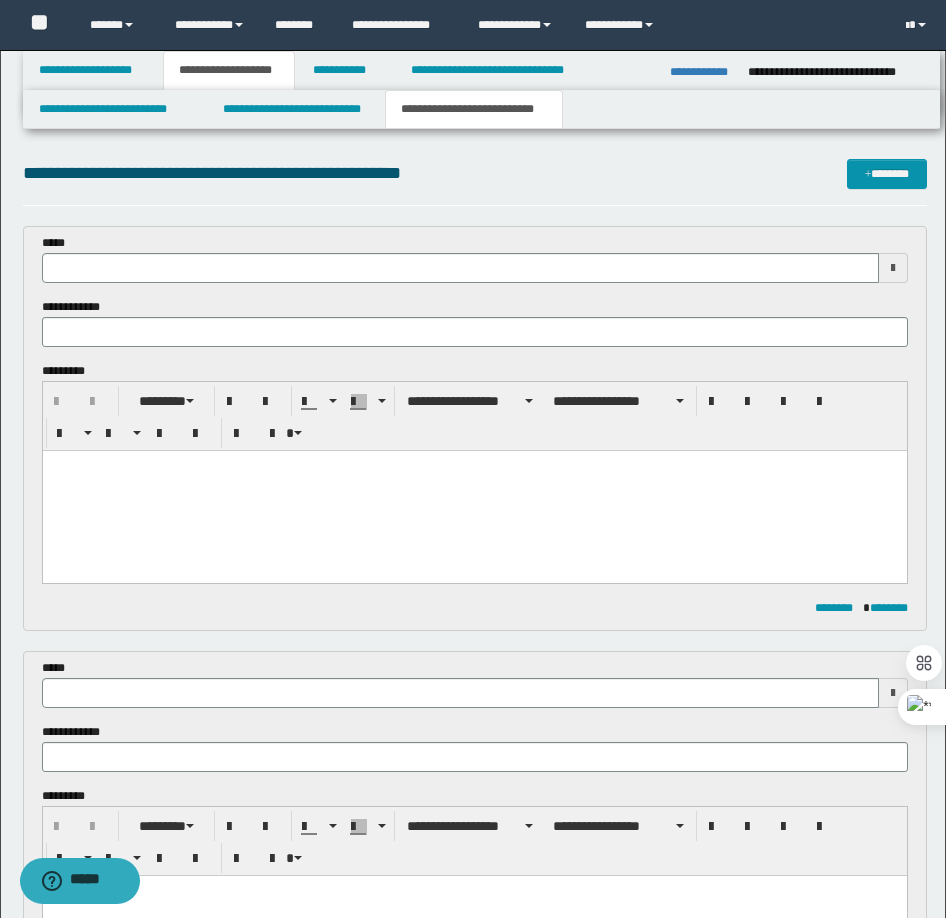 click at bounding box center [474, 491] 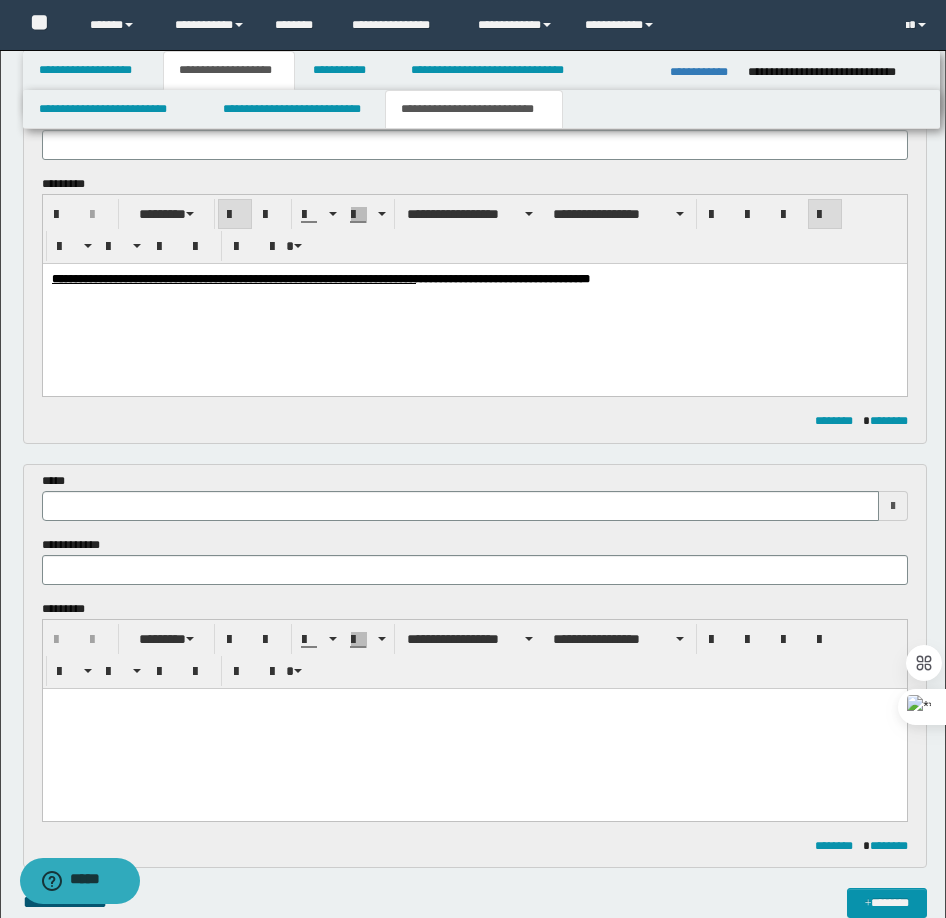 type 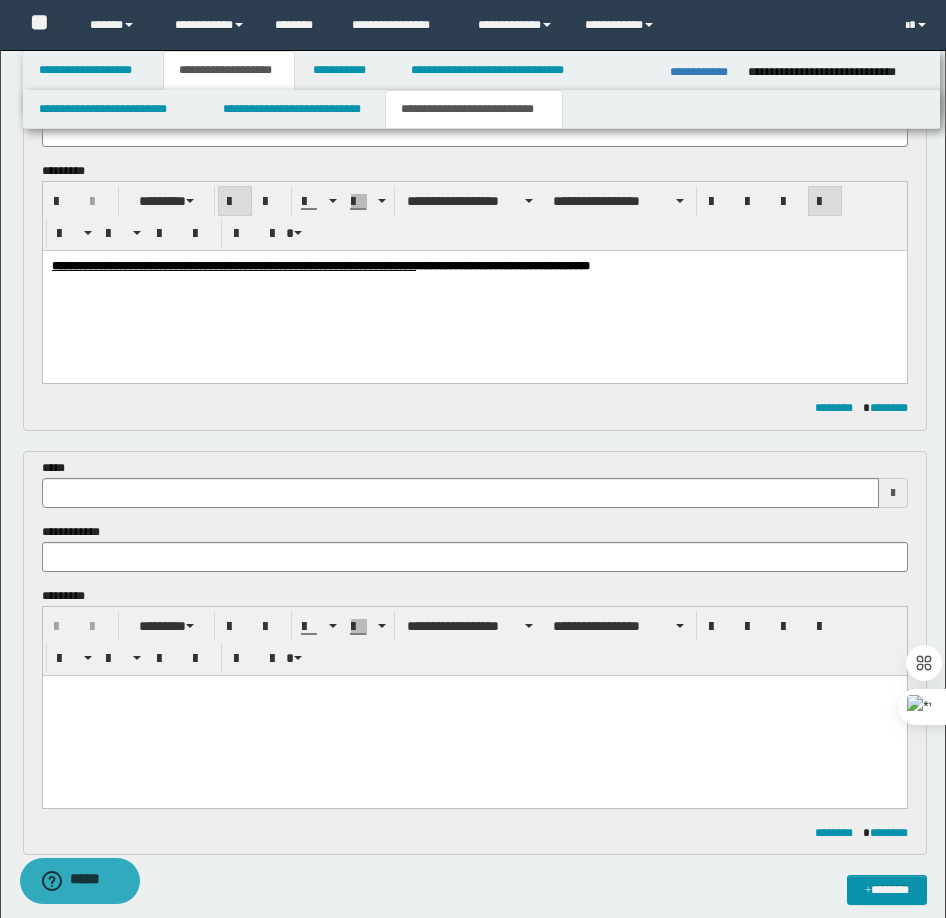 click at bounding box center (474, 715) 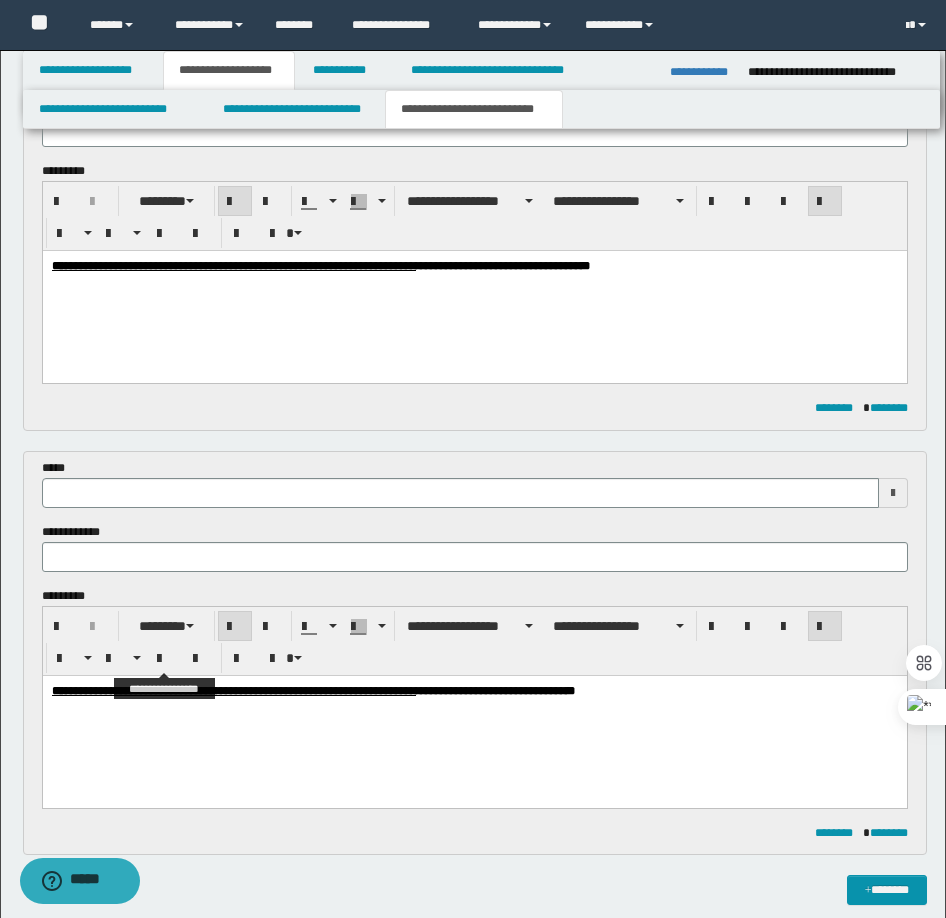 scroll, scrollTop: 98, scrollLeft: 0, axis: vertical 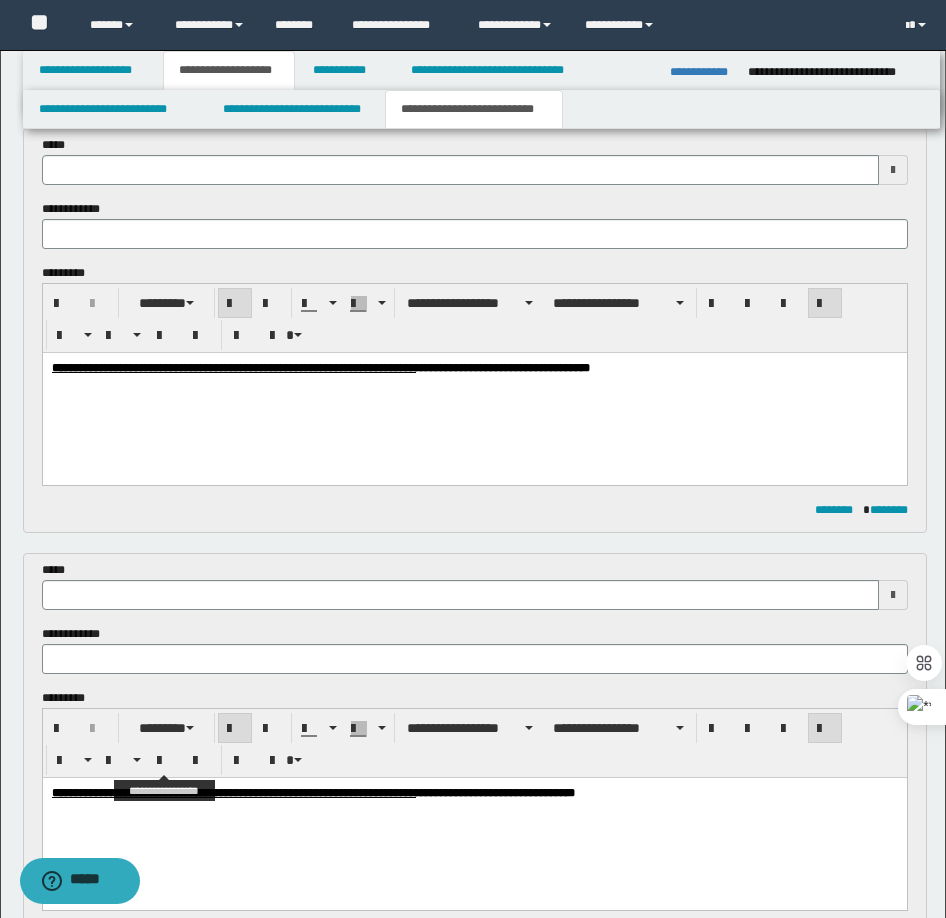 type 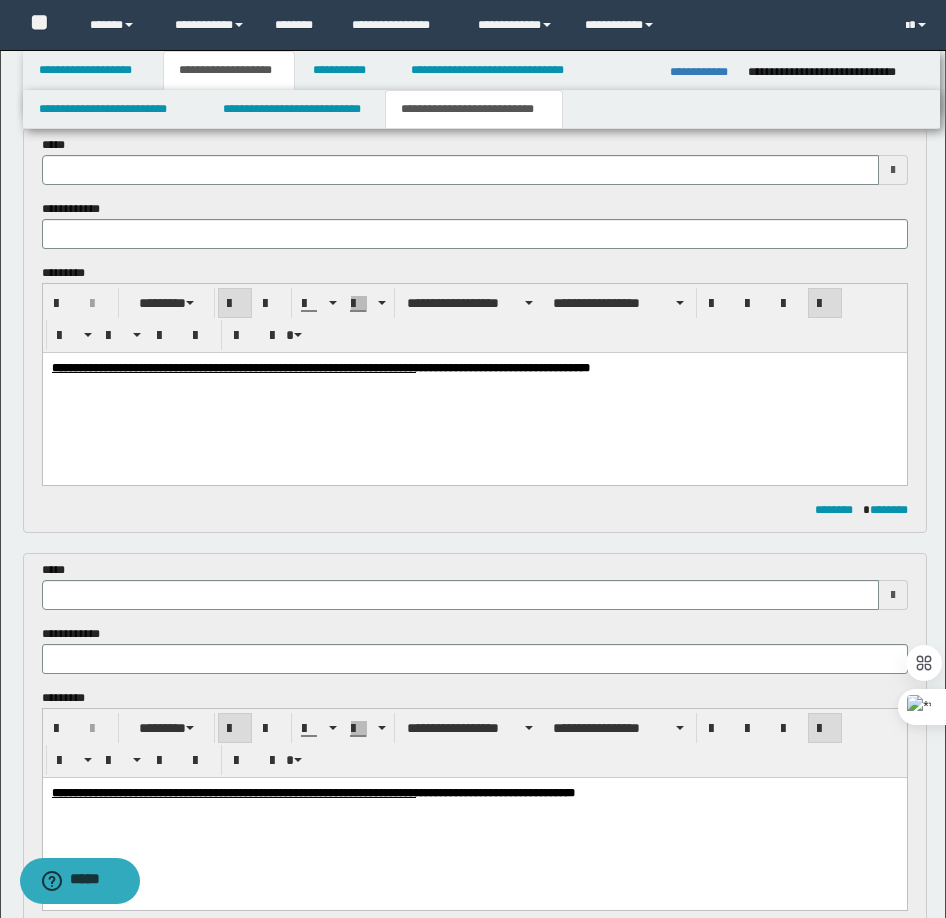 scroll, scrollTop: 0, scrollLeft: 0, axis: both 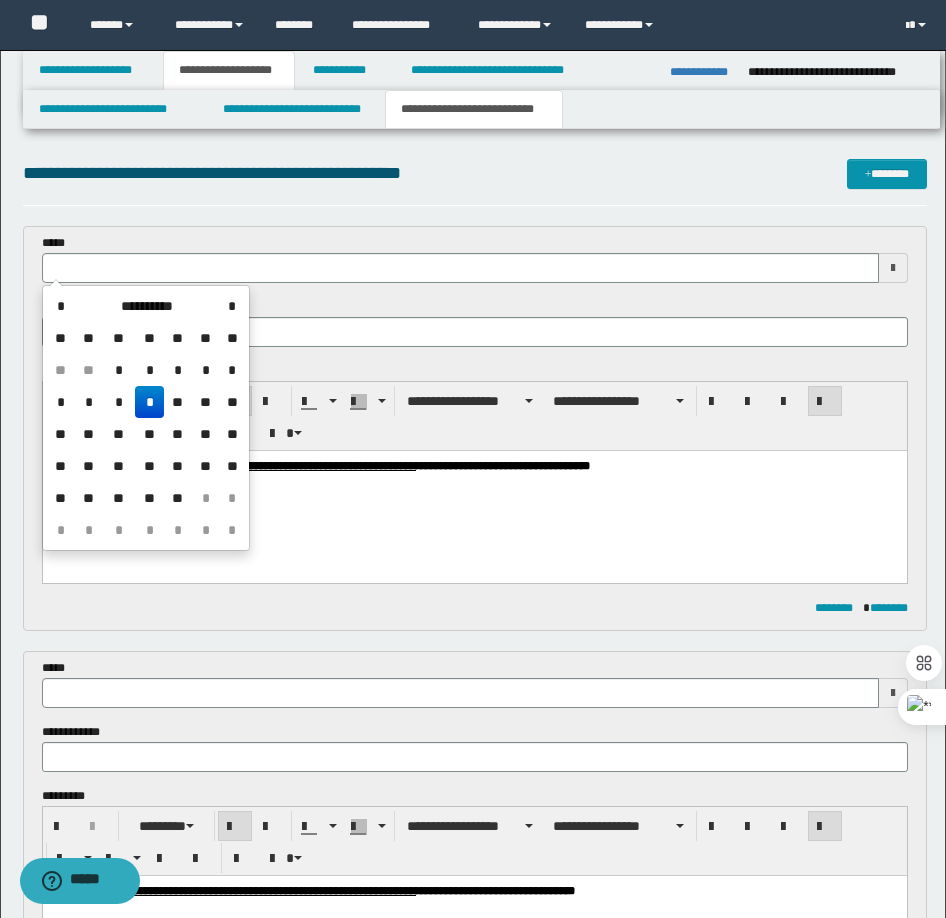 click at bounding box center [460, 268] 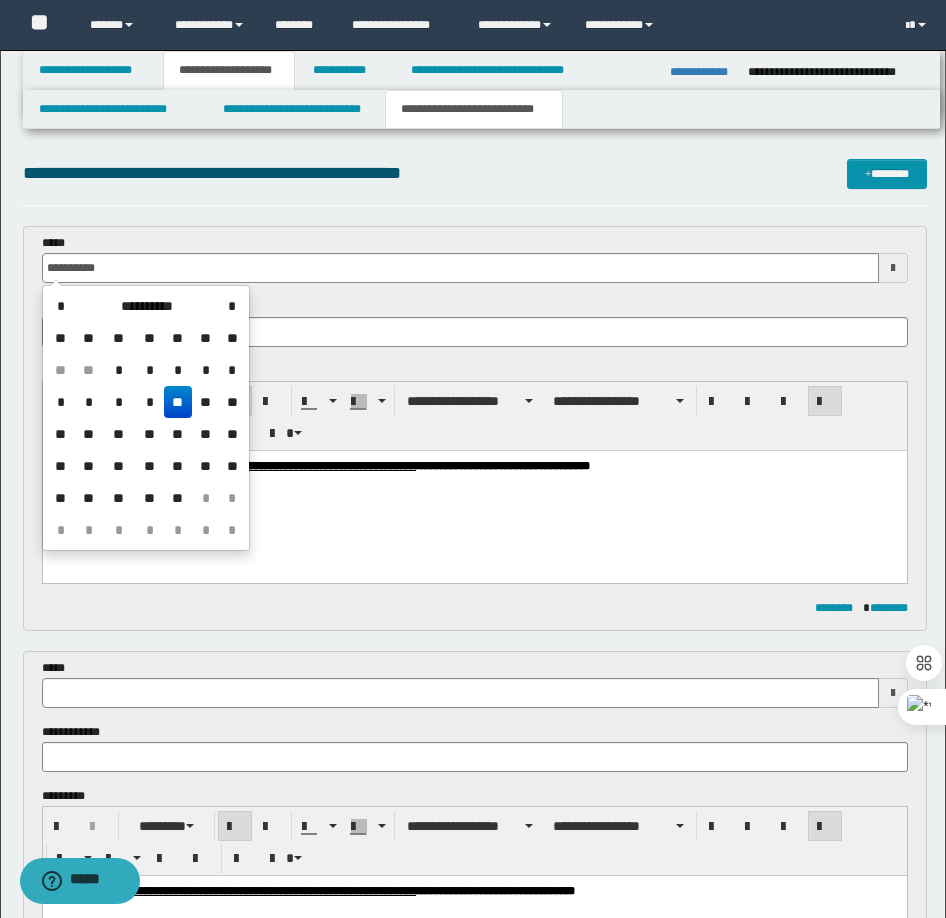 type 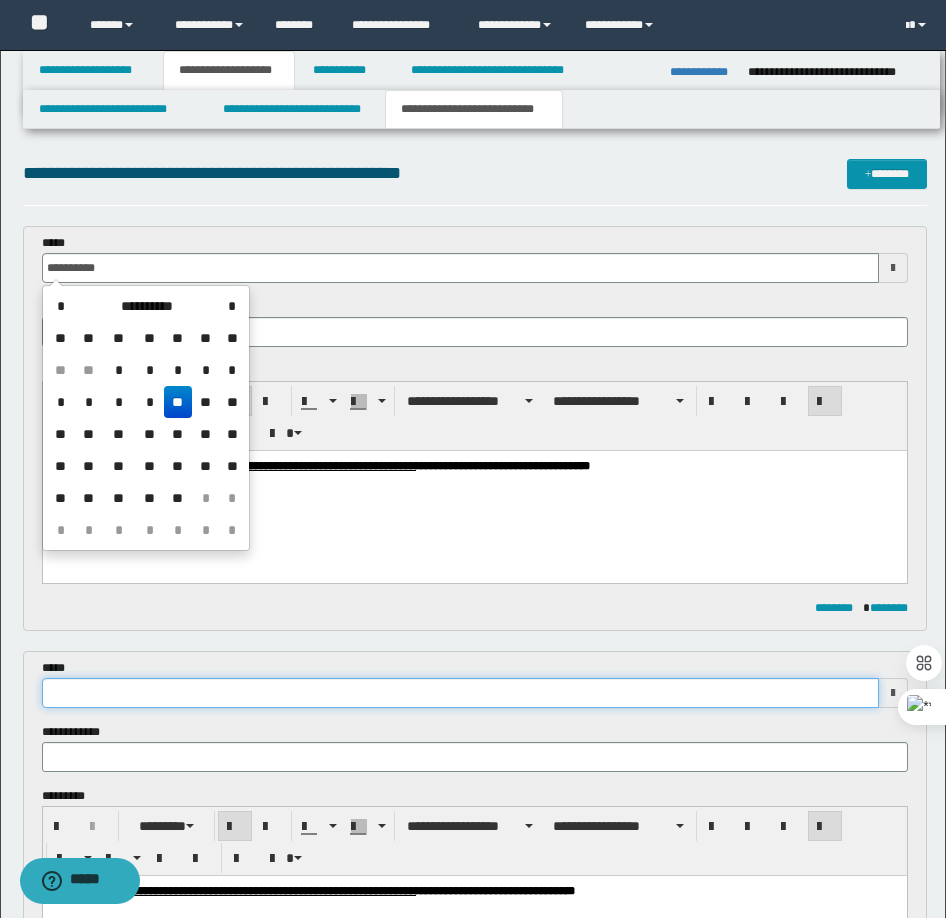 type on "**********" 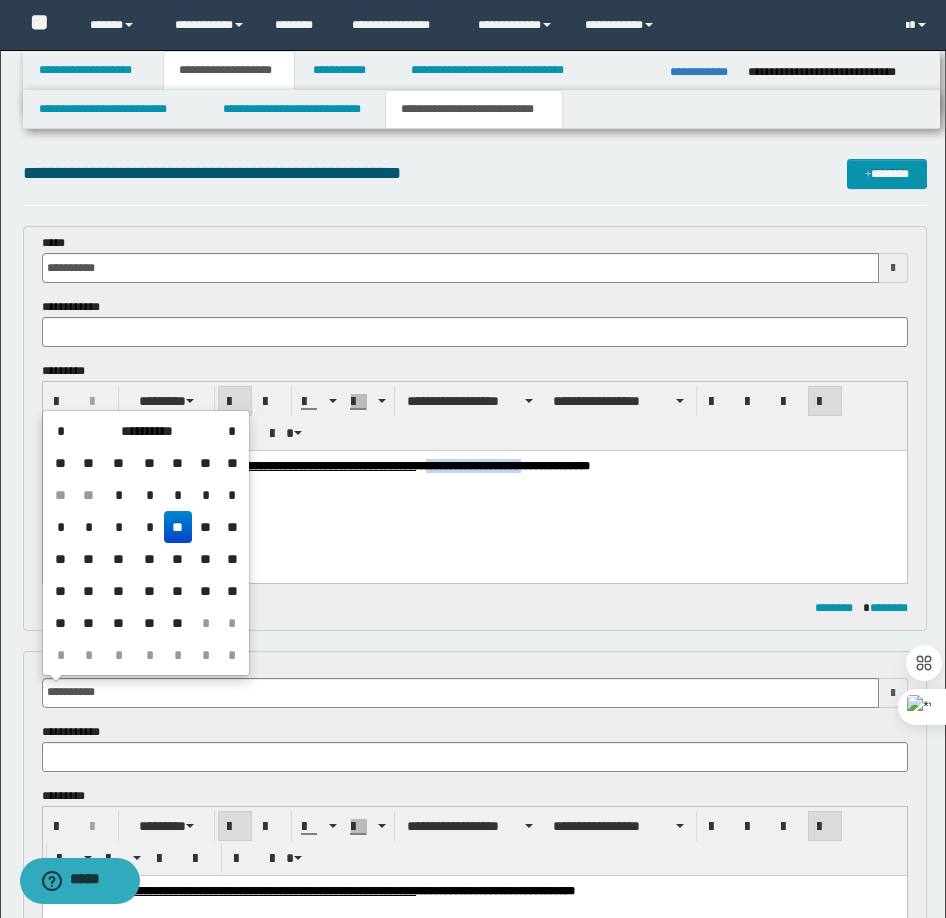 drag, startPoint x: 586, startPoint y: 468, endPoint x: 692, endPoint y: 473, distance: 106.11786 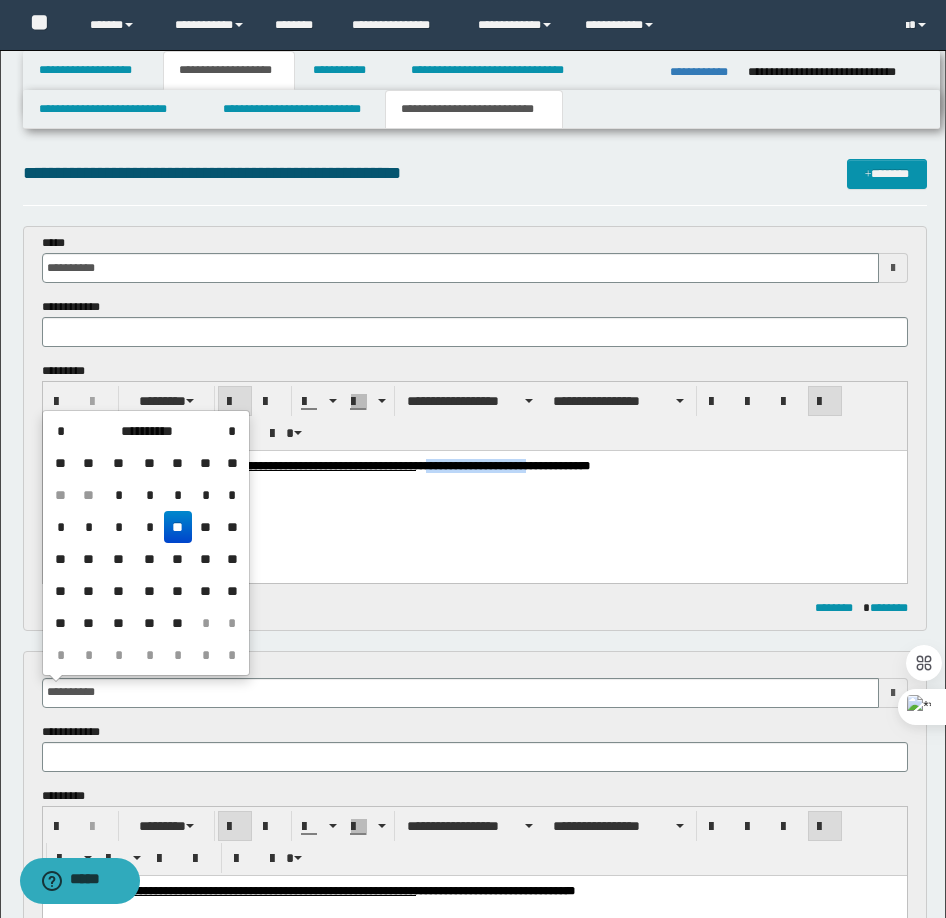 copy on "**********" 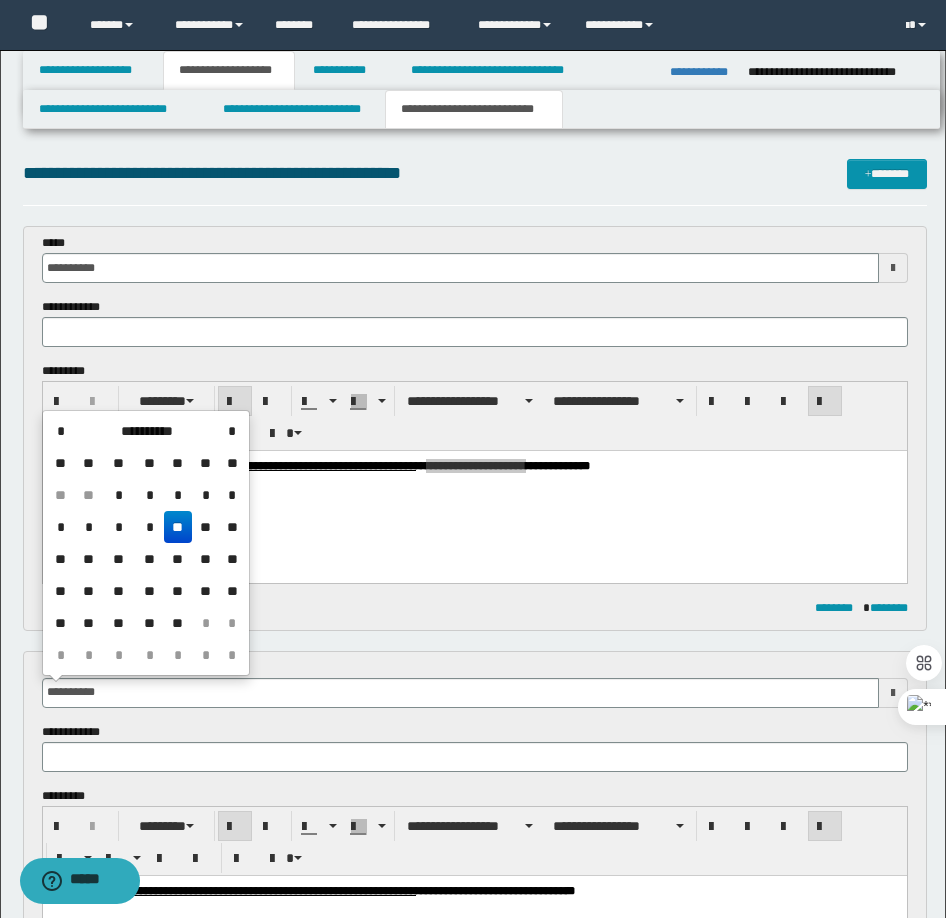 type on "**********" 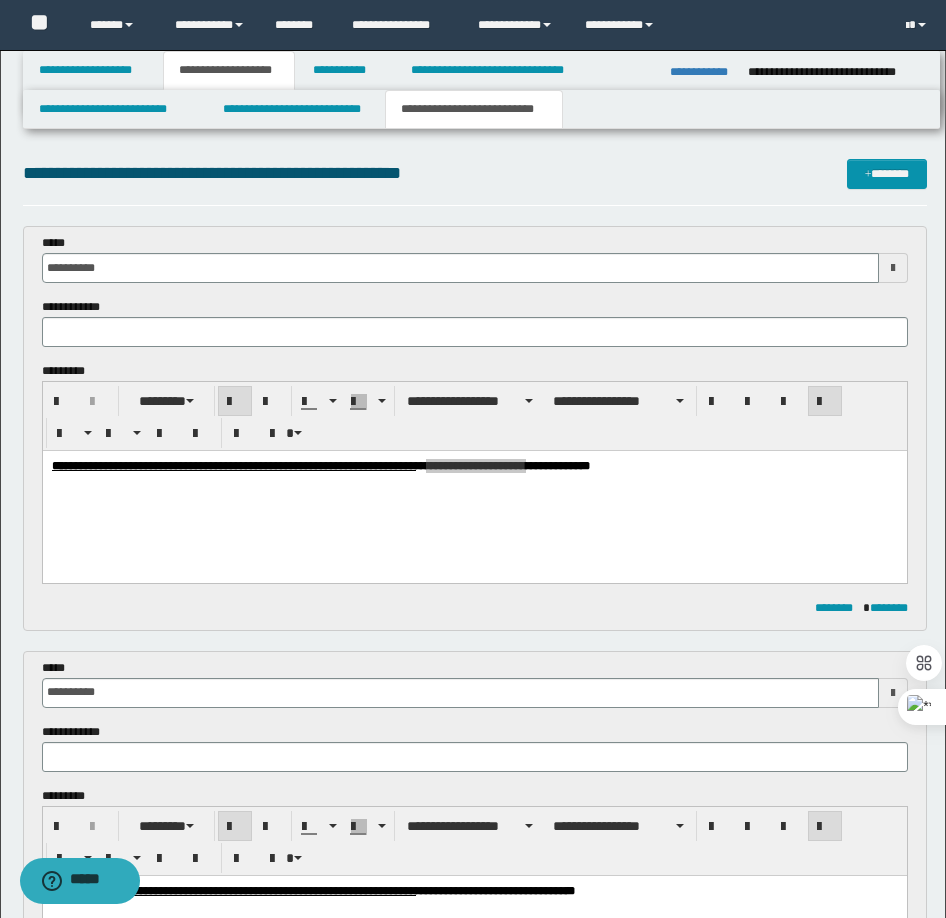 click at bounding box center [475, 332] 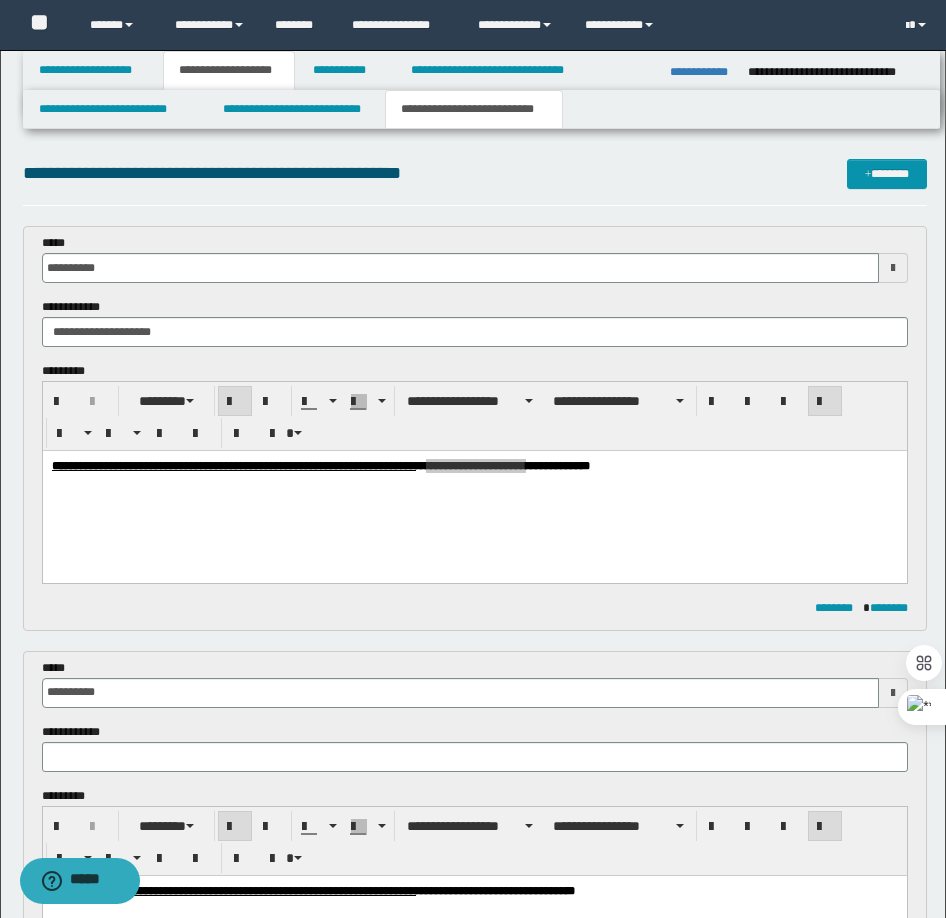 type on "**********" 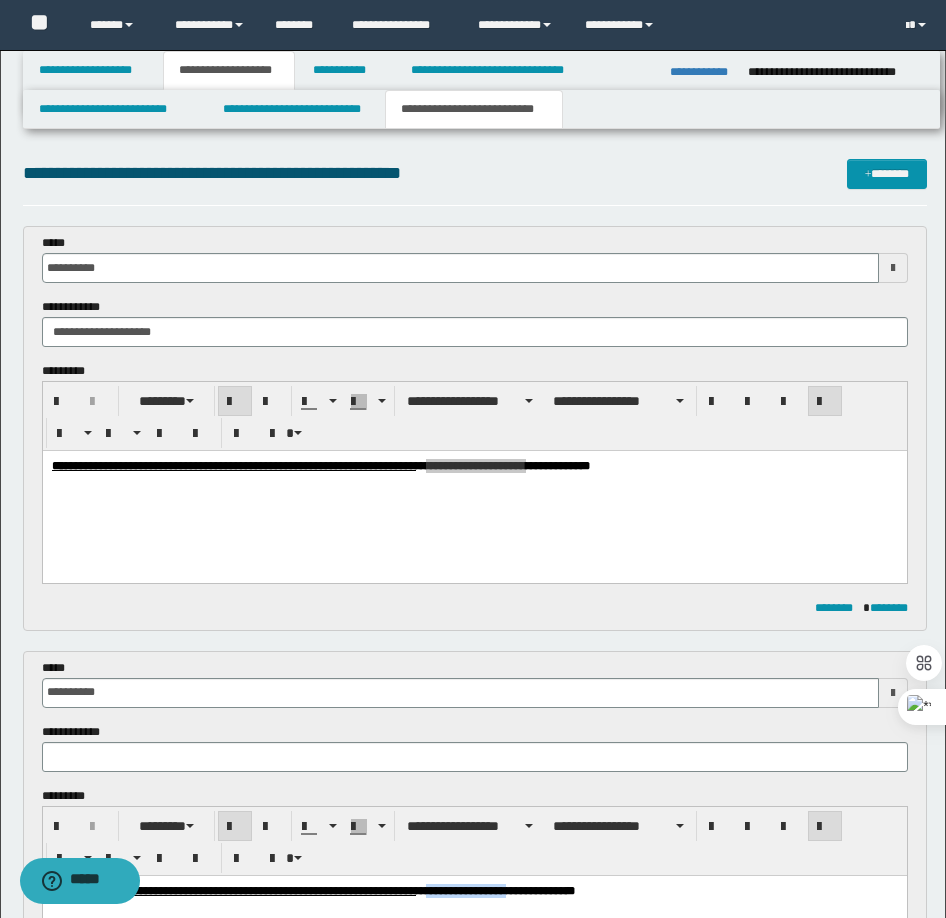 drag, startPoint x: 585, startPoint y: 893, endPoint x: 675, endPoint y: 889, distance: 90.088844 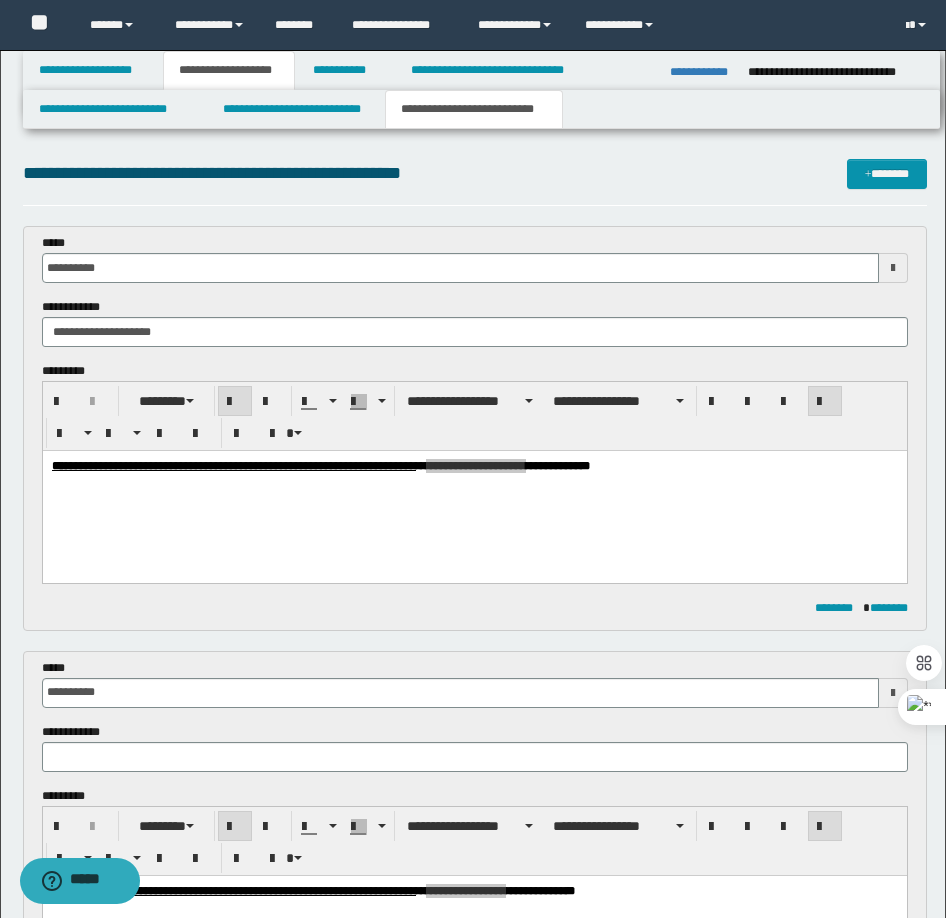 click on "**********" at bounding box center [475, 723] 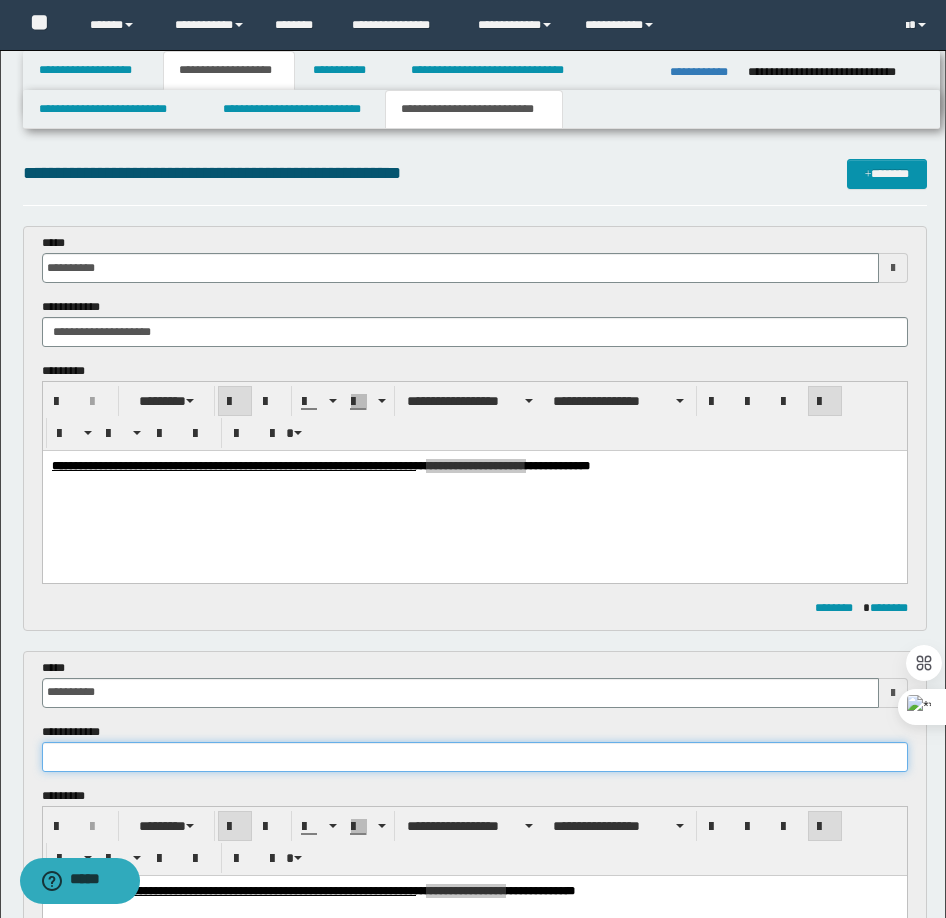 click at bounding box center [475, 757] 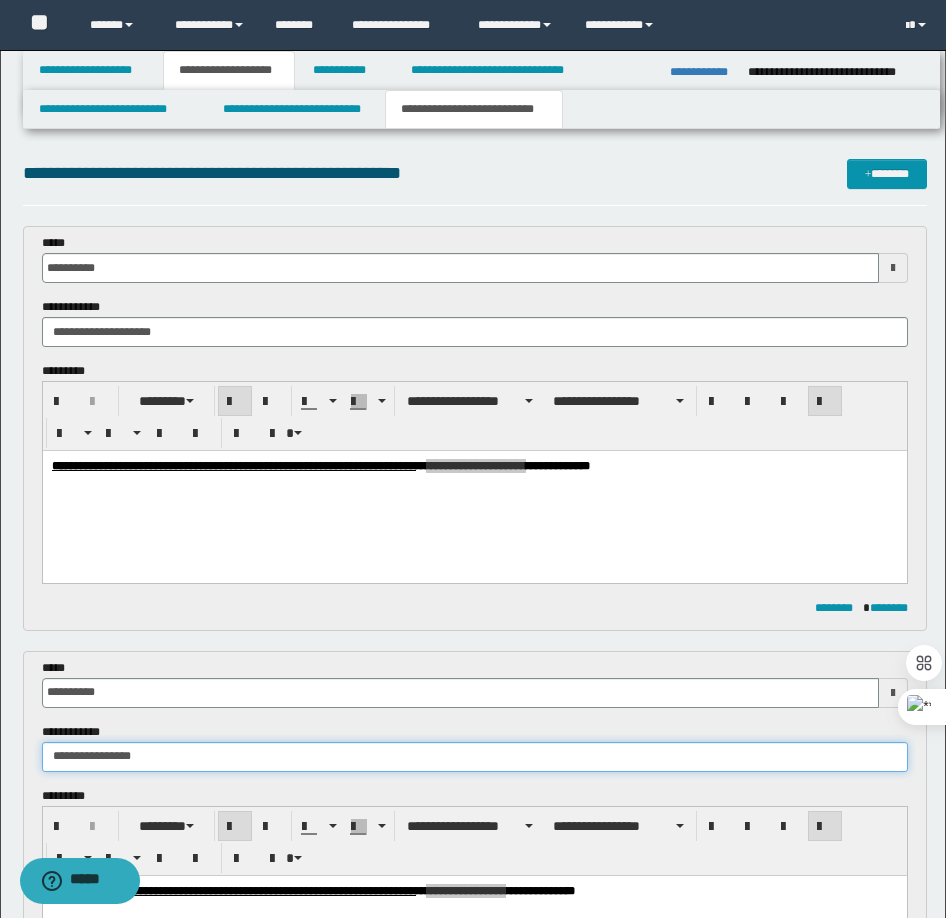 type on "**********" 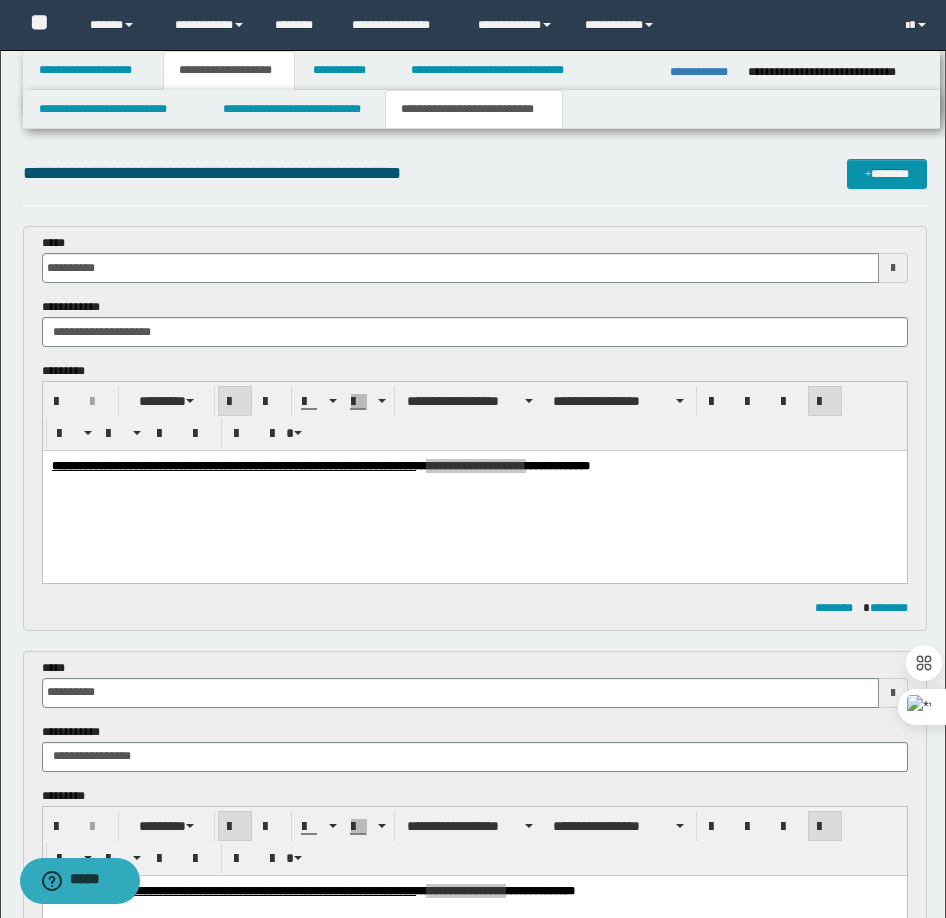click on "**********" at bounding box center [475, 853] 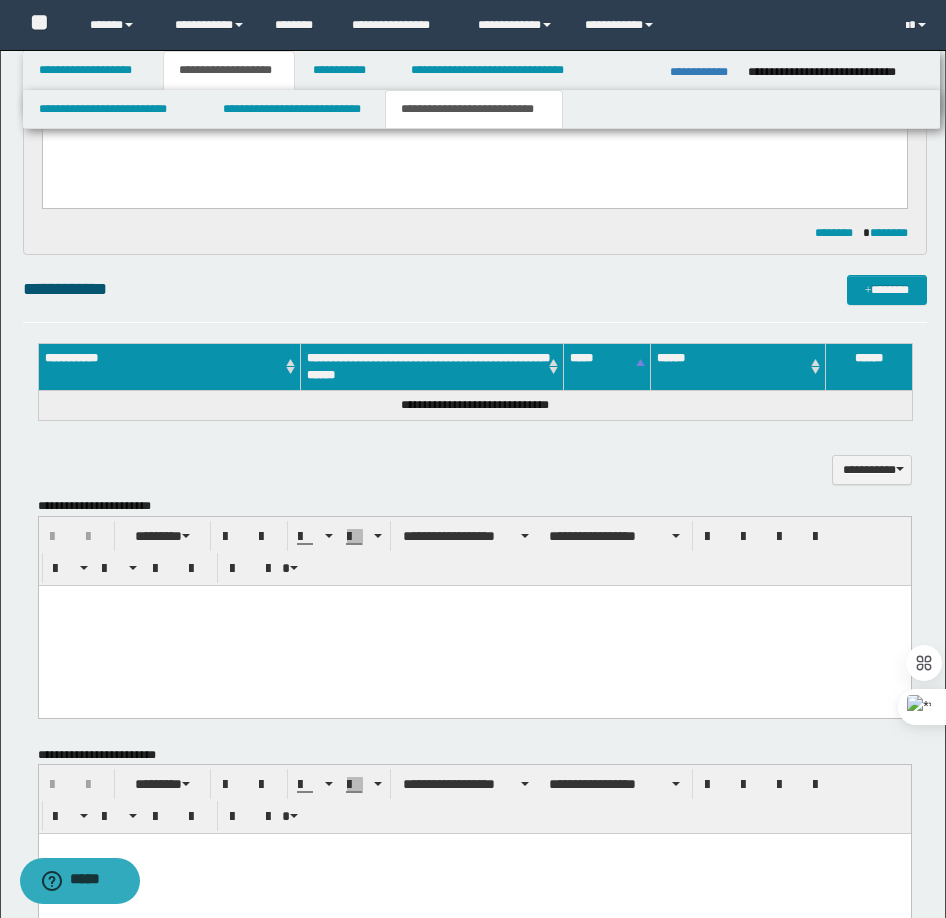 click at bounding box center (474, 625) 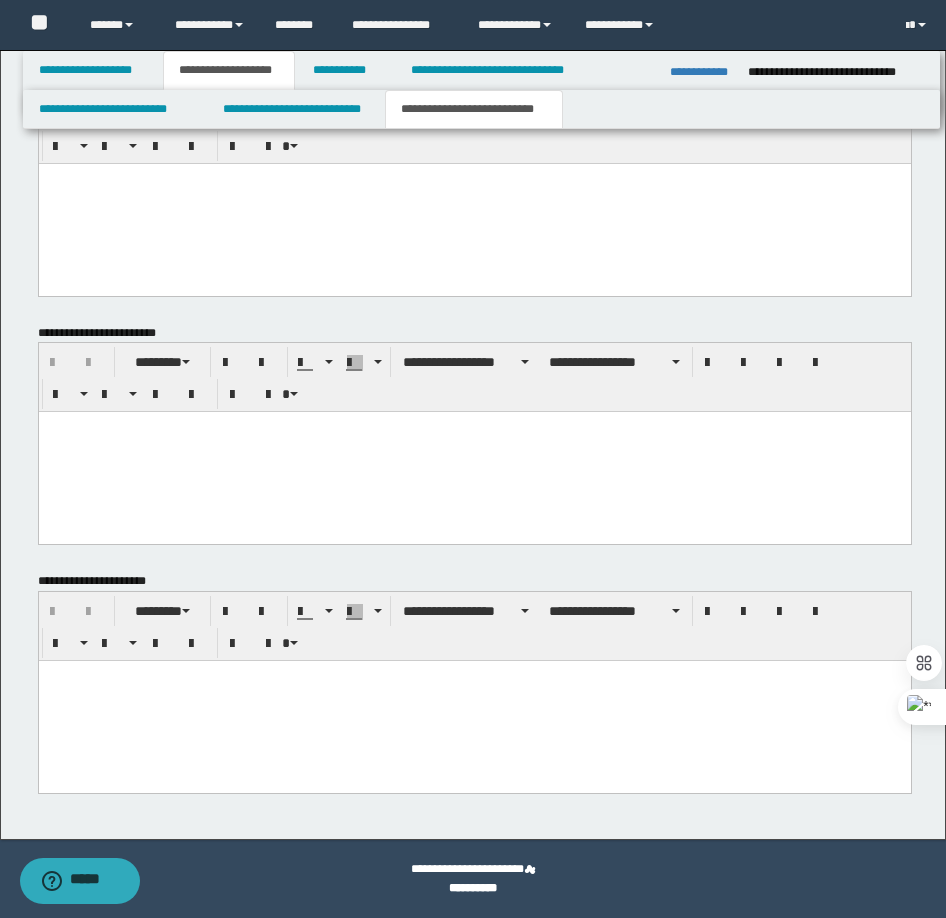 click at bounding box center (474, 701) 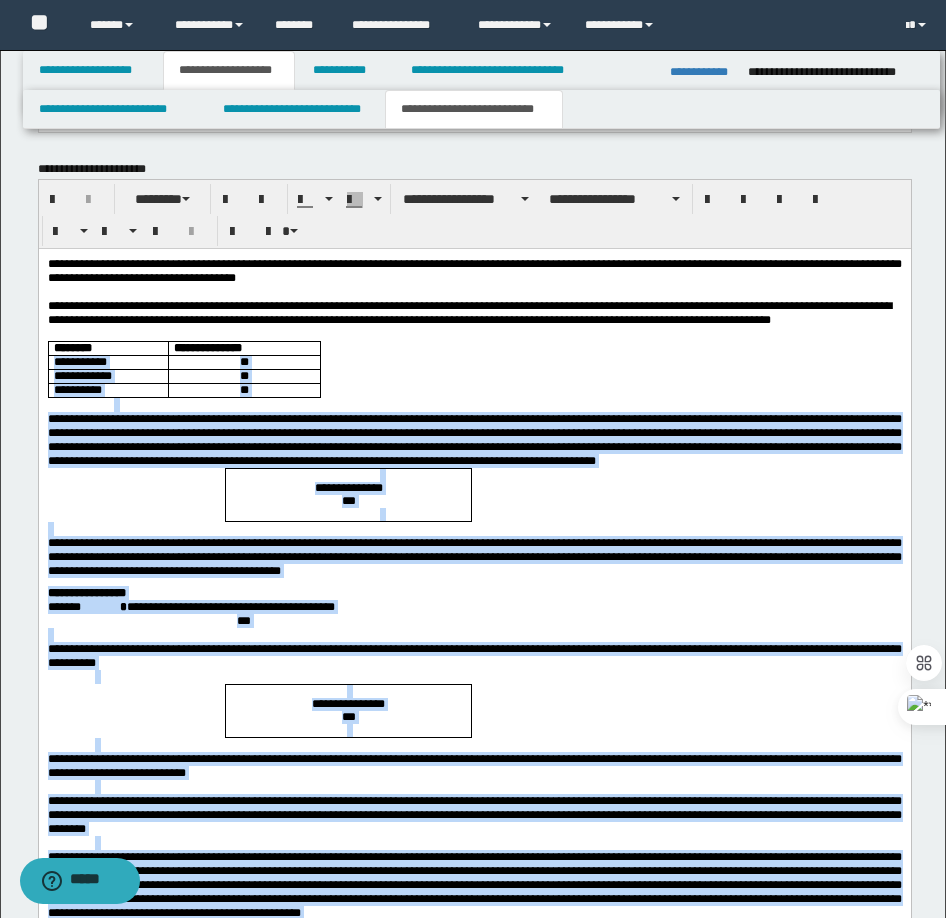 scroll, scrollTop: 1434, scrollLeft: 0, axis: vertical 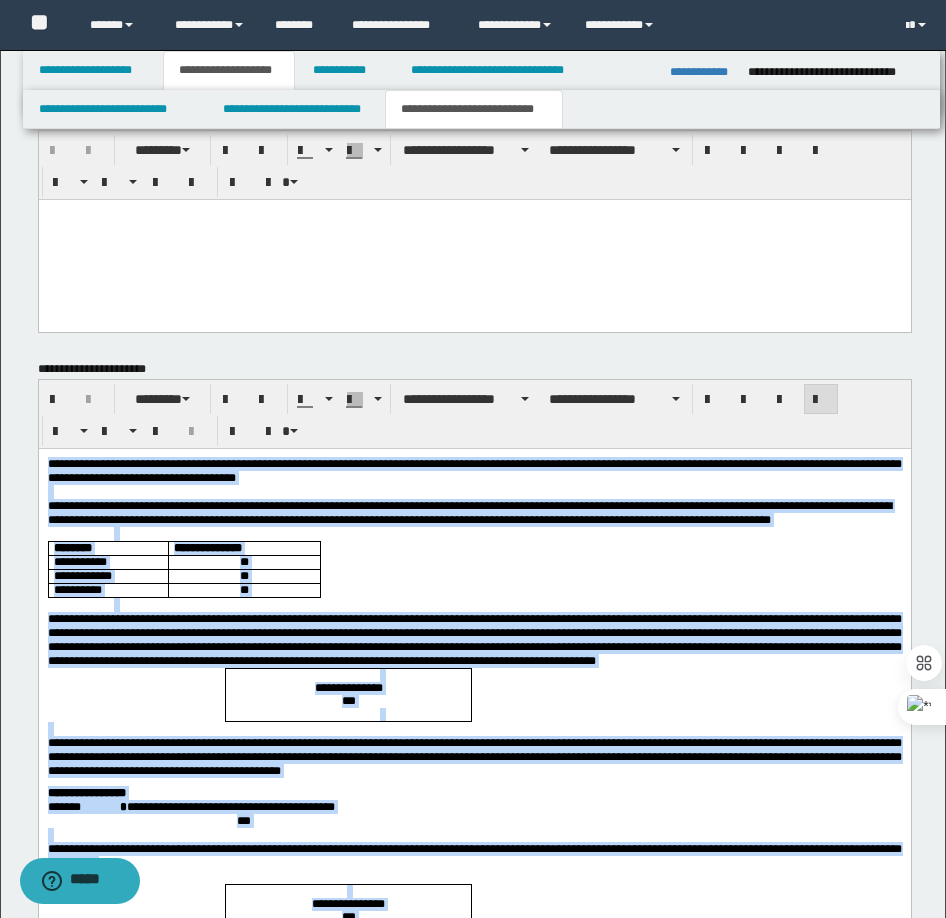 drag, startPoint x: 131, startPoint y: 1283, endPoint x: 46, endPoint y: 461, distance: 826.38306 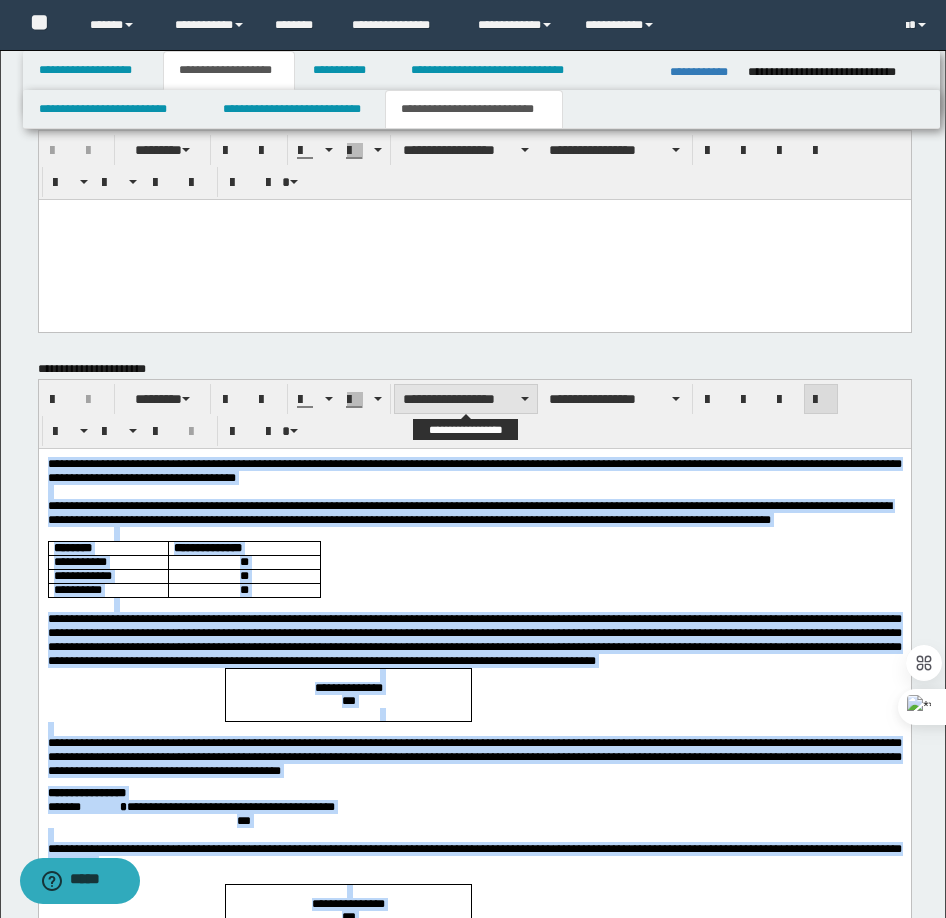 click on "**********" at bounding box center (466, 399) 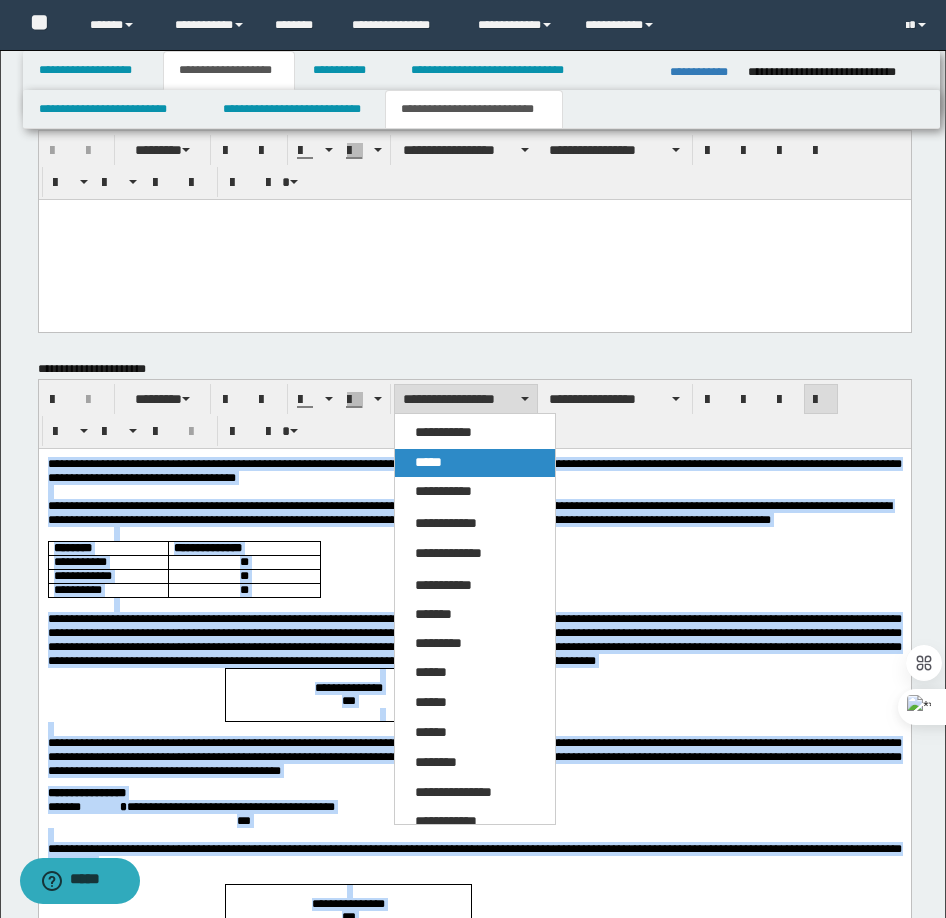 click on "*****" at bounding box center [428, 462] 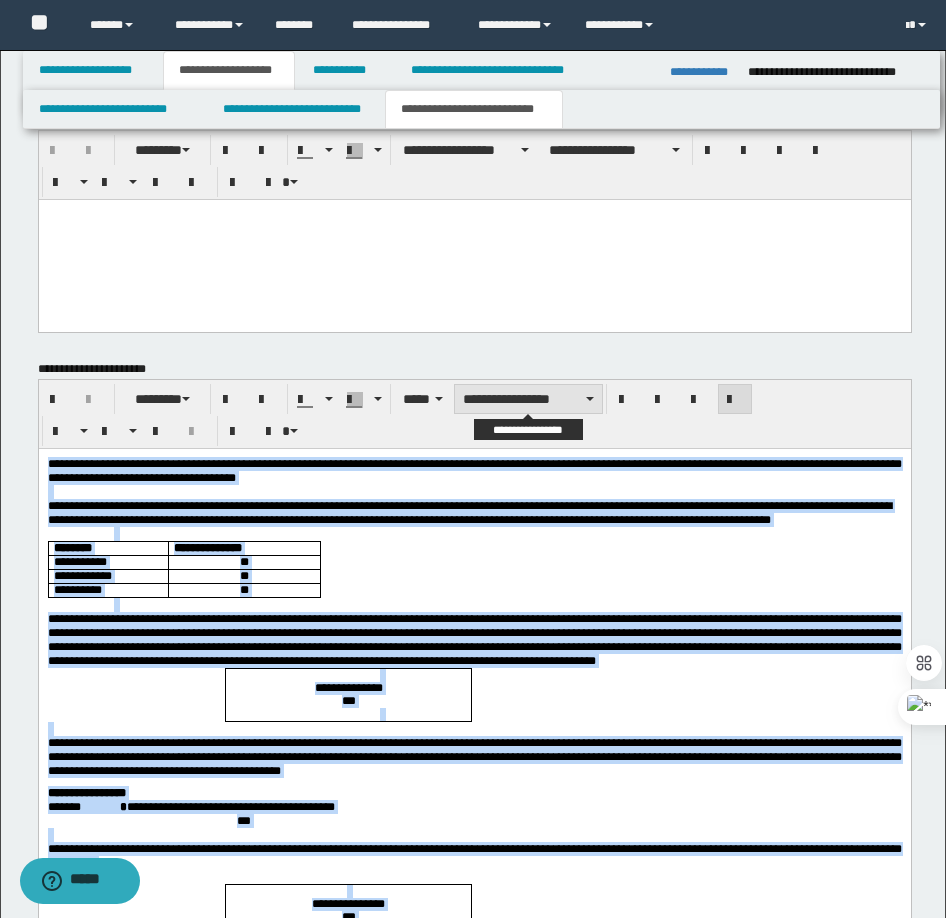 click on "**********" at bounding box center (528, 399) 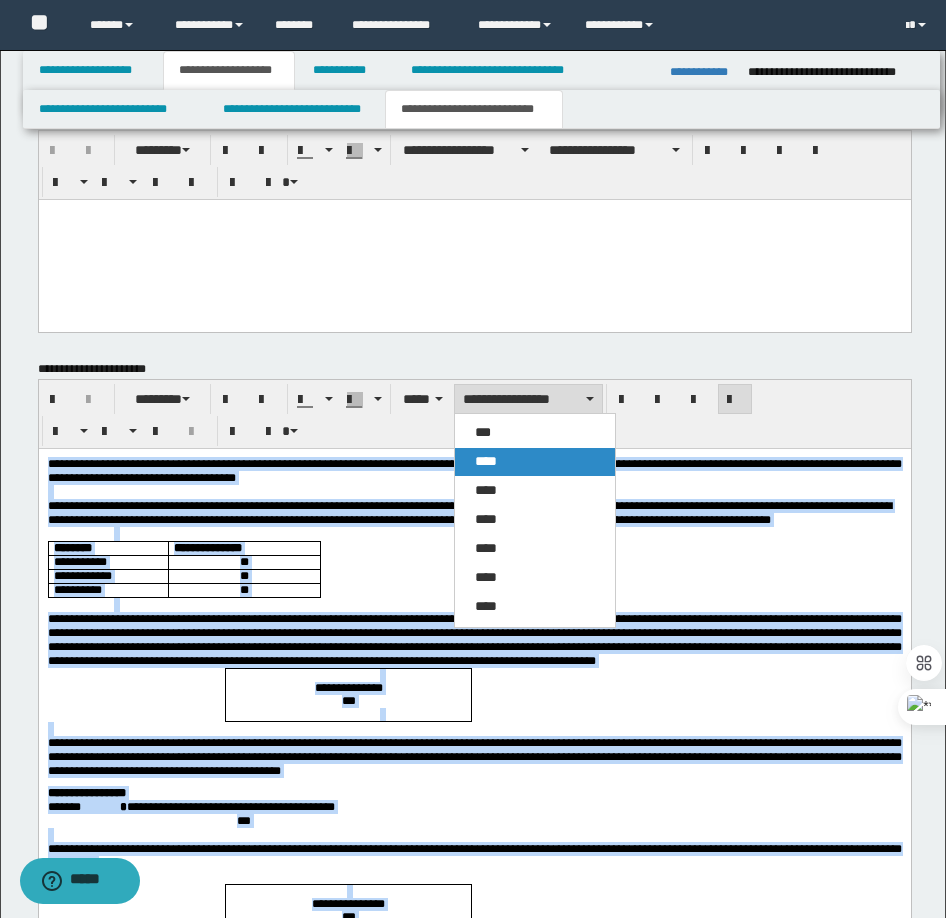 click on "****" at bounding box center [535, 462] 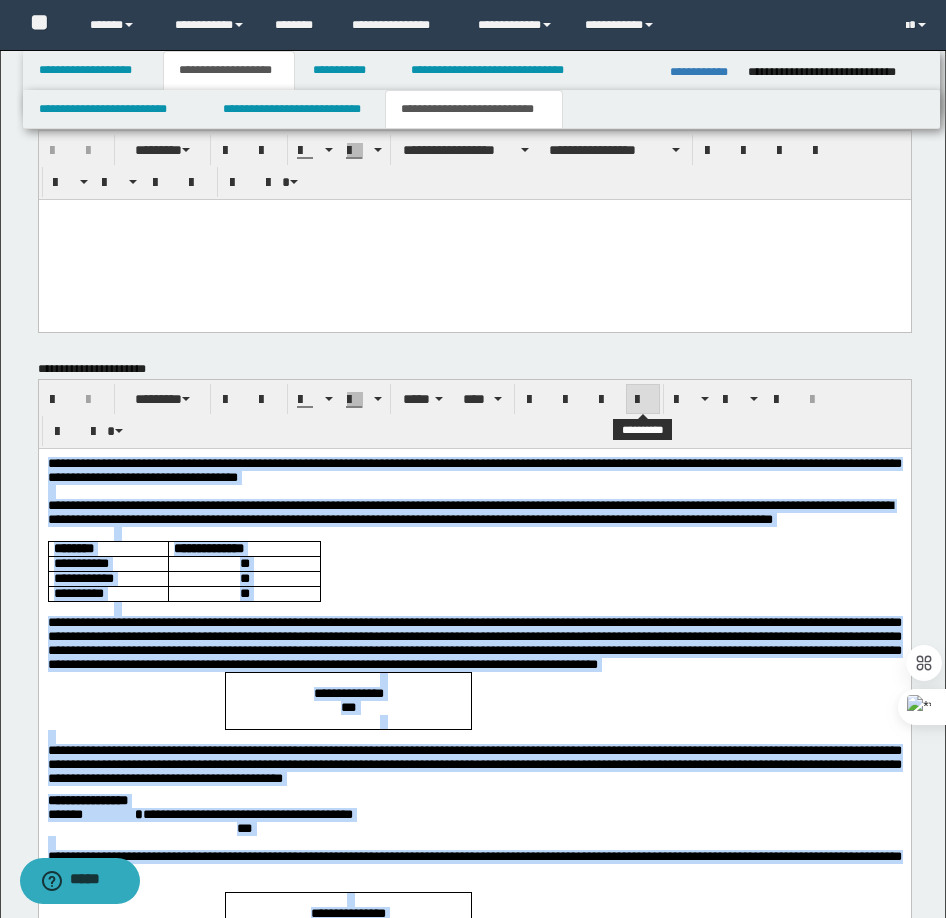 click at bounding box center [643, 400] 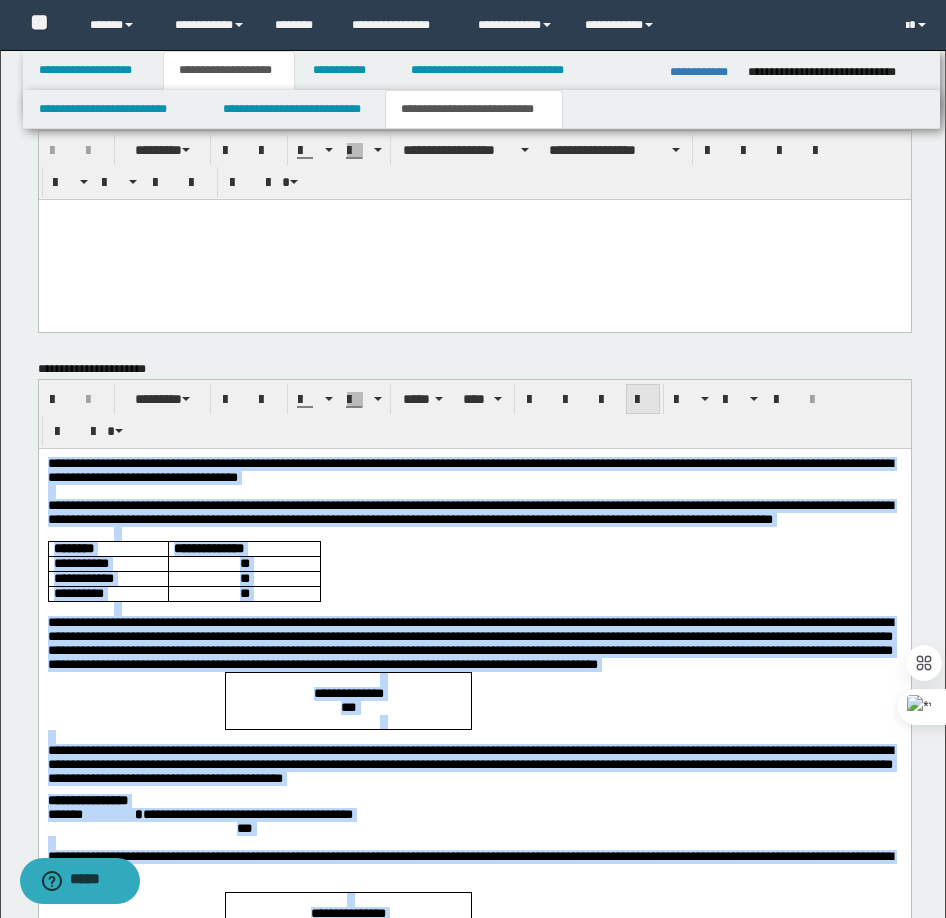 drag, startPoint x: 637, startPoint y: 400, endPoint x: 646, endPoint y: 444, distance: 44.911022 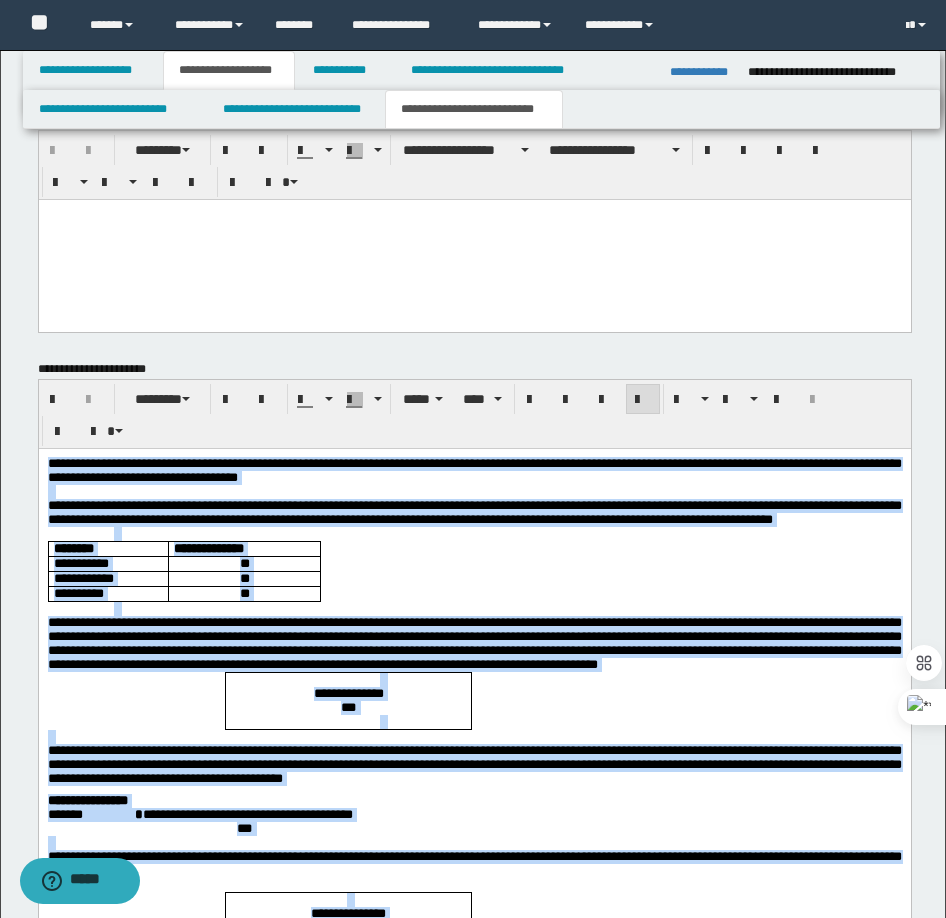 click at bounding box center (507, 534) 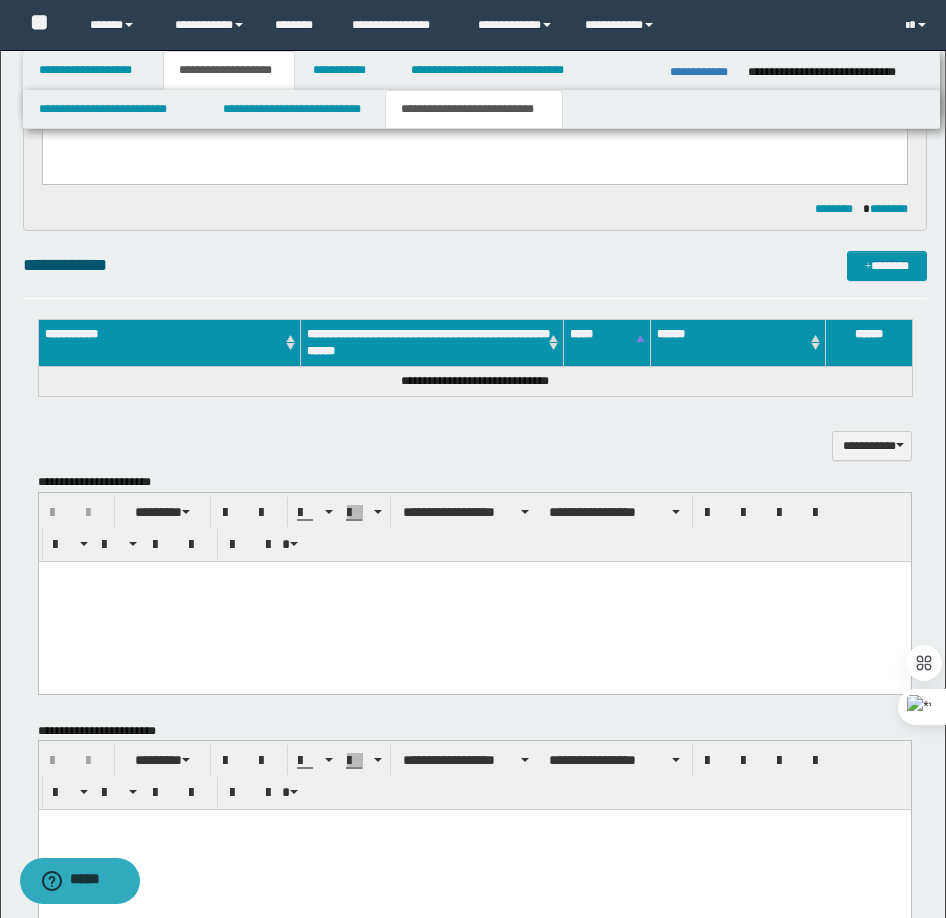 scroll, scrollTop: 734, scrollLeft: 0, axis: vertical 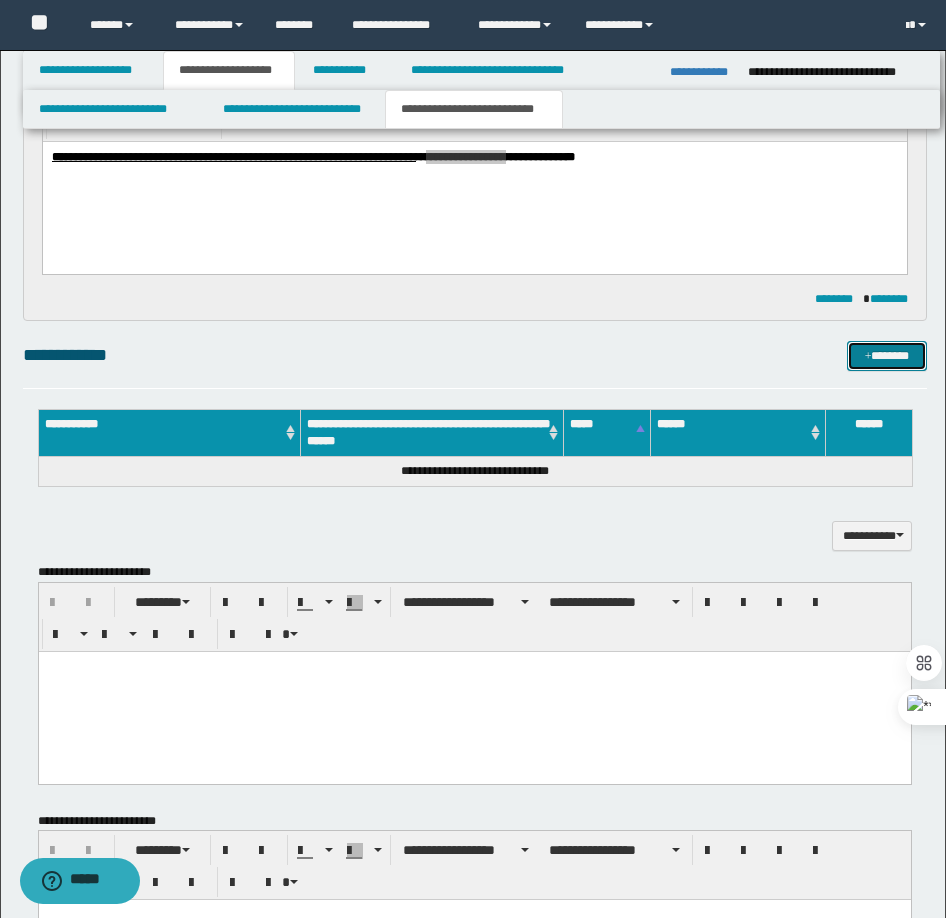 drag, startPoint x: 890, startPoint y: 349, endPoint x: 868, endPoint y: 352, distance: 22.203604 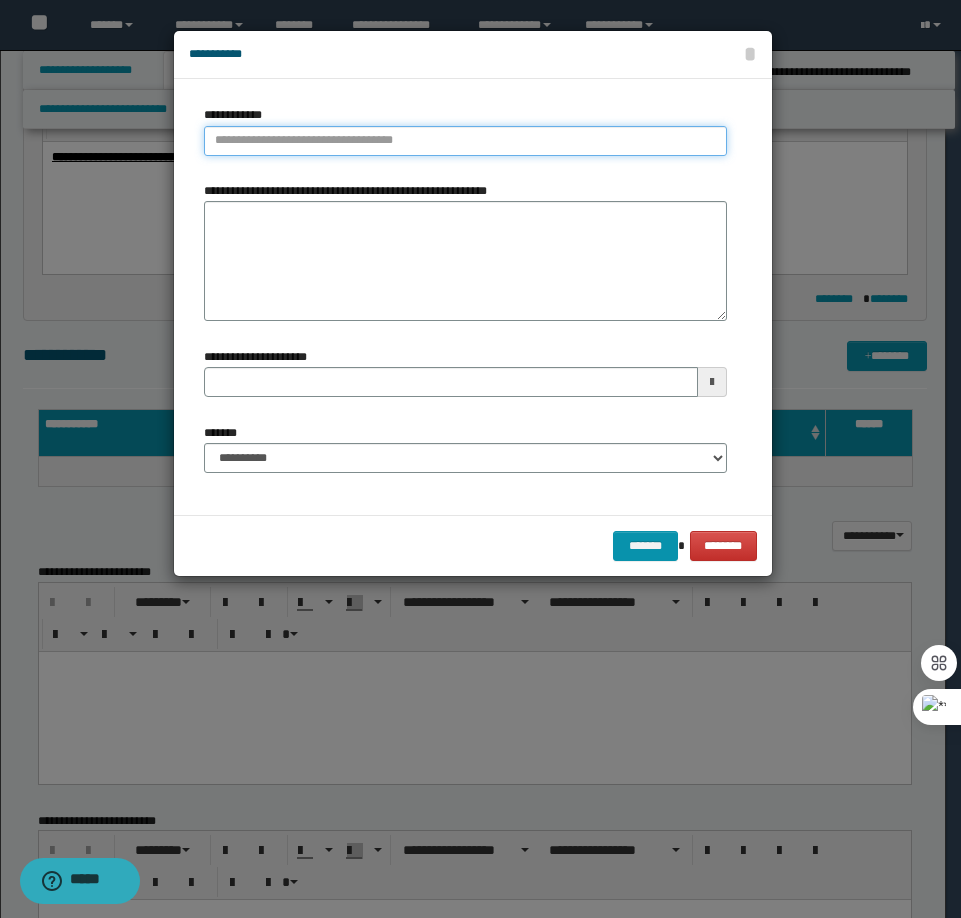click on "**********" at bounding box center (465, 141) 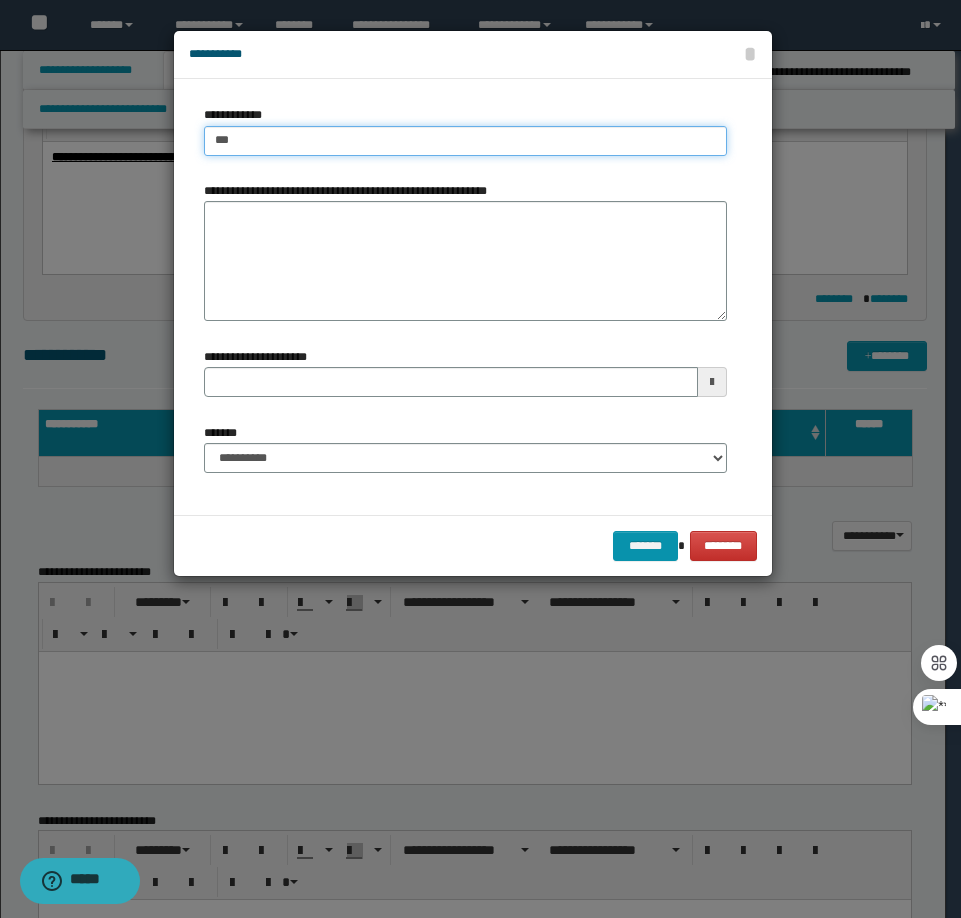 type on "****" 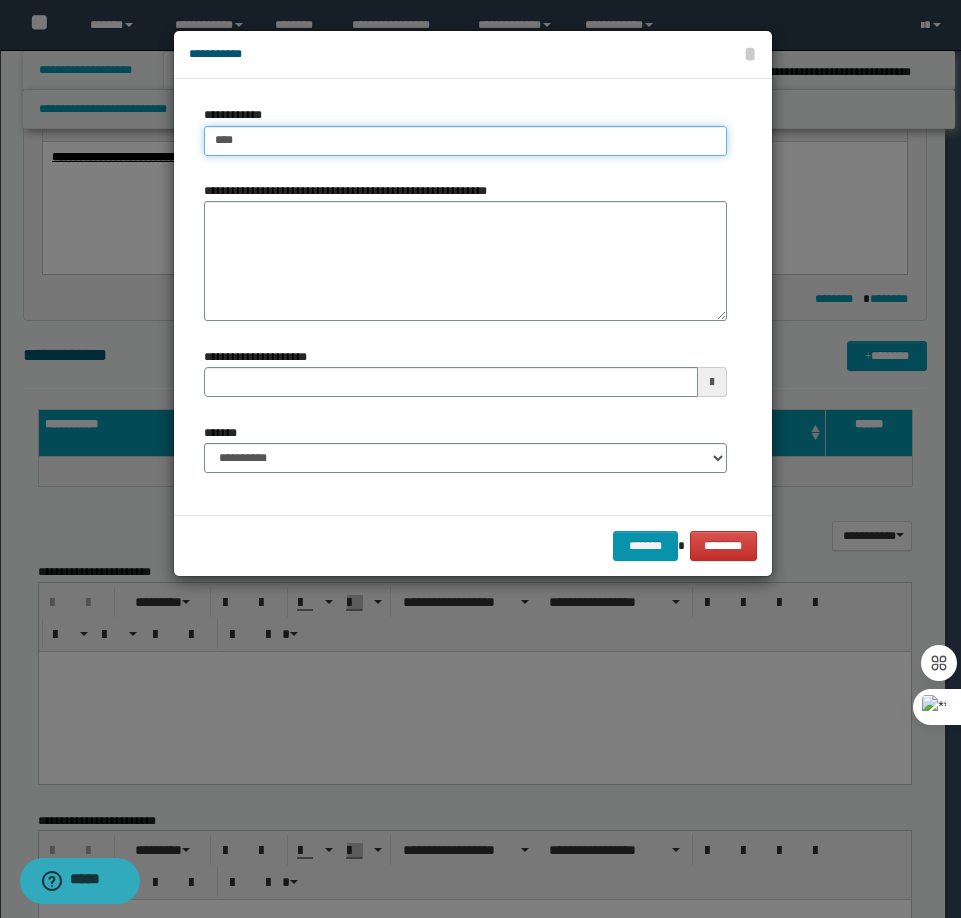 type on "****" 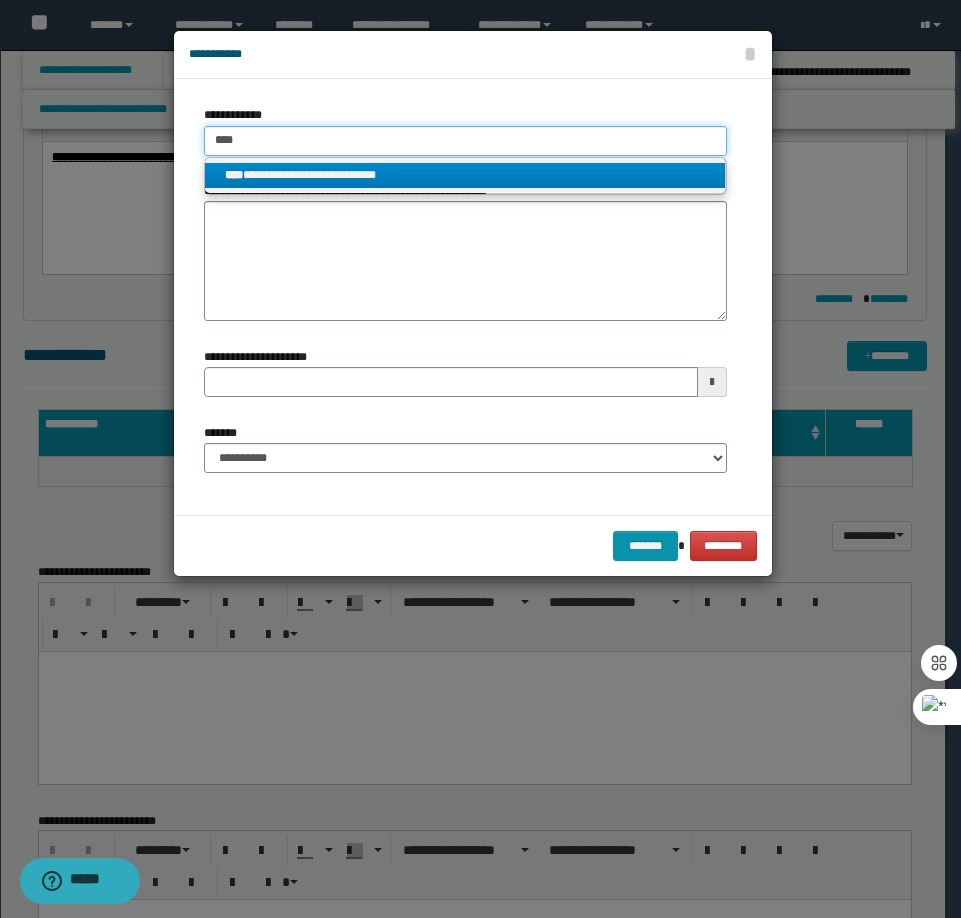 type on "****" 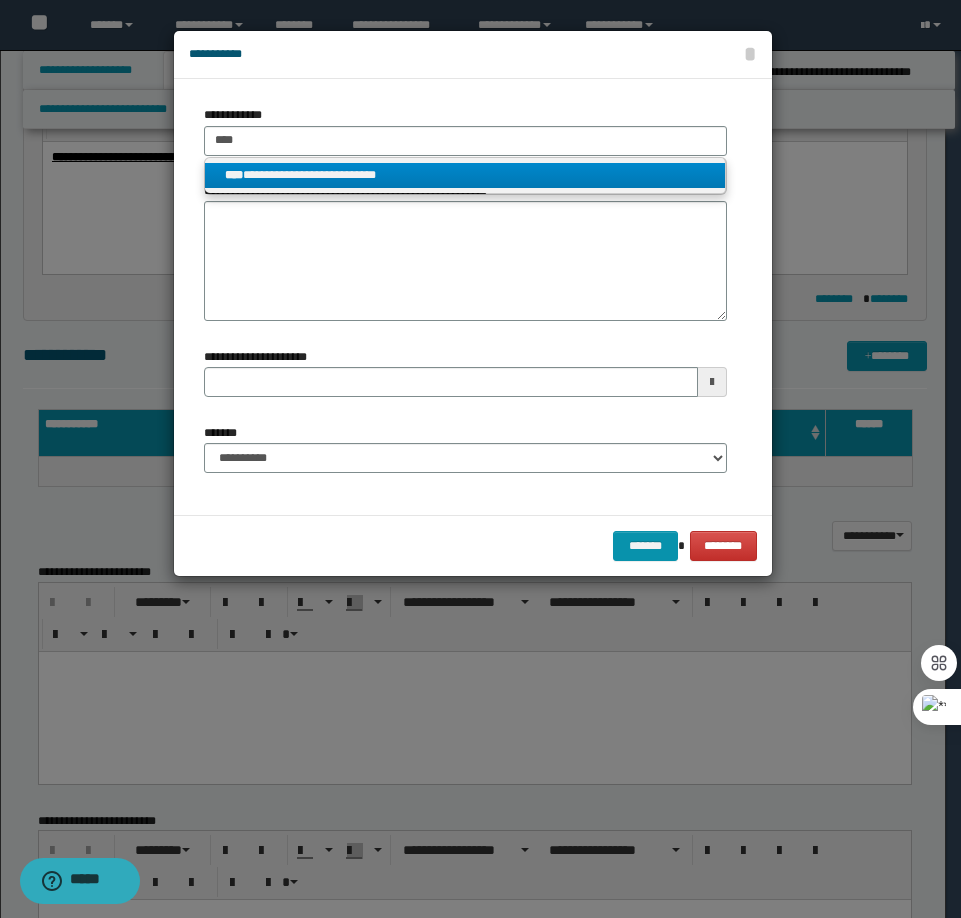 click on "**********" at bounding box center [465, 175] 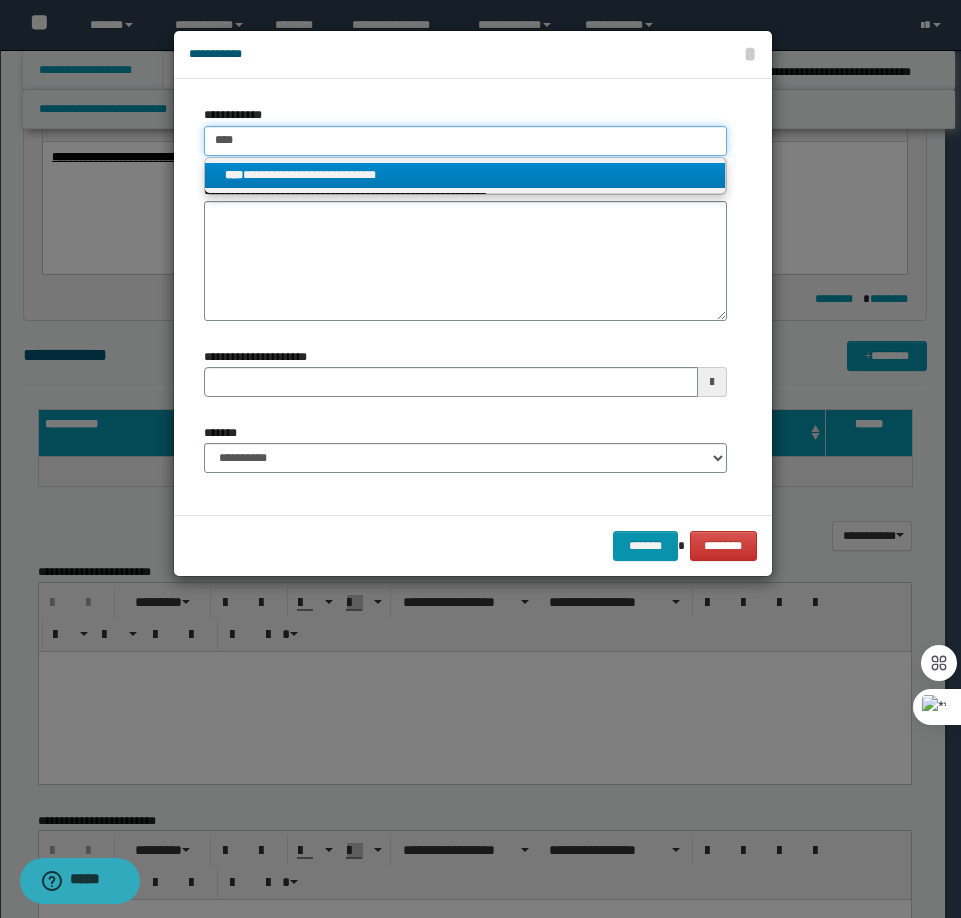 type 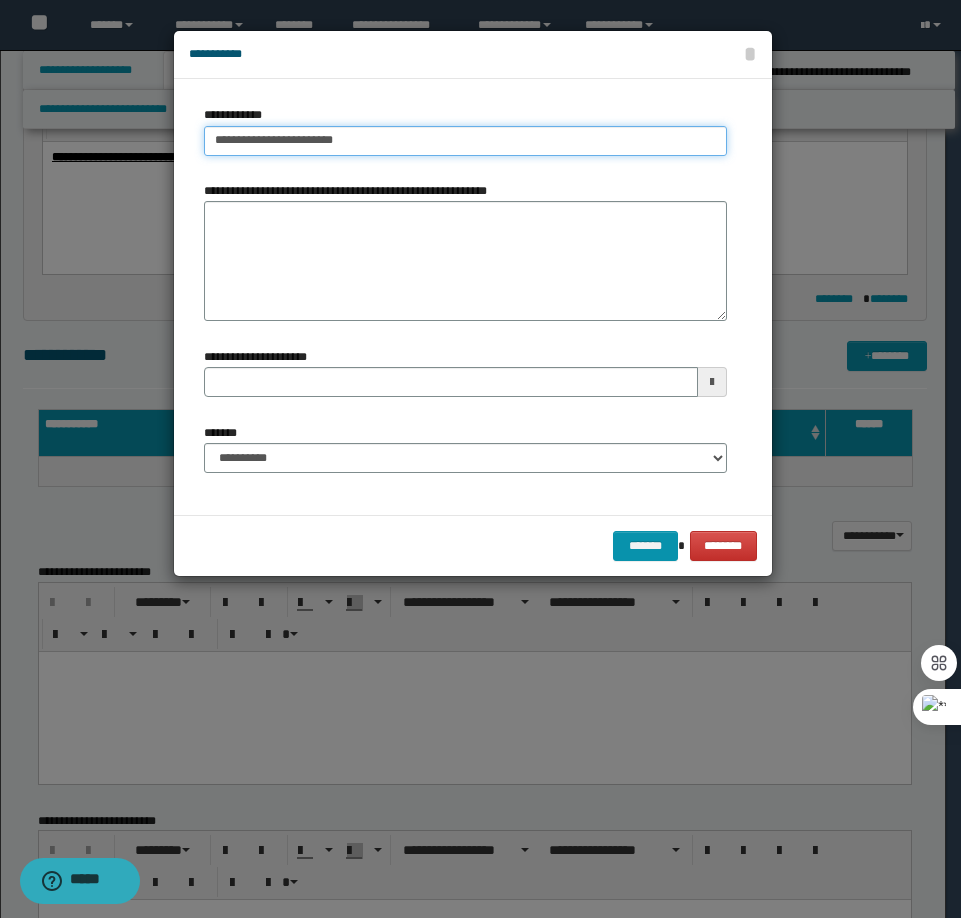 type 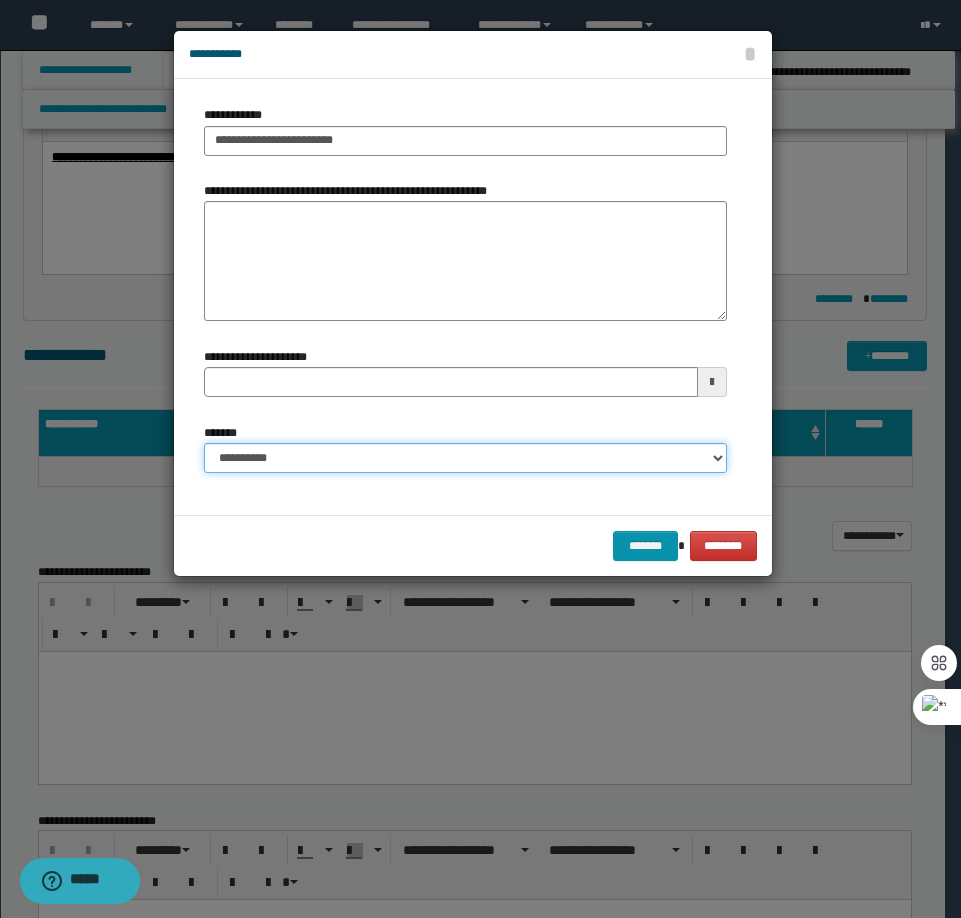 click on "**********" at bounding box center [465, 458] 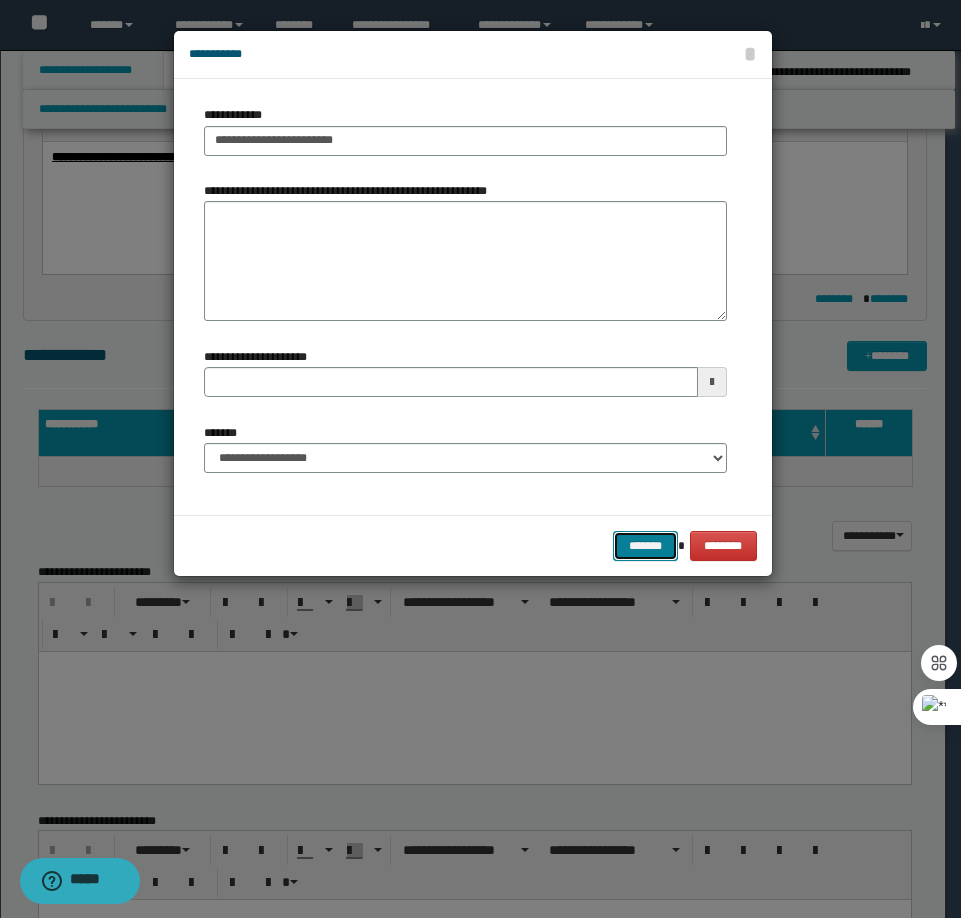 click on "*******" at bounding box center (645, 546) 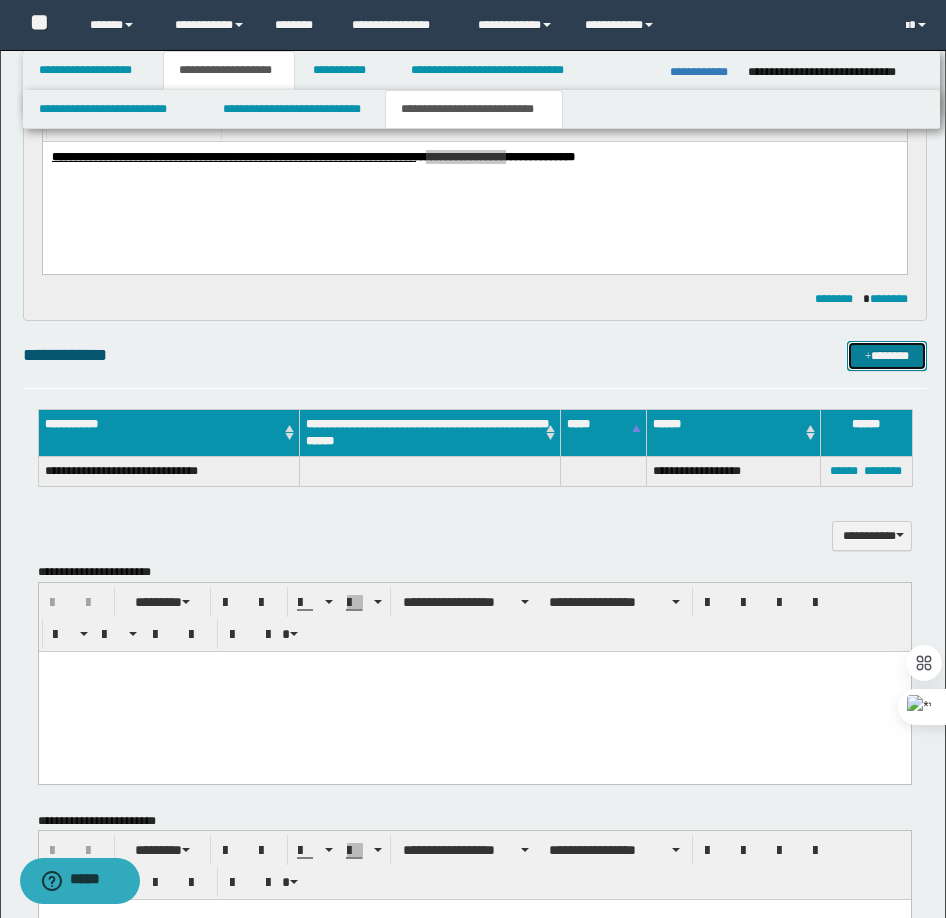click at bounding box center (868, 357) 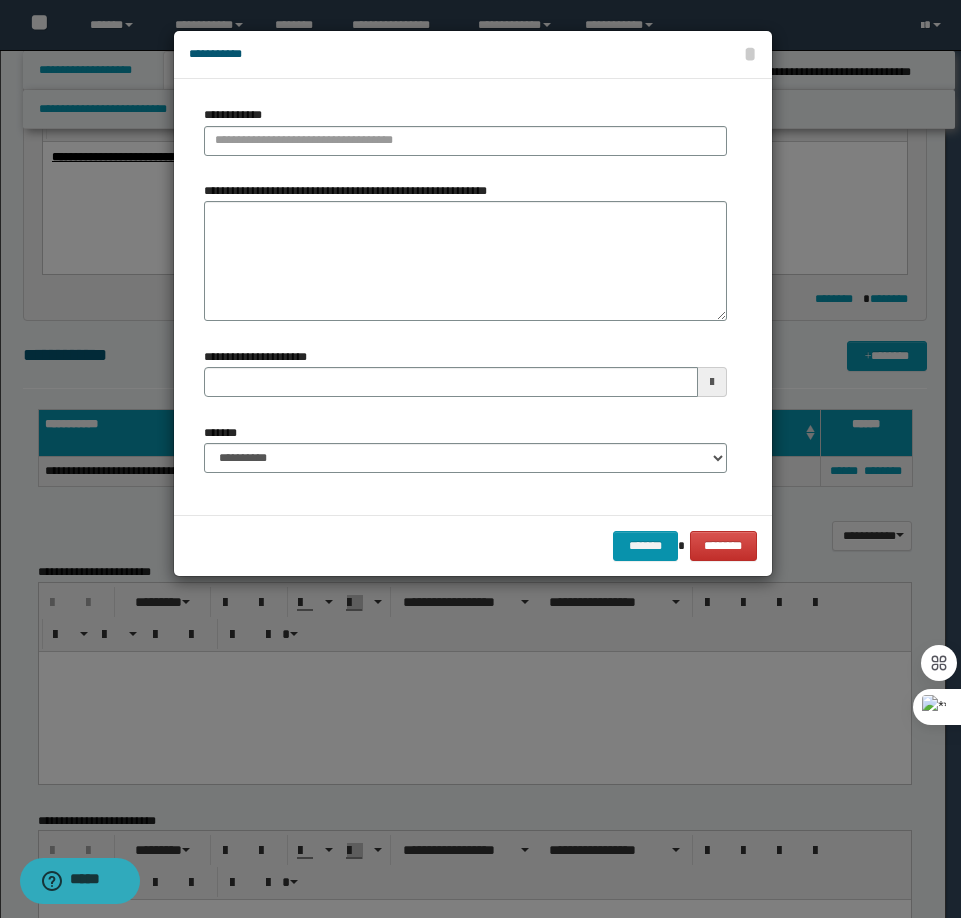 type 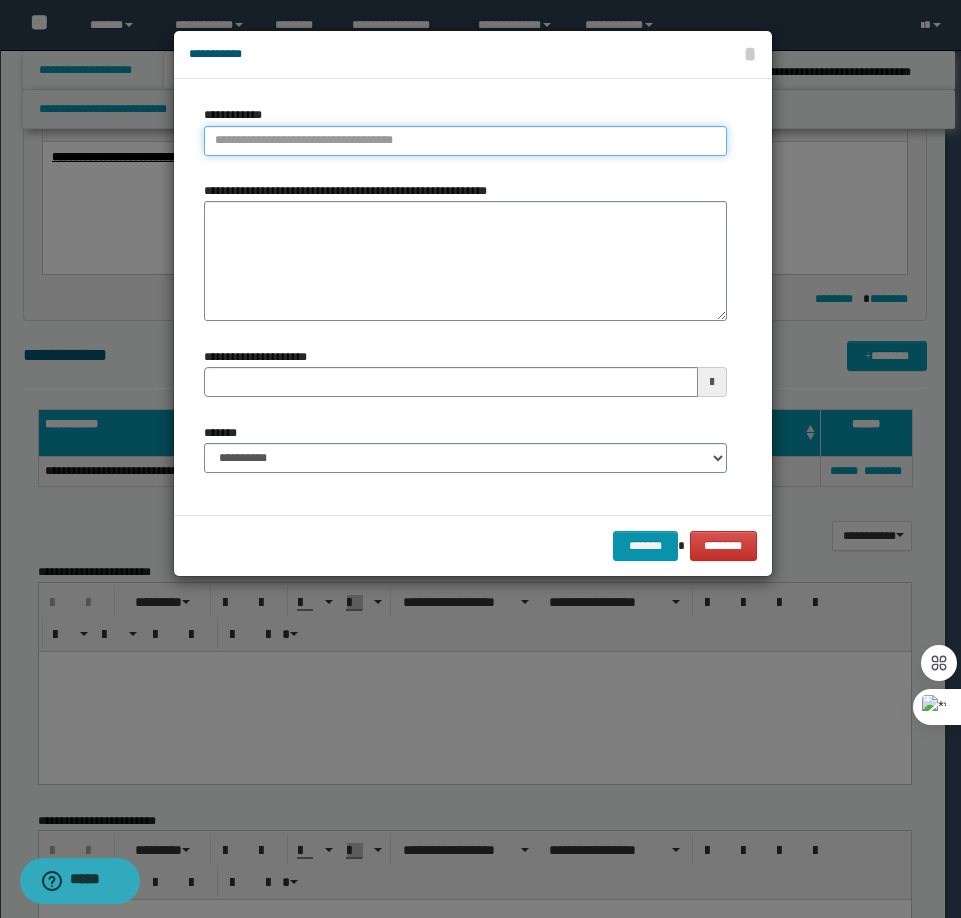 type on "**********" 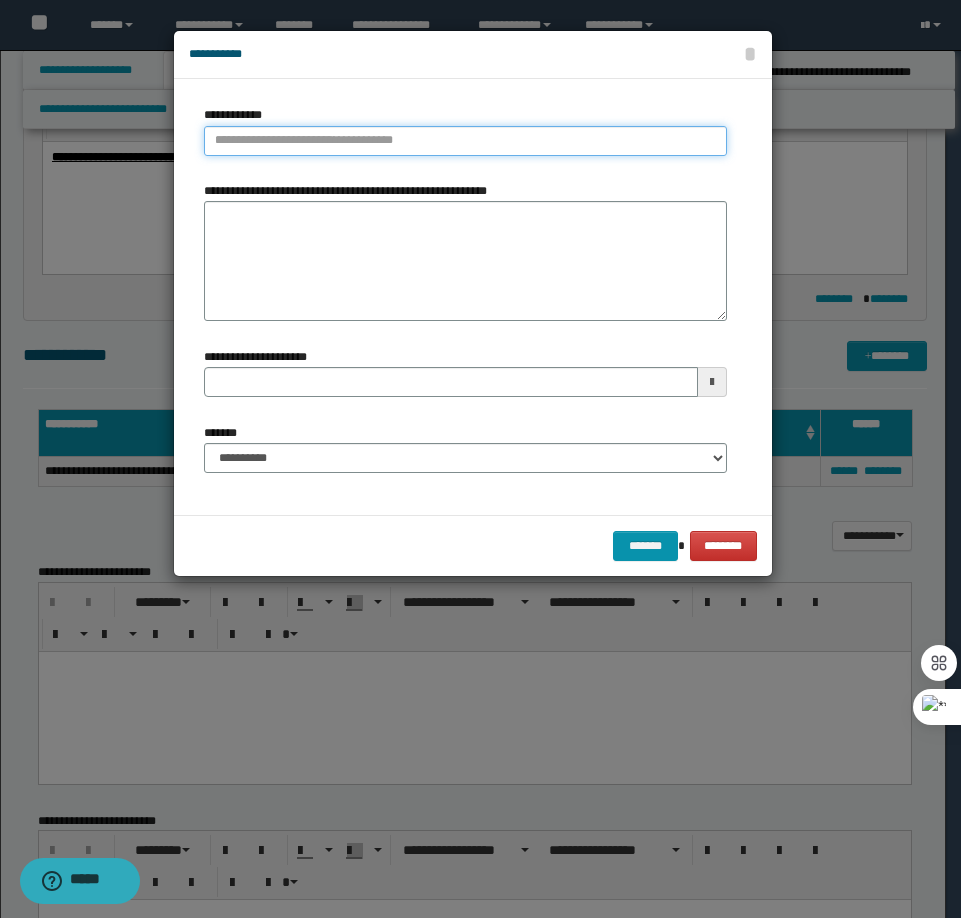 click on "**********" at bounding box center [465, 141] 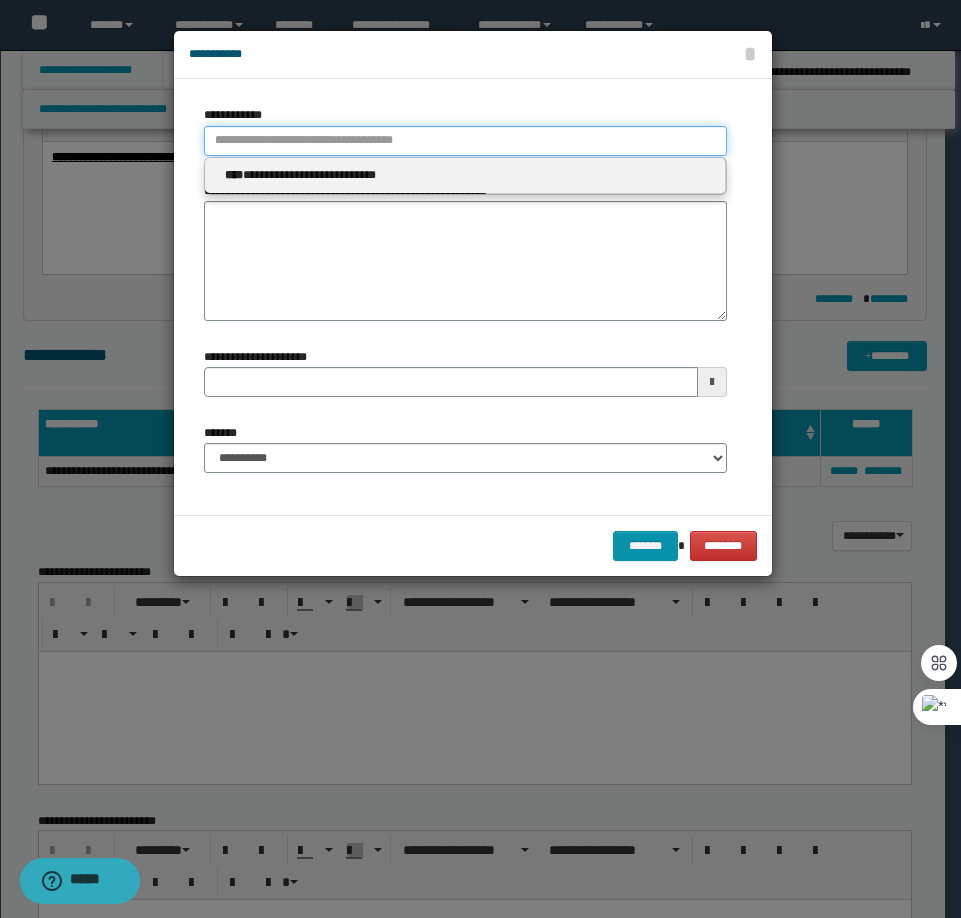 type 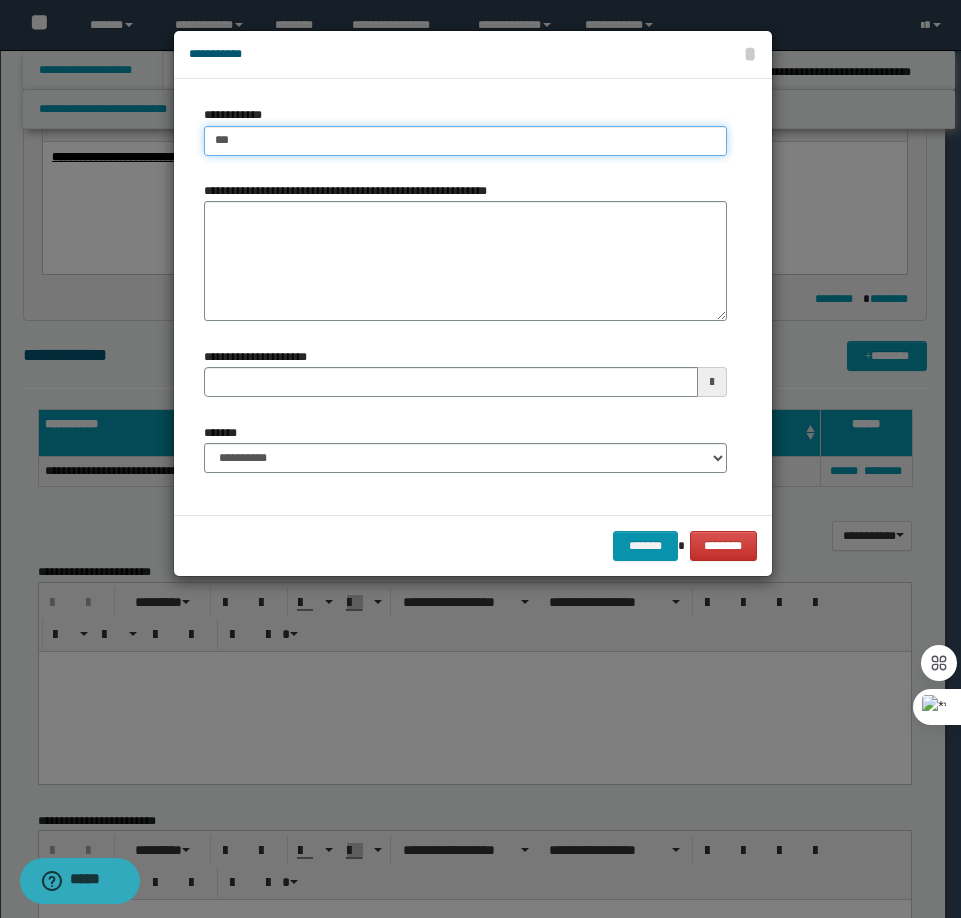 type on "****" 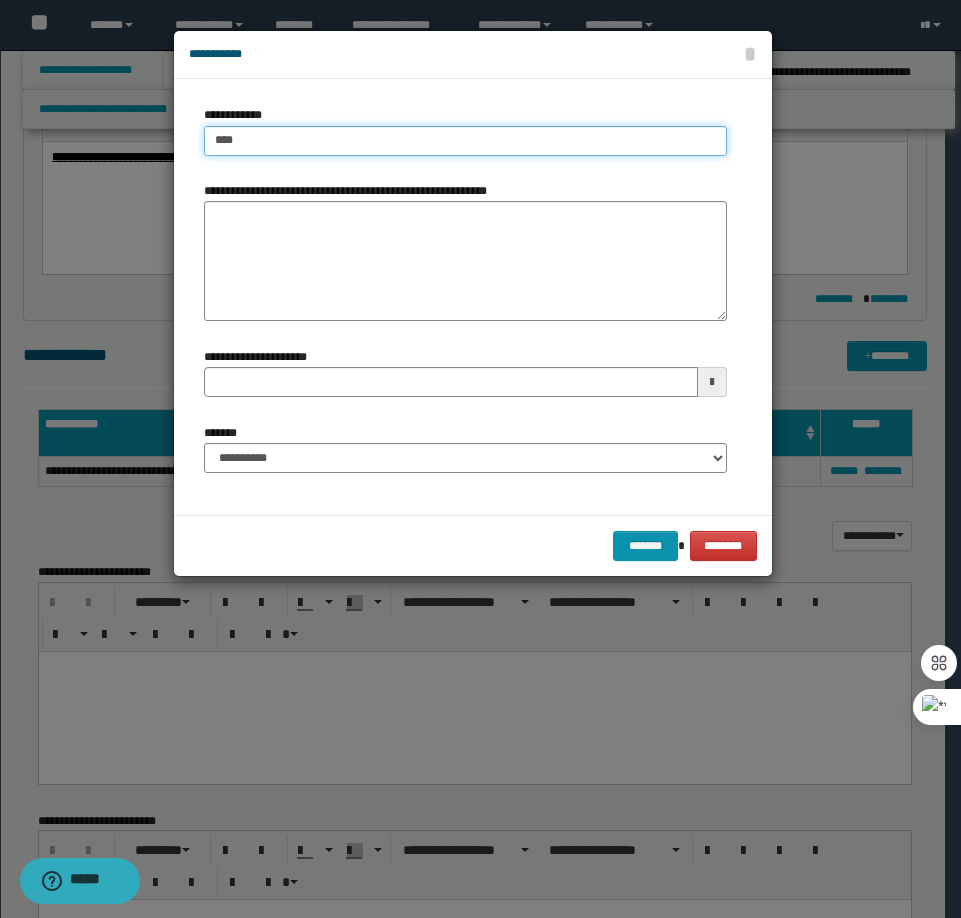 type on "****" 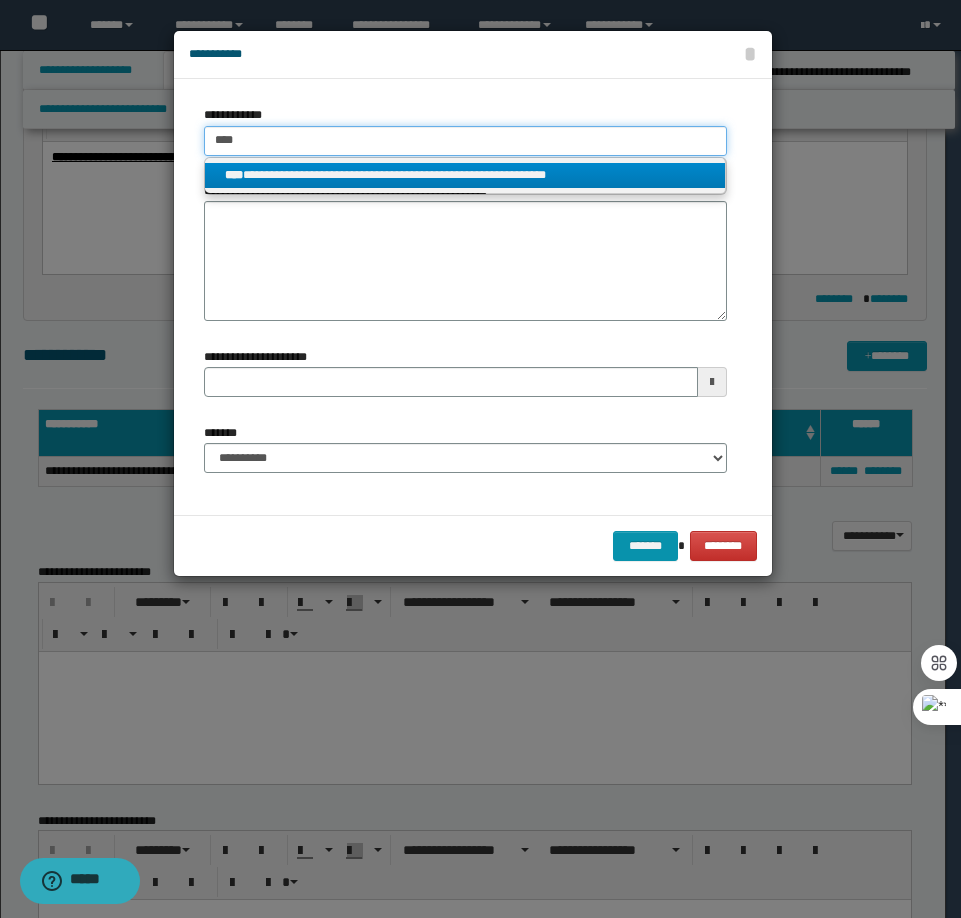 type on "****" 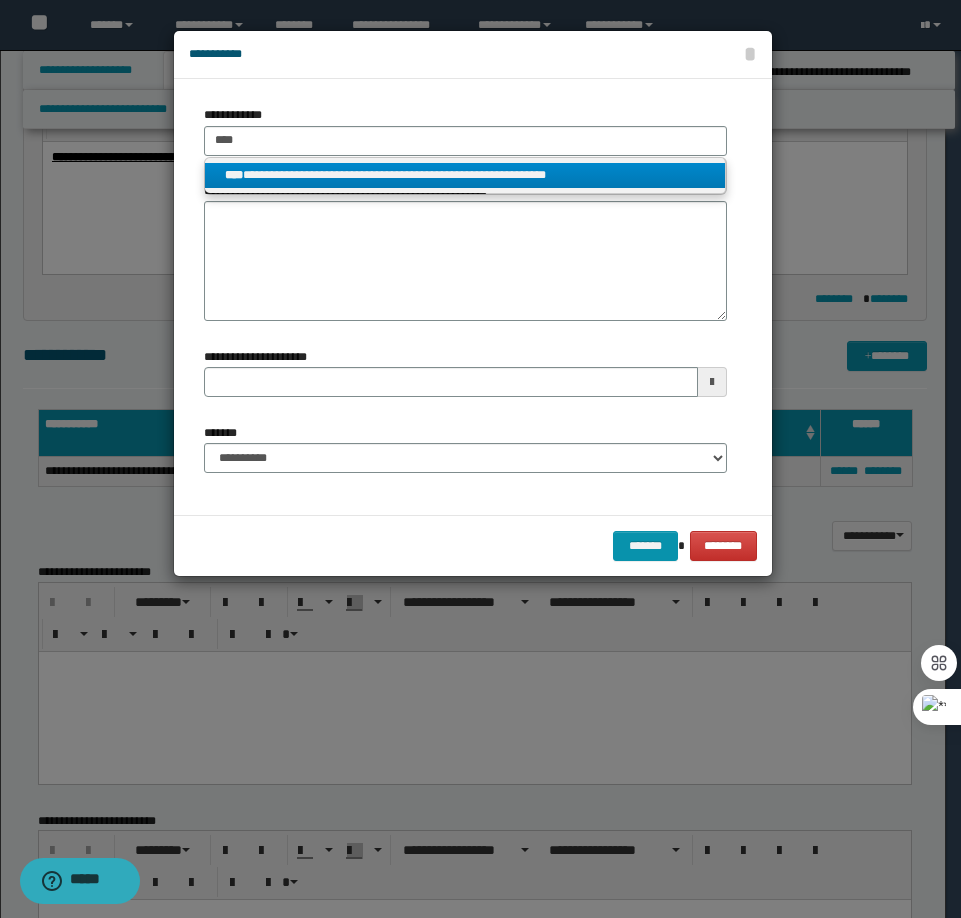click on "**********" at bounding box center (465, 175) 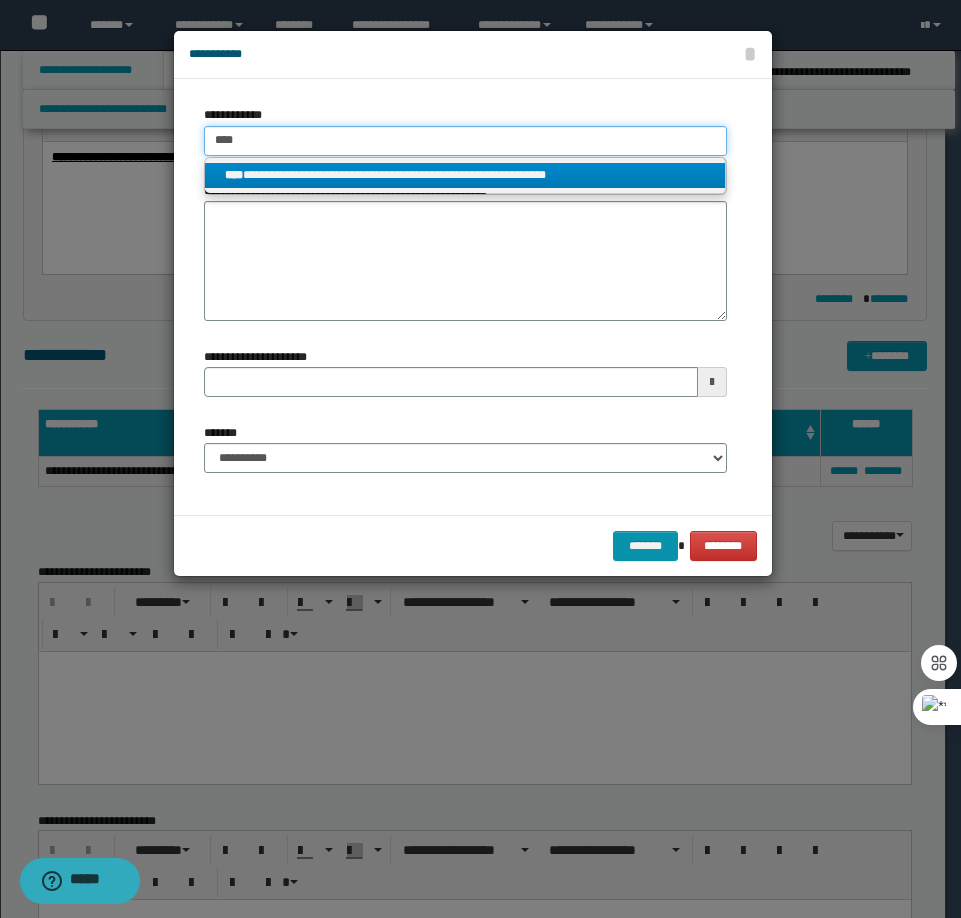 type 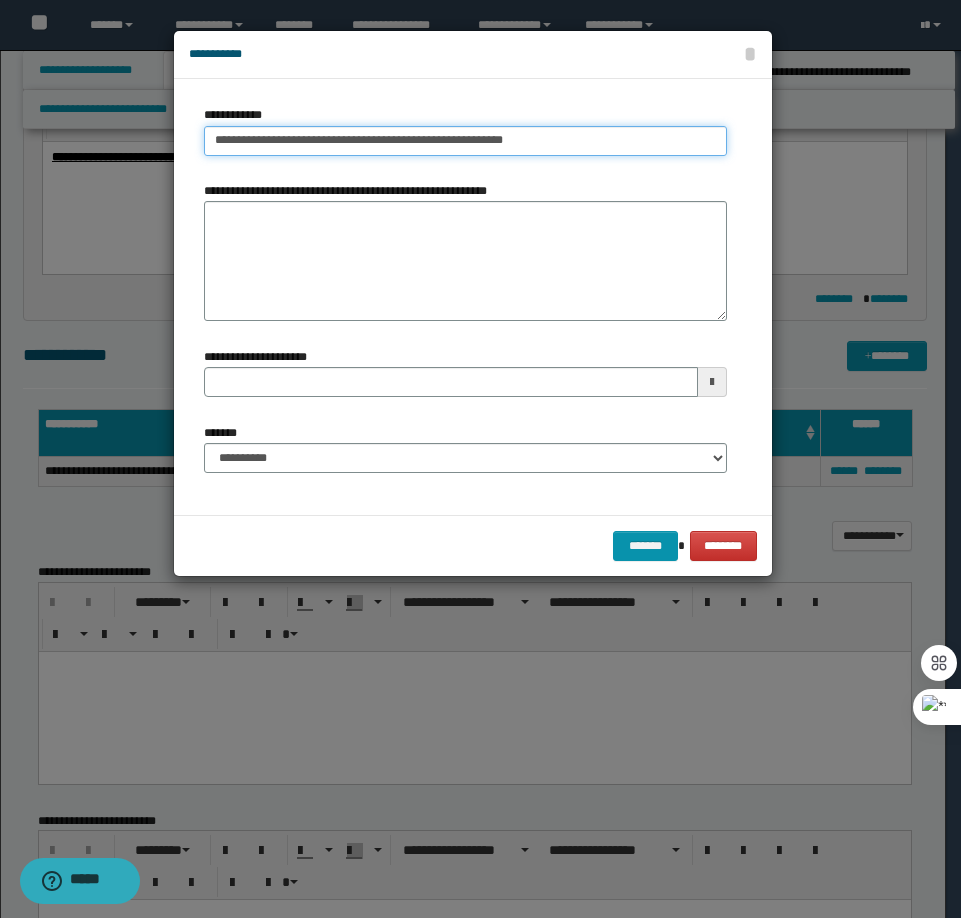 type 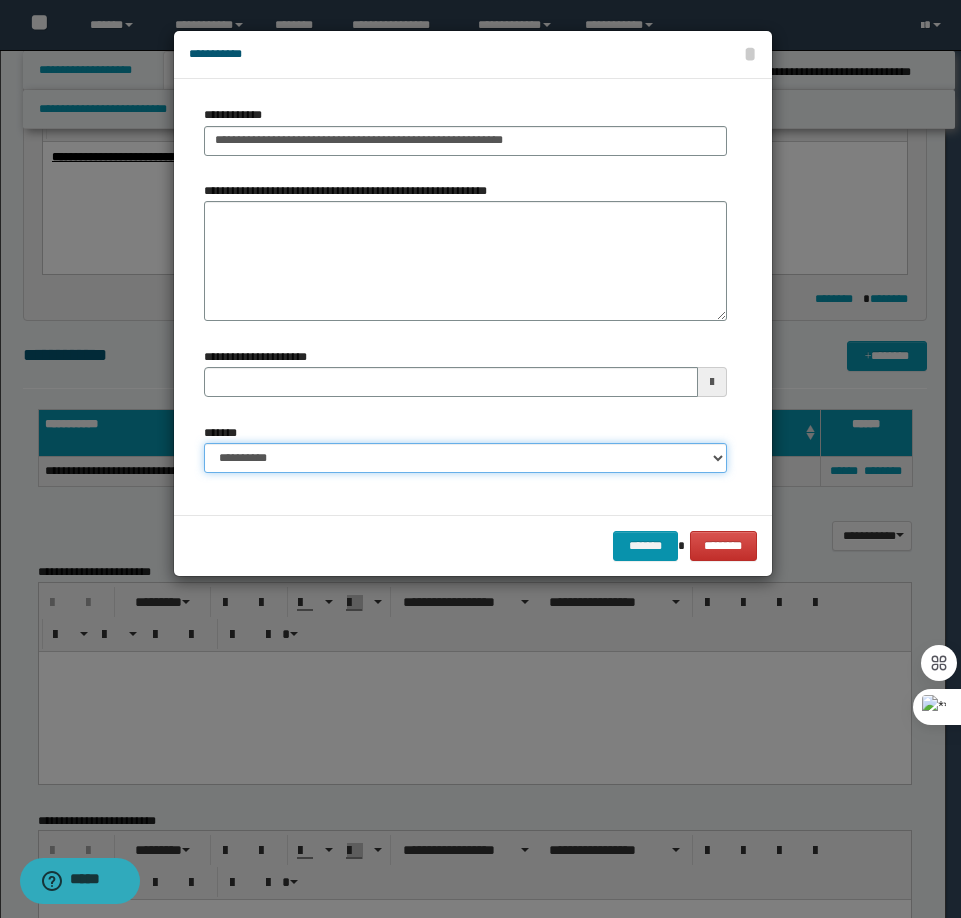 click on "**********" at bounding box center [465, 458] 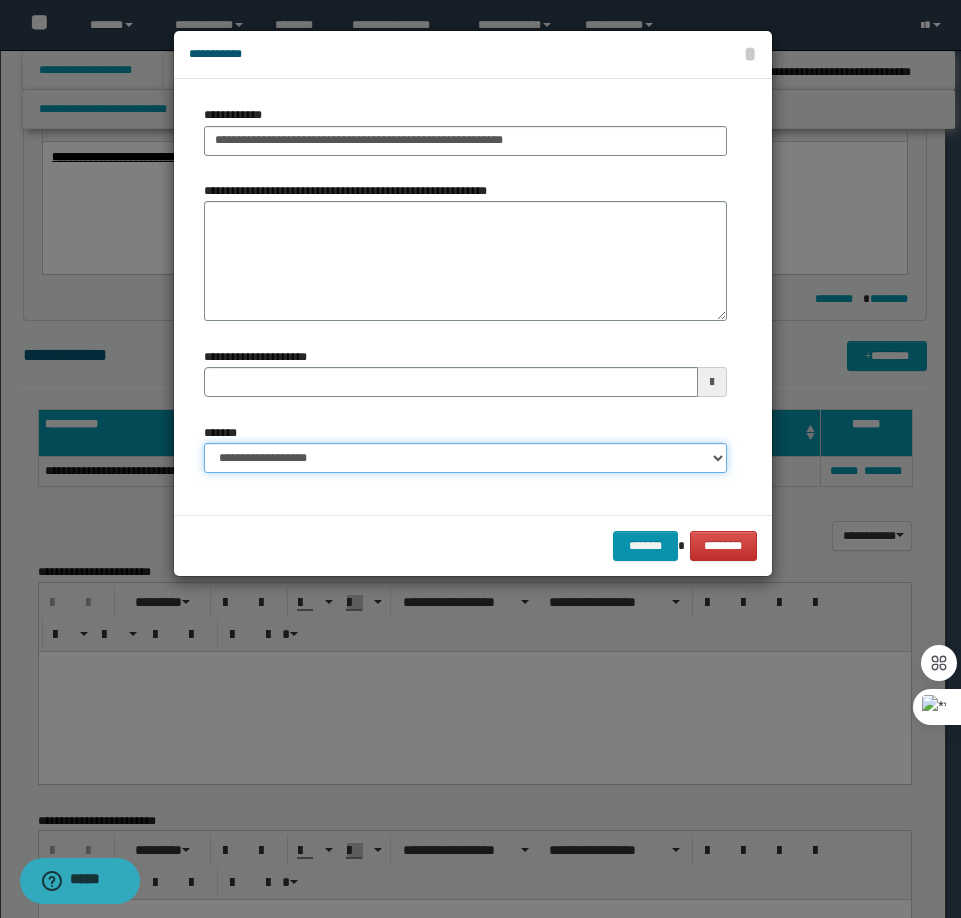 click on "**********" at bounding box center (465, 458) 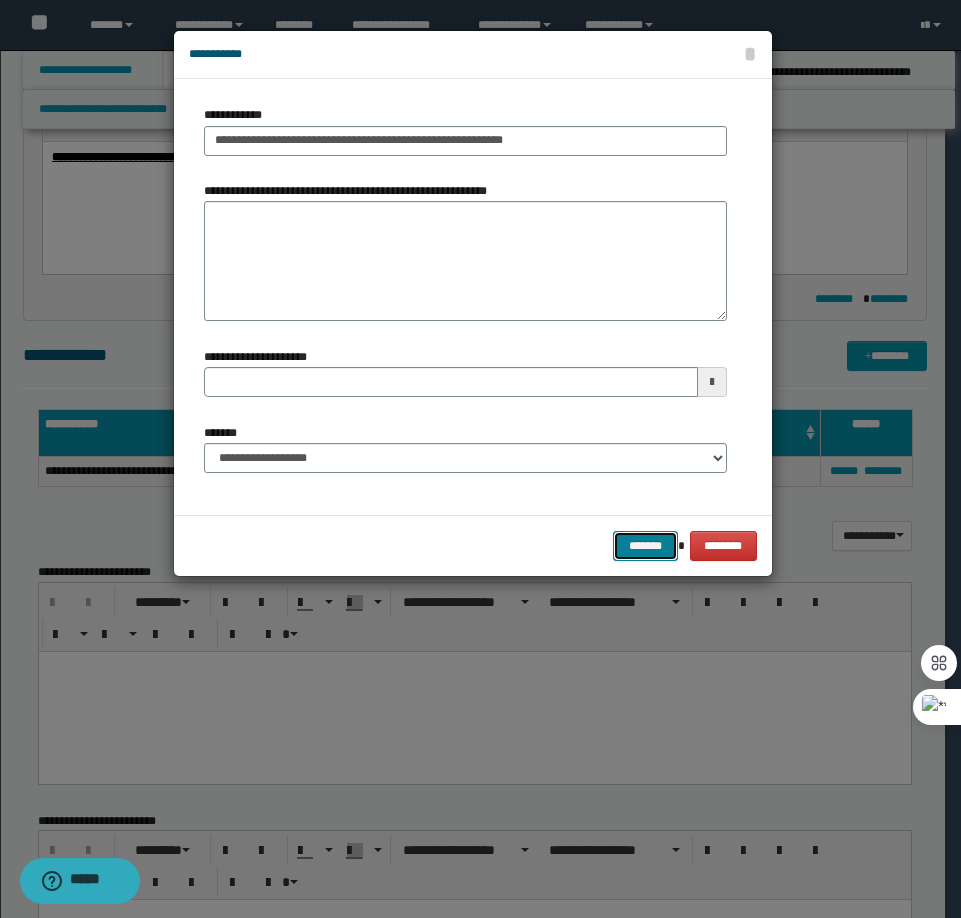 click on "*******" at bounding box center [645, 546] 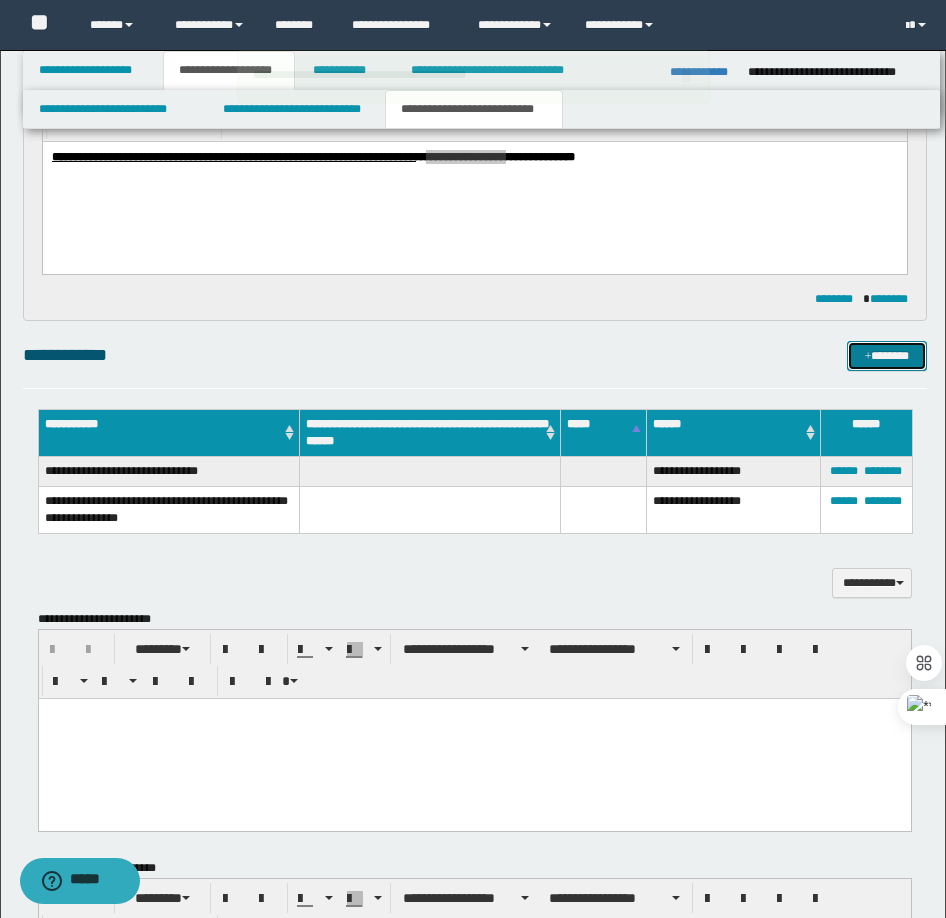 click at bounding box center [868, 357] 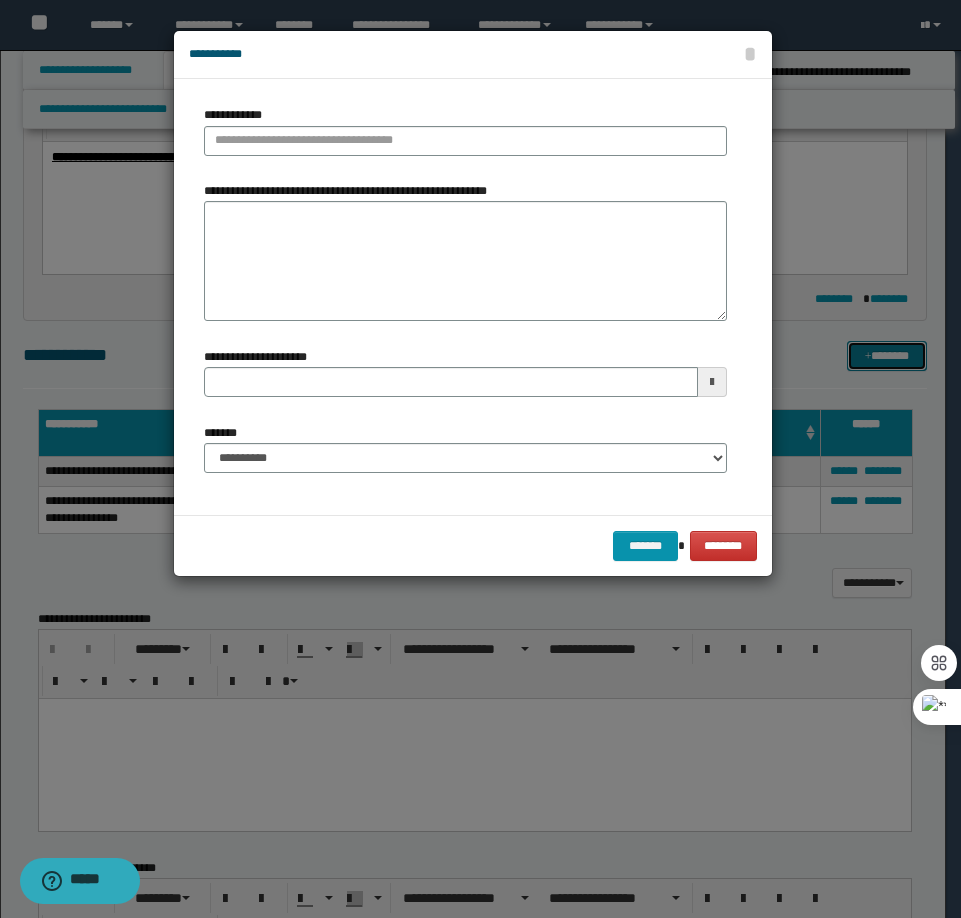 type 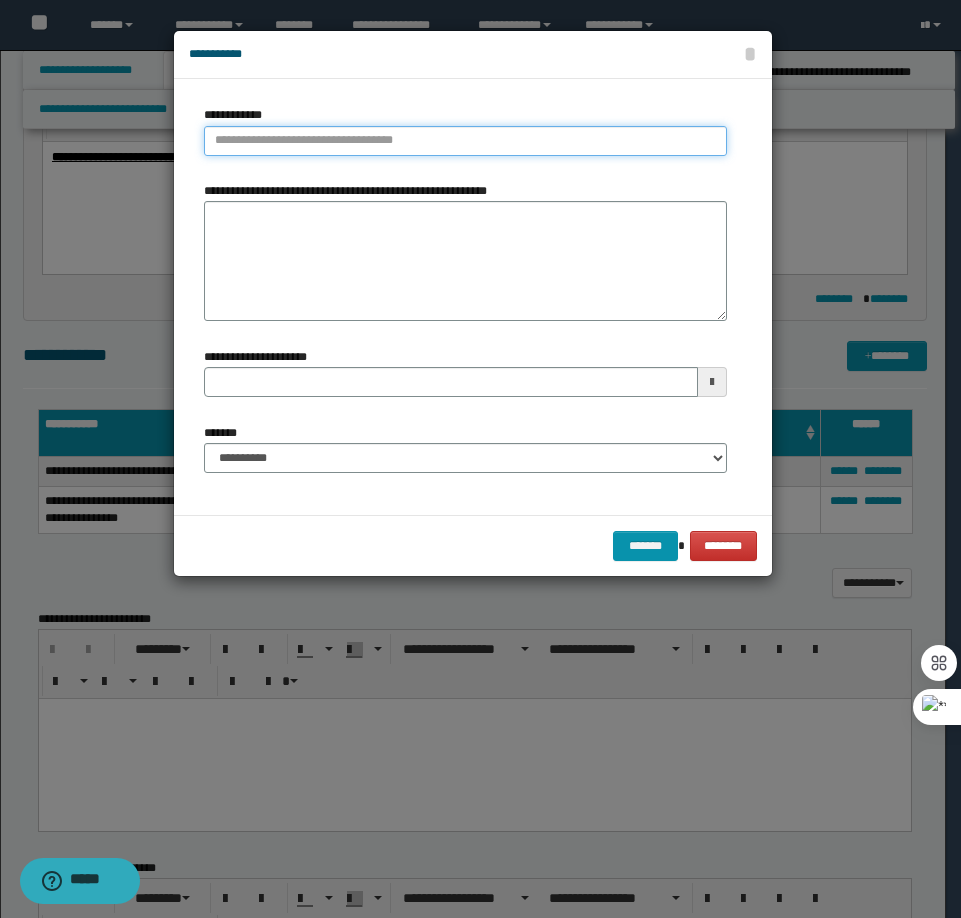 type on "**********" 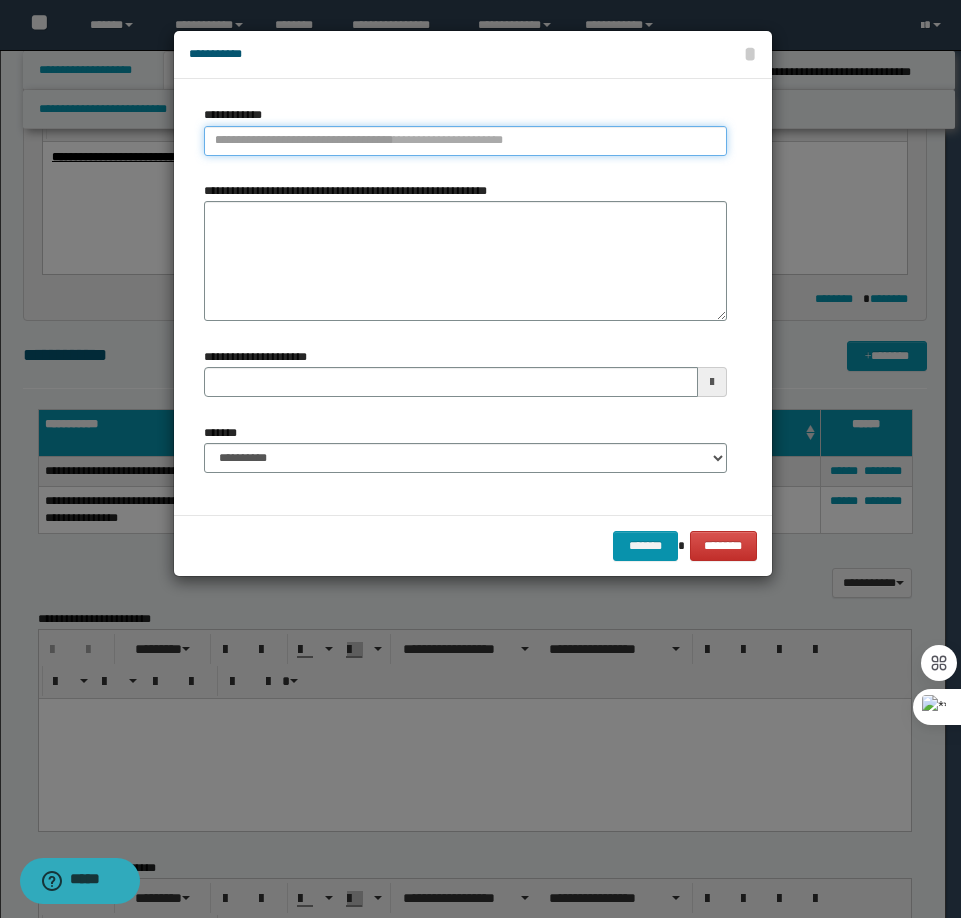 click on "**********" at bounding box center (465, 141) 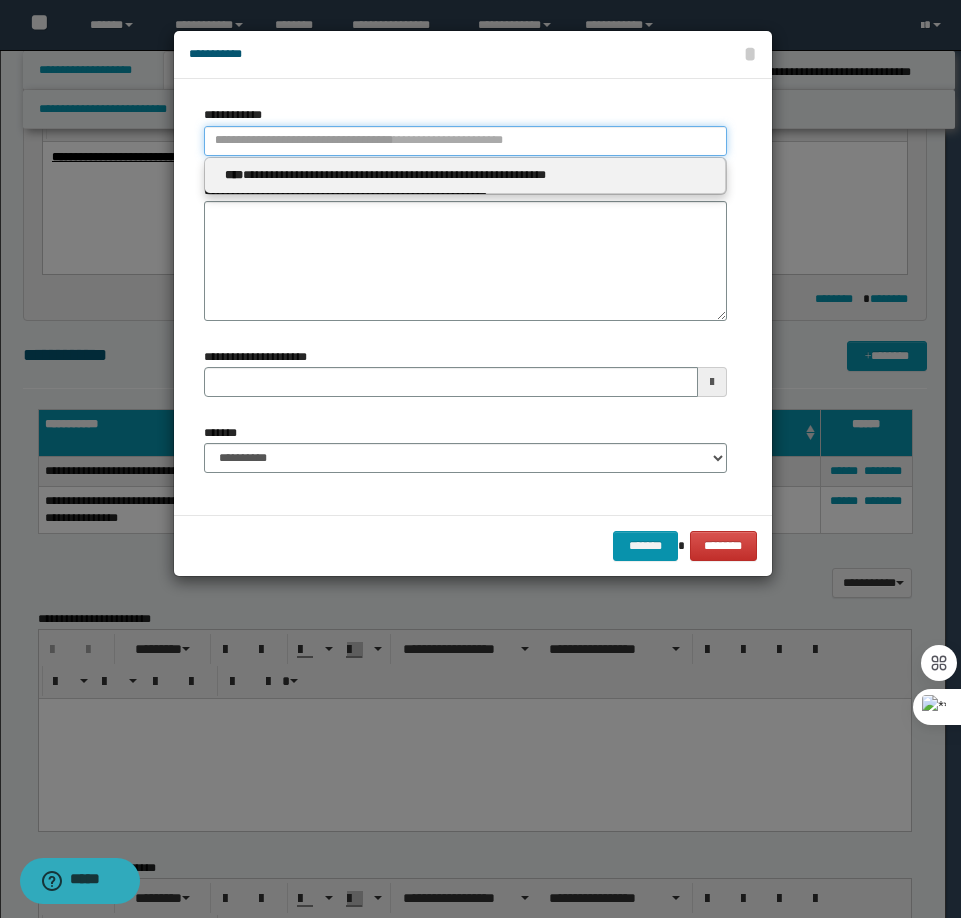 type 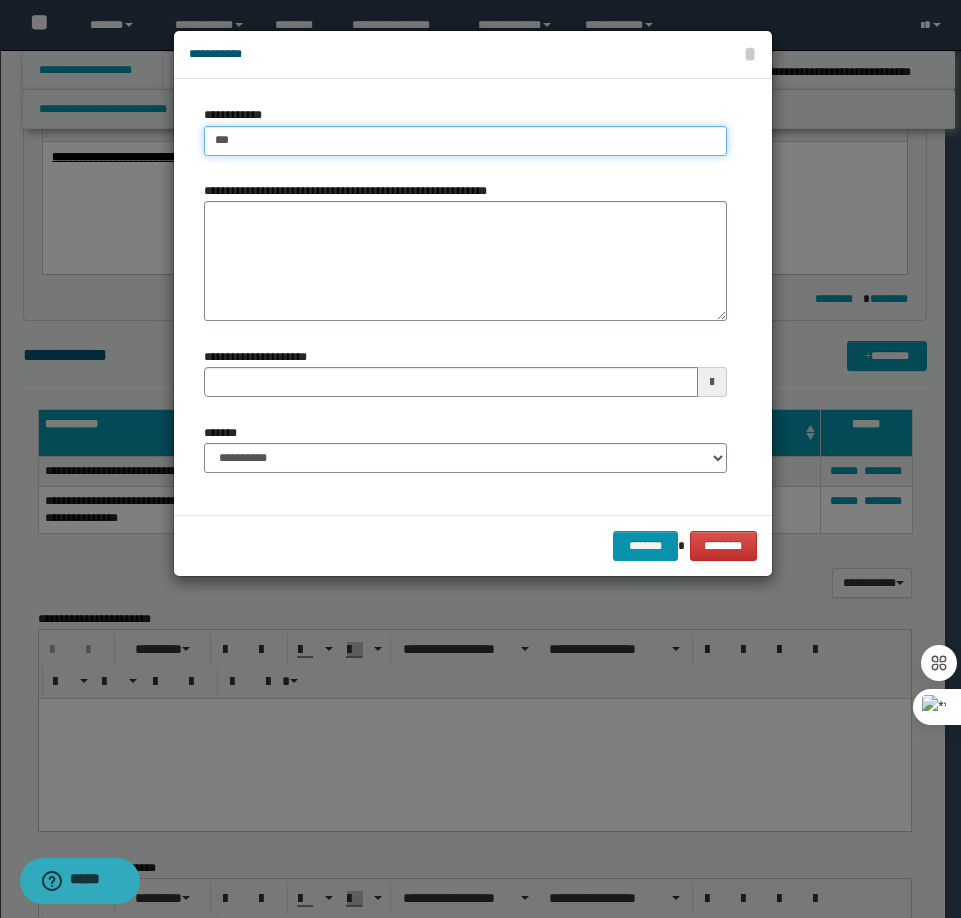 type on "****" 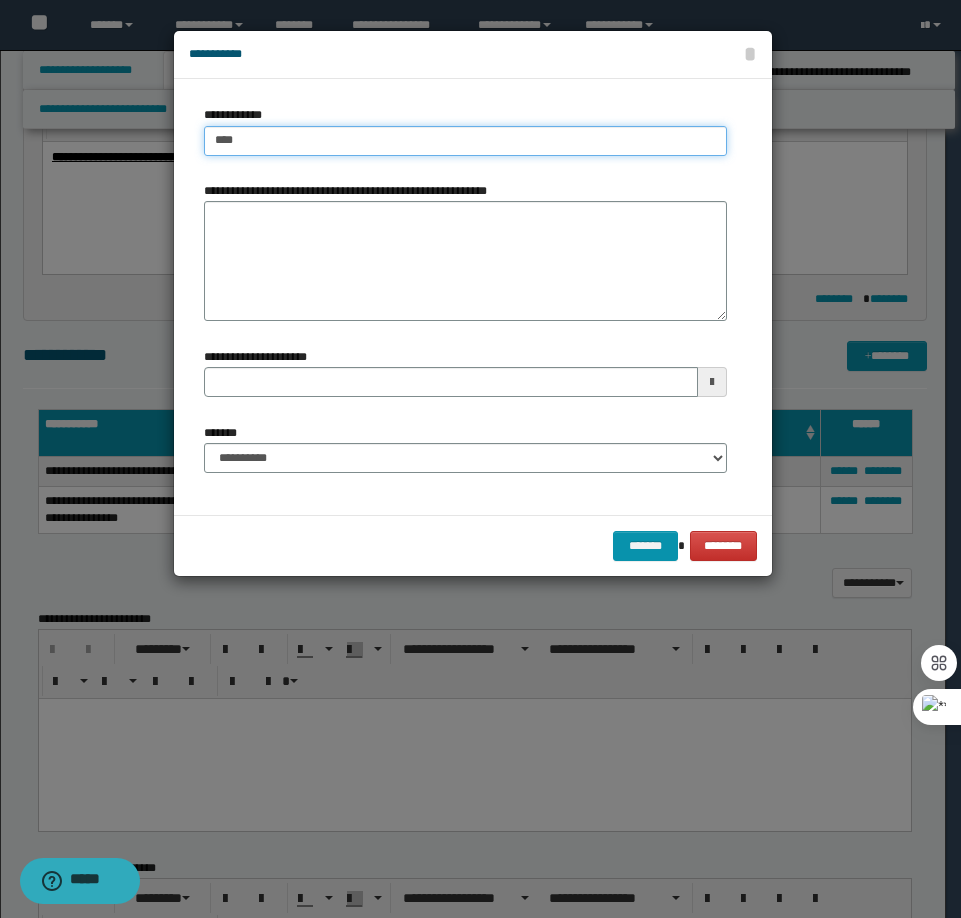 type on "****" 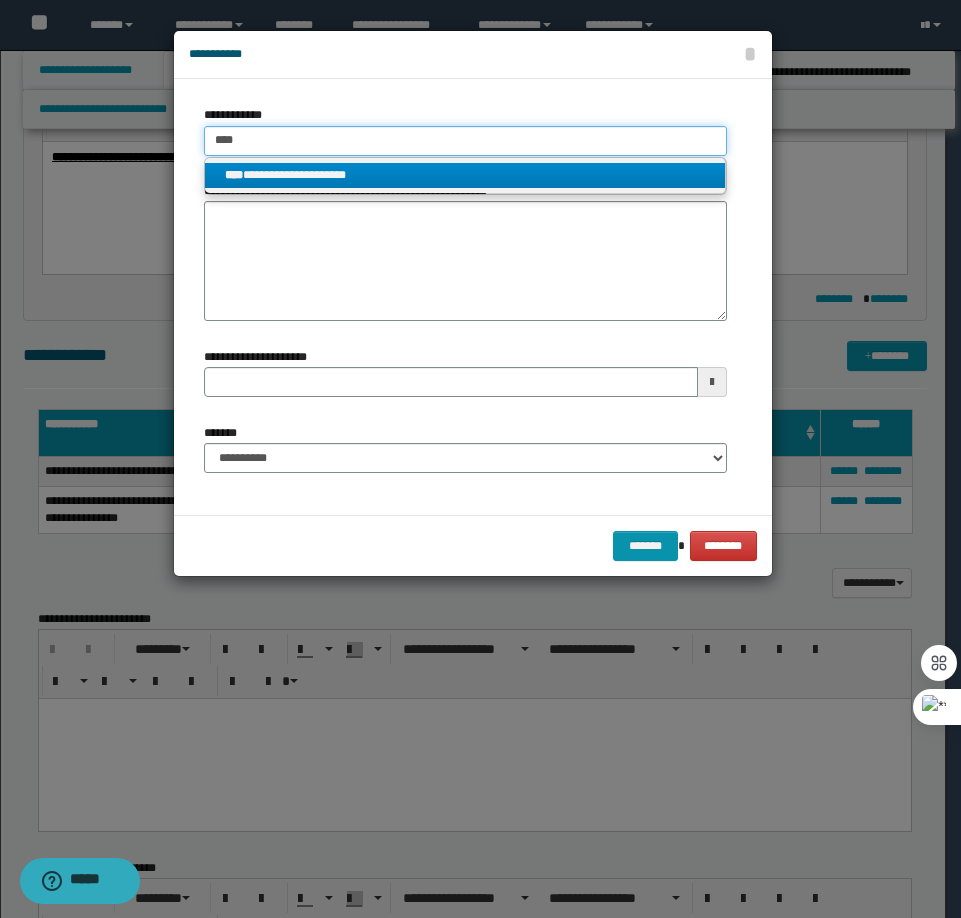 type on "****" 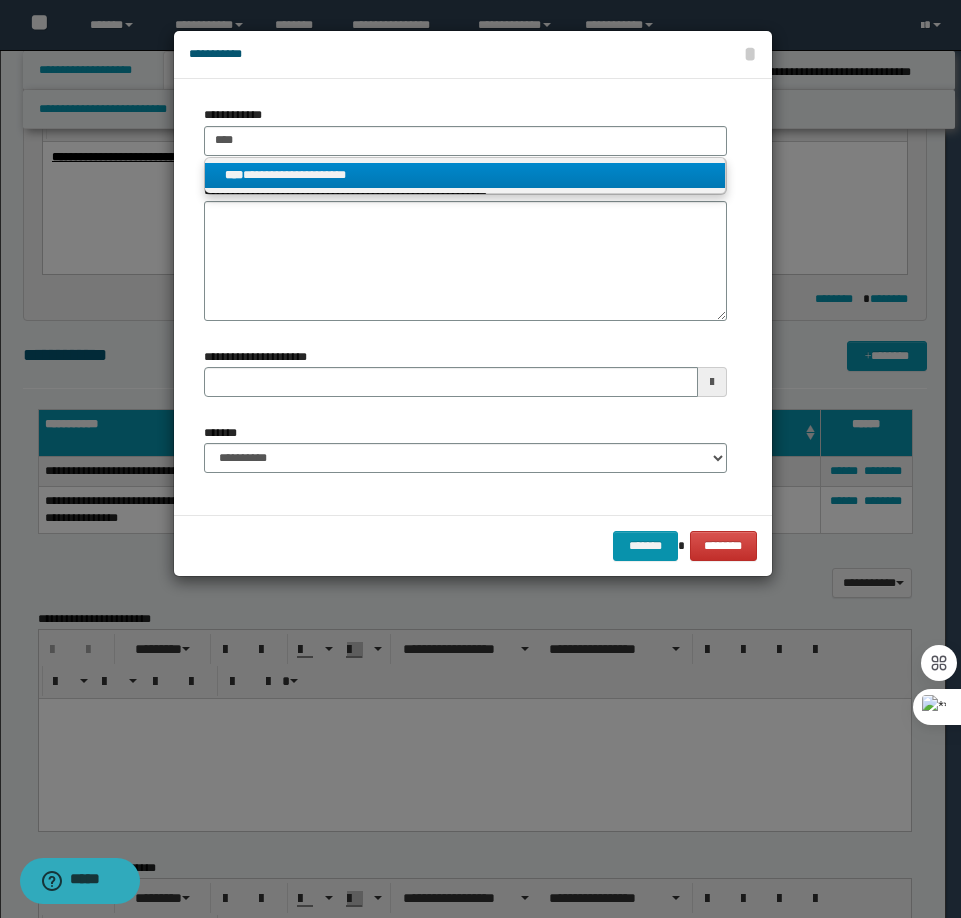 click on "**********" at bounding box center (465, 175) 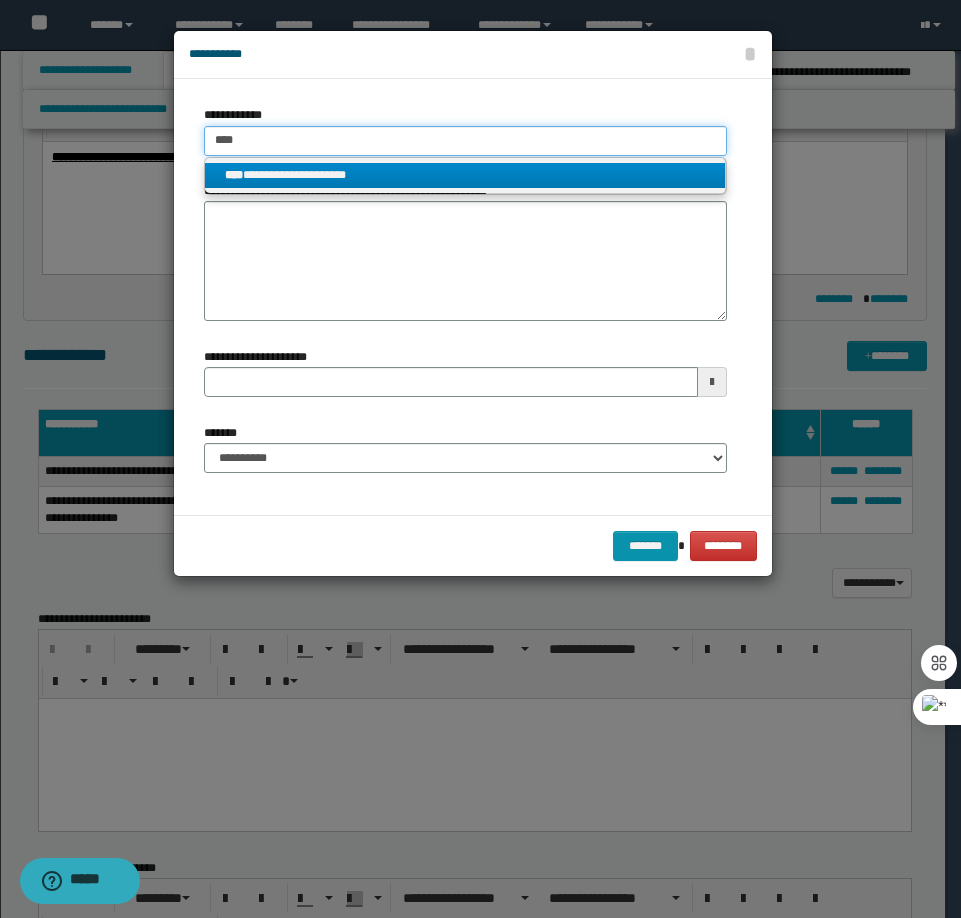 type 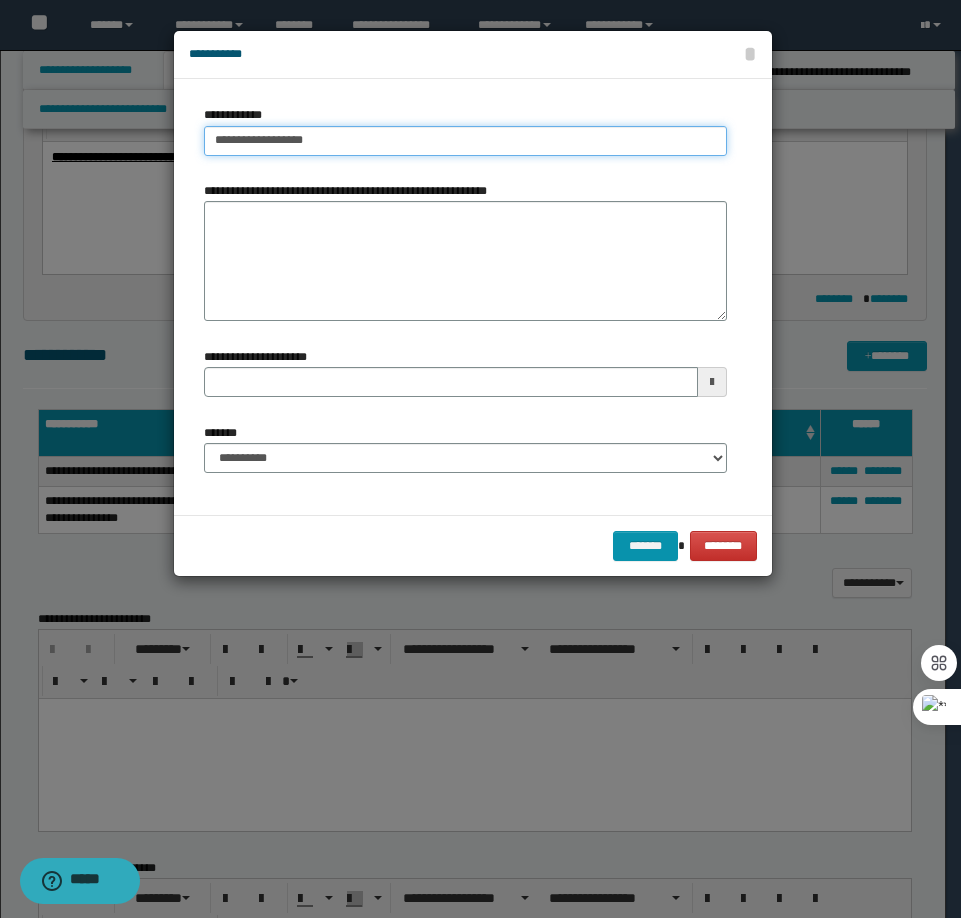 type 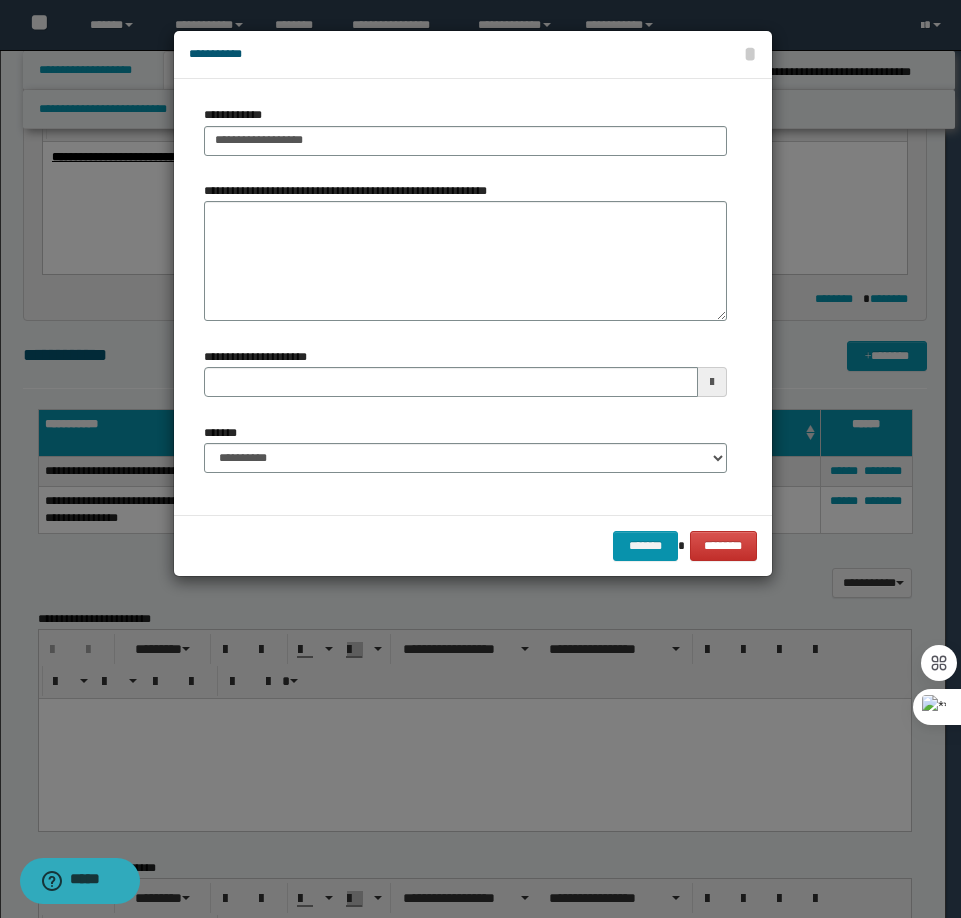 click on "**********" at bounding box center (465, 456) 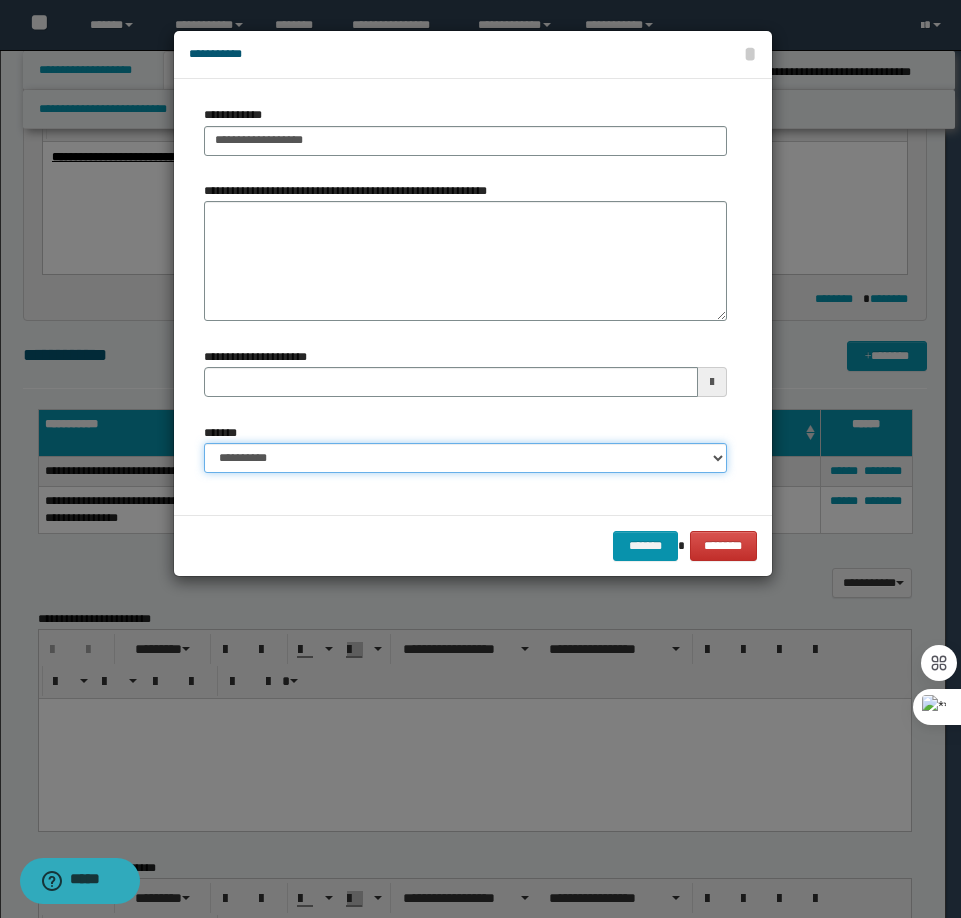 click on "**********" at bounding box center (465, 458) 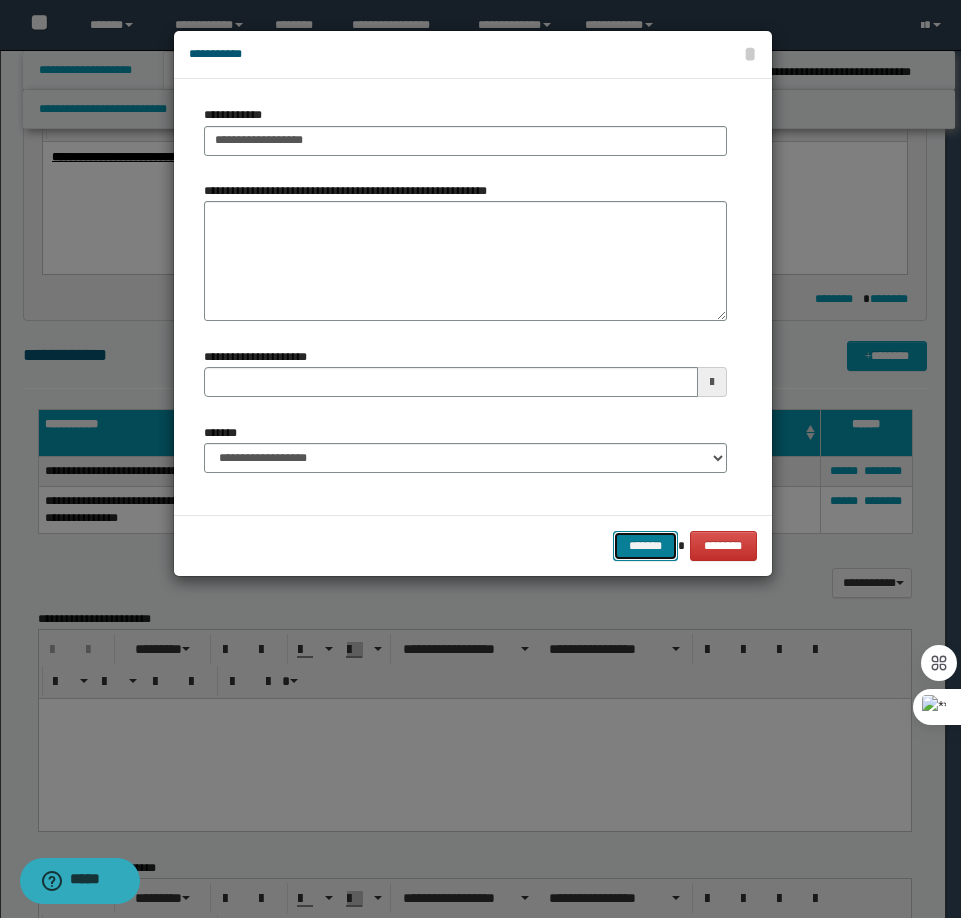 click on "*******" at bounding box center [645, 546] 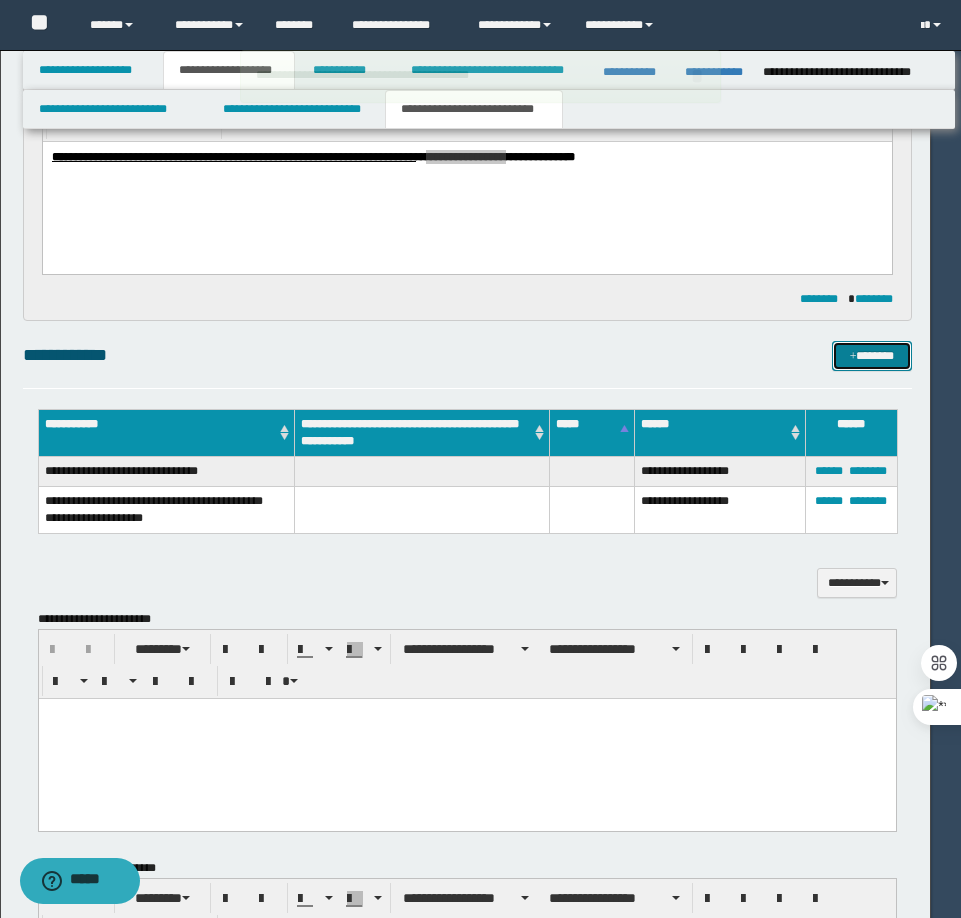 type 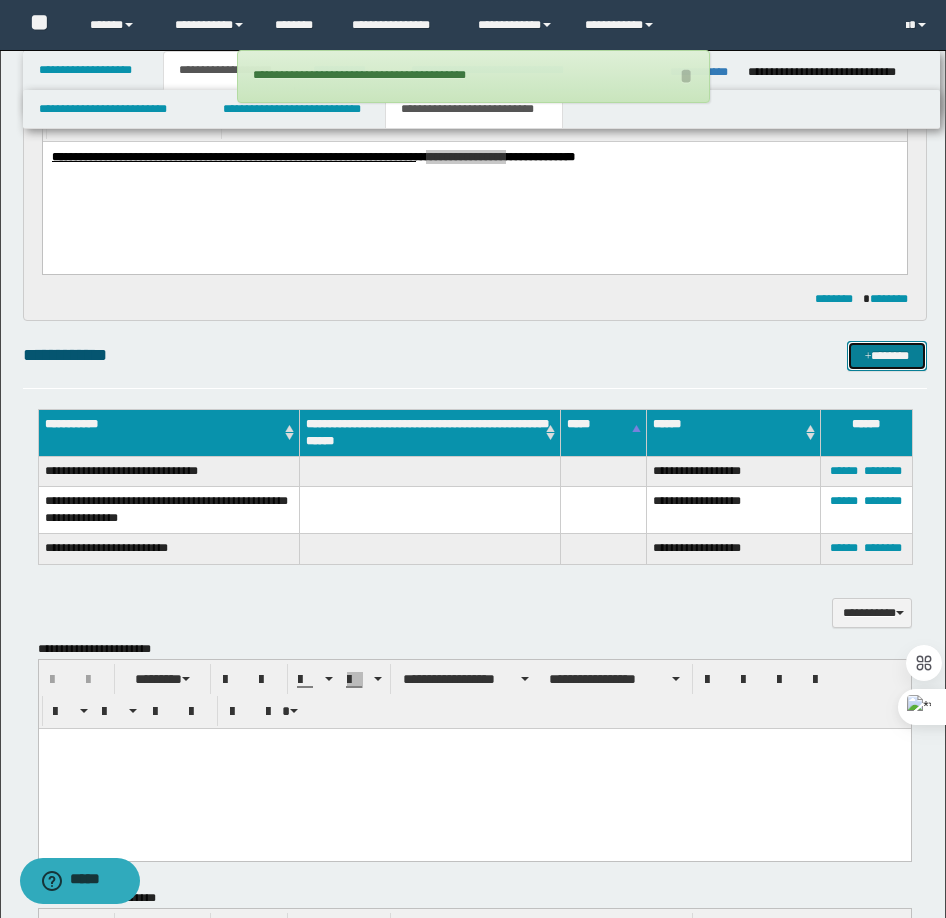 click on "*******" at bounding box center [887, 356] 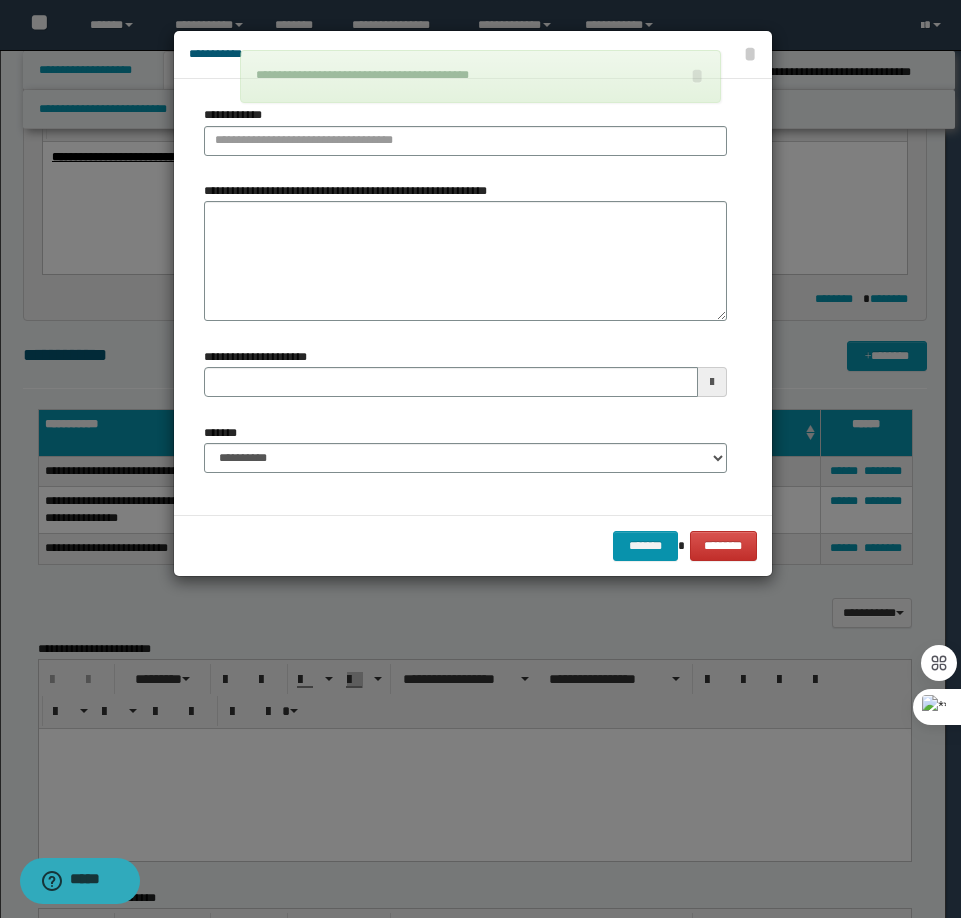 drag, startPoint x: 449, startPoint y: 102, endPoint x: 435, endPoint y: 119, distance: 22.022715 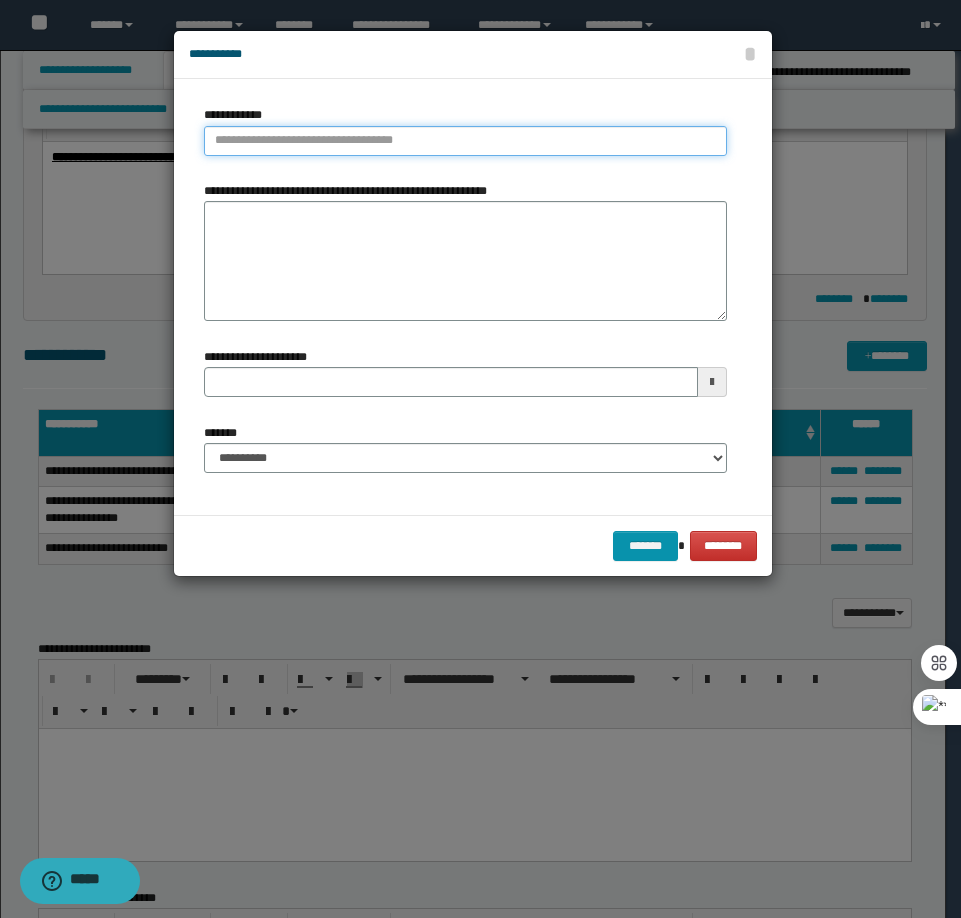 type on "**********" 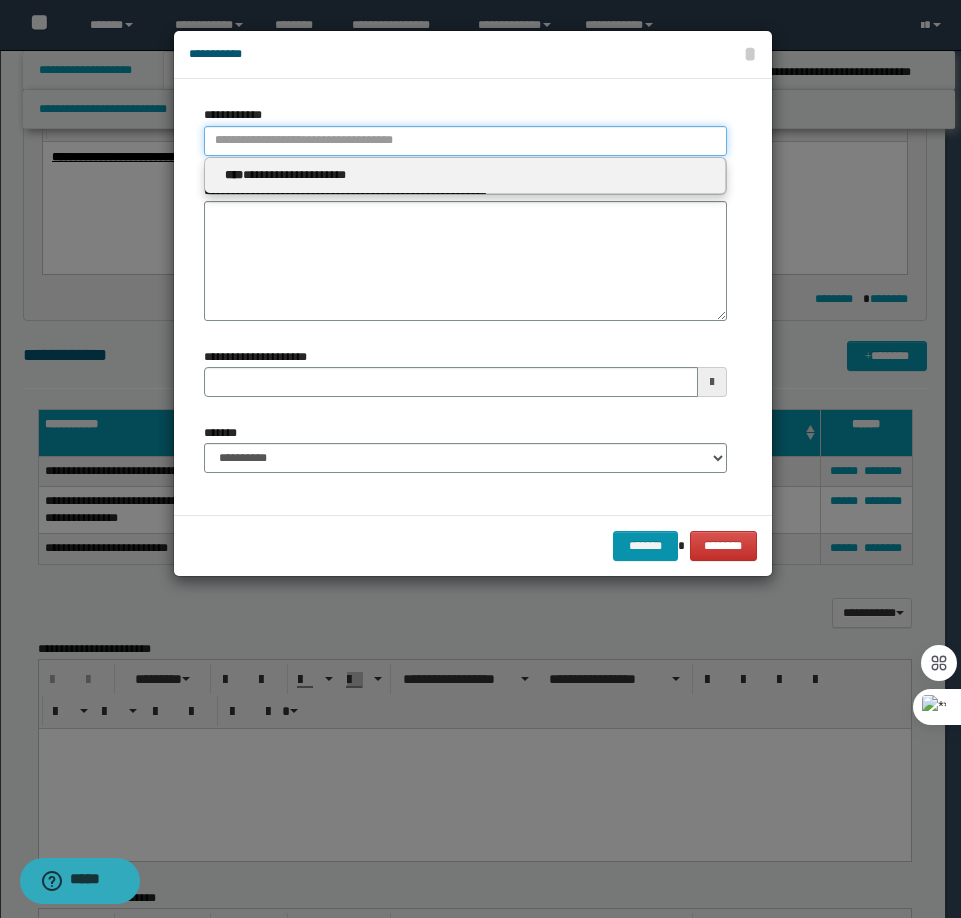 click on "**********" at bounding box center (465, 141) 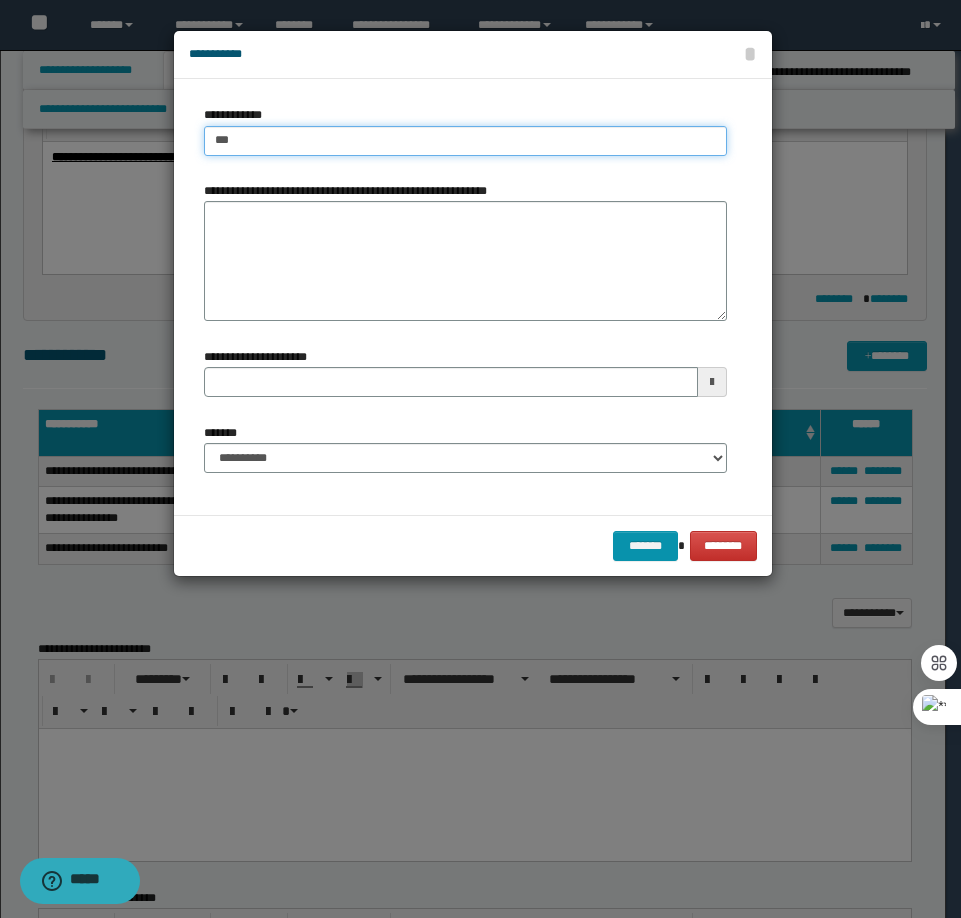 type on "****" 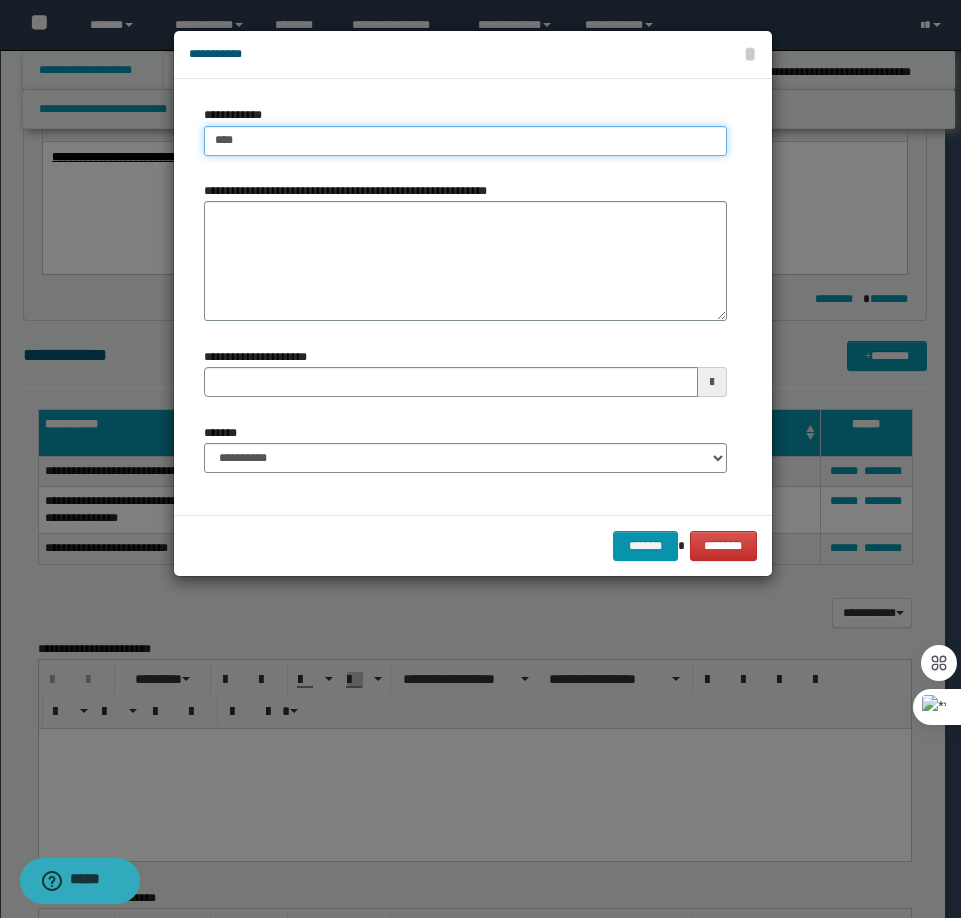 type on "****" 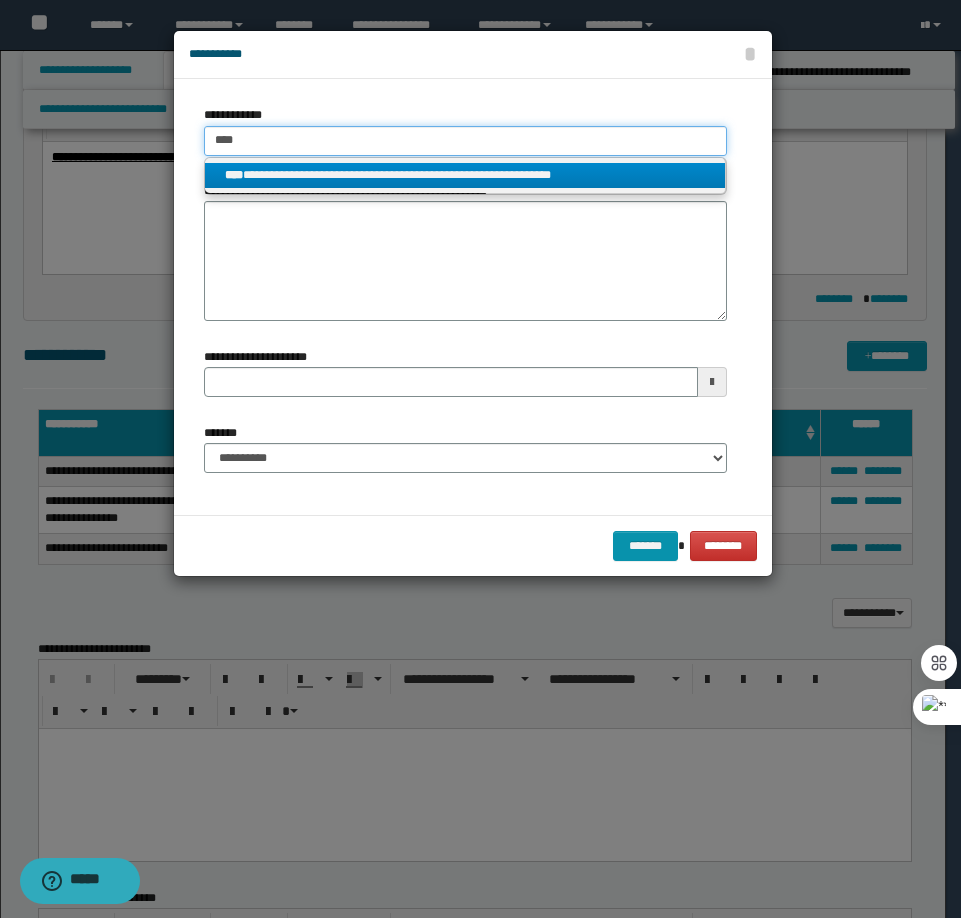 type on "****" 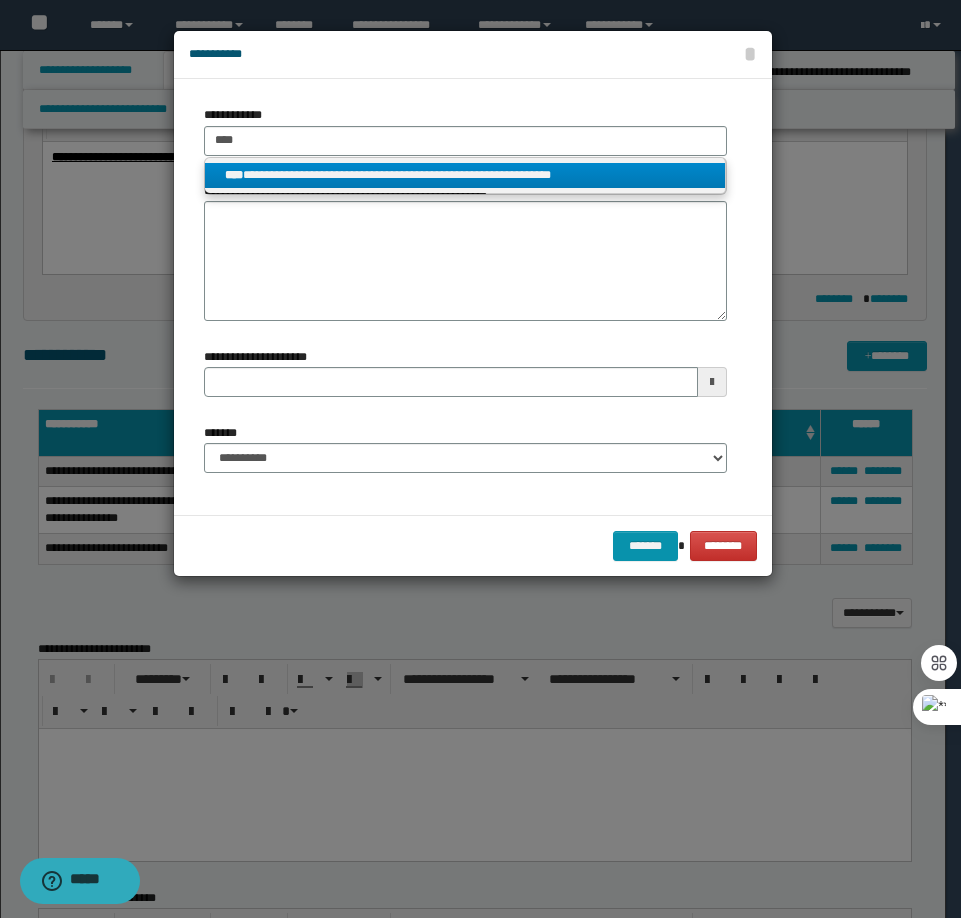 click on "**********" at bounding box center [465, 175] 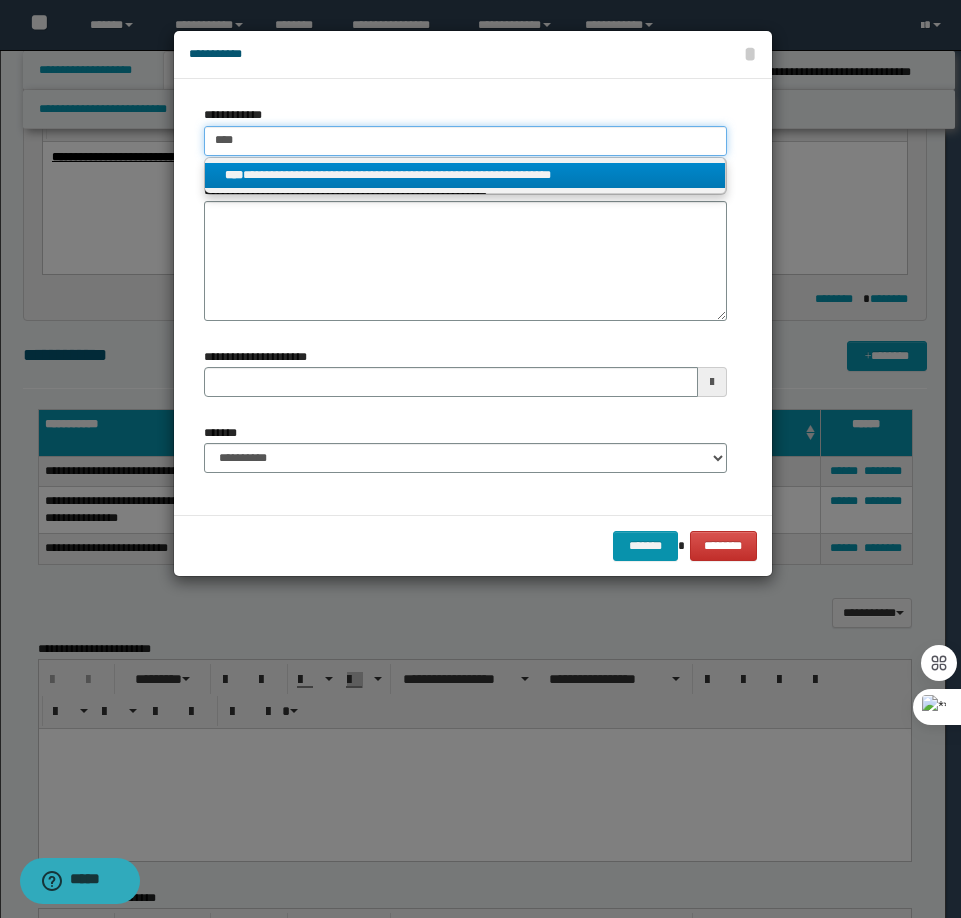 type 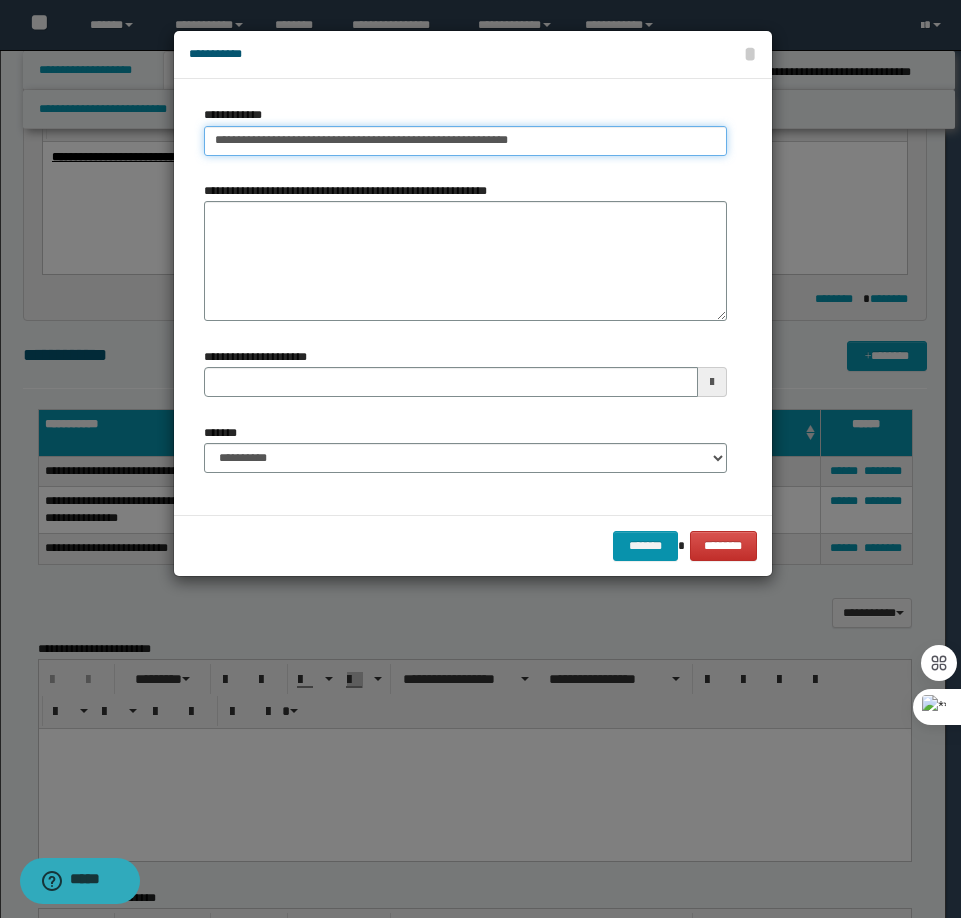 type 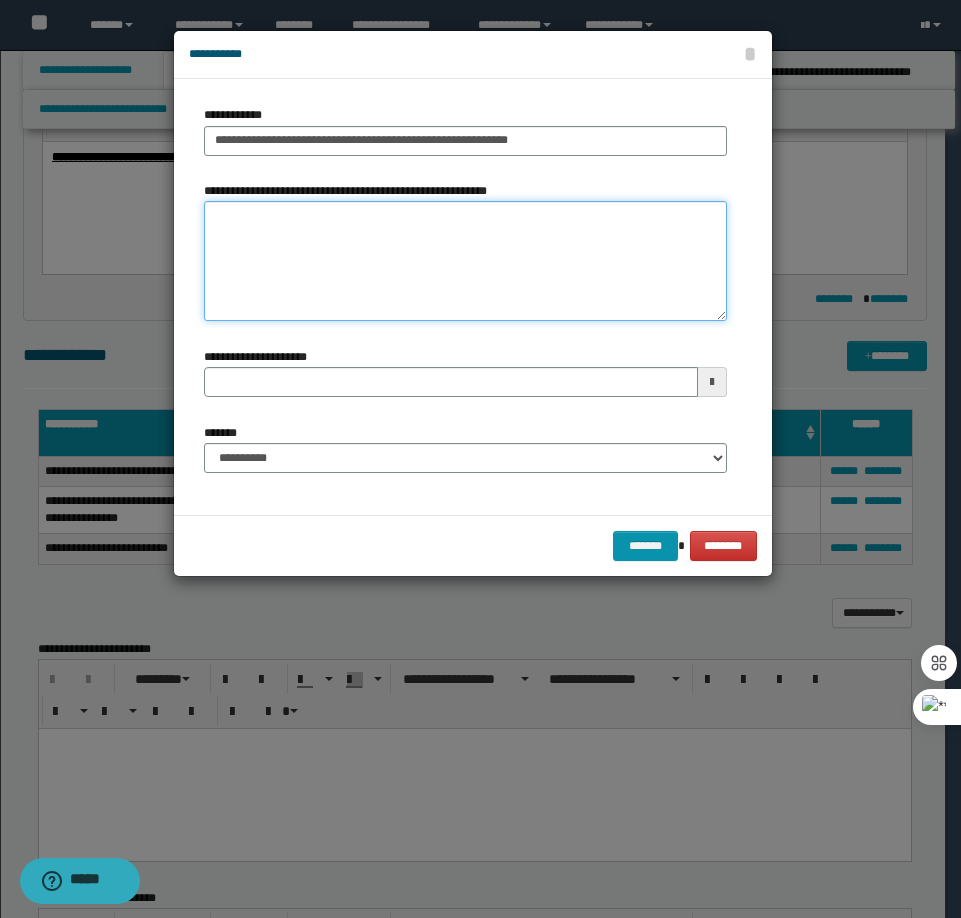 type 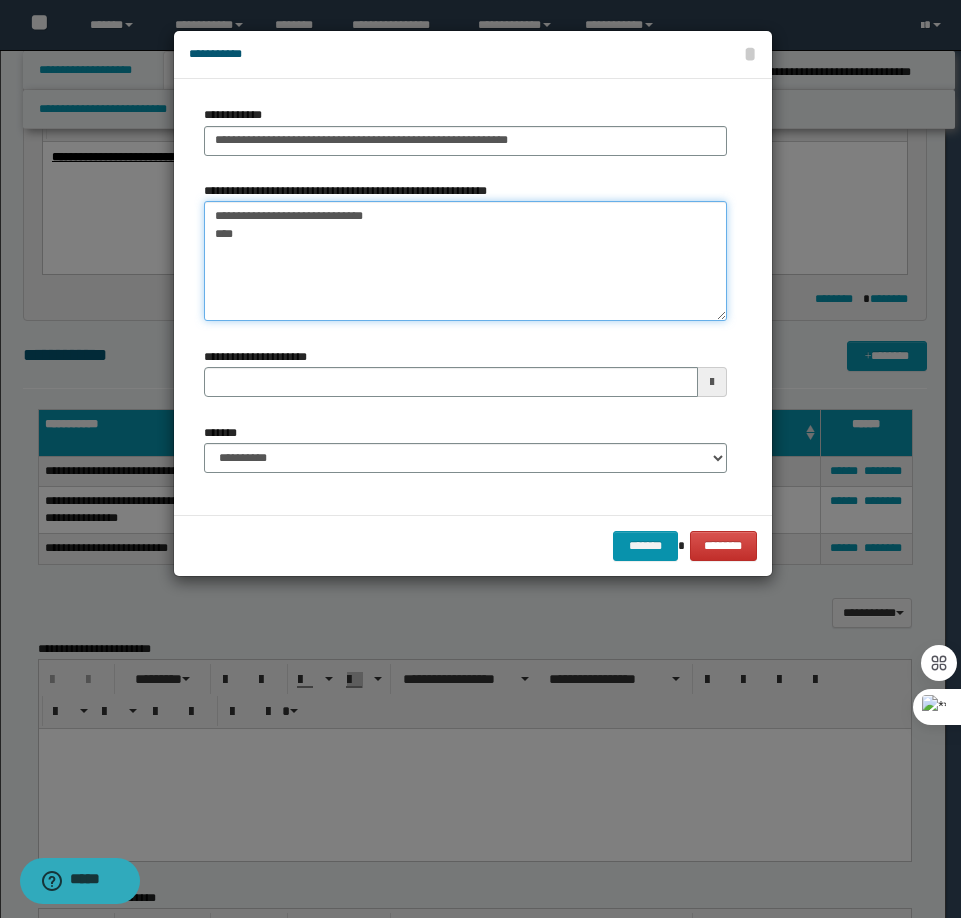 click on "**********" at bounding box center [465, 261] 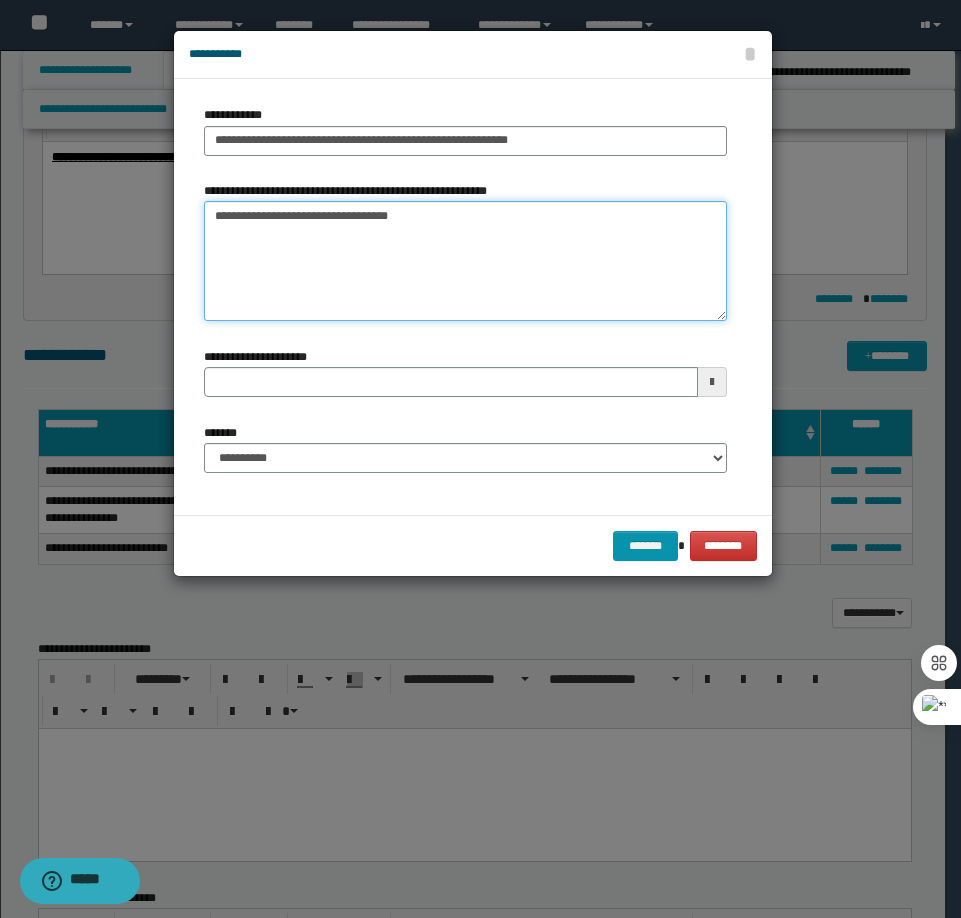 type on "**********" 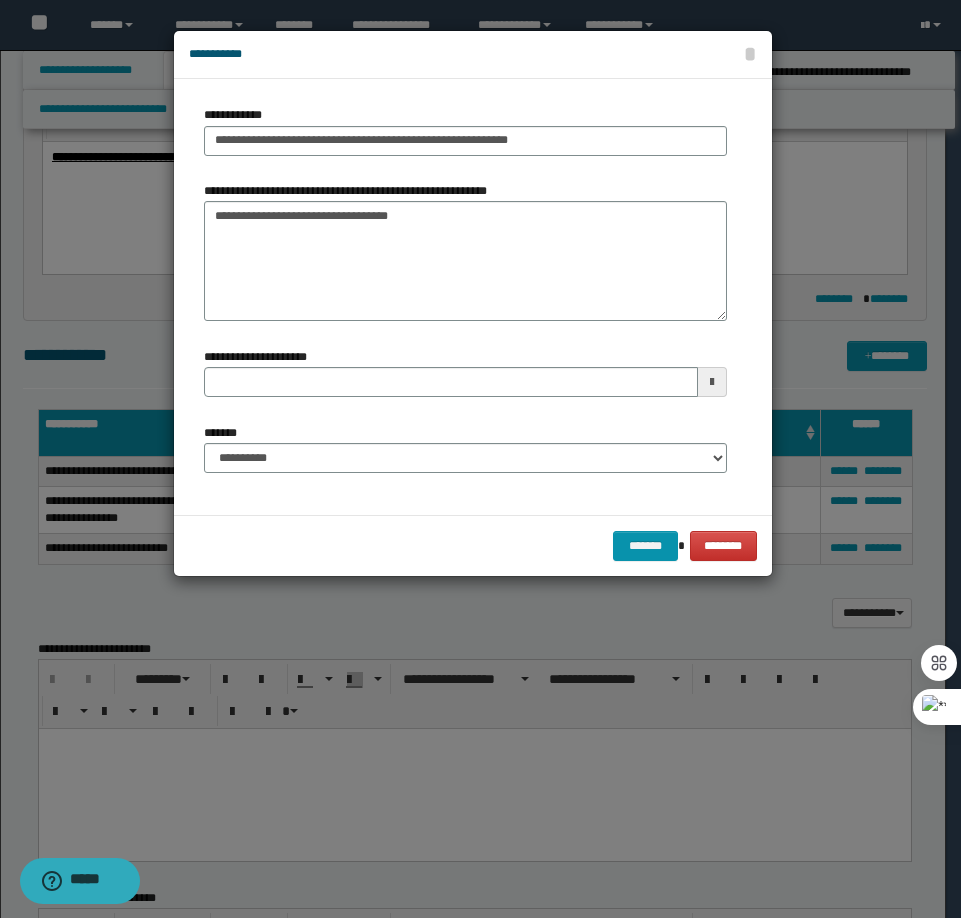 type 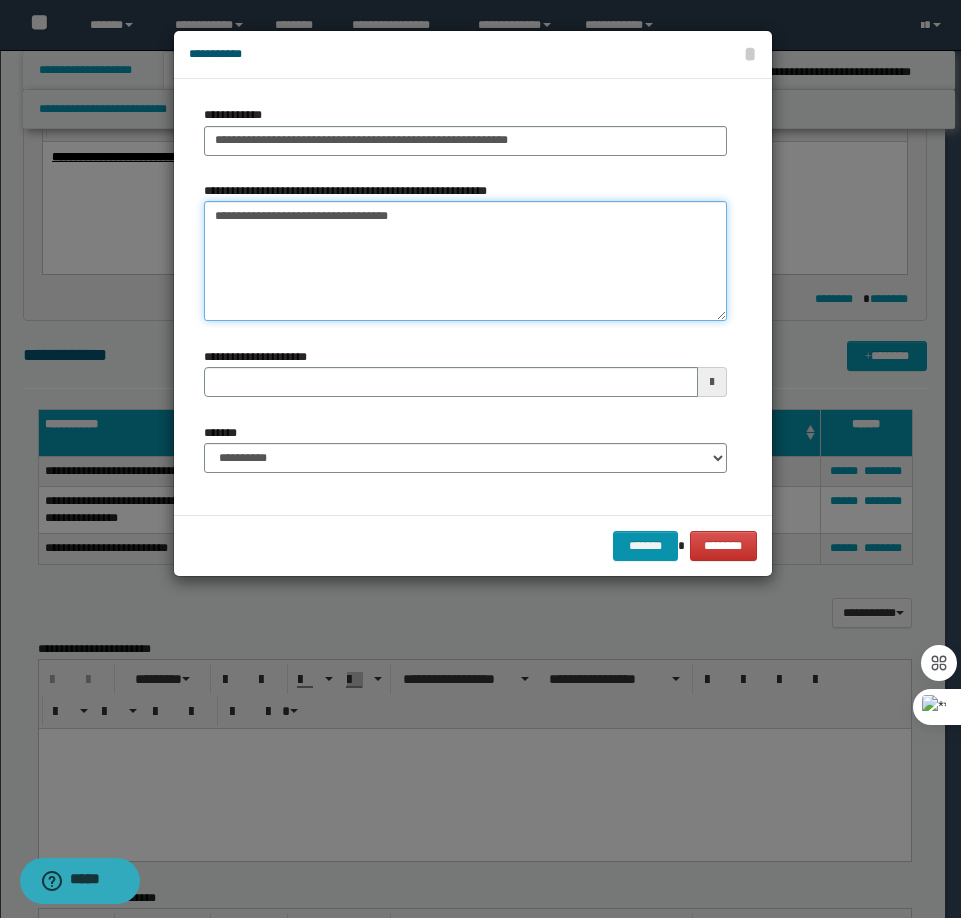 drag, startPoint x: 377, startPoint y: 217, endPoint x: 404, endPoint y: 220, distance: 27.166155 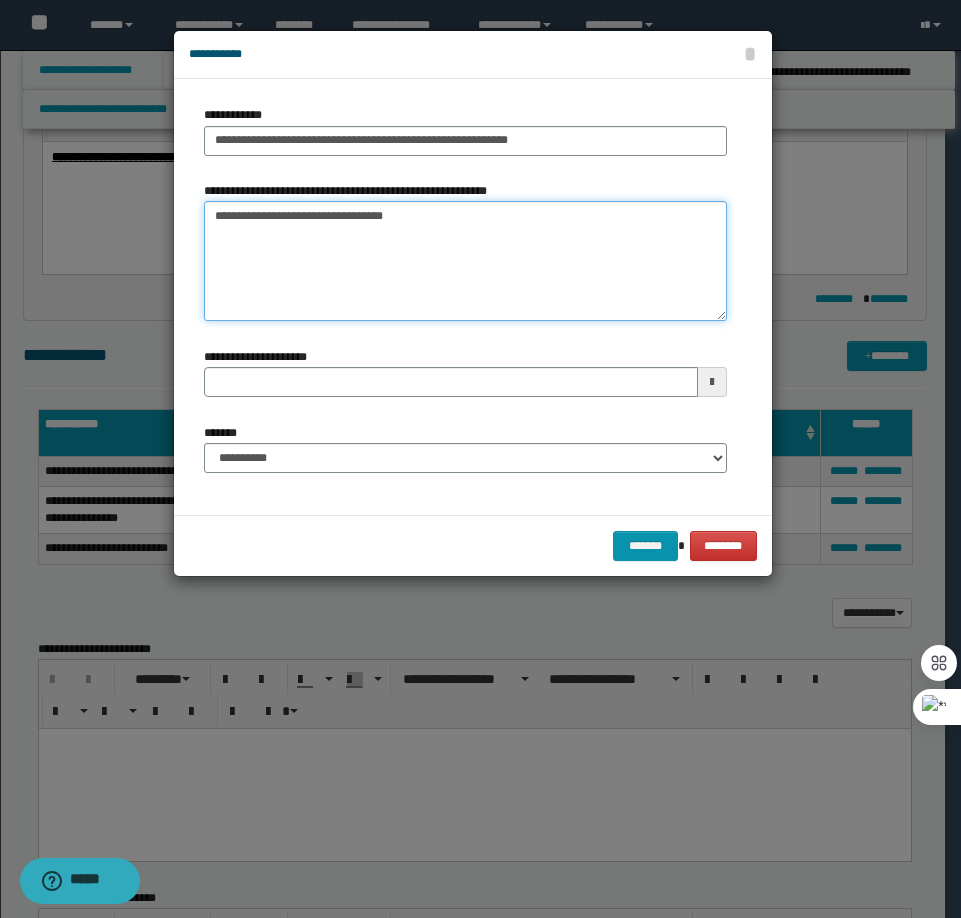 type on "**********" 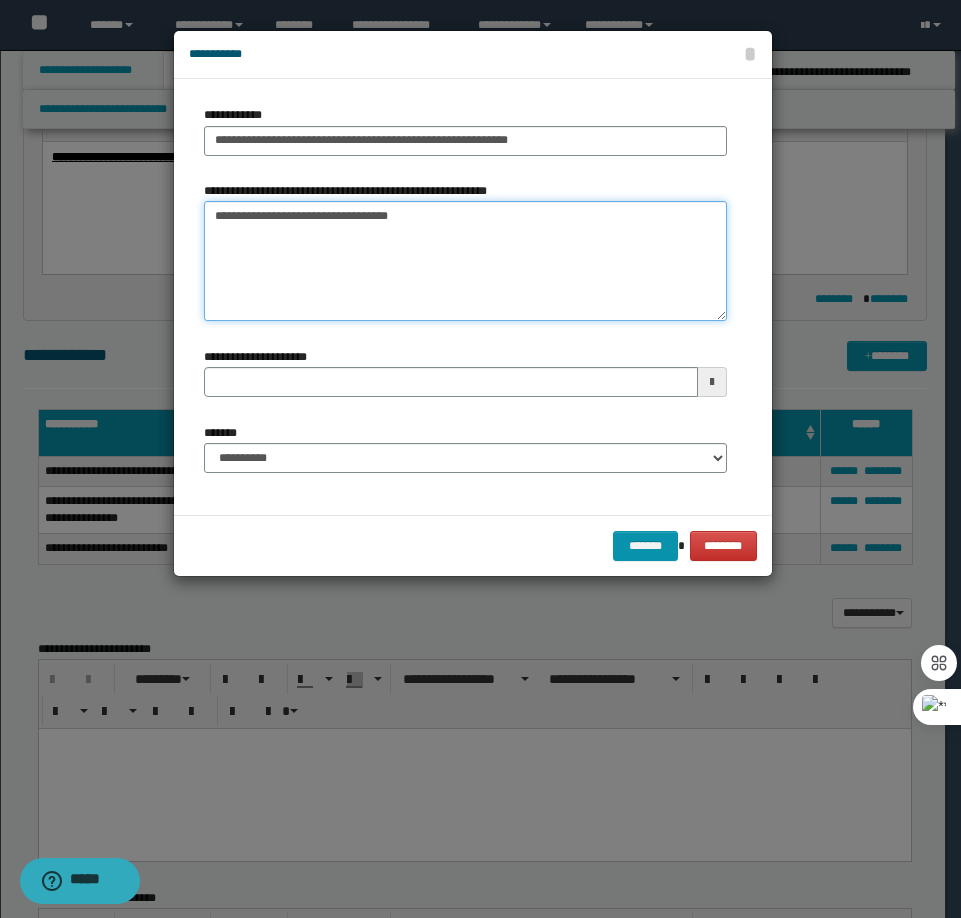 type 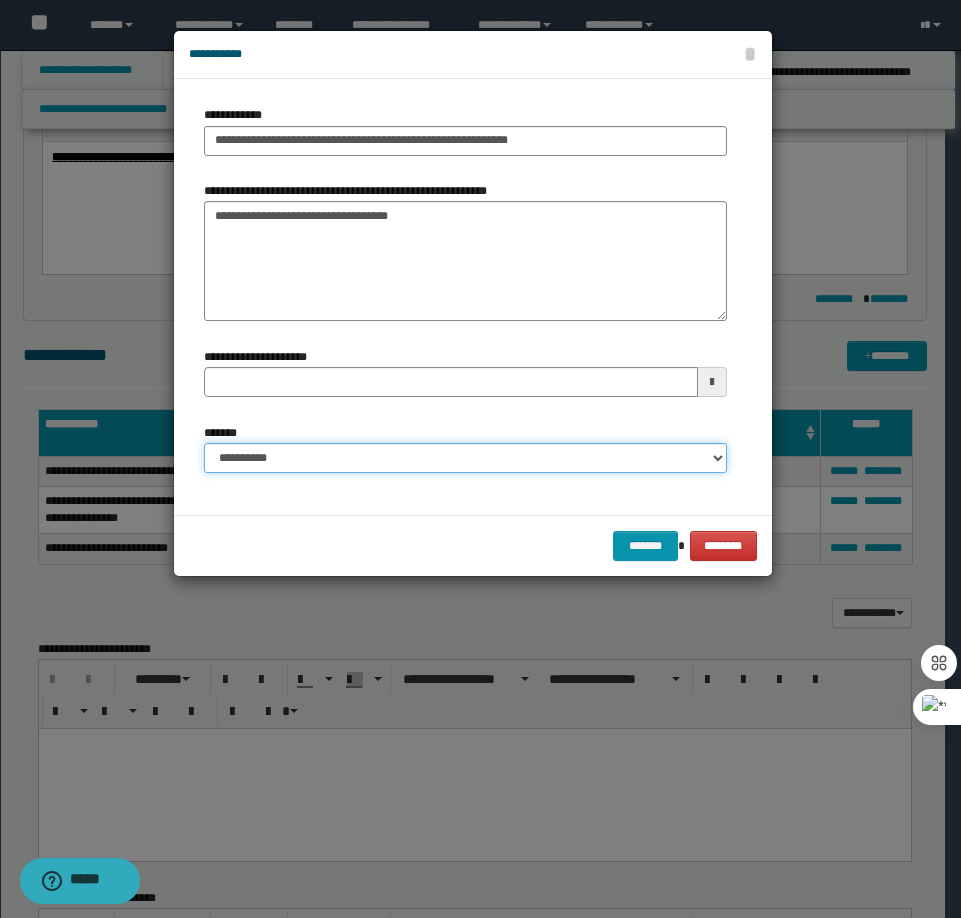 click on "**********" at bounding box center [465, 458] 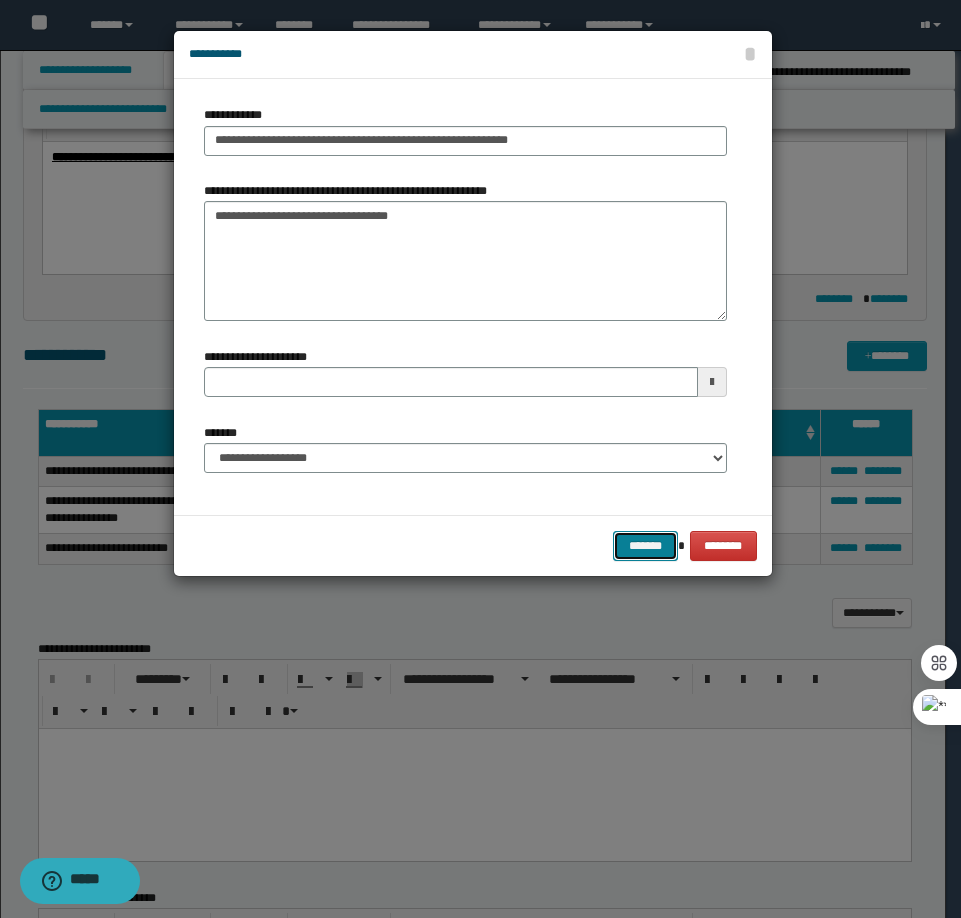 click on "*******" at bounding box center (645, 546) 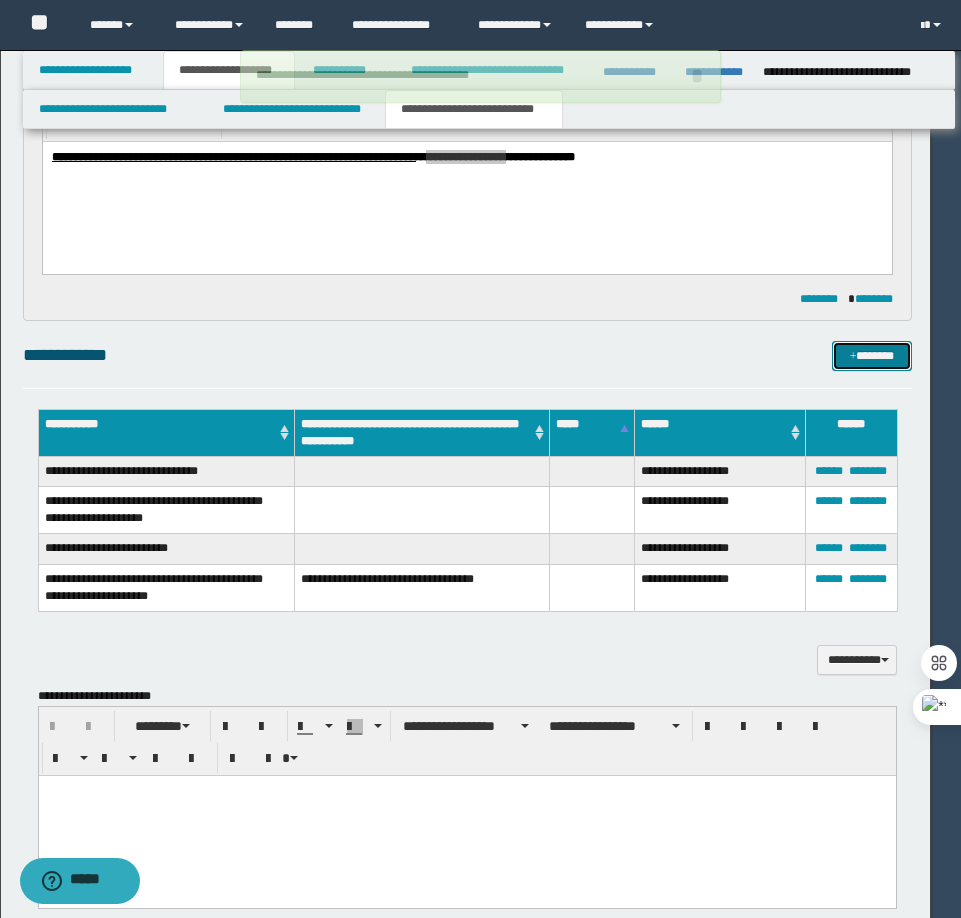 type 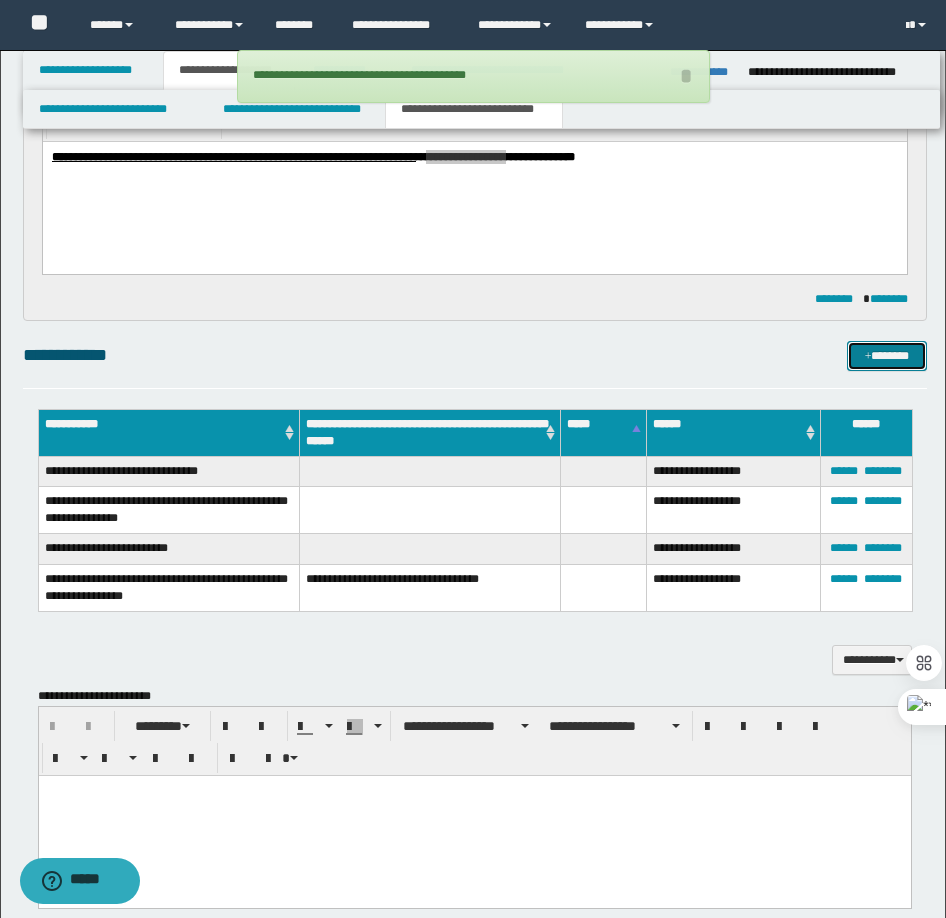 click on "*******" at bounding box center [887, 356] 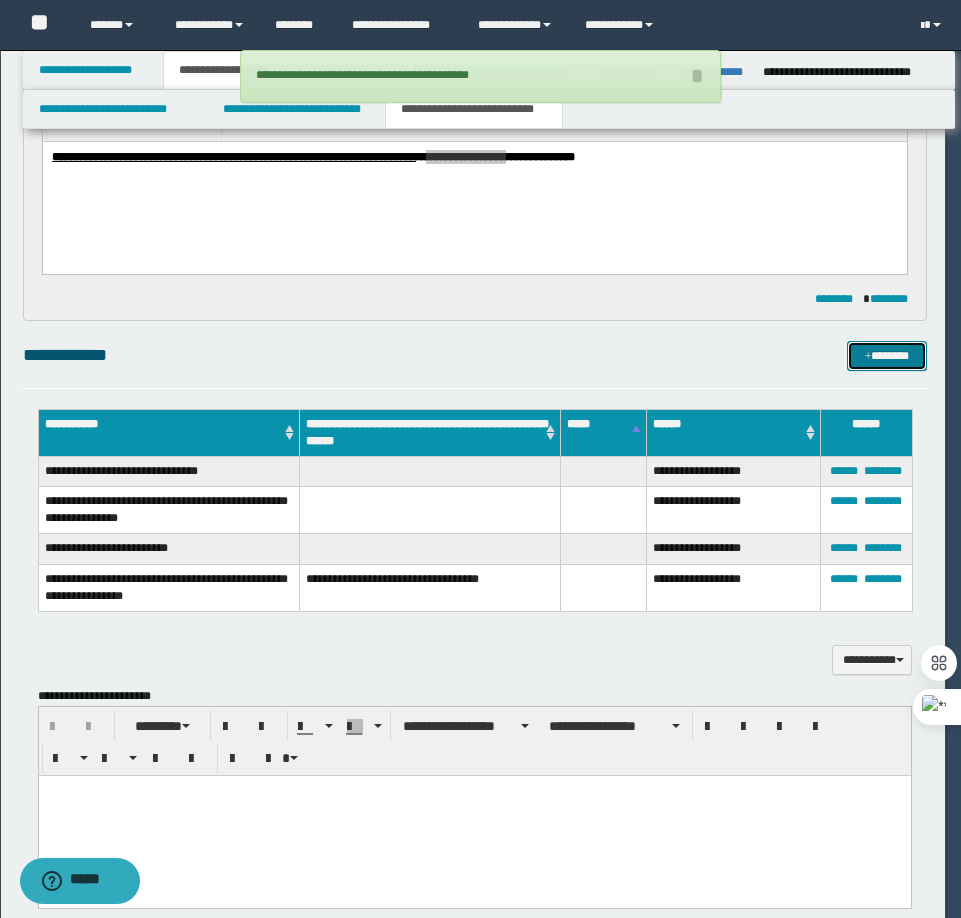 type 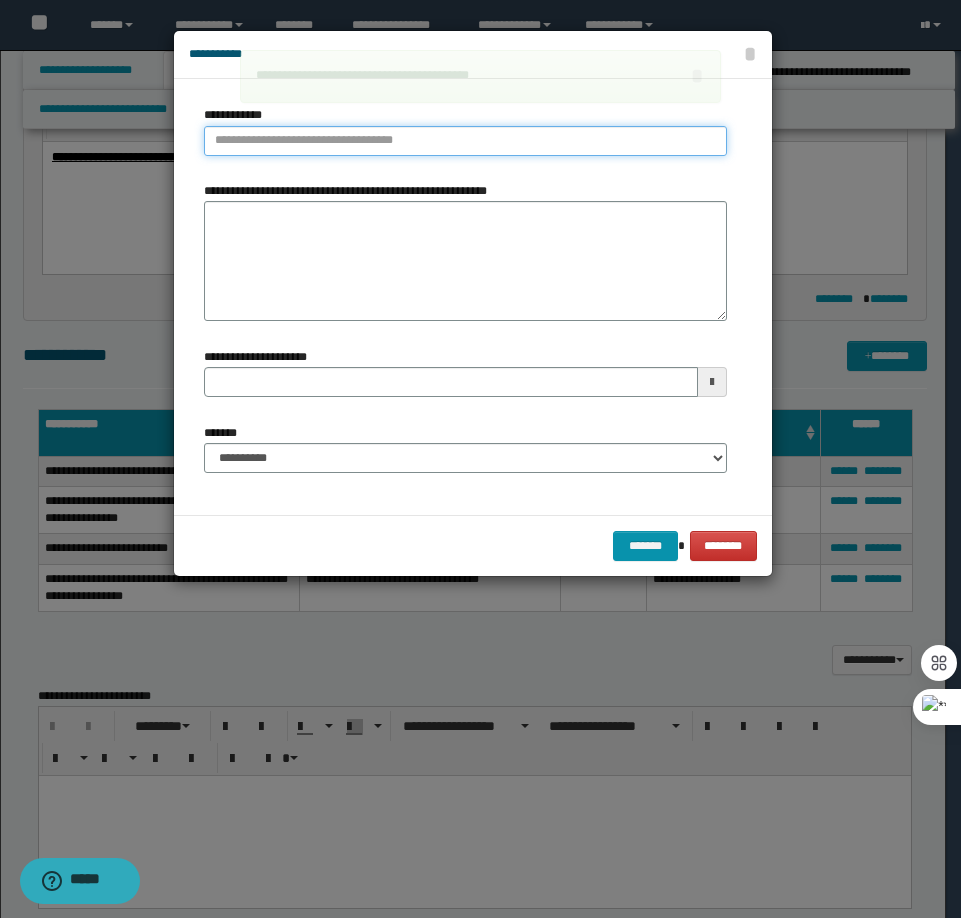 type on "**********" 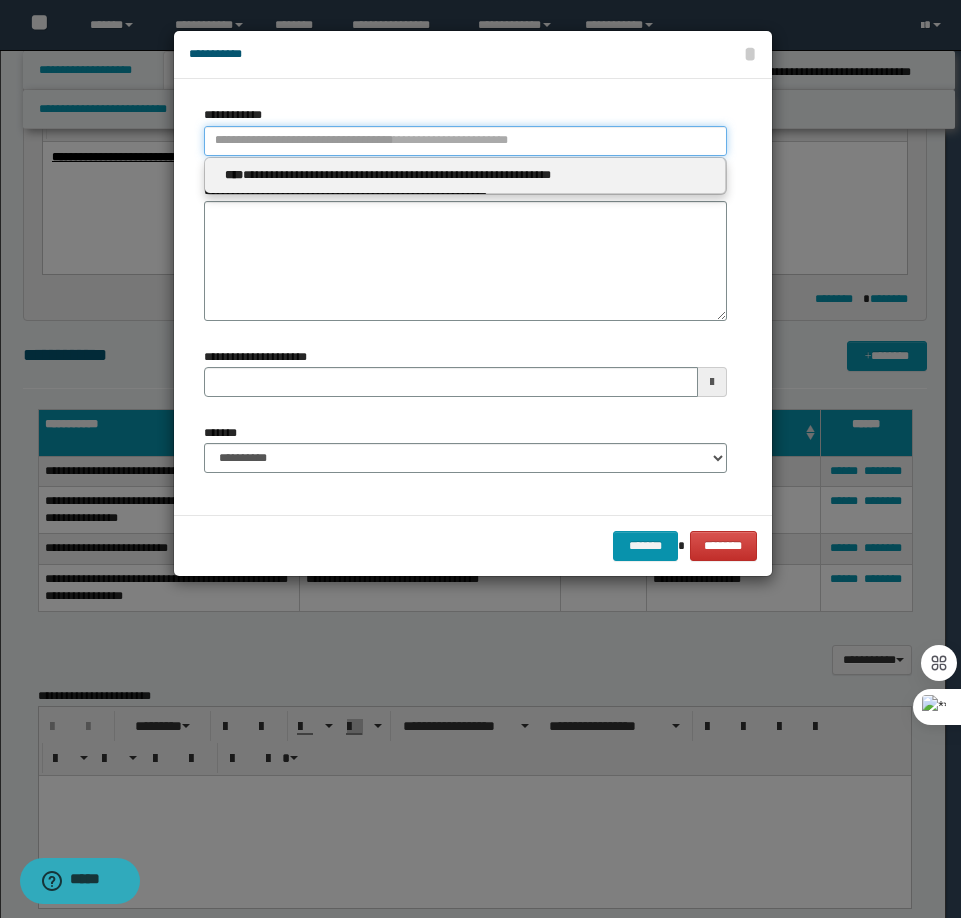 click on "**********" at bounding box center (465, 141) 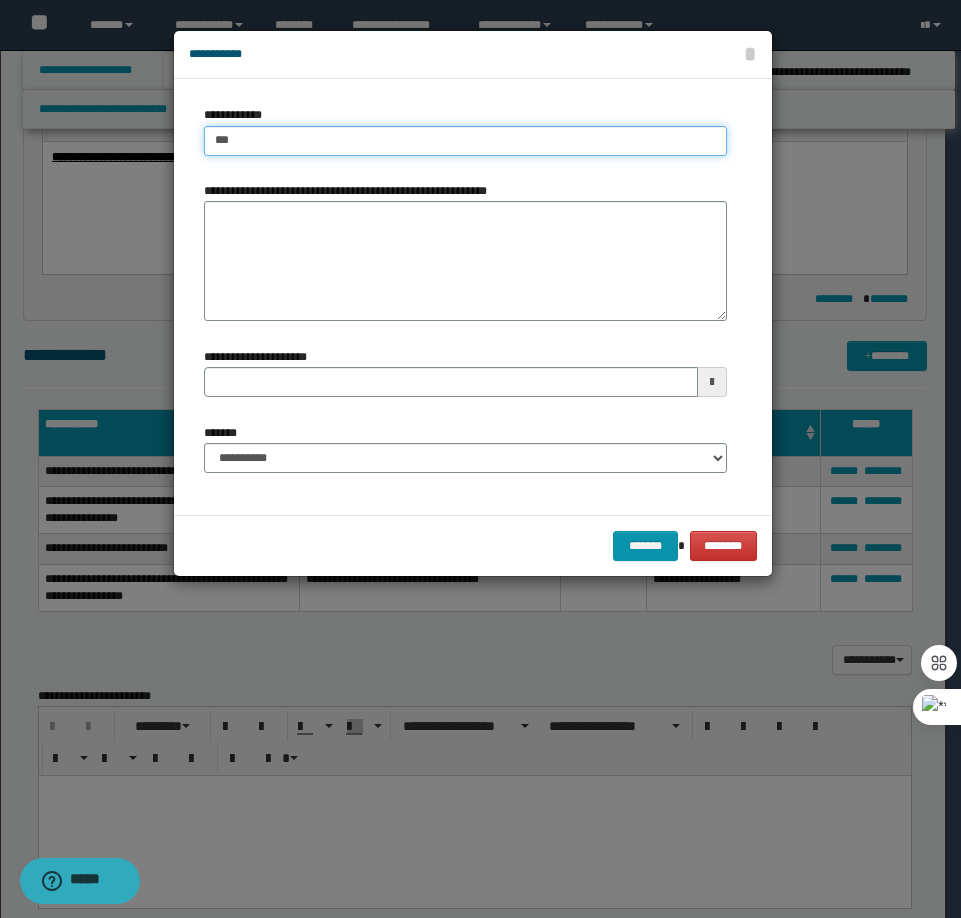 type on "****" 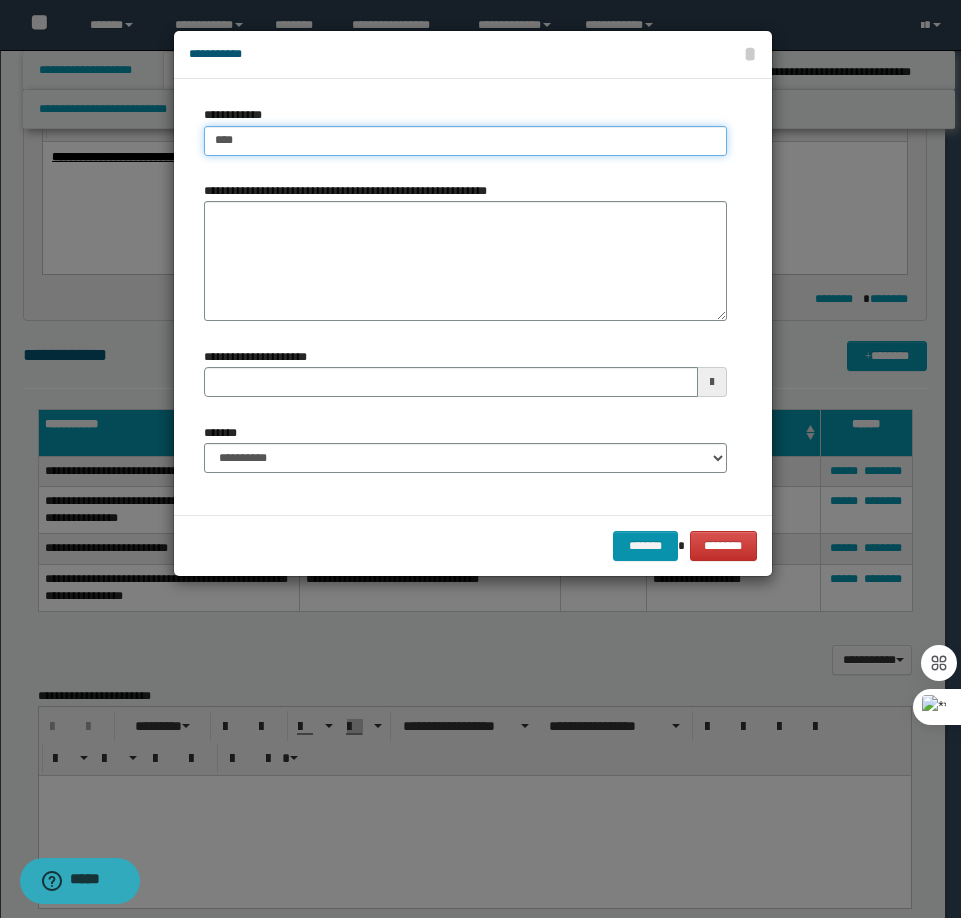type on "****" 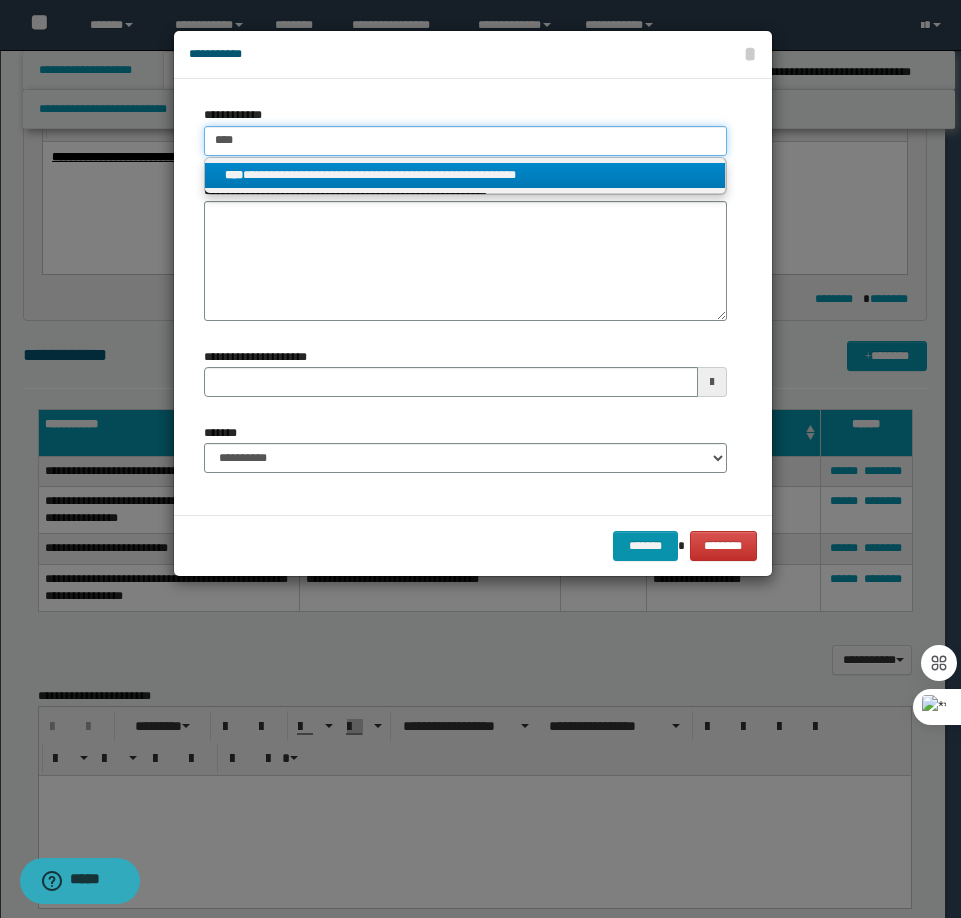 type on "****" 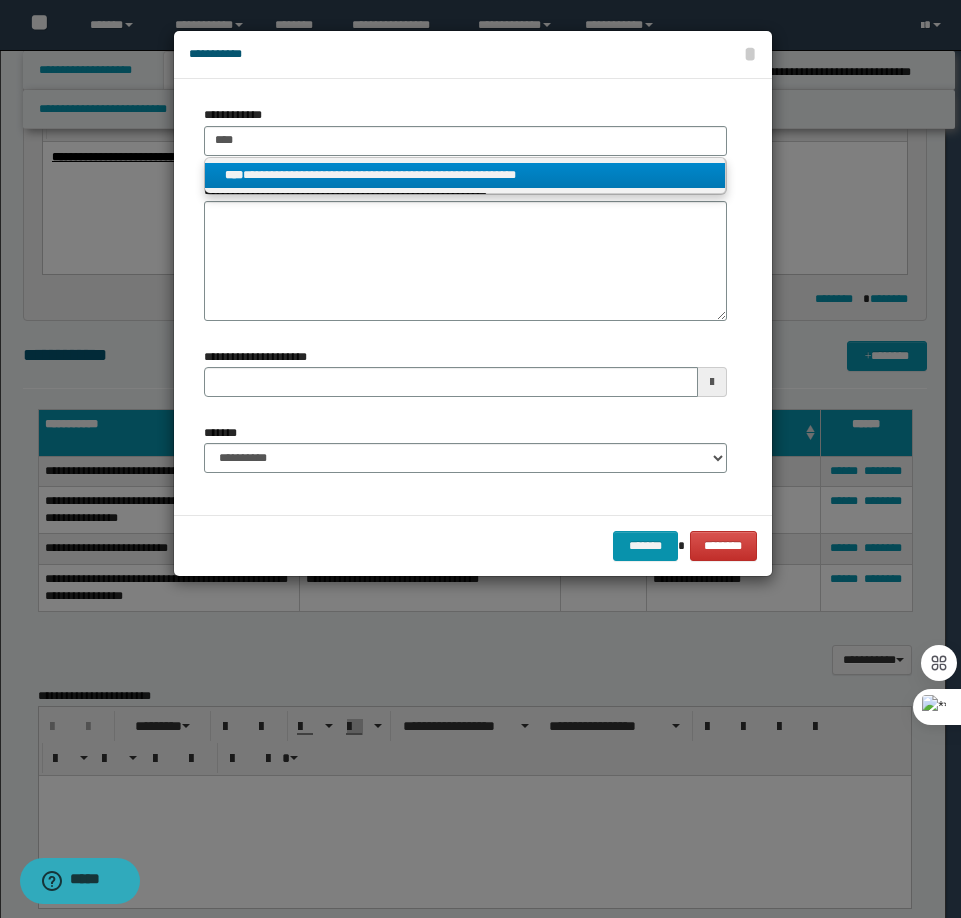 click on "**********" at bounding box center (465, 175) 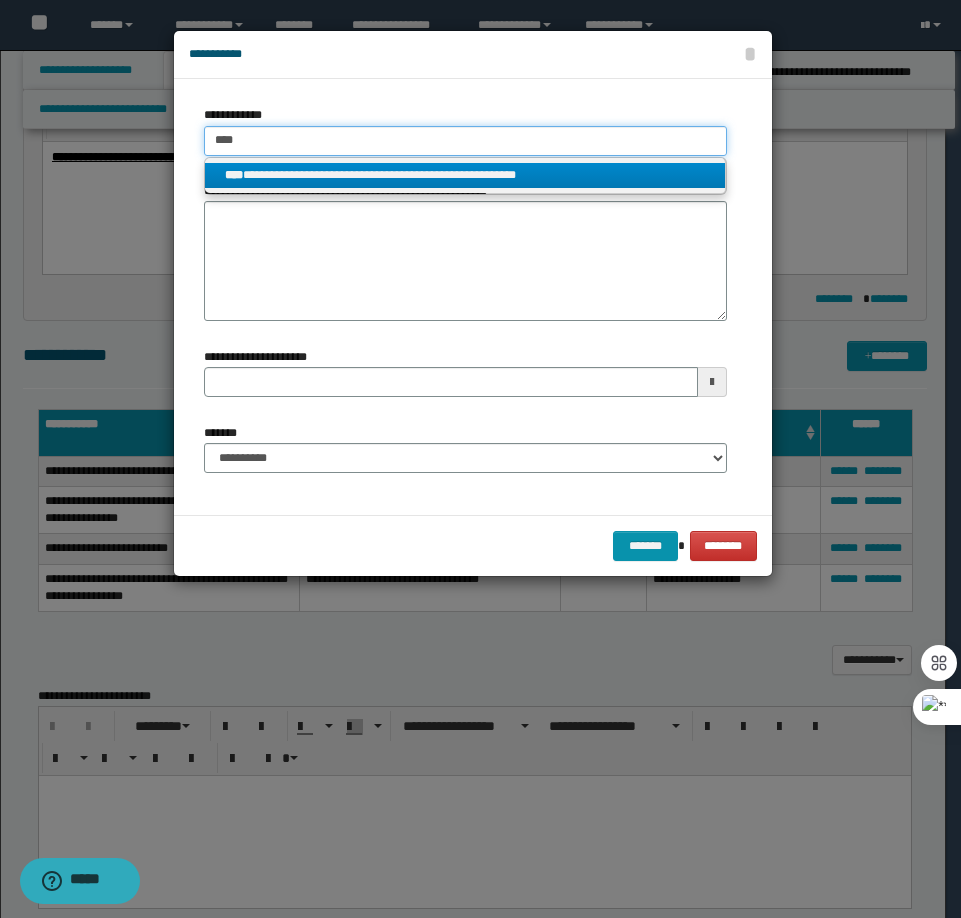 type 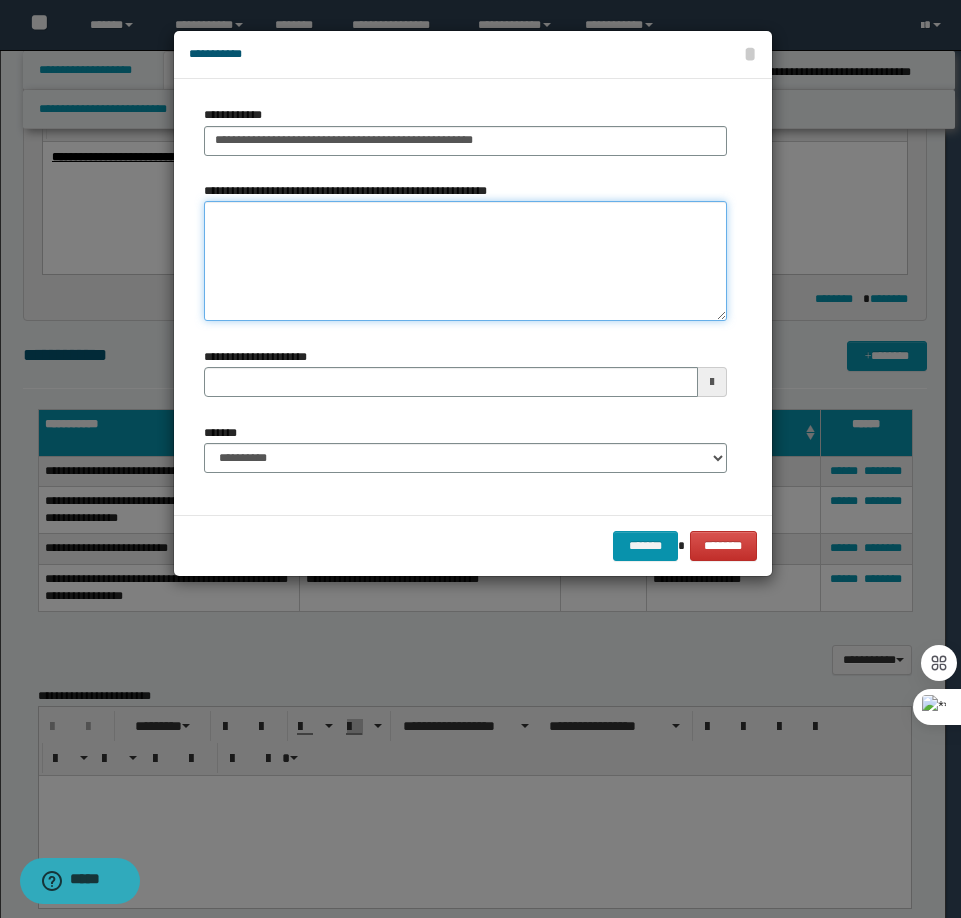 click on "**********" at bounding box center (465, 261) 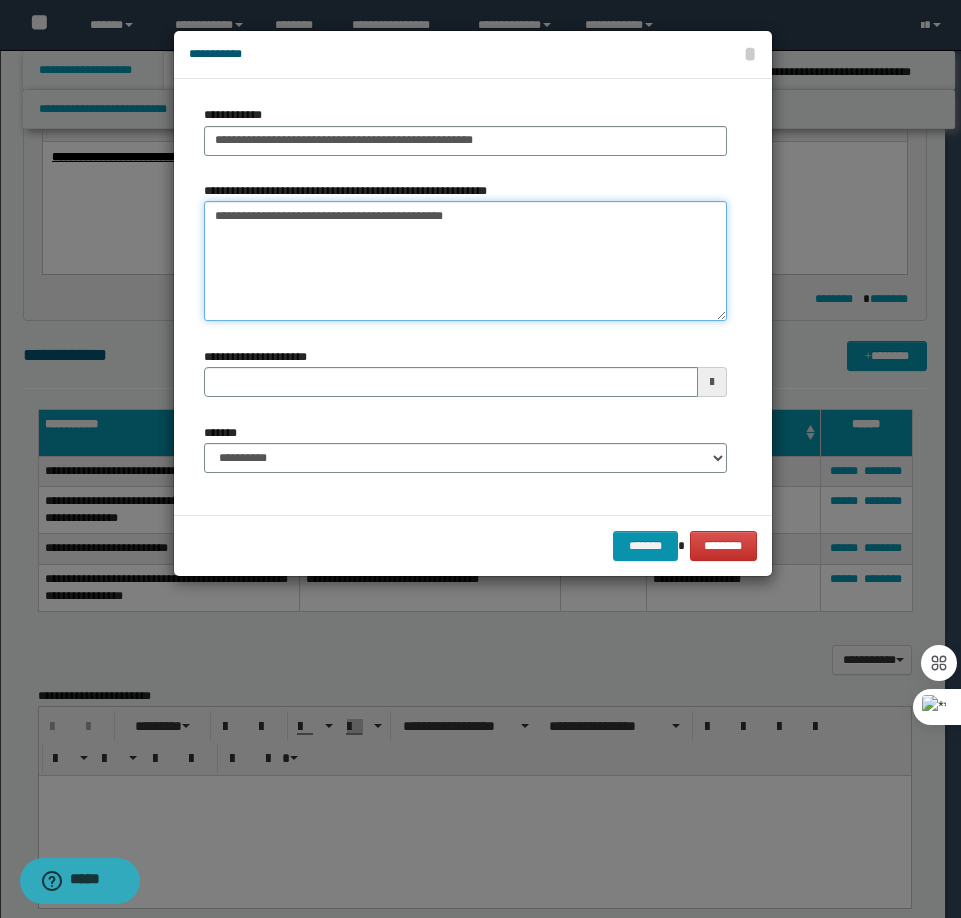 type on "**********" 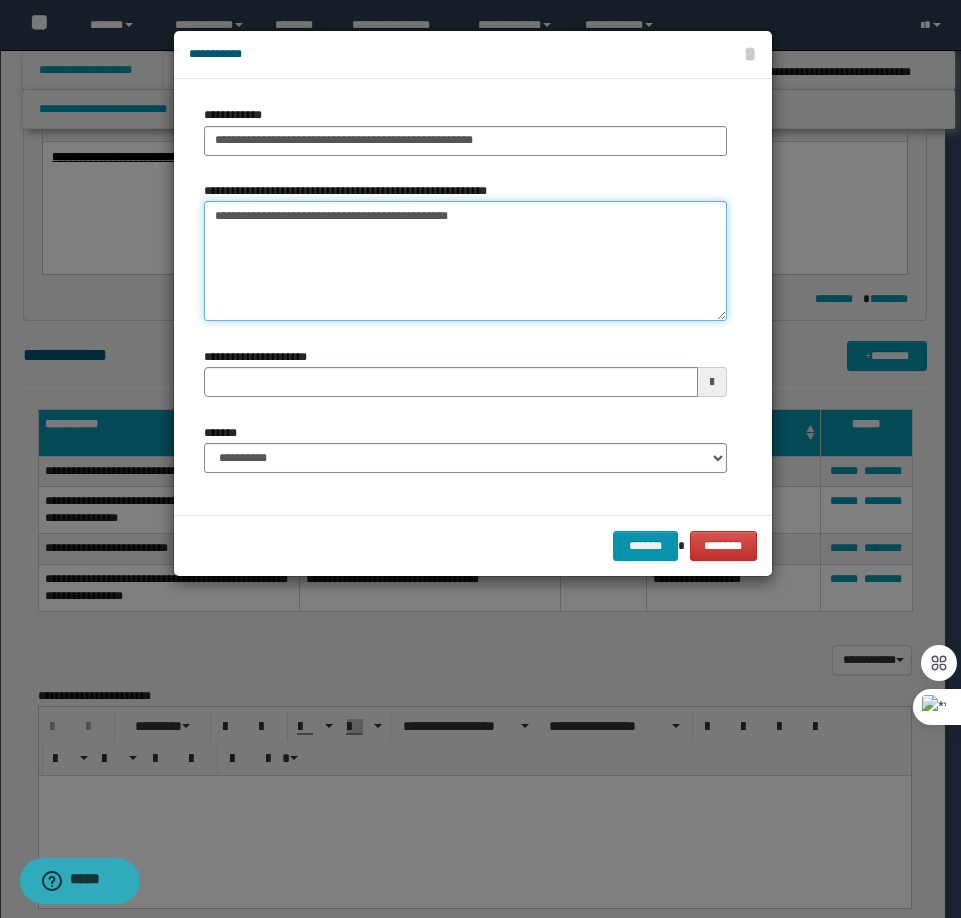 type 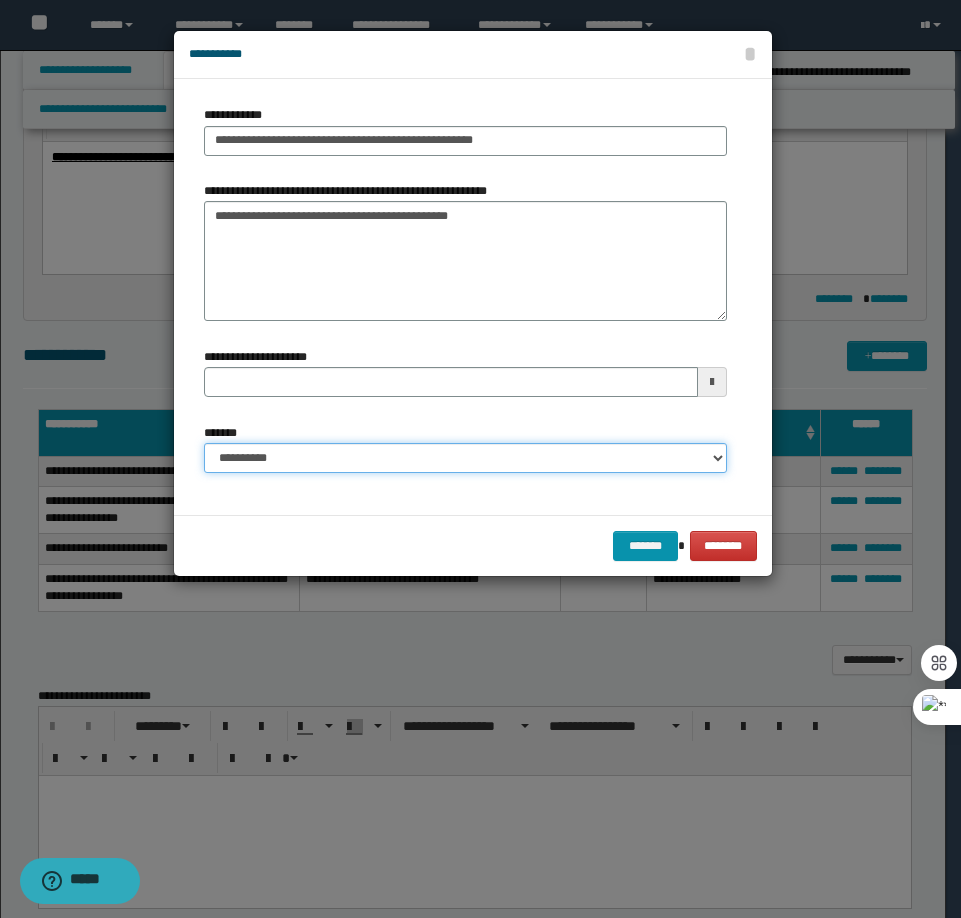 click on "**********" at bounding box center [465, 458] 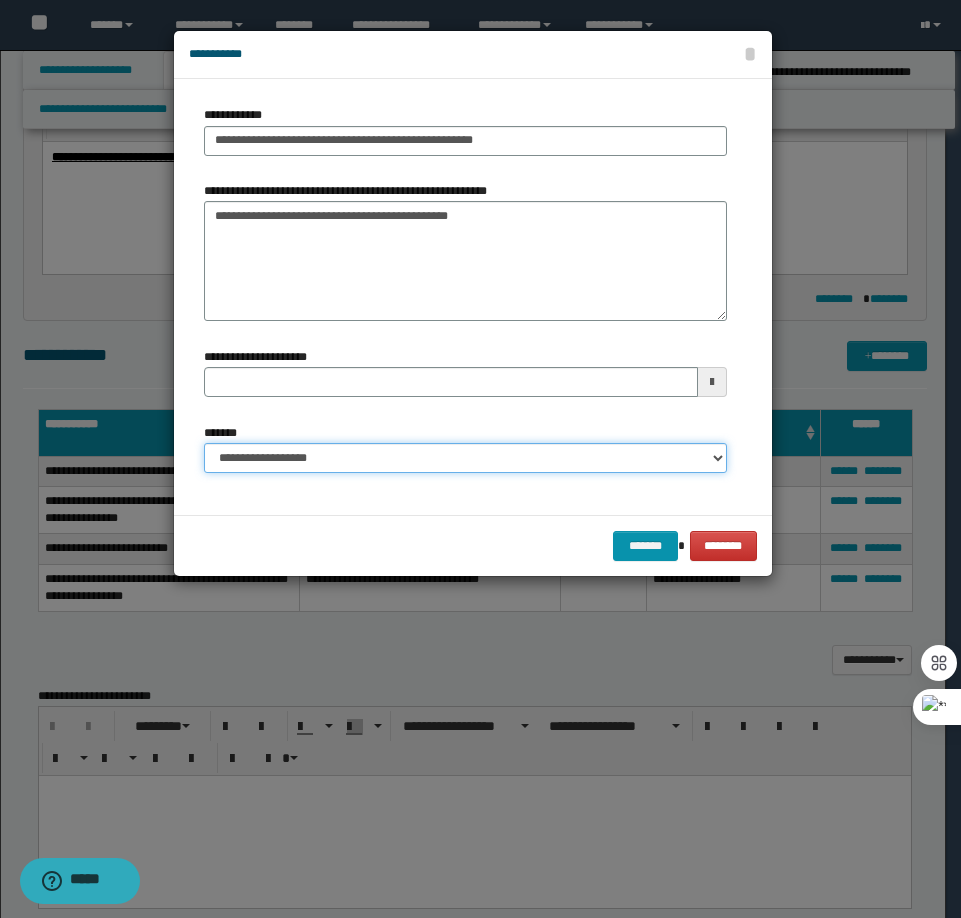click on "**********" at bounding box center (465, 458) 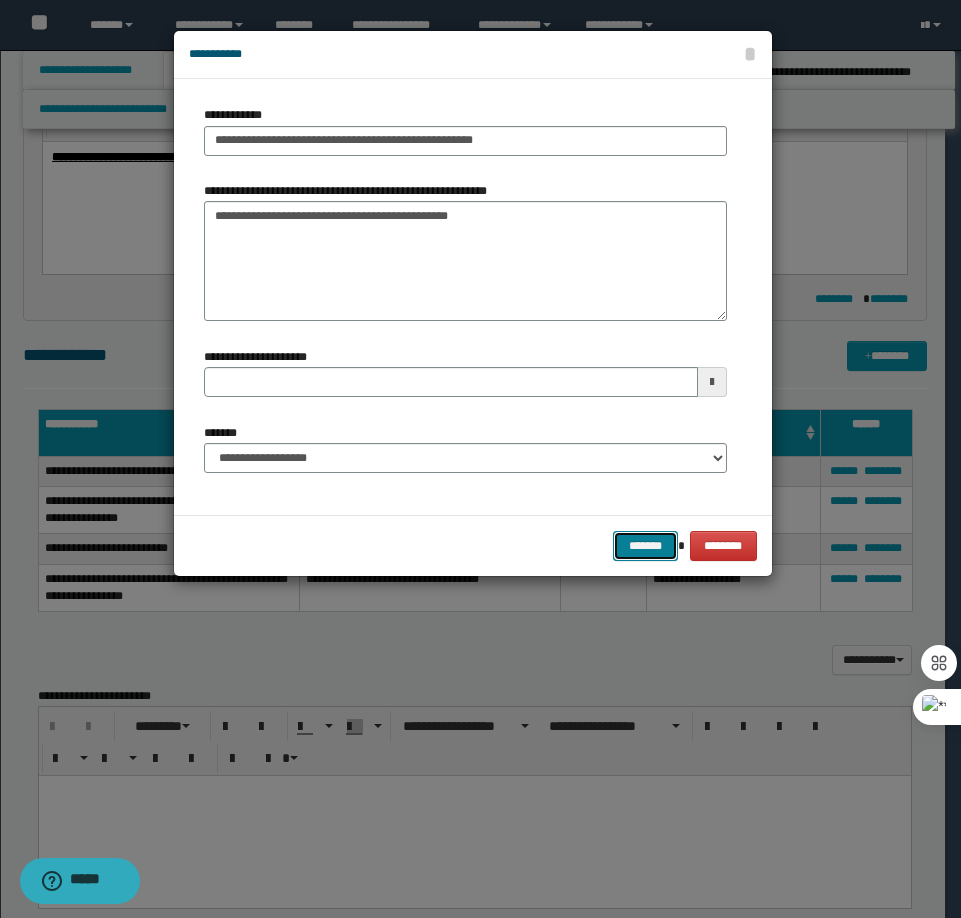 click on "*******" at bounding box center [645, 546] 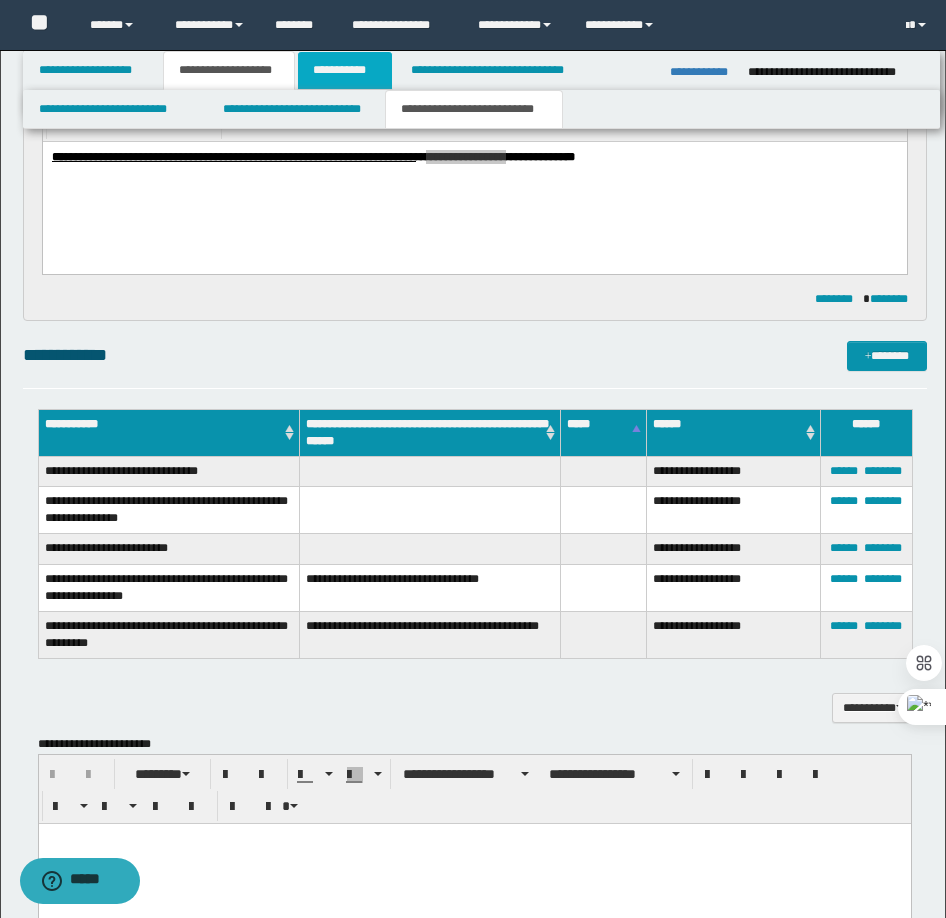 click on "**********" at bounding box center (345, 70) 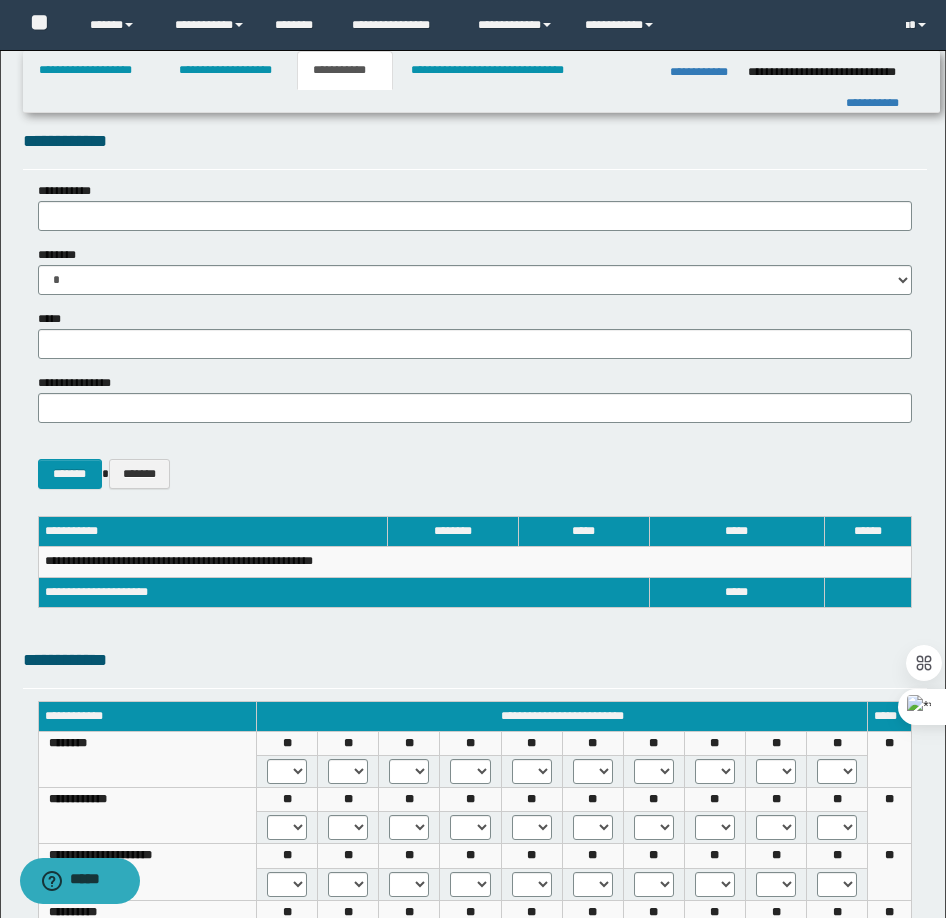 scroll, scrollTop: 0, scrollLeft: 0, axis: both 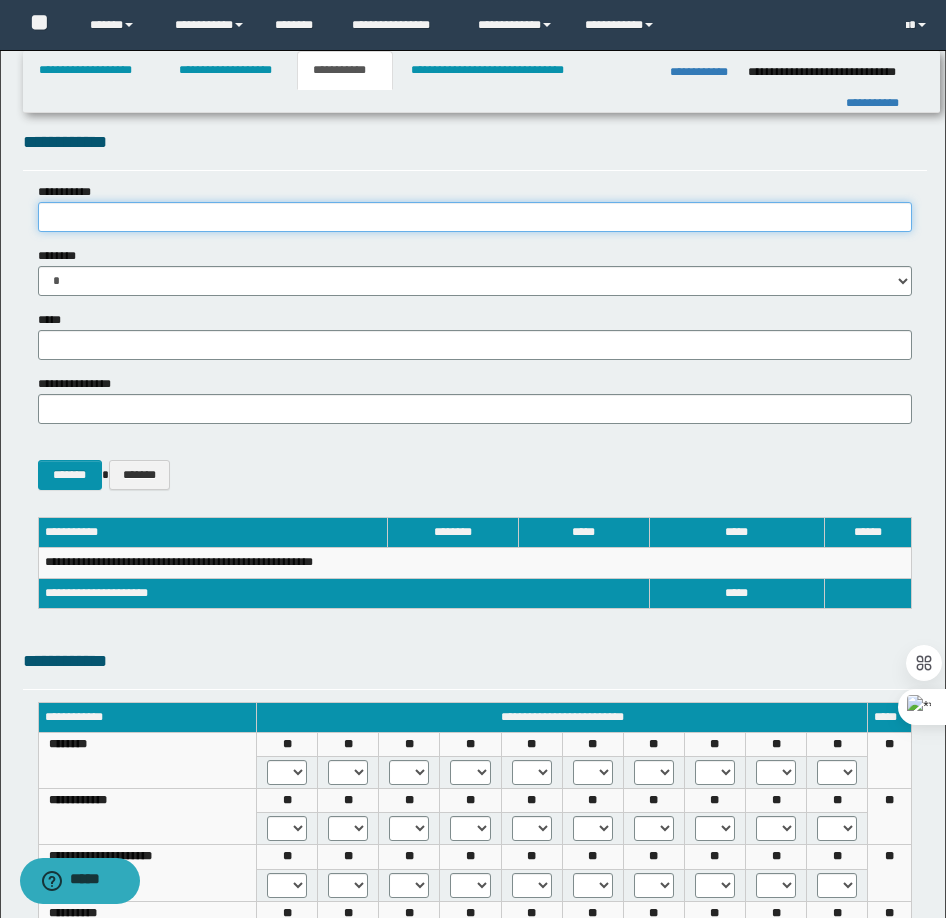click on "**********" at bounding box center [475, 217] 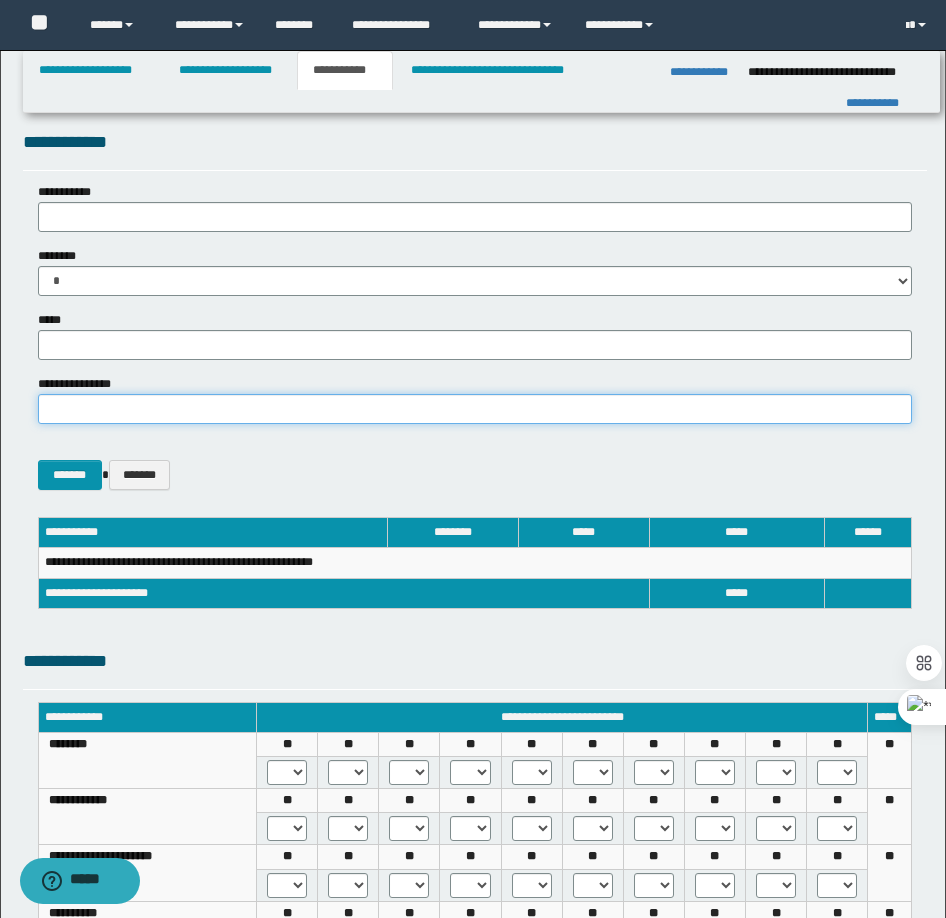 click on "**********" at bounding box center (475, 409) 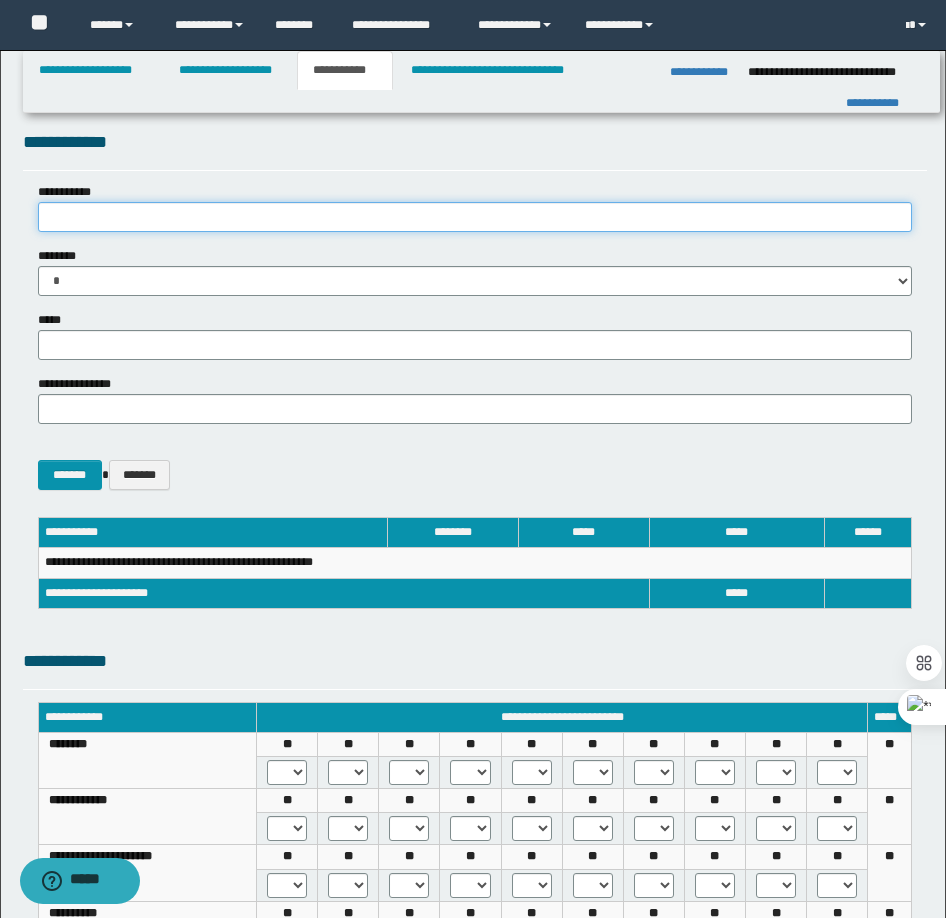 click on "**********" at bounding box center [475, 217] 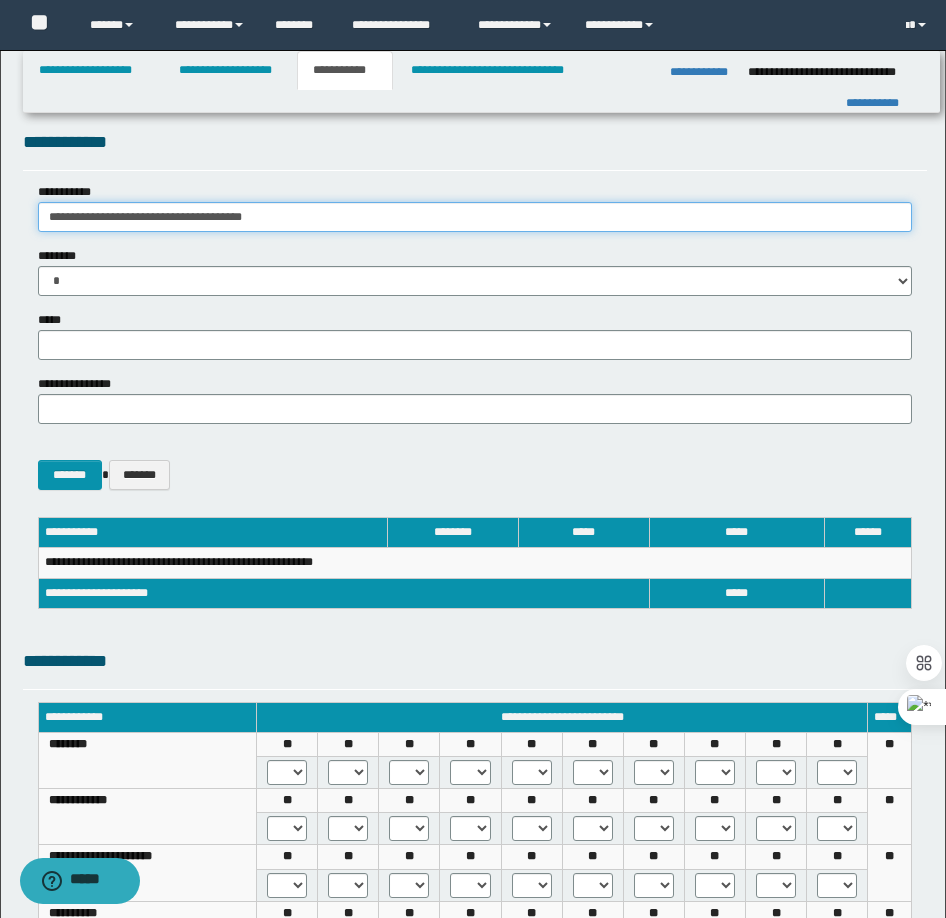type on "**********" 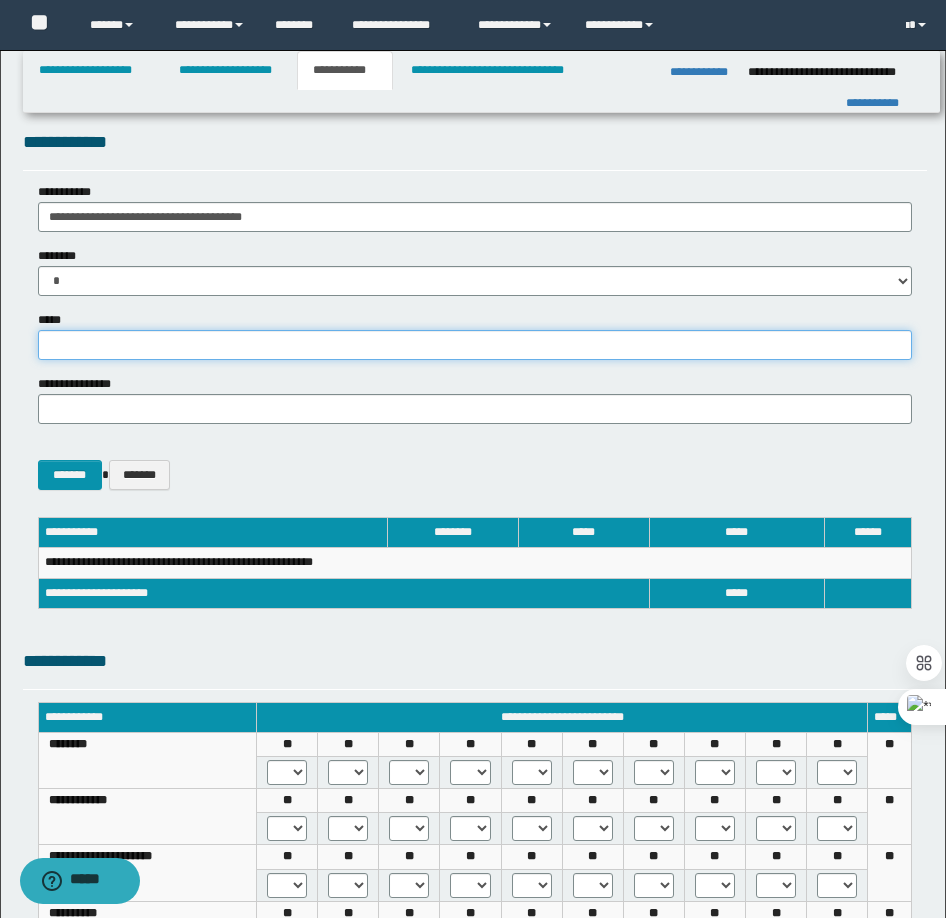 click on "*****" at bounding box center (475, 345) 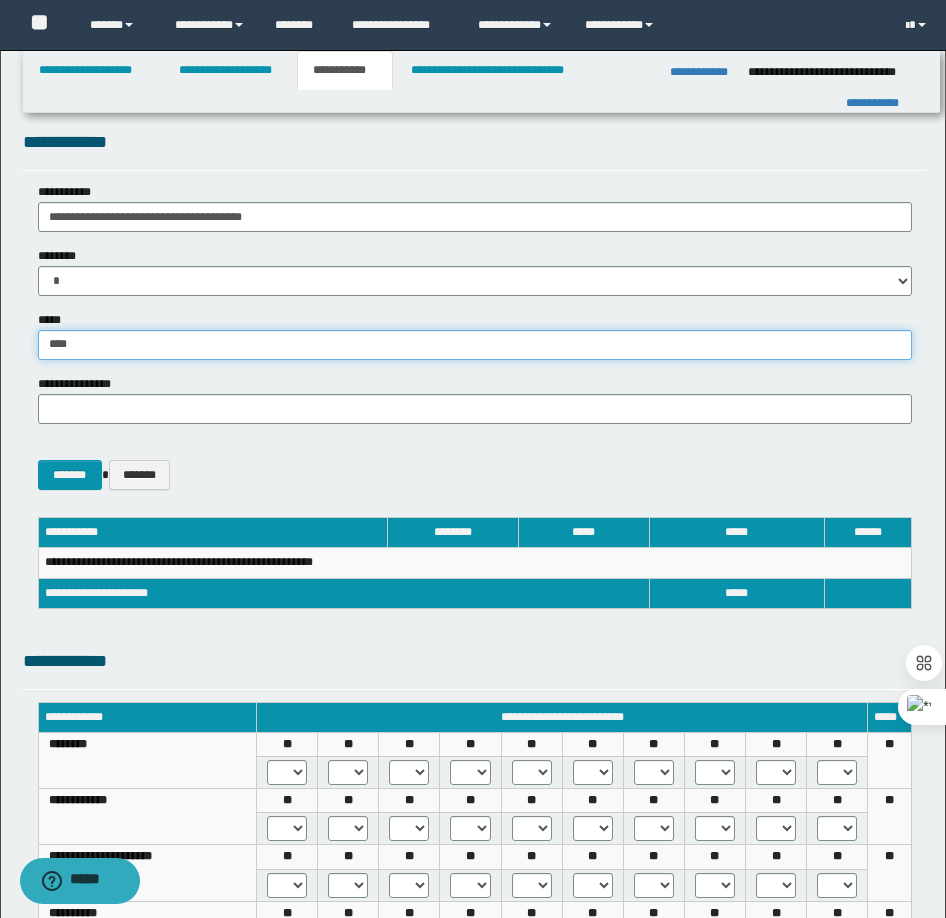type on "****" 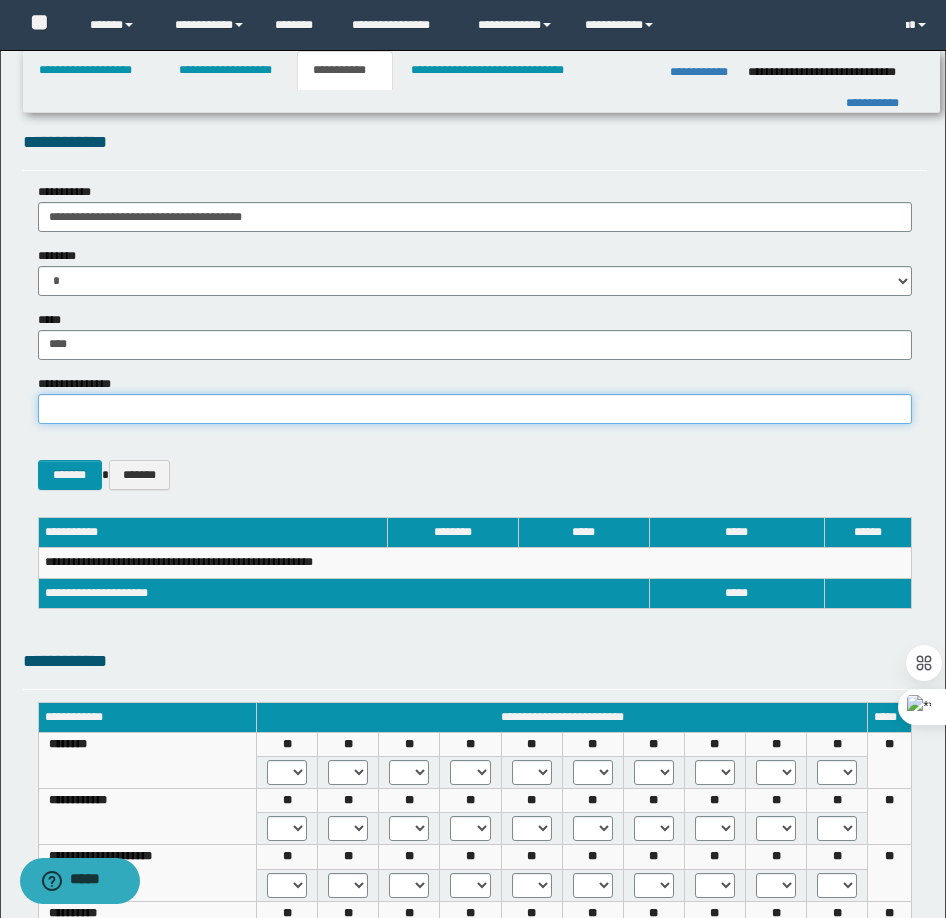 click on "**********" at bounding box center [475, 409] 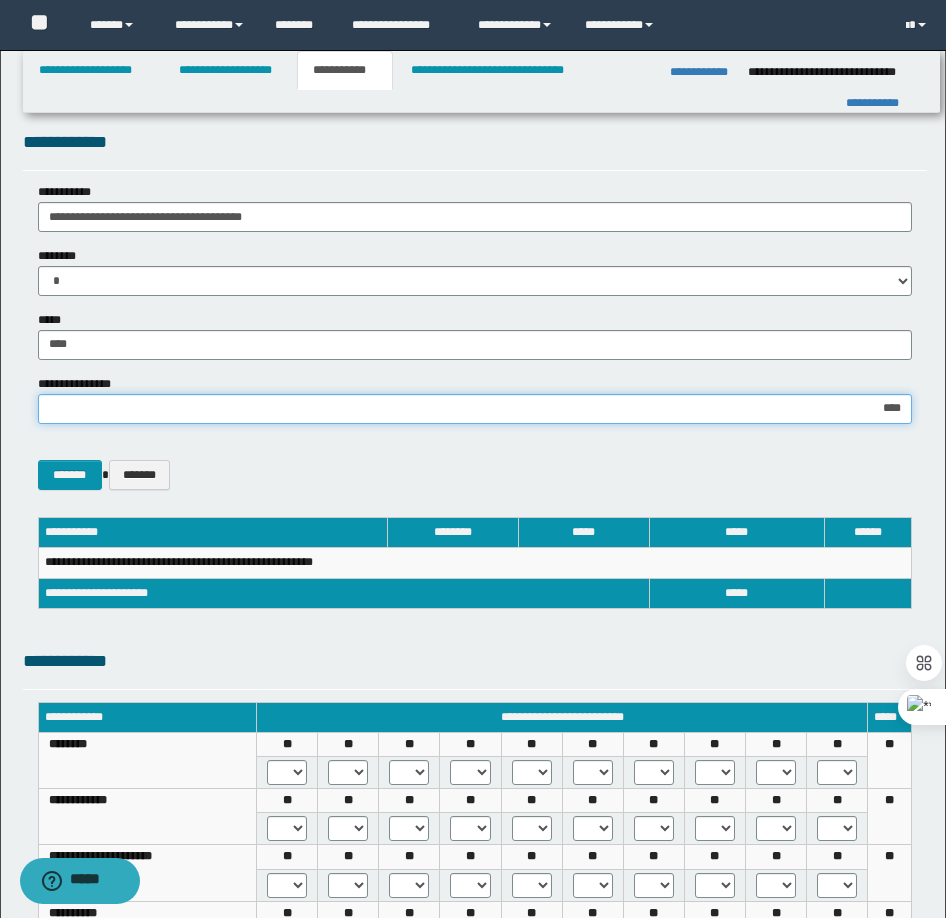 type on "*****" 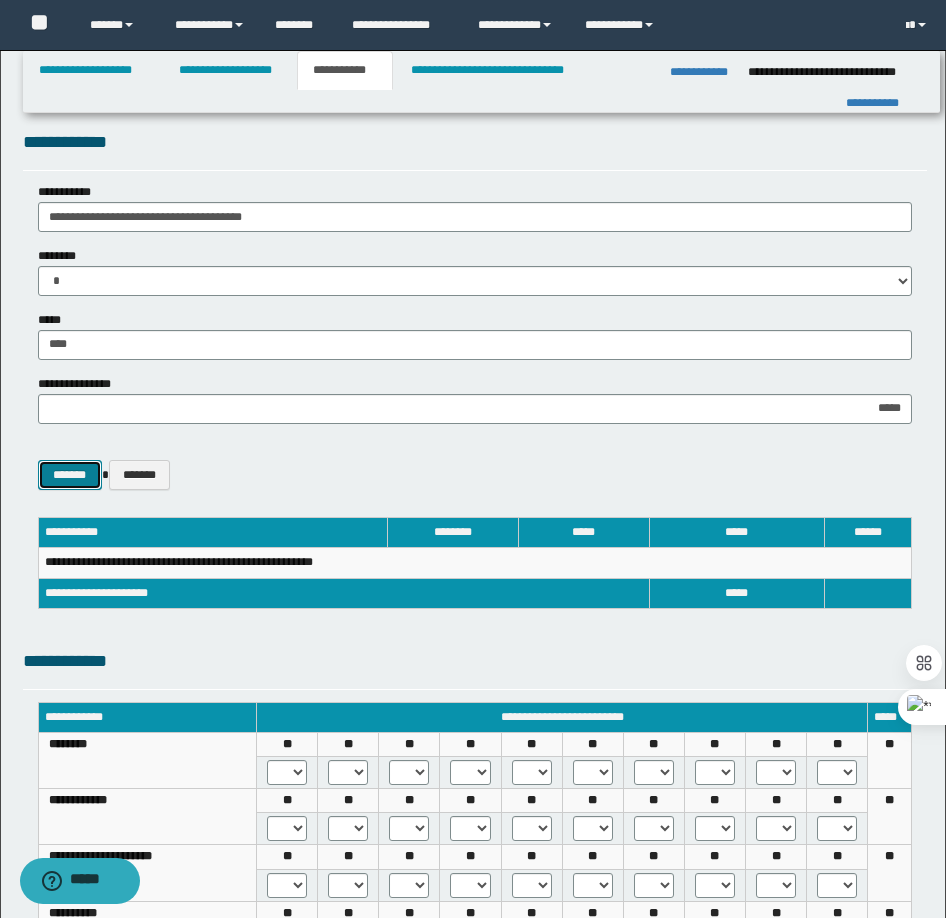 click on "*******" at bounding box center (70, 475) 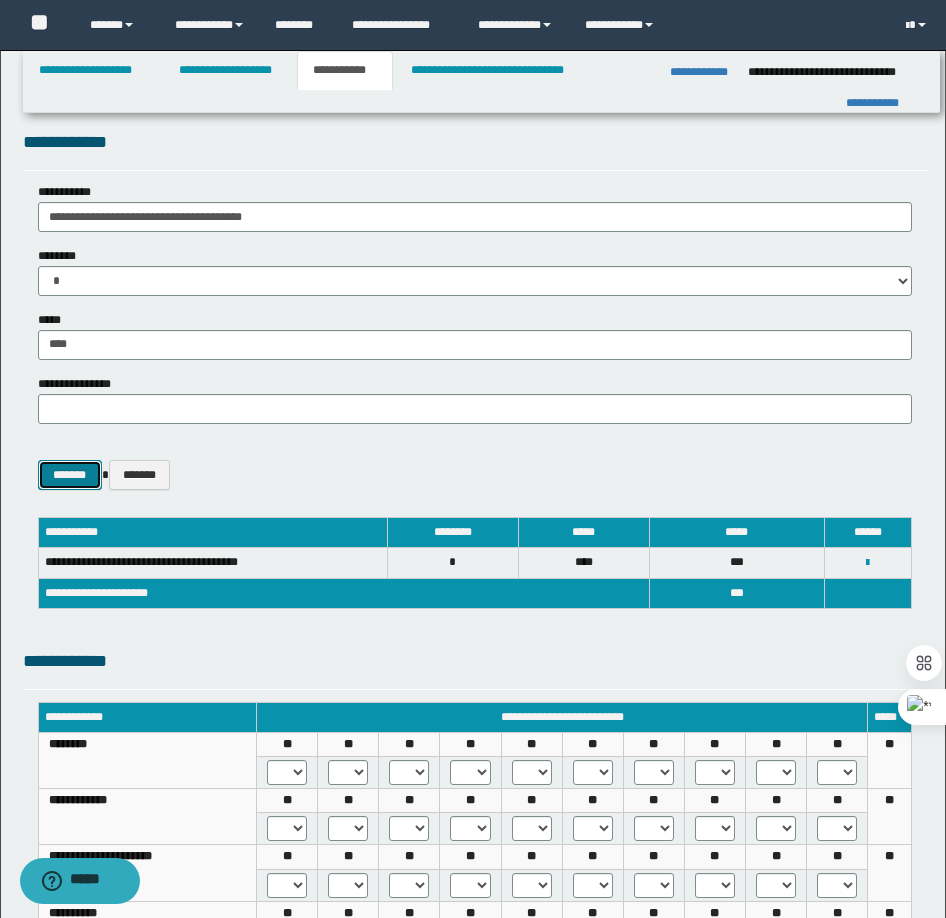 type 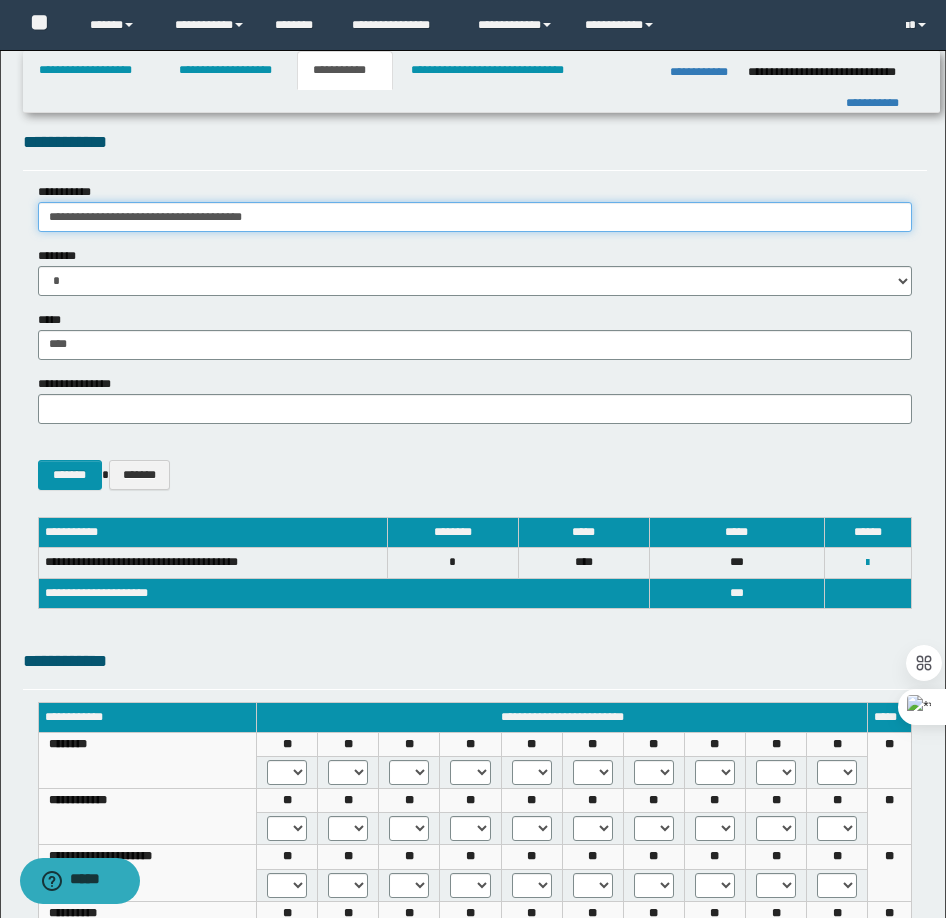 click on "**********" at bounding box center [475, 217] 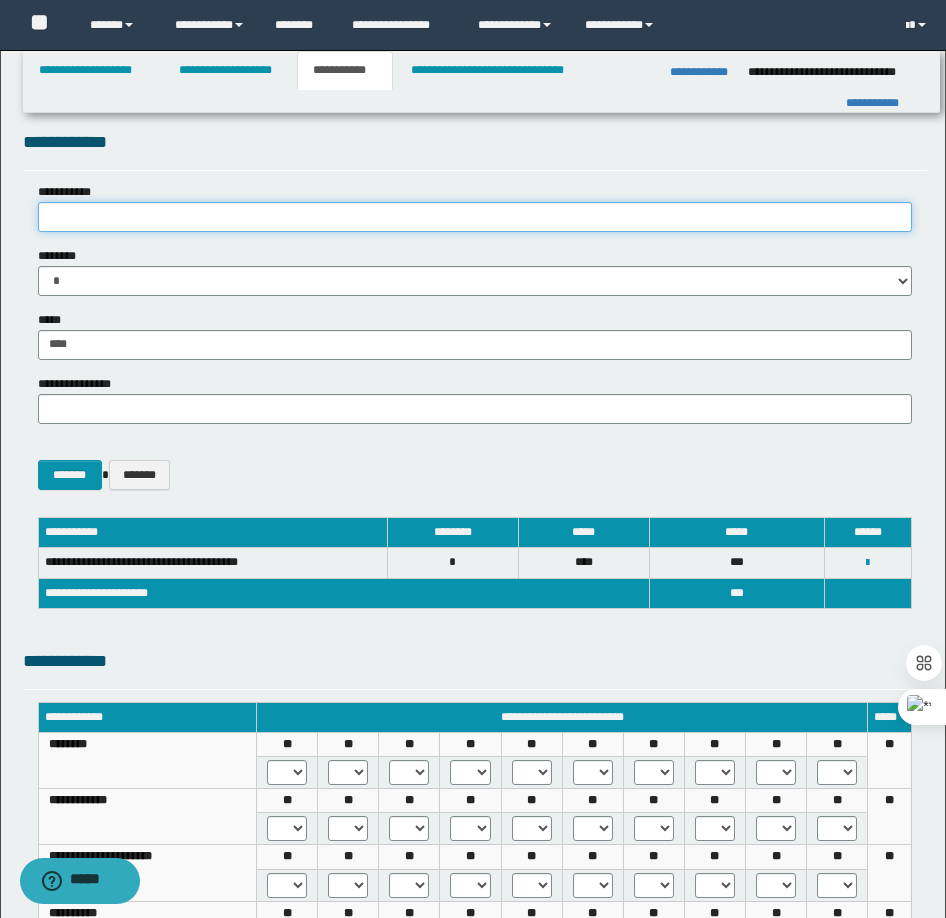 paste on "**********" 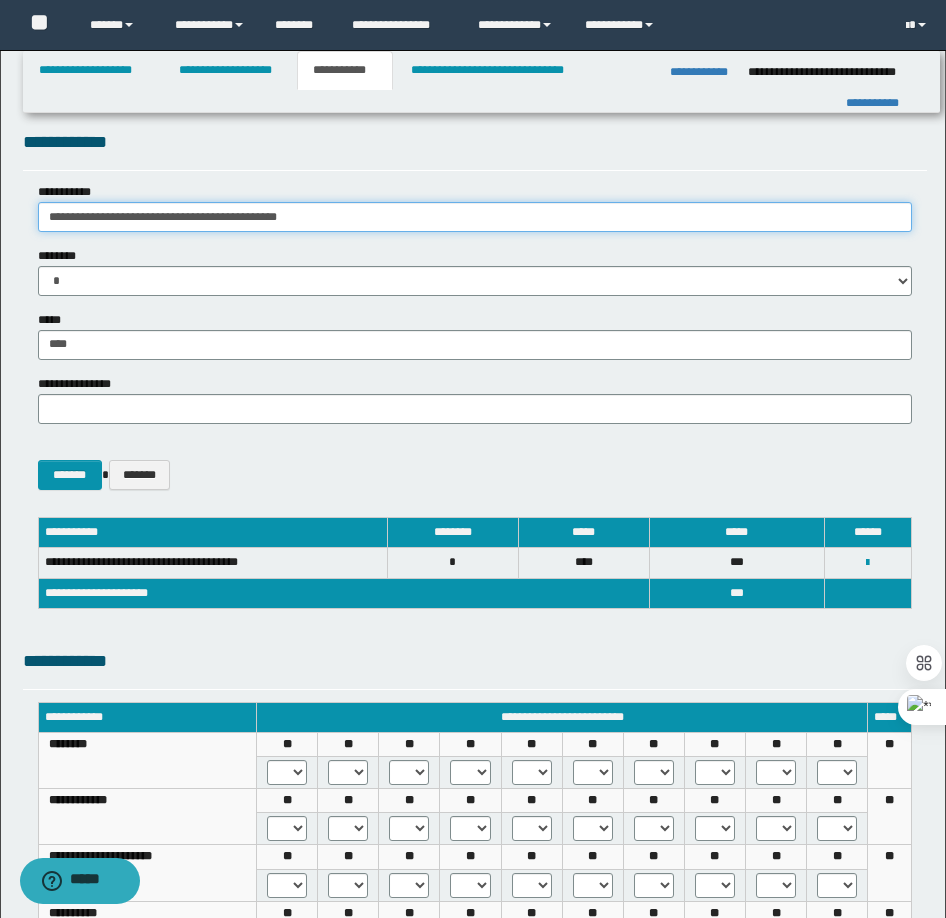 type on "**********" 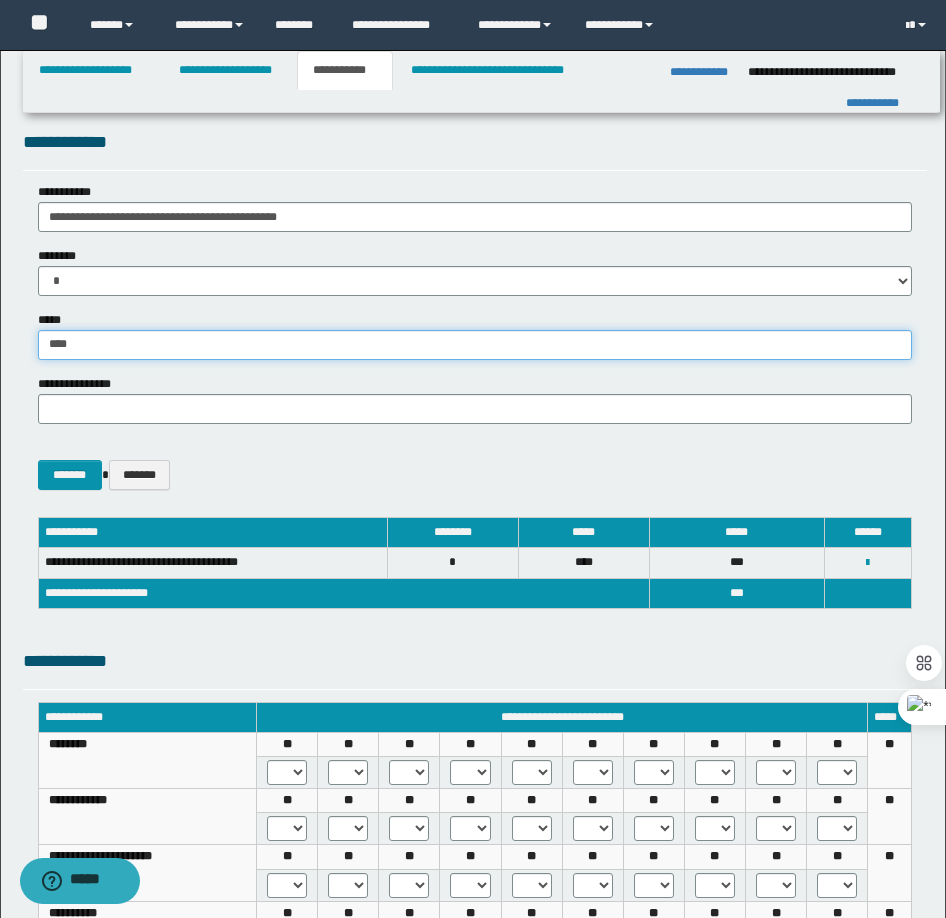 click on "****" at bounding box center (475, 345) 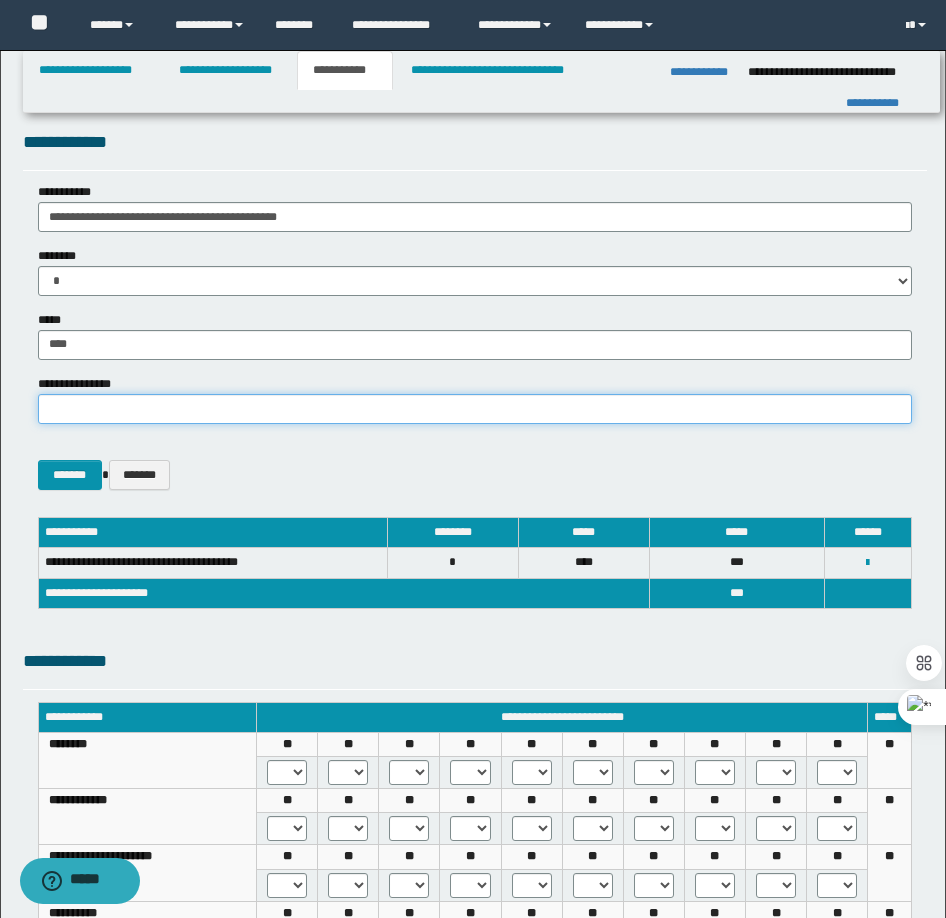 click on "**********" at bounding box center [475, 409] 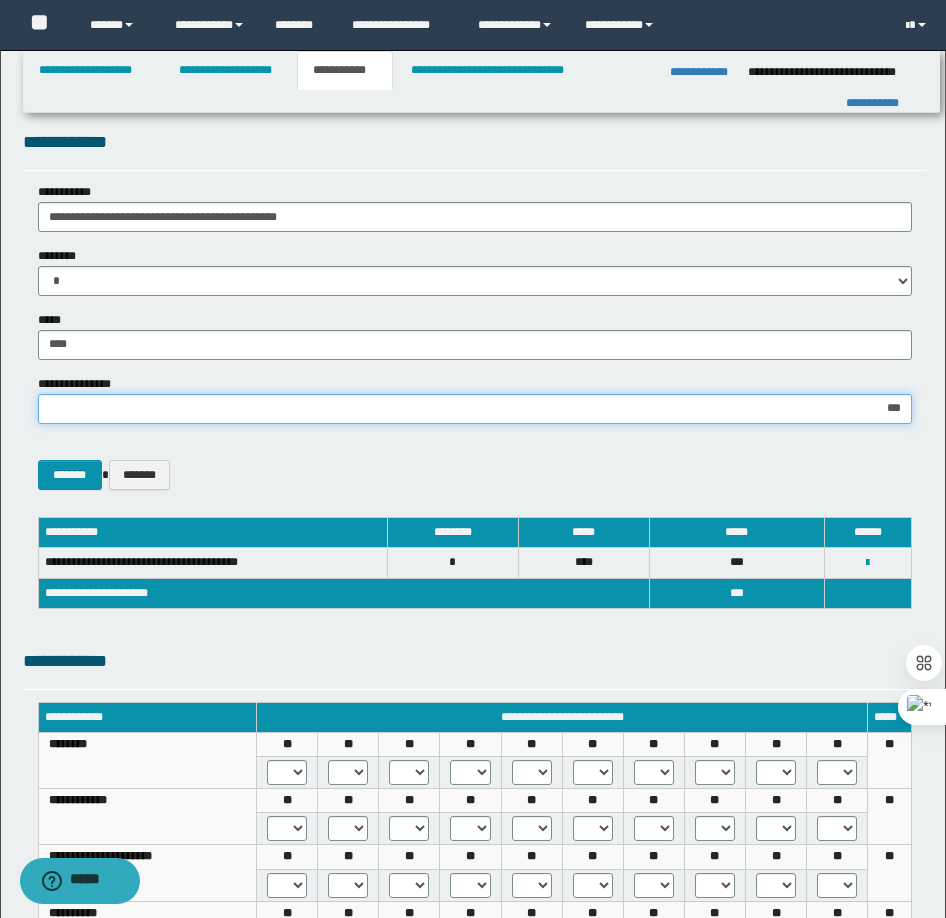 type on "****" 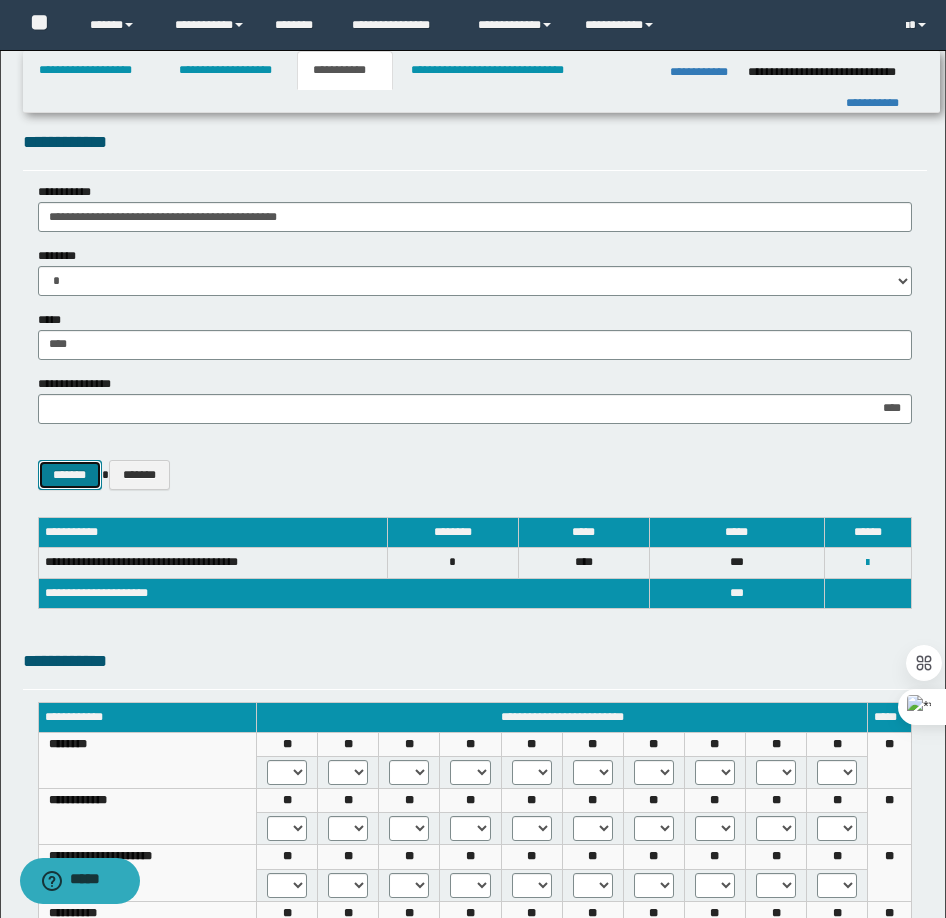 click on "*******" at bounding box center [70, 475] 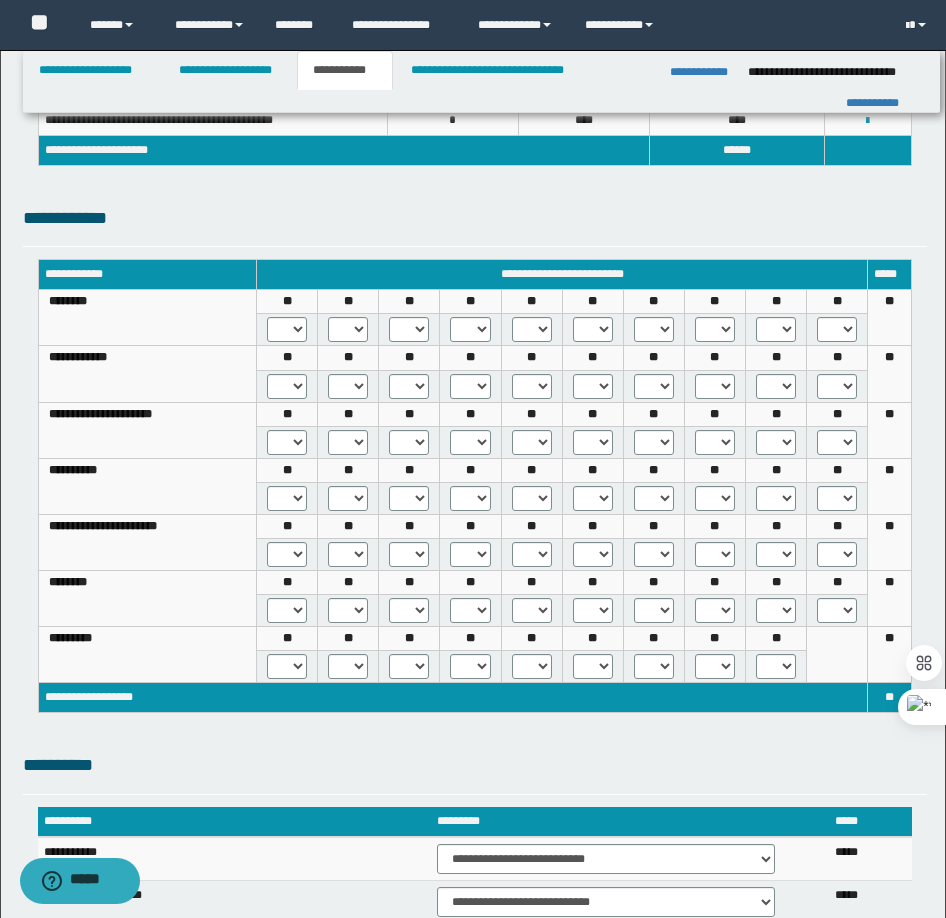 scroll, scrollTop: 500, scrollLeft: 0, axis: vertical 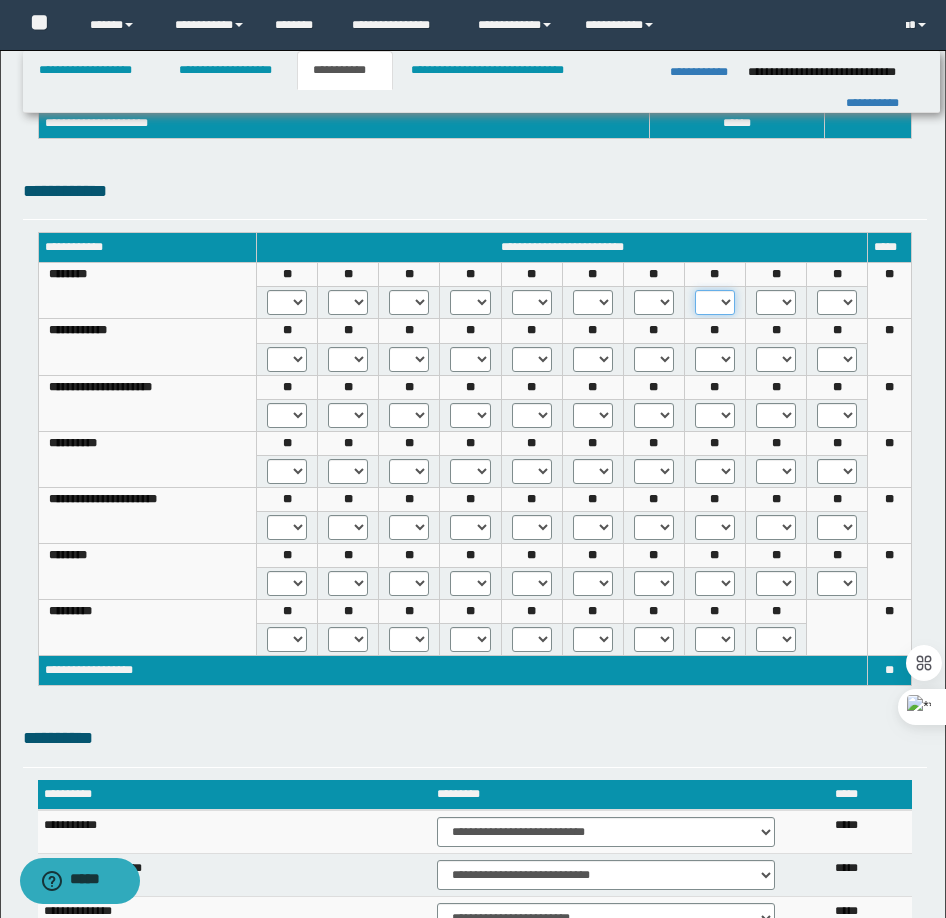 click on "* *** *** ***" at bounding box center [715, 302] 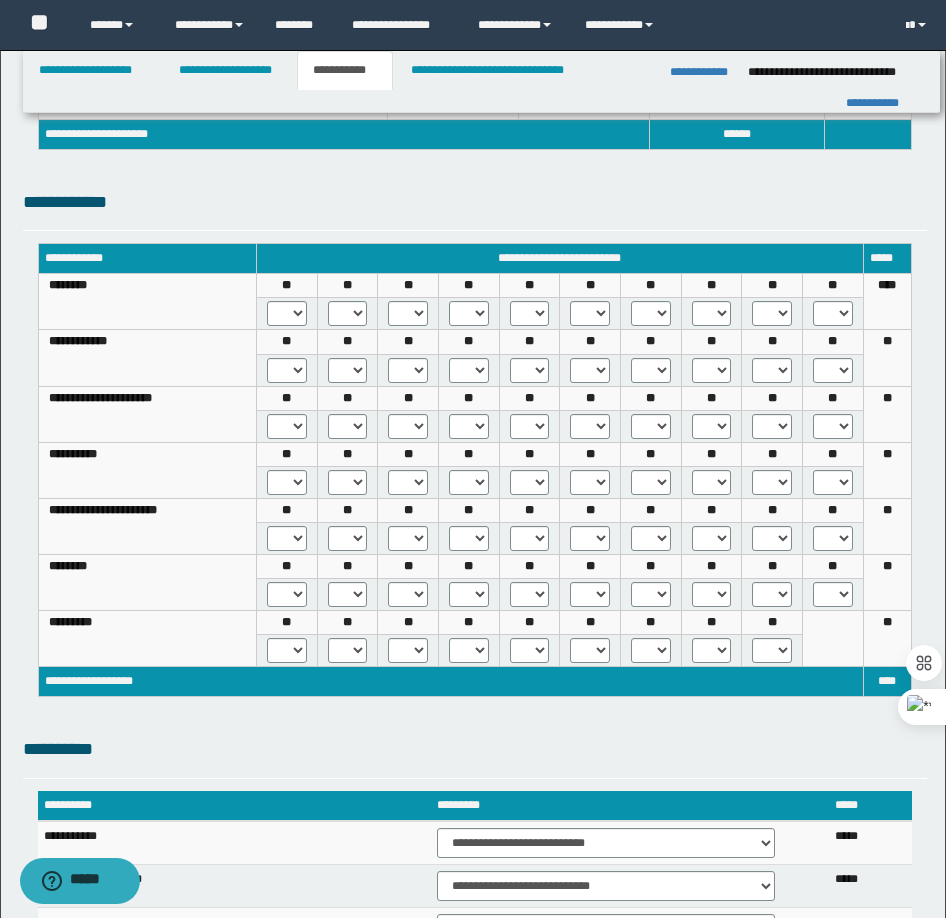 scroll, scrollTop: 440, scrollLeft: 0, axis: vertical 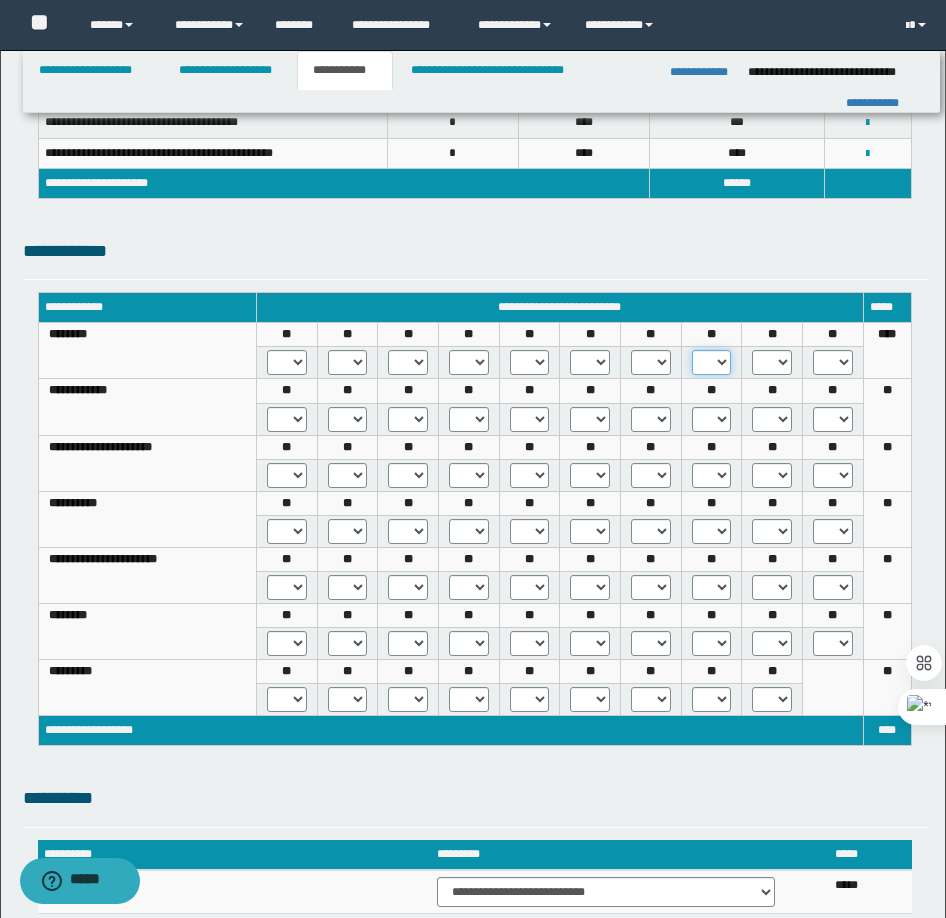 click on "* *** *** ***" at bounding box center (712, 362) 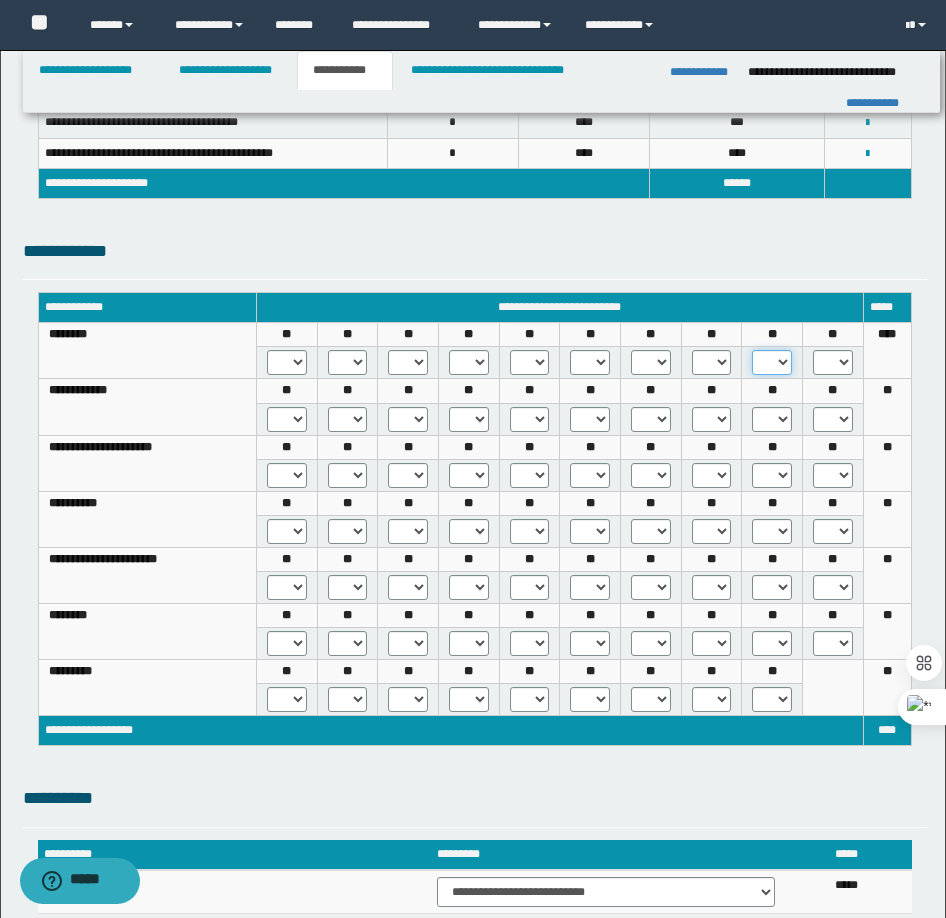 click on "* *** *** ***" at bounding box center [772, 362] 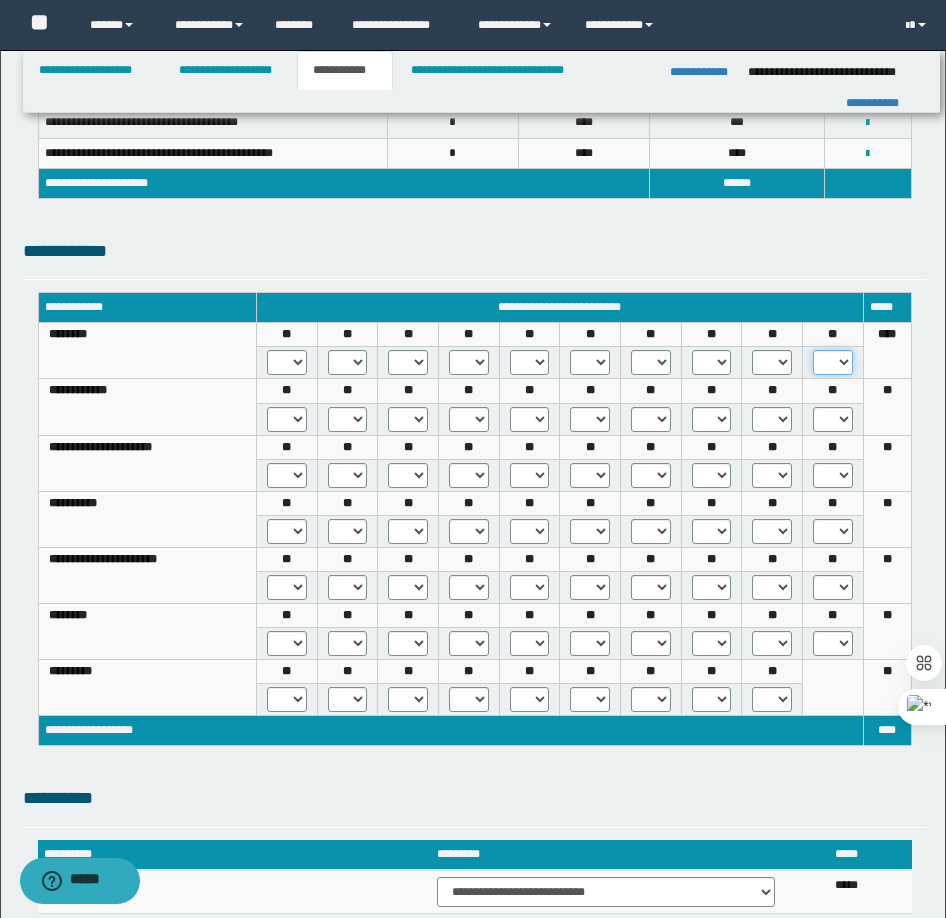 click on "* *** *** ***" at bounding box center (833, 362) 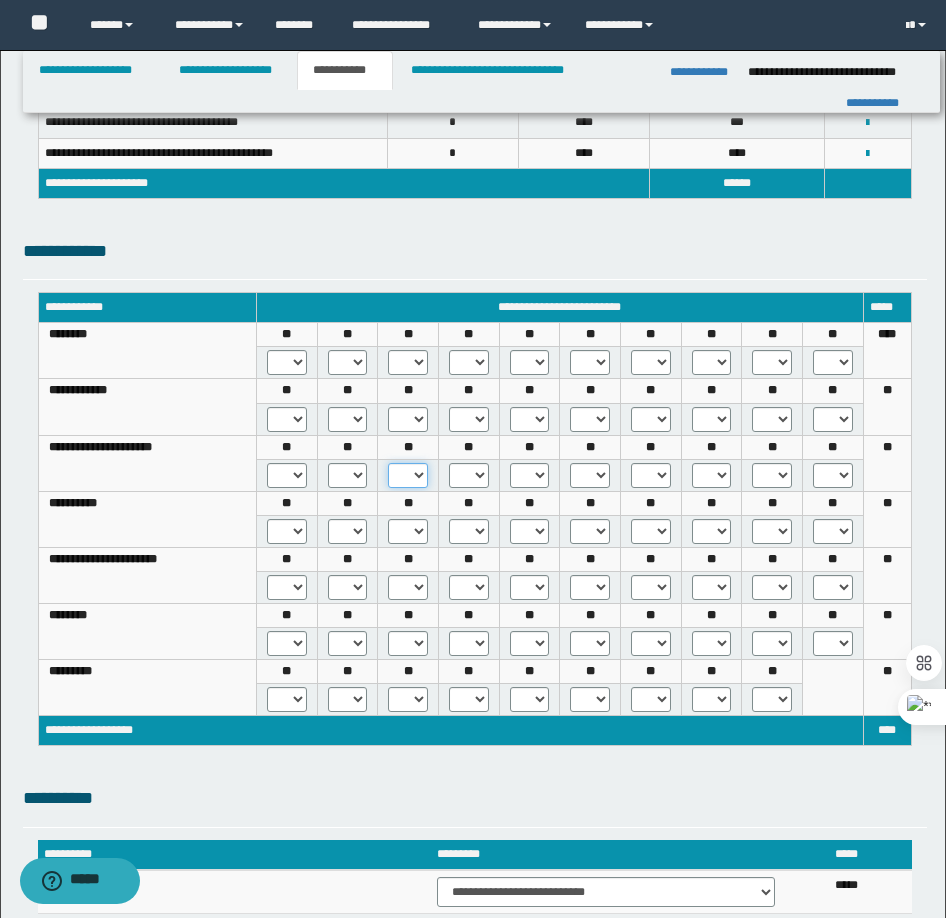 click on "* *** *** ***" at bounding box center (408, 475) 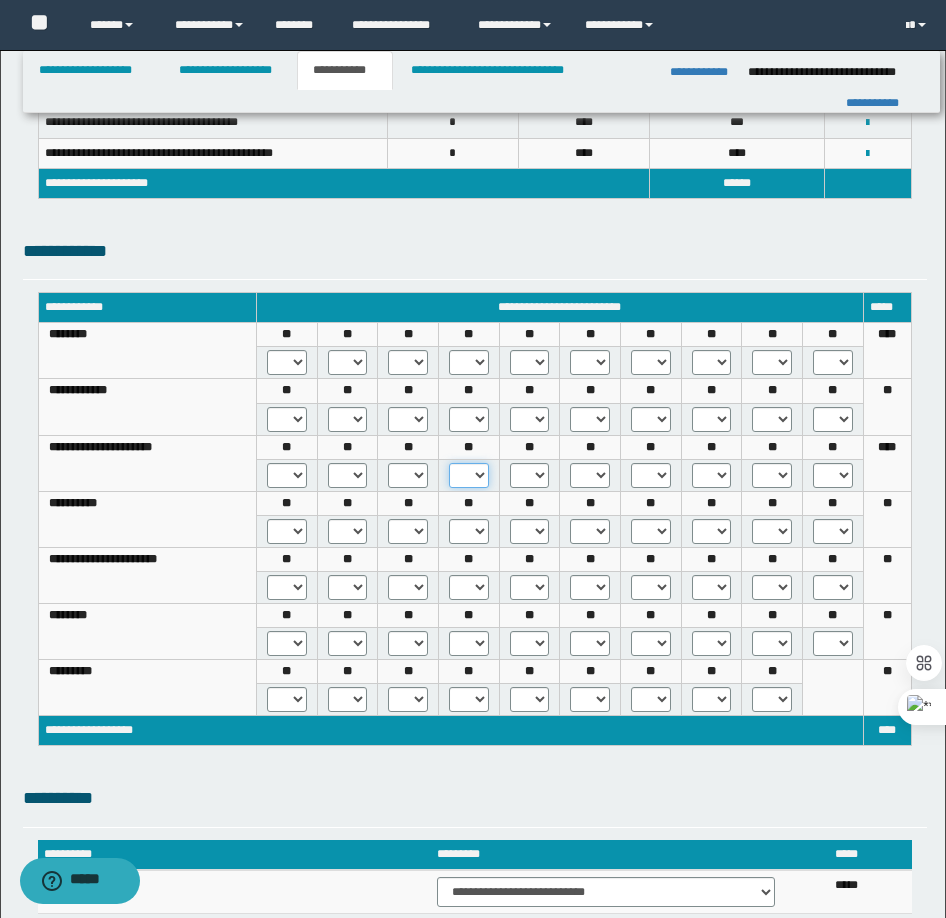 click on "* *** *** ***" at bounding box center [469, 475] 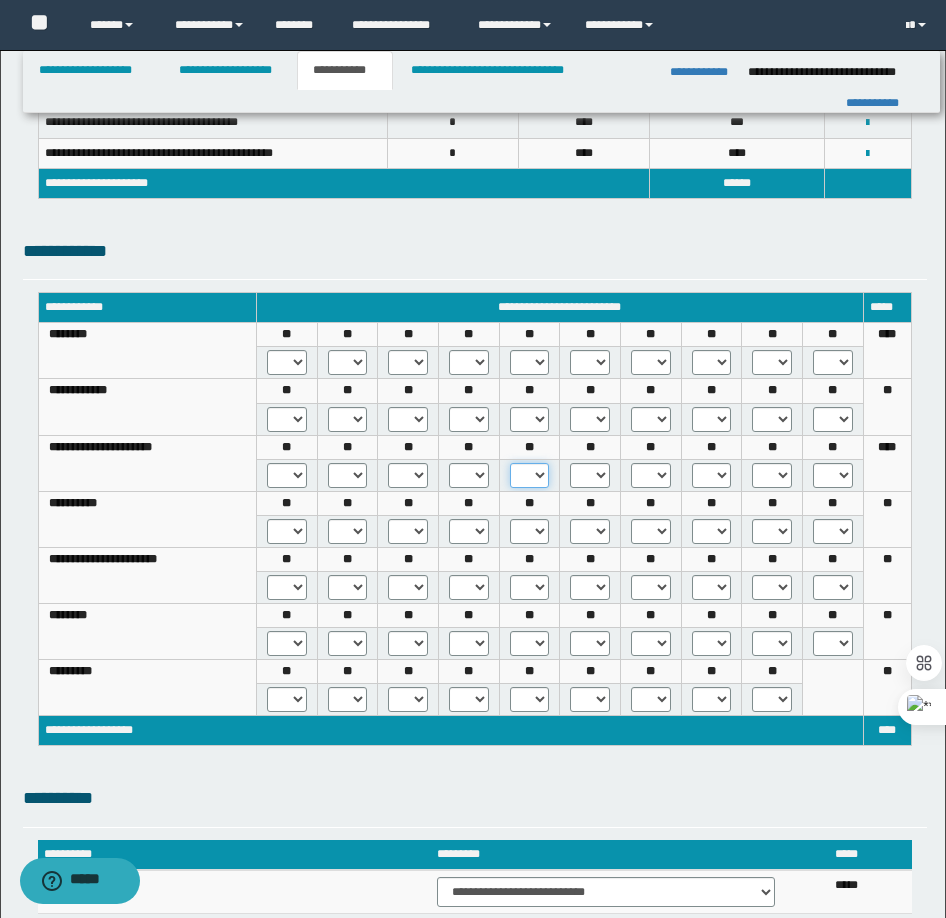 drag, startPoint x: 543, startPoint y: 473, endPoint x: 537, endPoint y: 484, distance: 12.529964 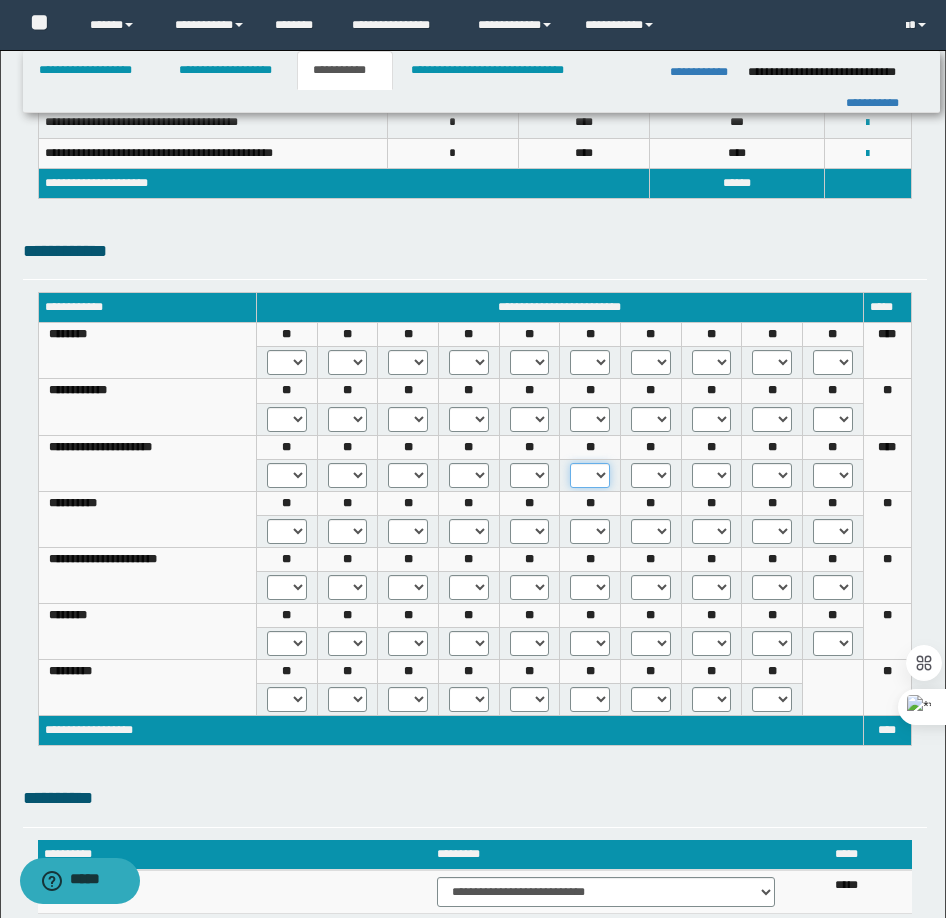 click on "* *** *** ***" at bounding box center [590, 475] 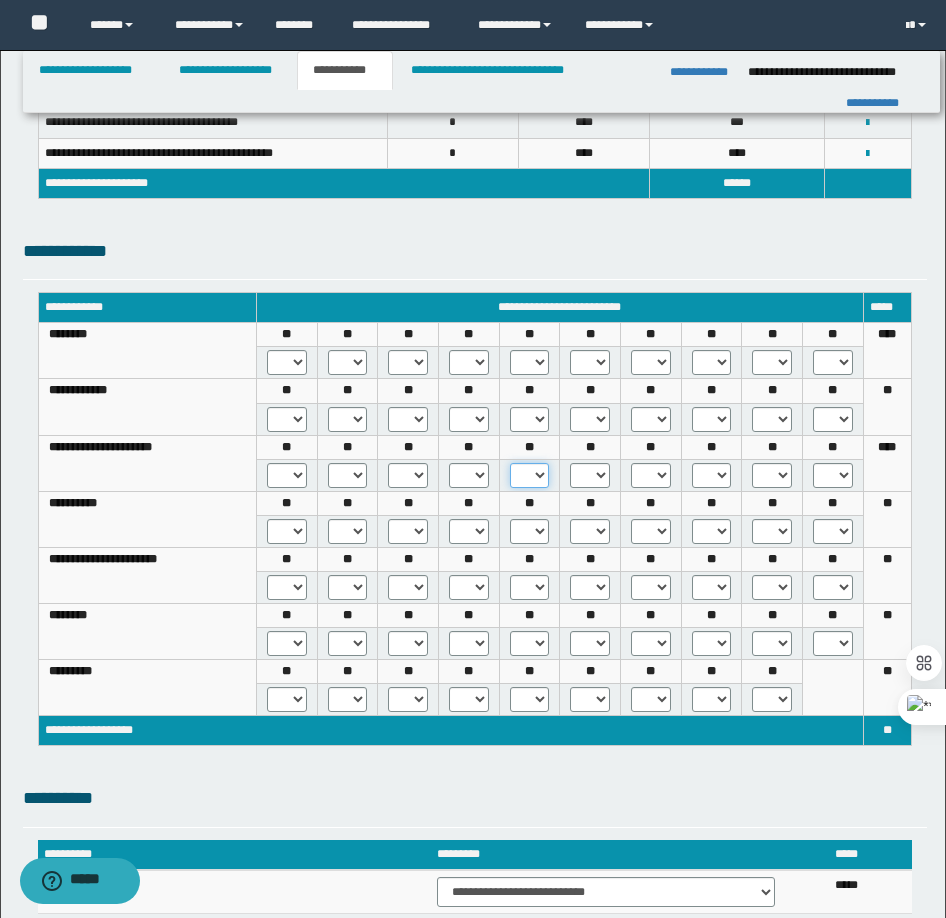 click on "* *** *** ***" at bounding box center (530, 475) 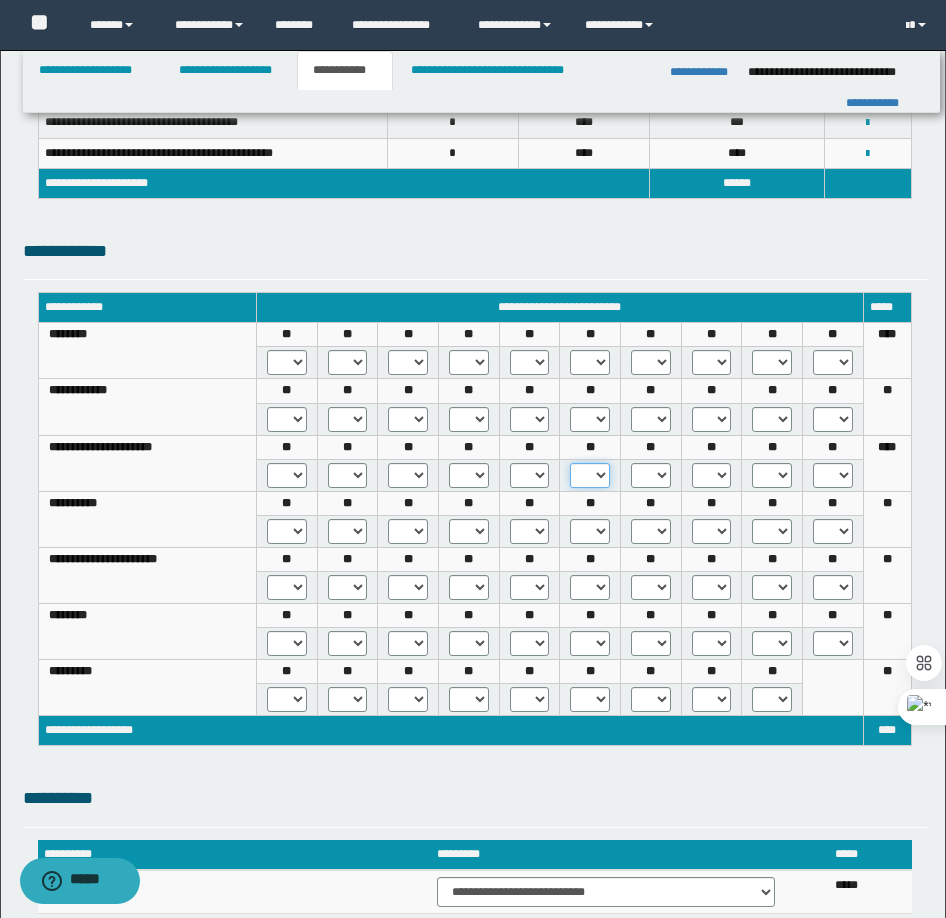 click on "* *** *** ***" at bounding box center (590, 475) 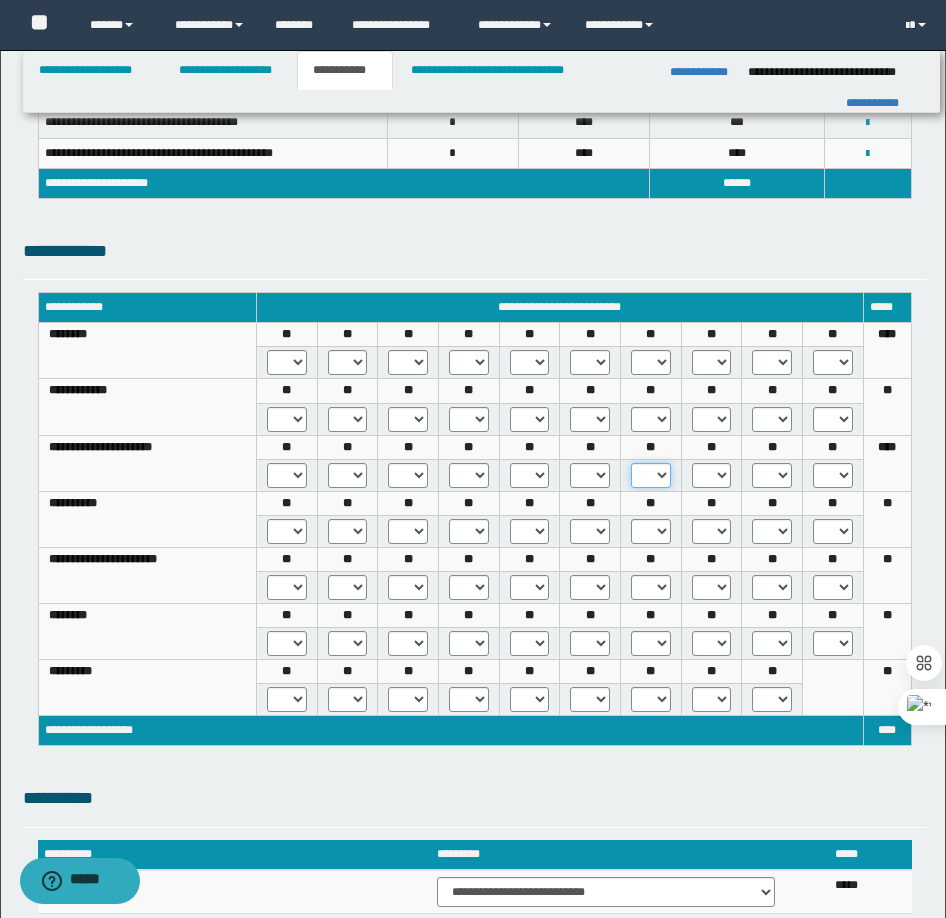 drag, startPoint x: 655, startPoint y: 475, endPoint x: 662, endPoint y: 486, distance: 13.038404 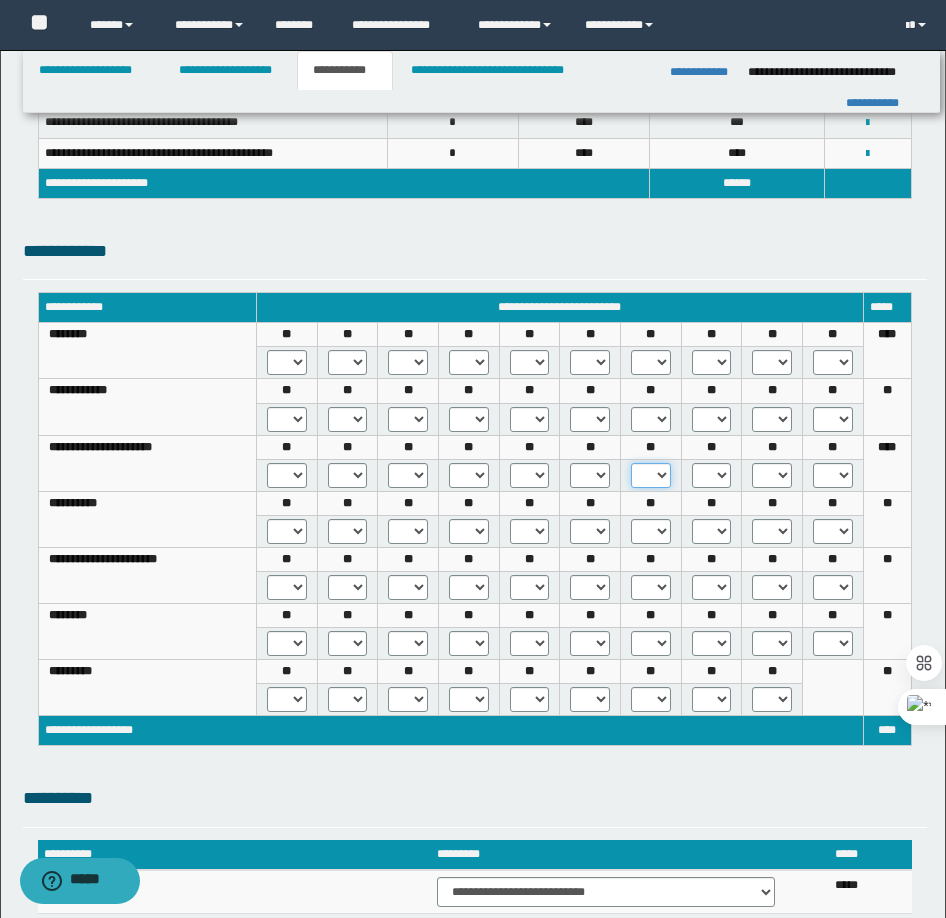 select on "***" 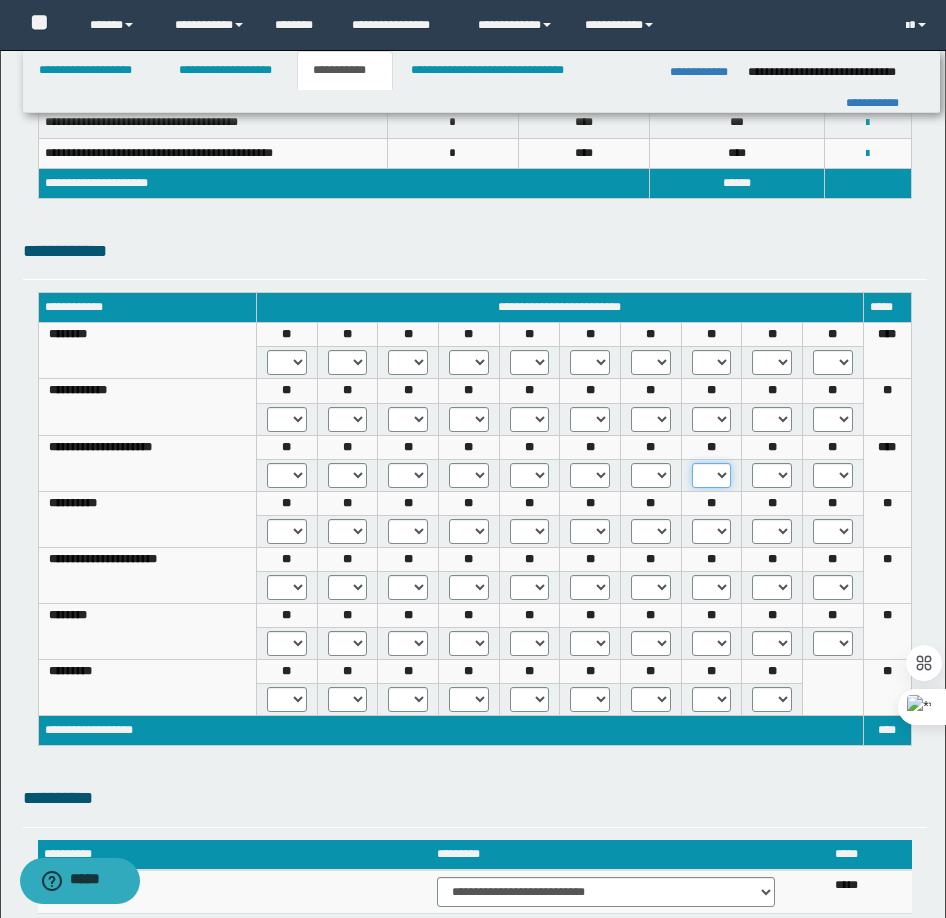click on "* *** *** ***" at bounding box center (712, 475) 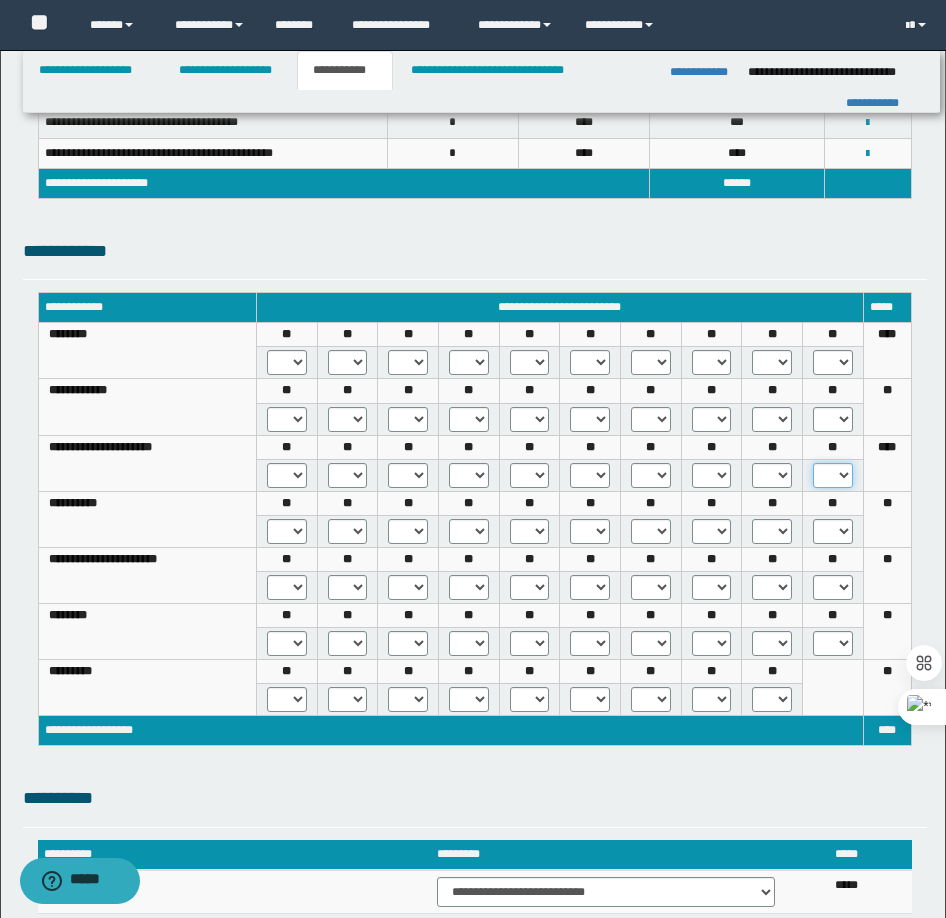 click on "* *** *** ***" at bounding box center [833, 475] 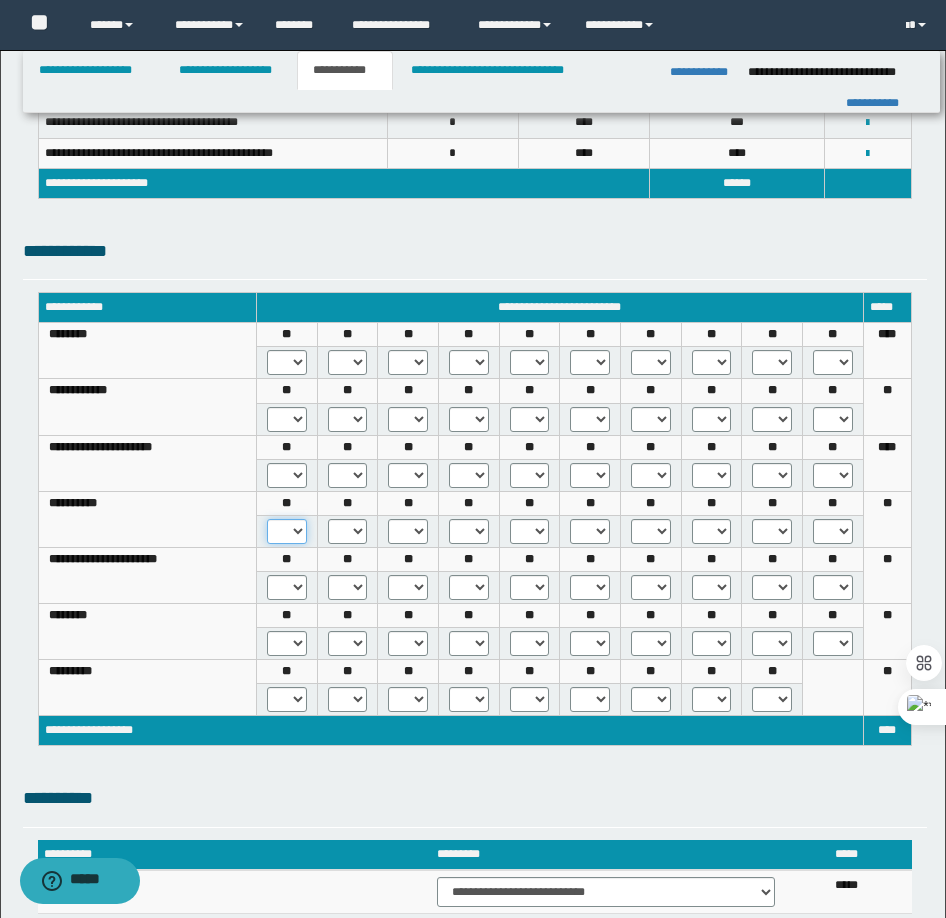 click on "* *** *** ***" at bounding box center [287, 531] 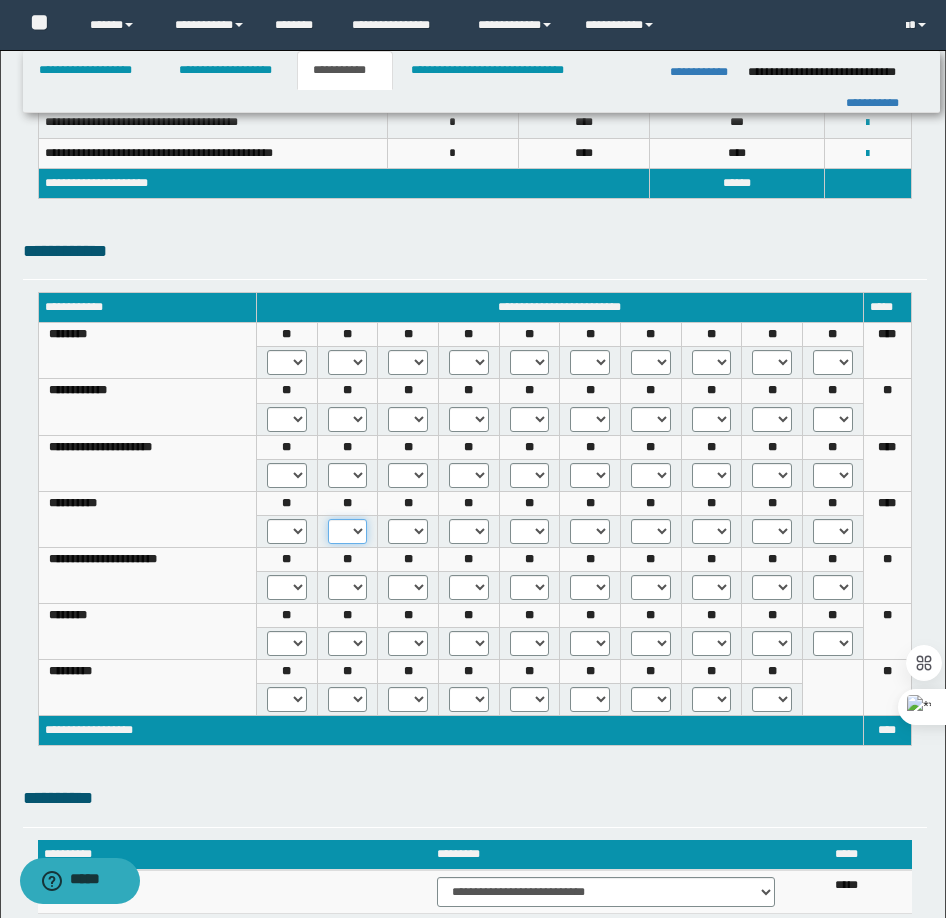 select on "***" 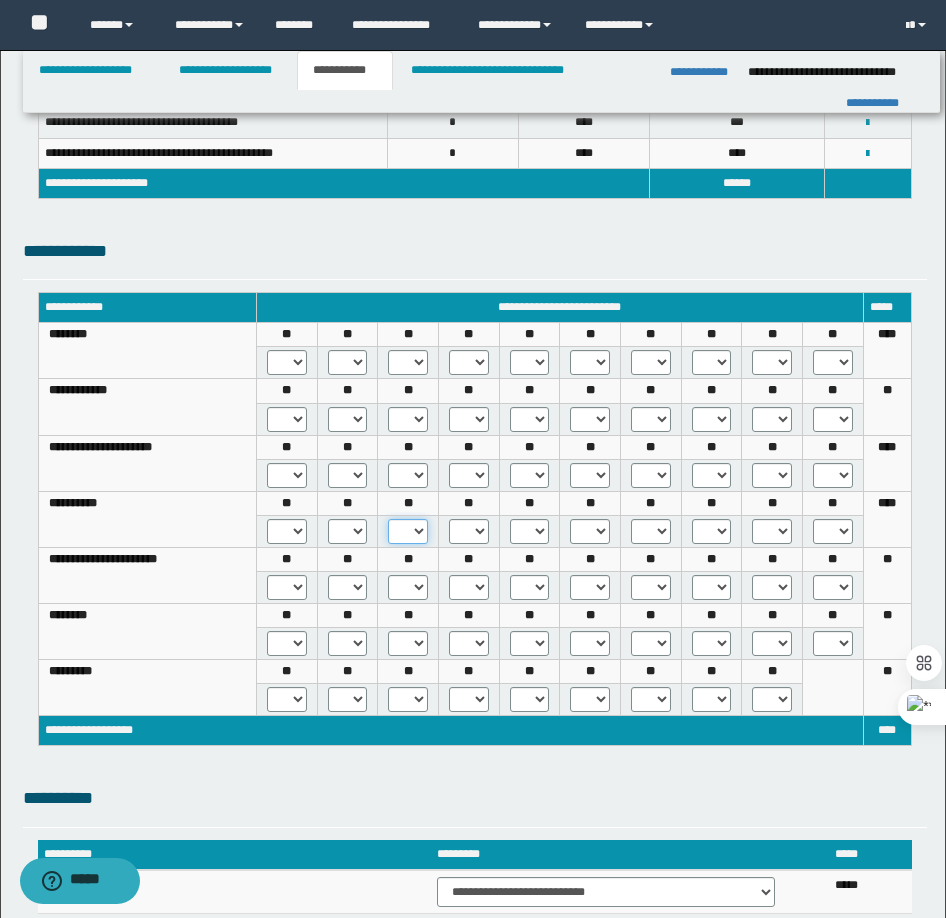 select on "***" 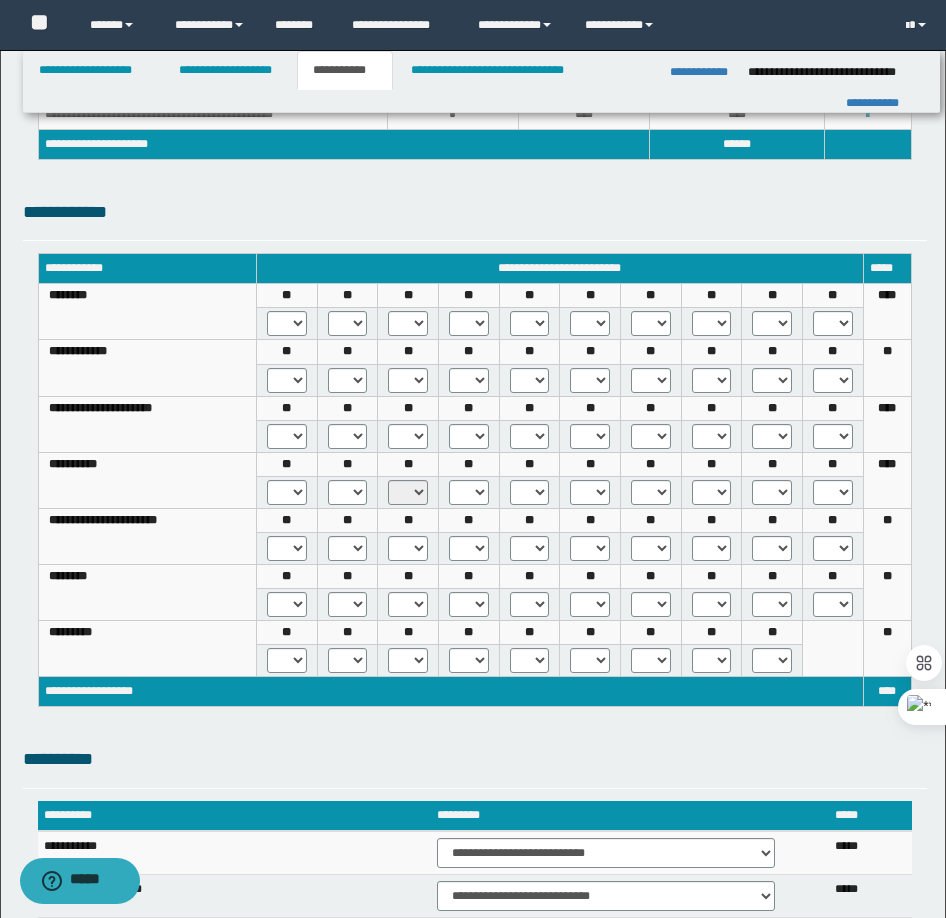 scroll, scrollTop: 480, scrollLeft: 0, axis: vertical 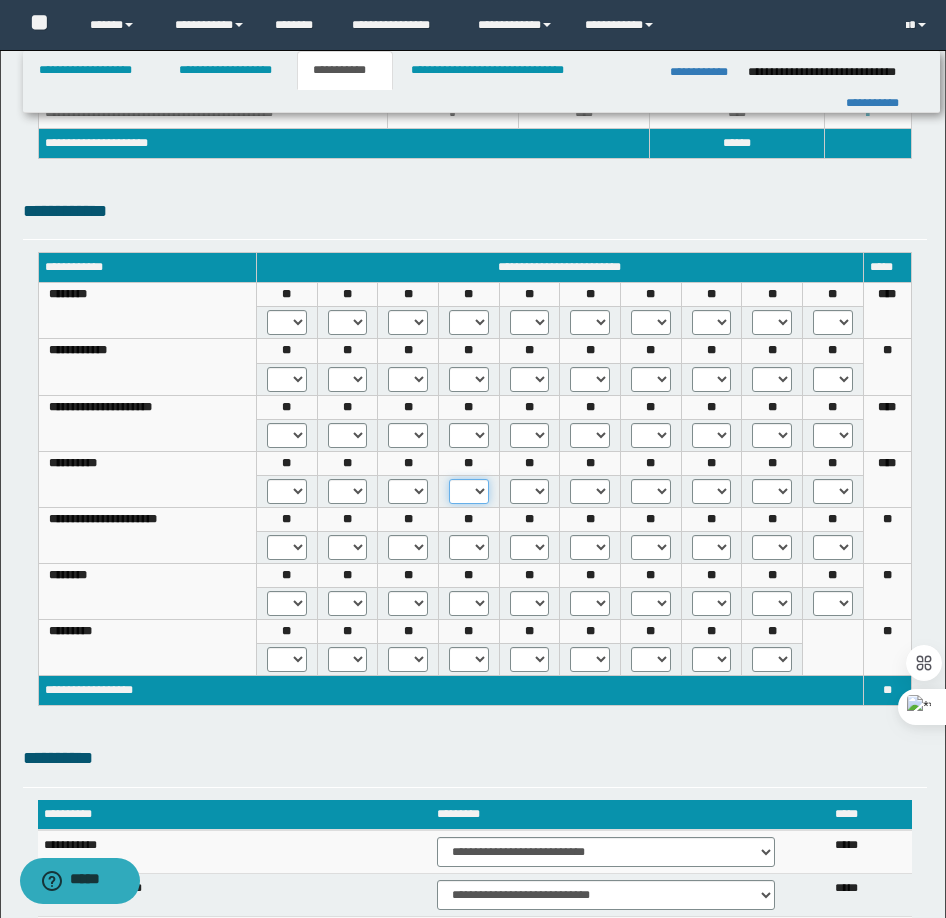 select on "***" 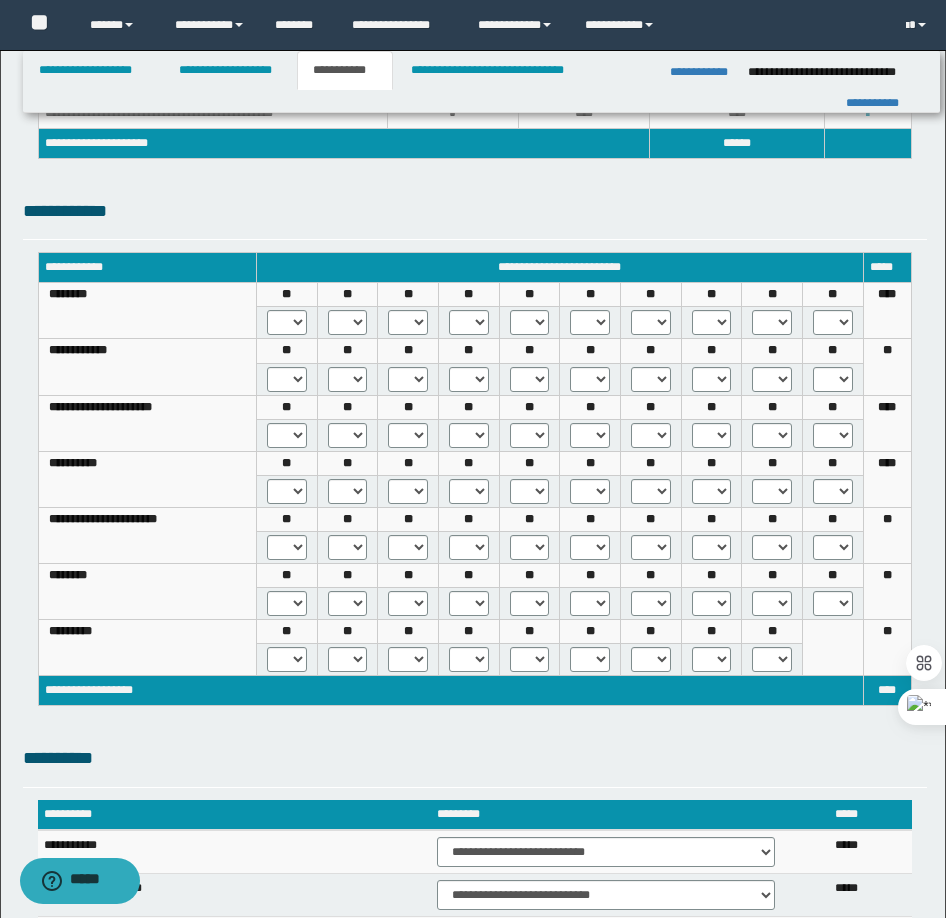 scroll, scrollTop: 520, scrollLeft: 0, axis: vertical 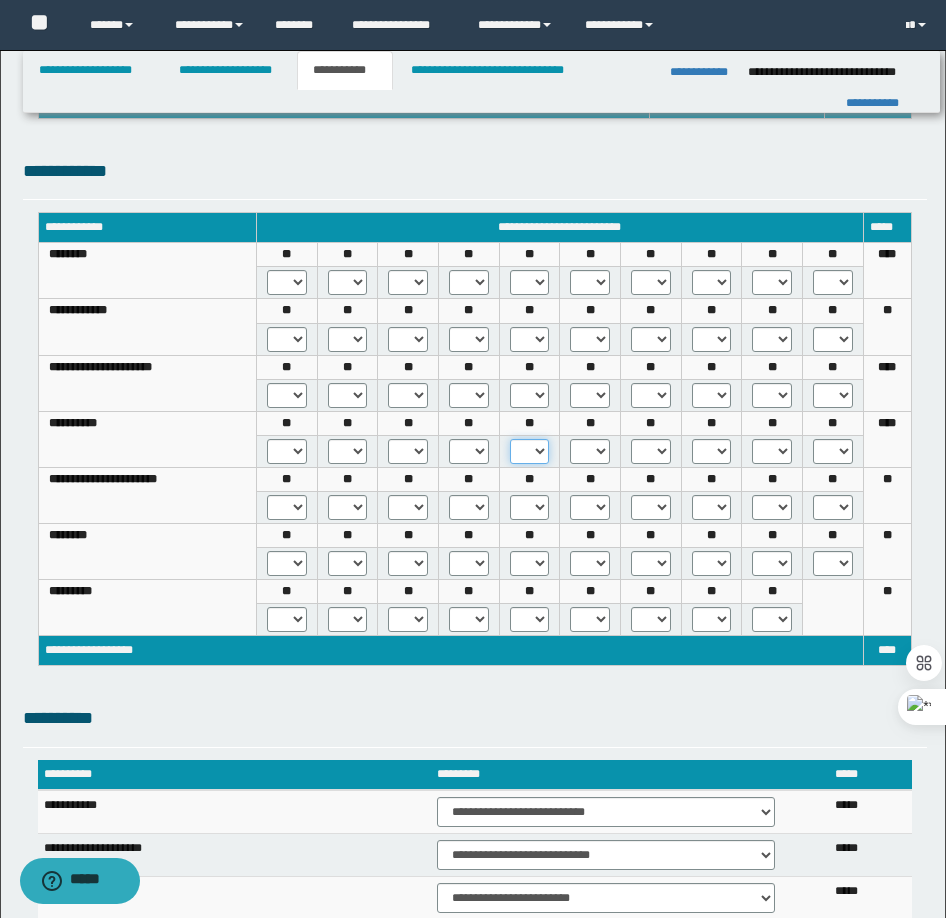 select on "***" 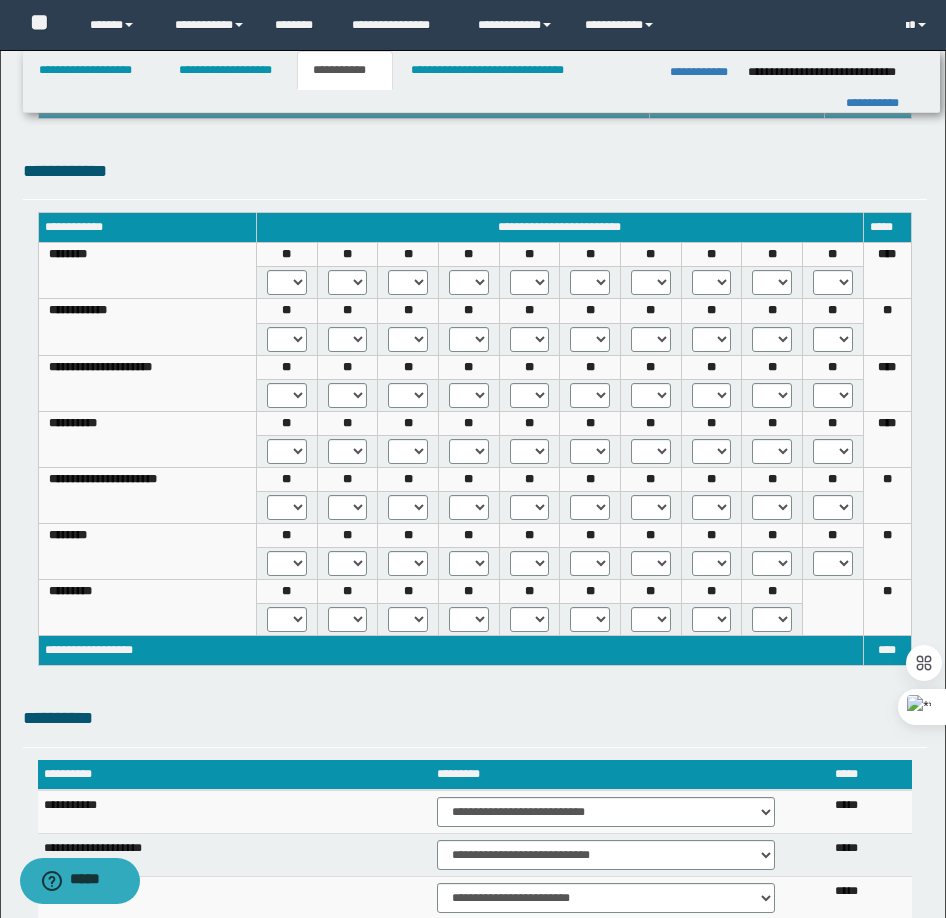 scroll, scrollTop: 560, scrollLeft: 0, axis: vertical 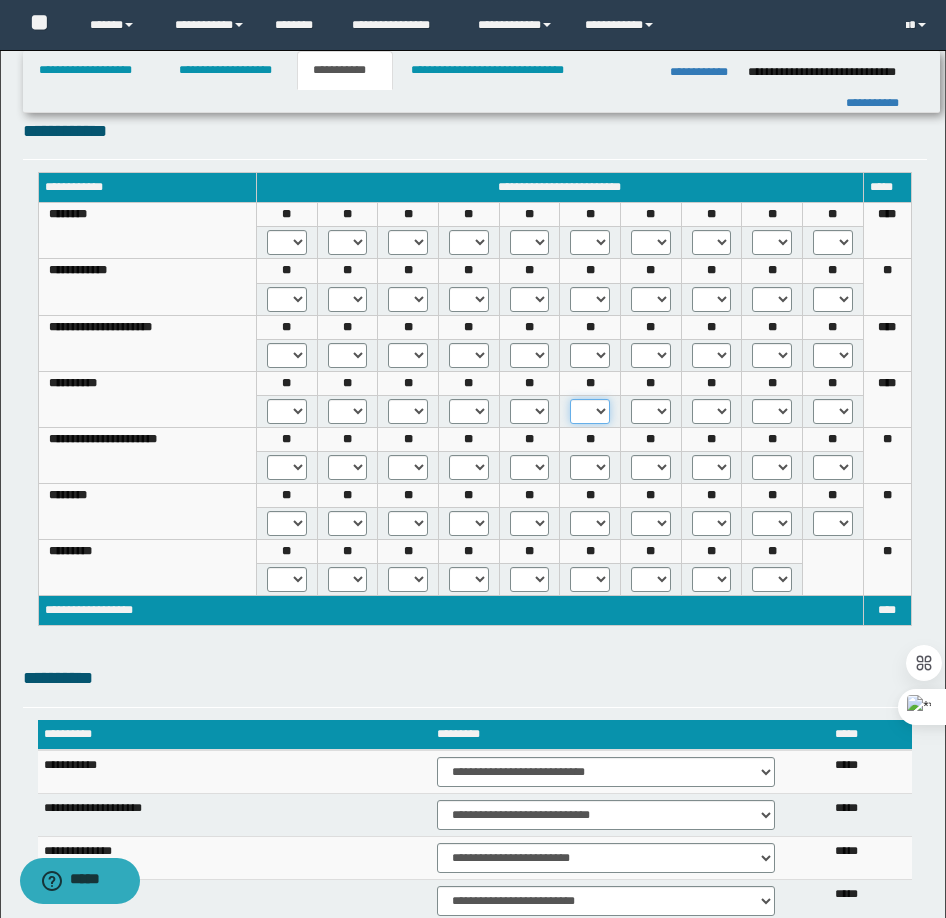 select on "***" 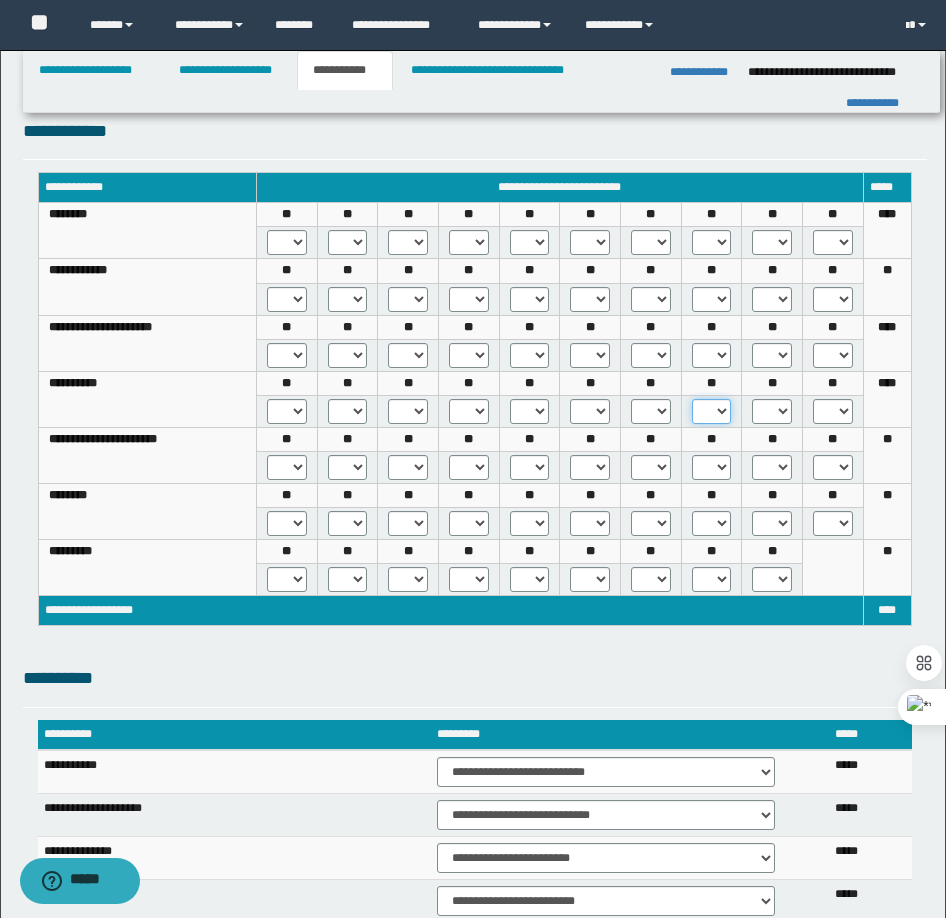 select on "***" 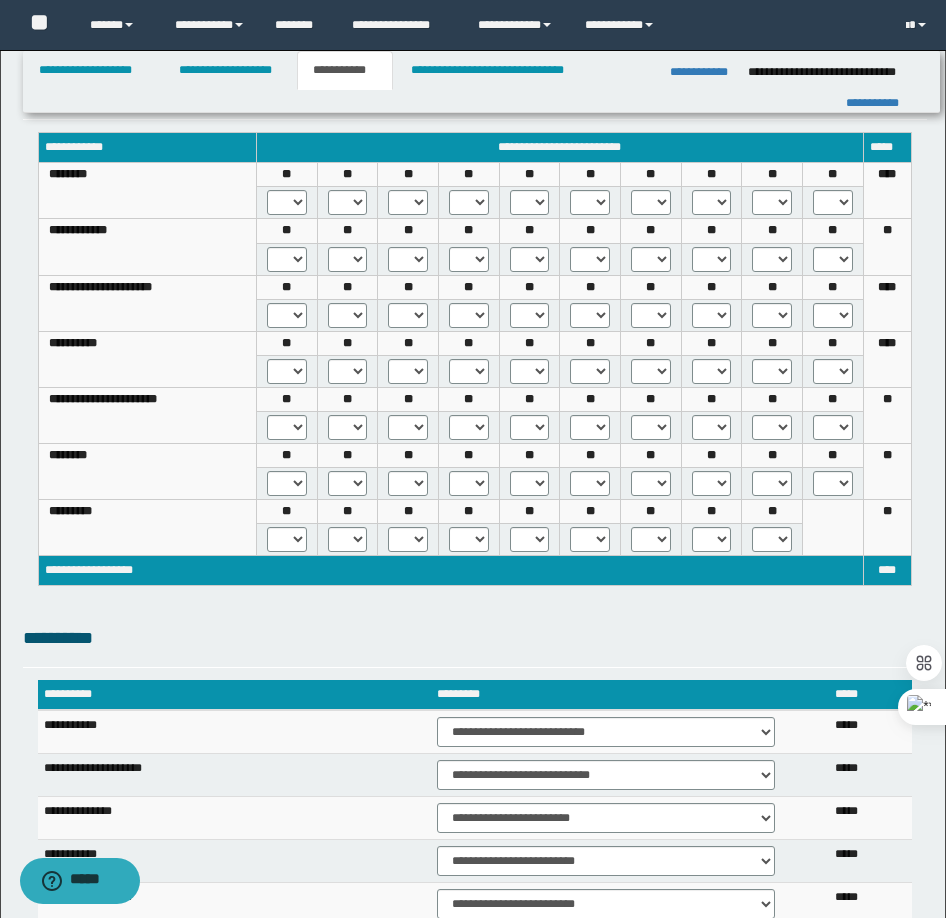 scroll, scrollTop: 640, scrollLeft: 0, axis: vertical 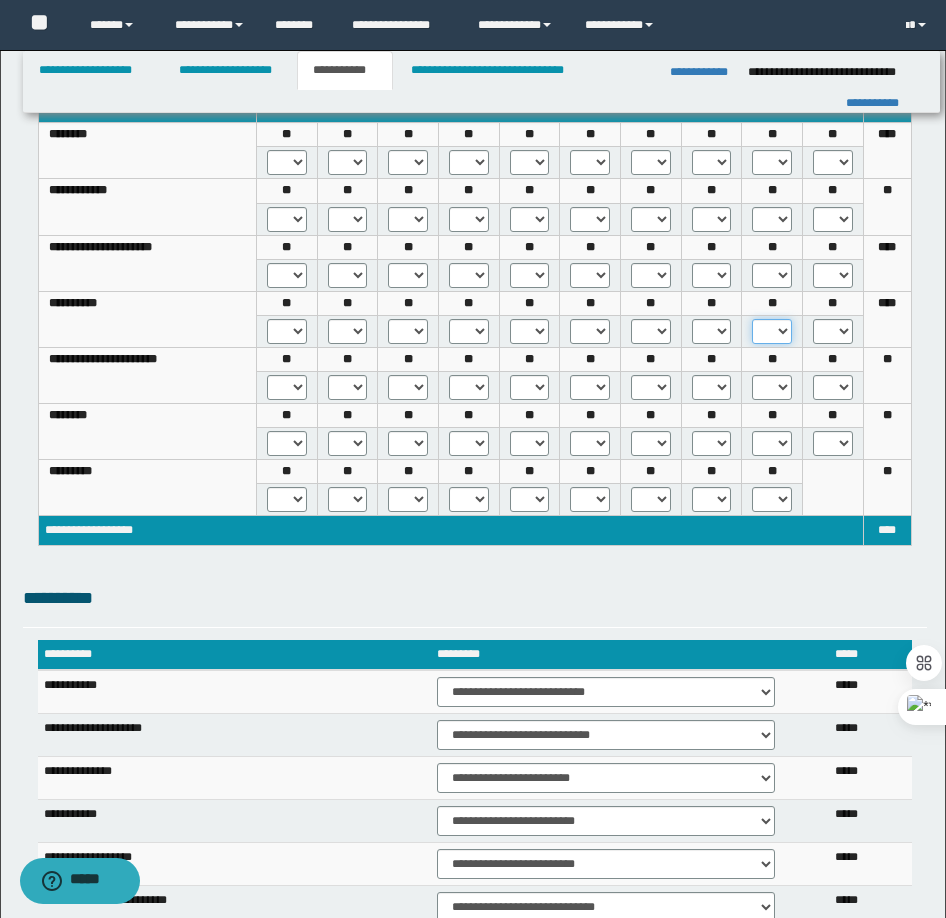 select on "***" 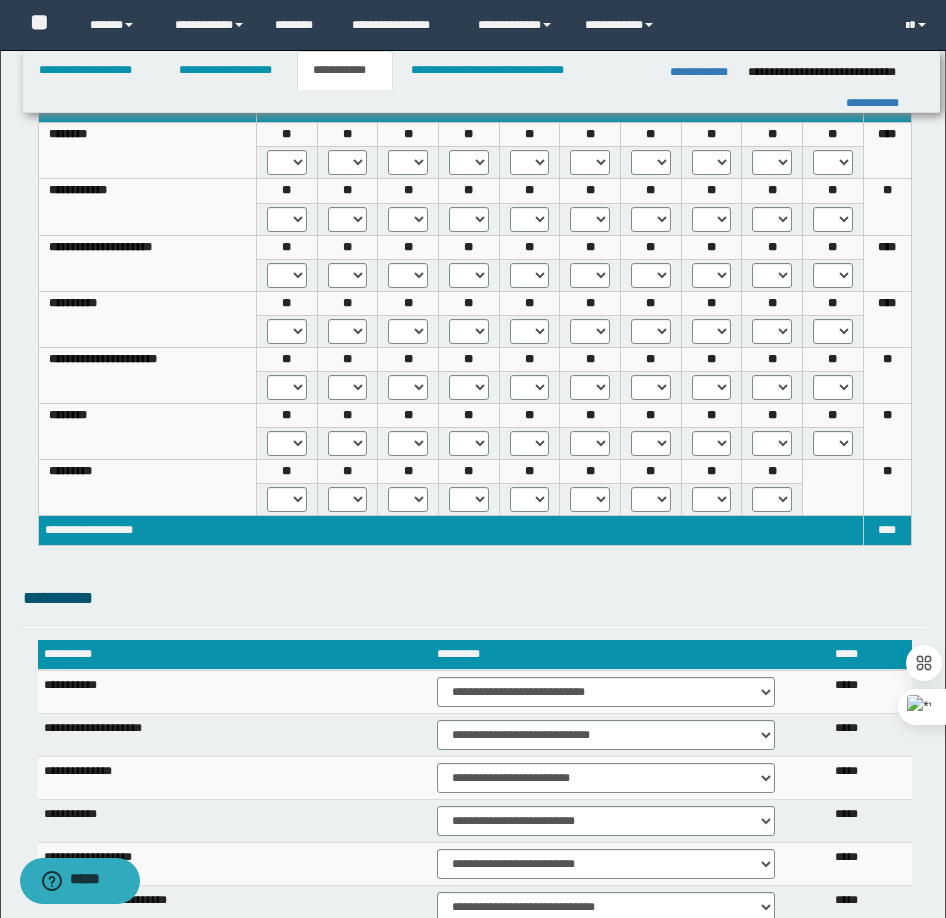scroll, scrollTop: 680, scrollLeft: 0, axis: vertical 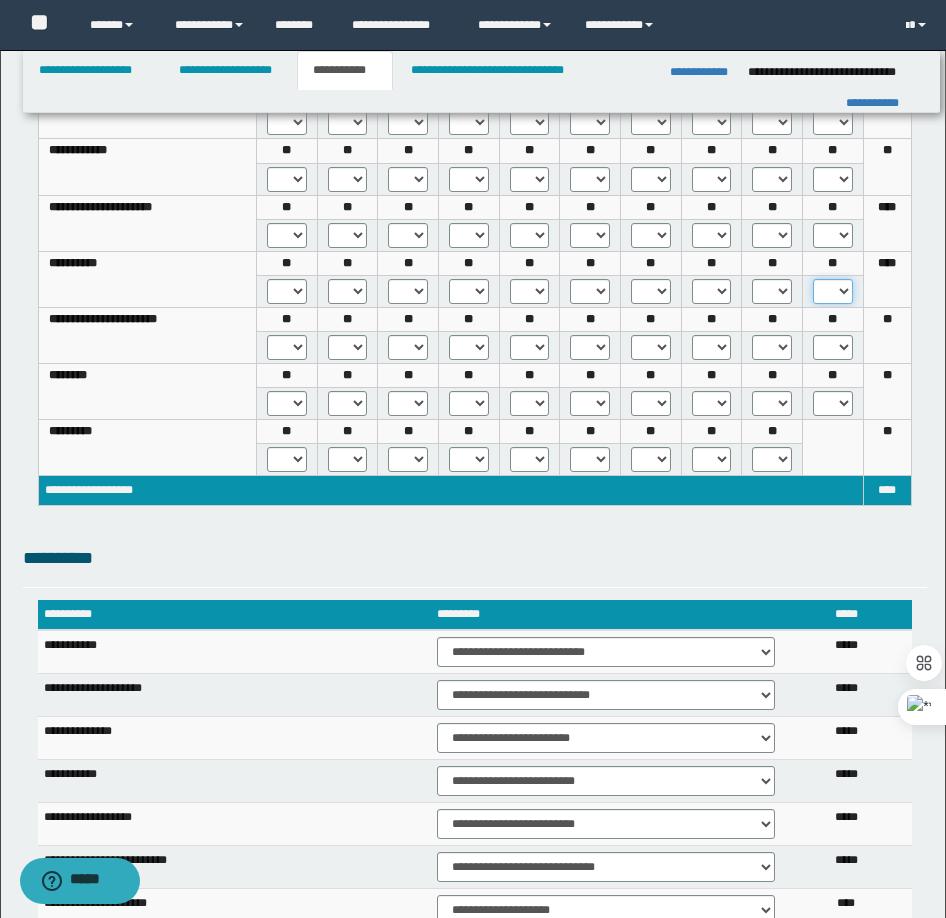 select on "***" 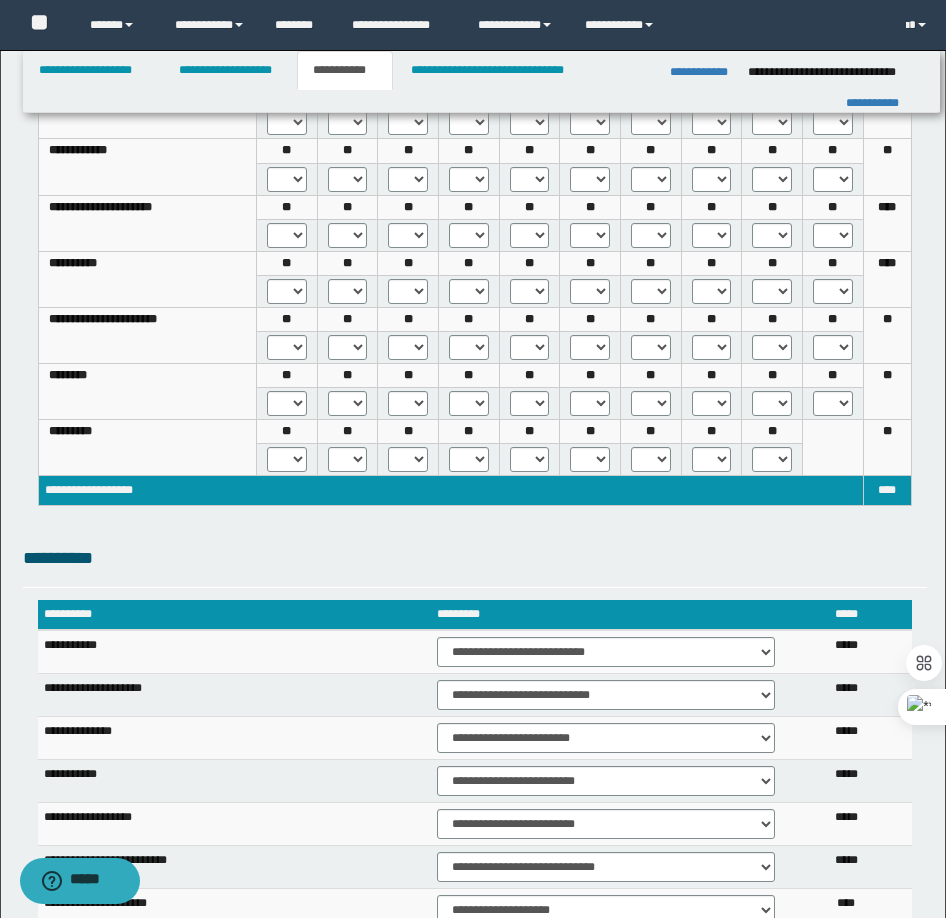 scroll, scrollTop: 720, scrollLeft: 0, axis: vertical 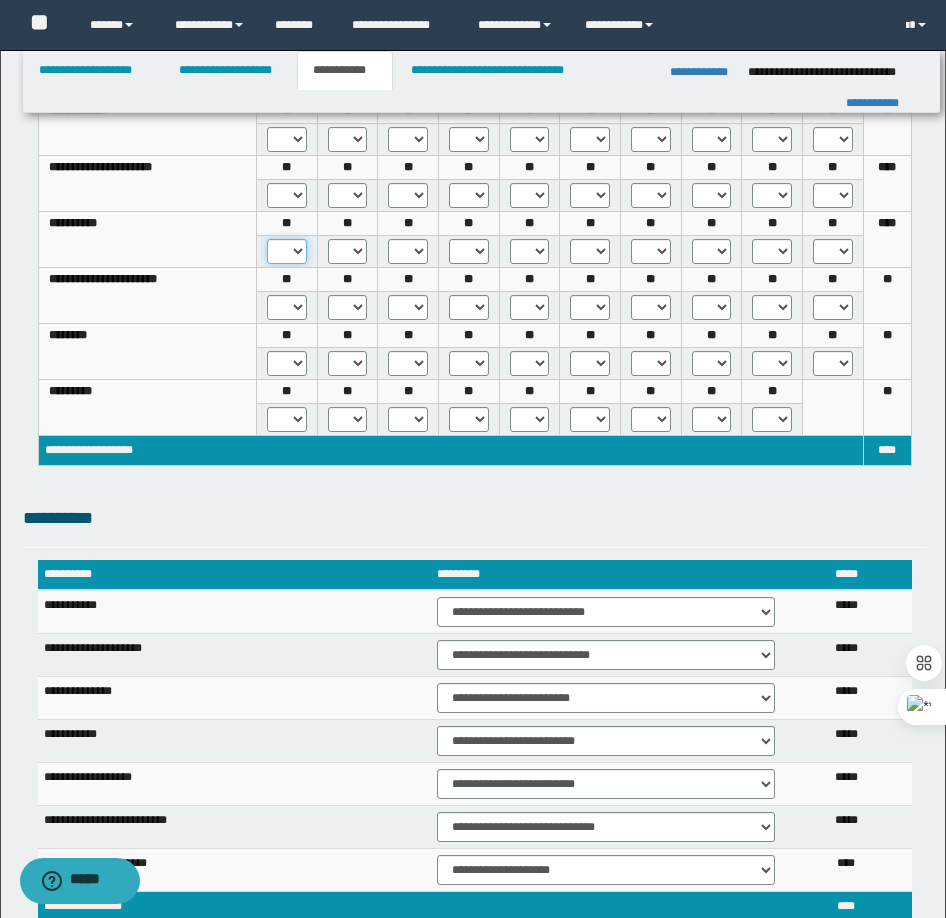 click on "* *** *** ***" at bounding box center (287, 251) 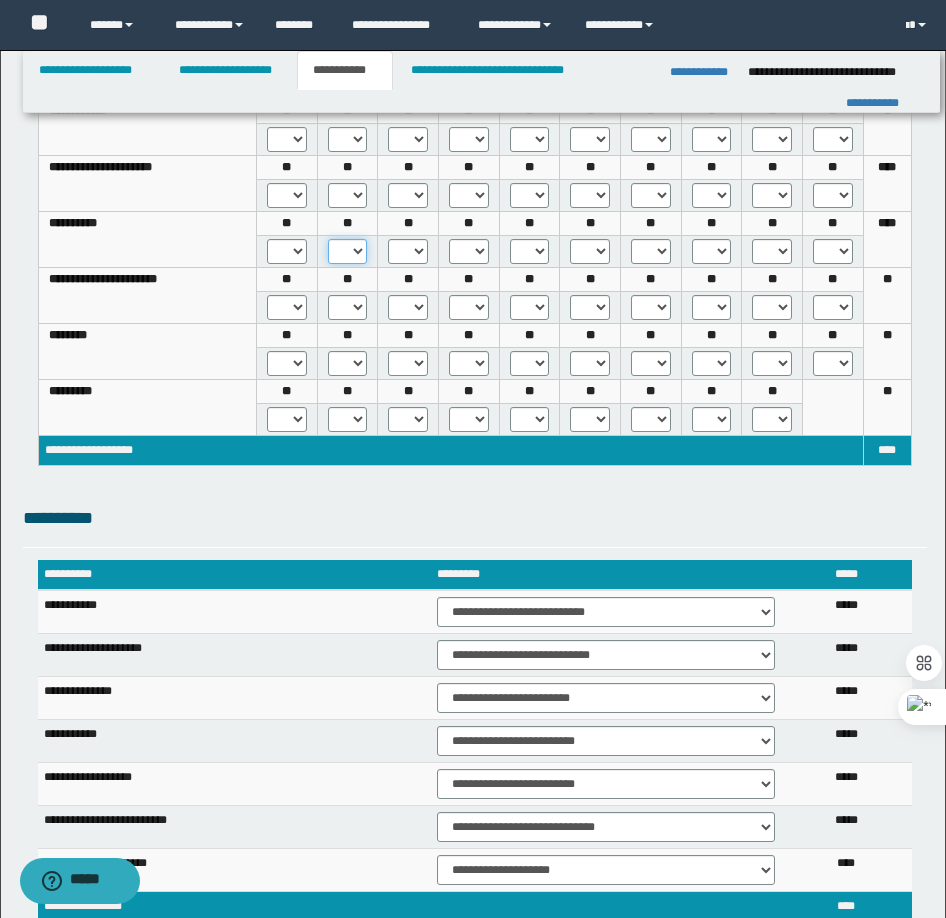 click on "* *** *** ***" at bounding box center [348, 251] 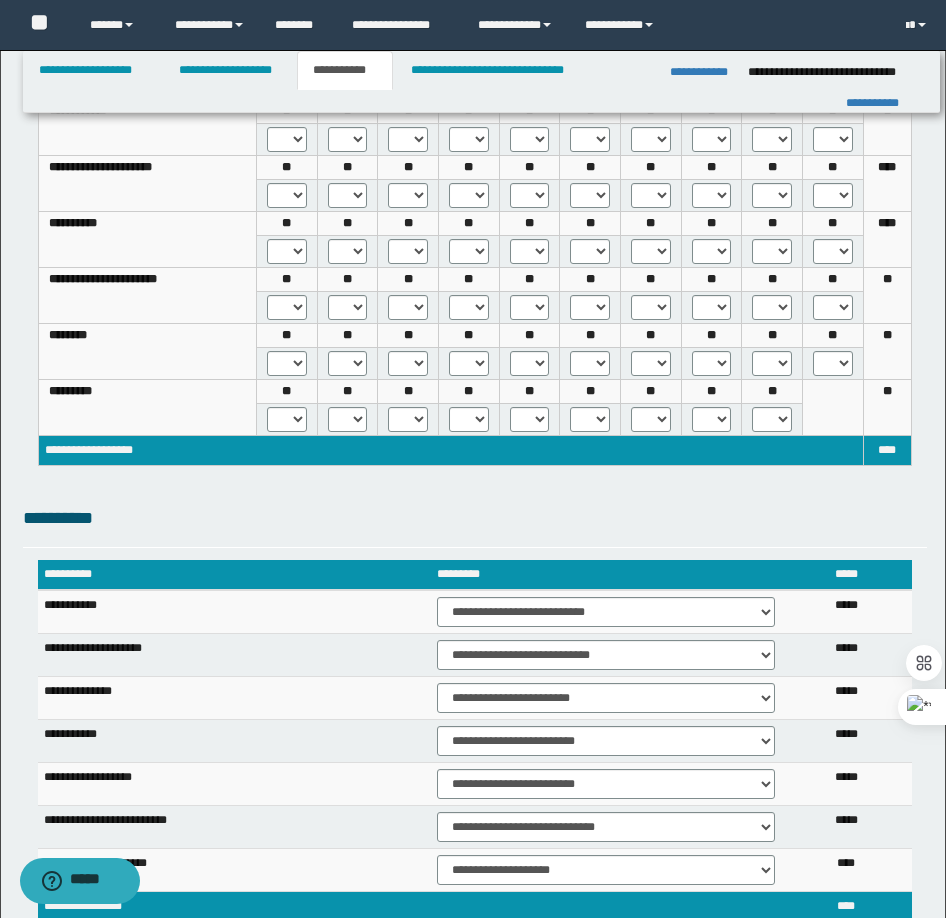 click on "* *** *** ***" at bounding box center [408, 251] 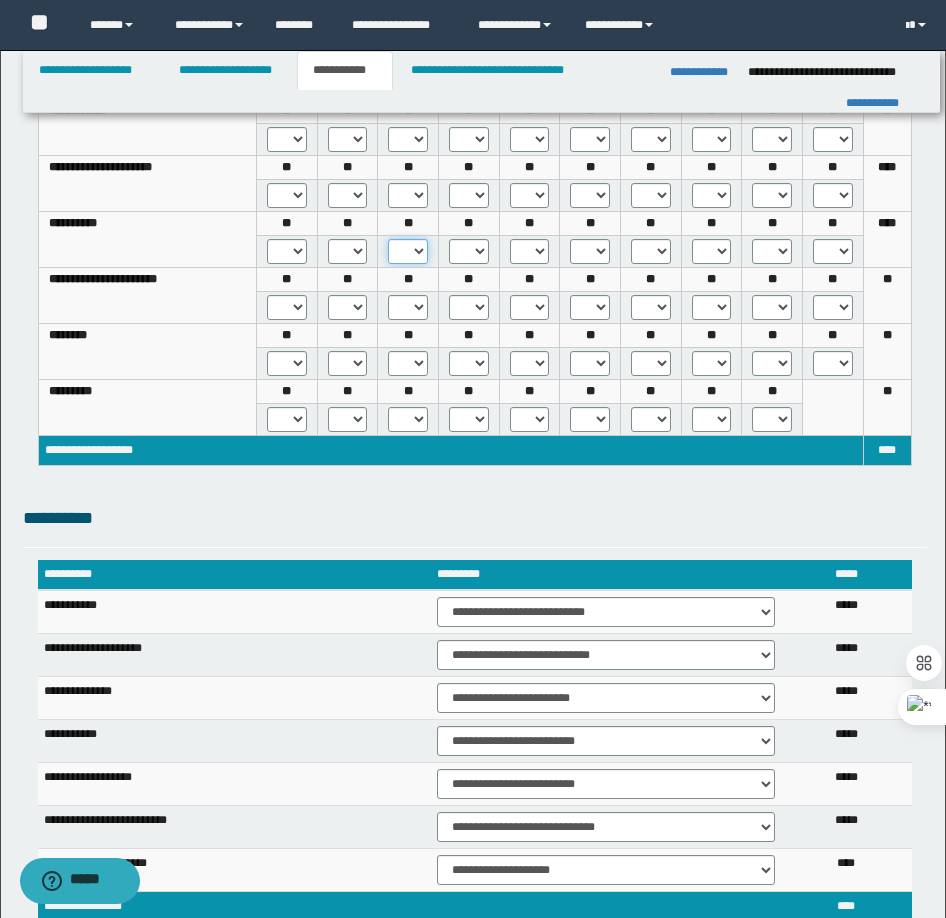 click on "* *** *** ***" at bounding box center [408, 251] 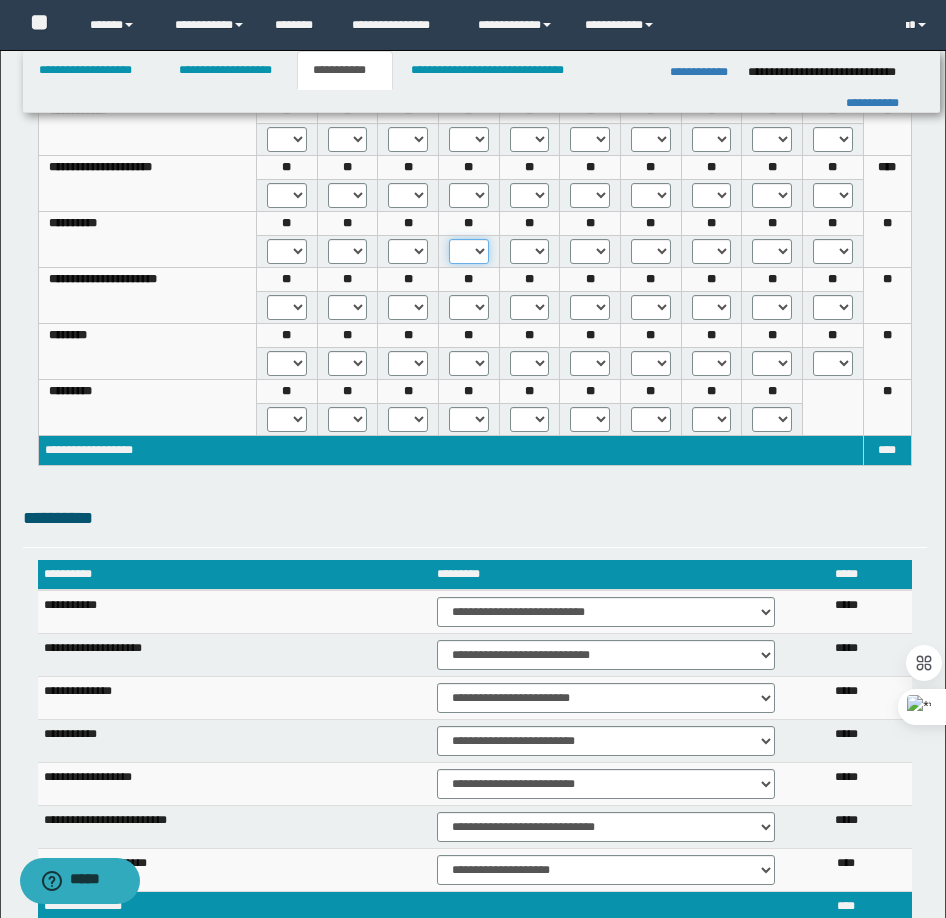 click on "* *** *** ***" at bounding box center (469, 251) 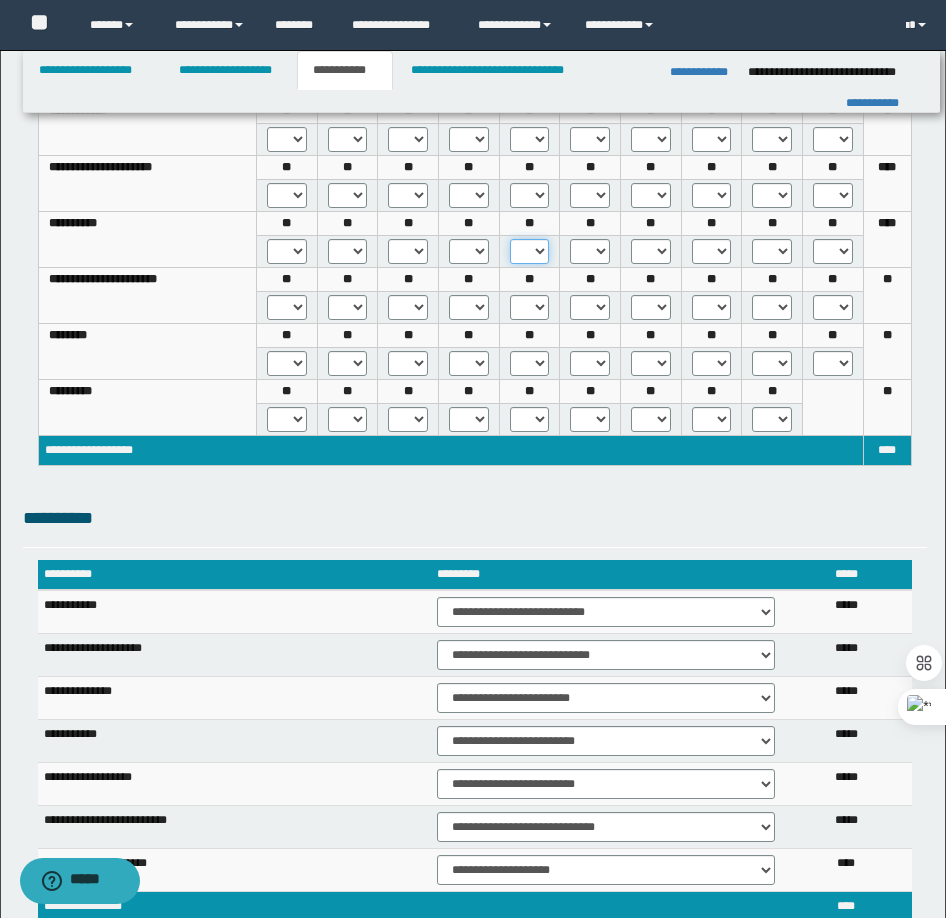 click on "* *** *** ***" at bounding box center (530, 251) 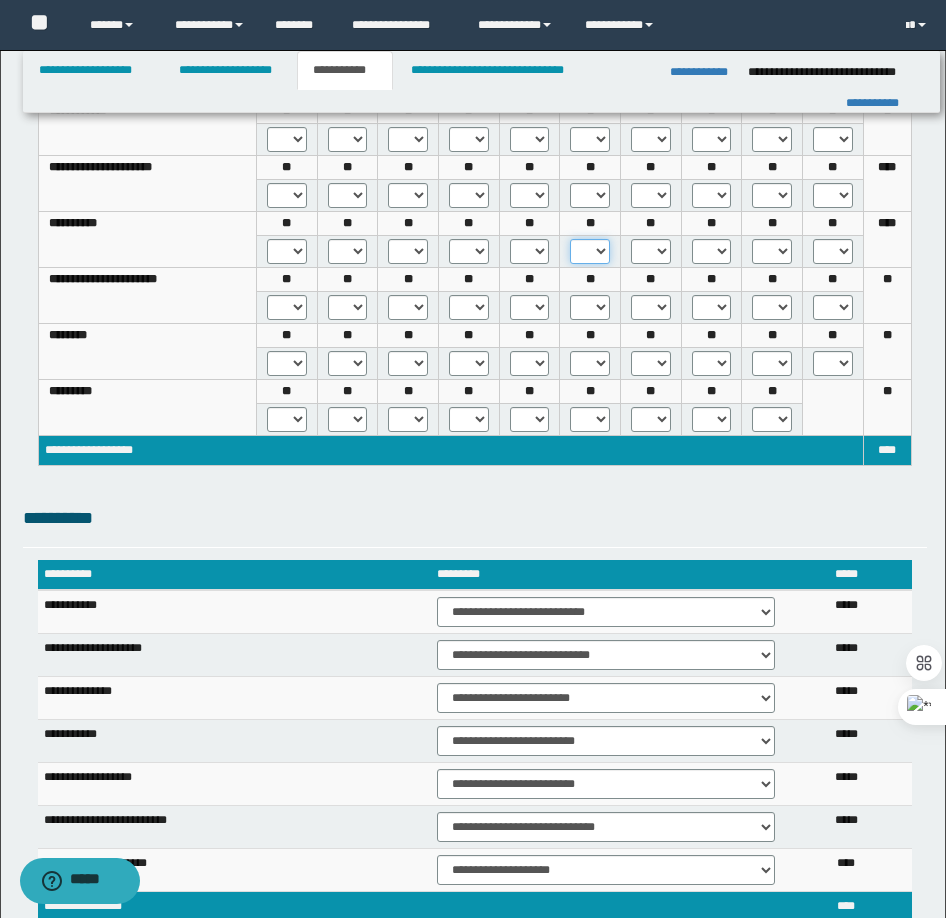click on "* *** *** ***" at bounding box center (590, 251) 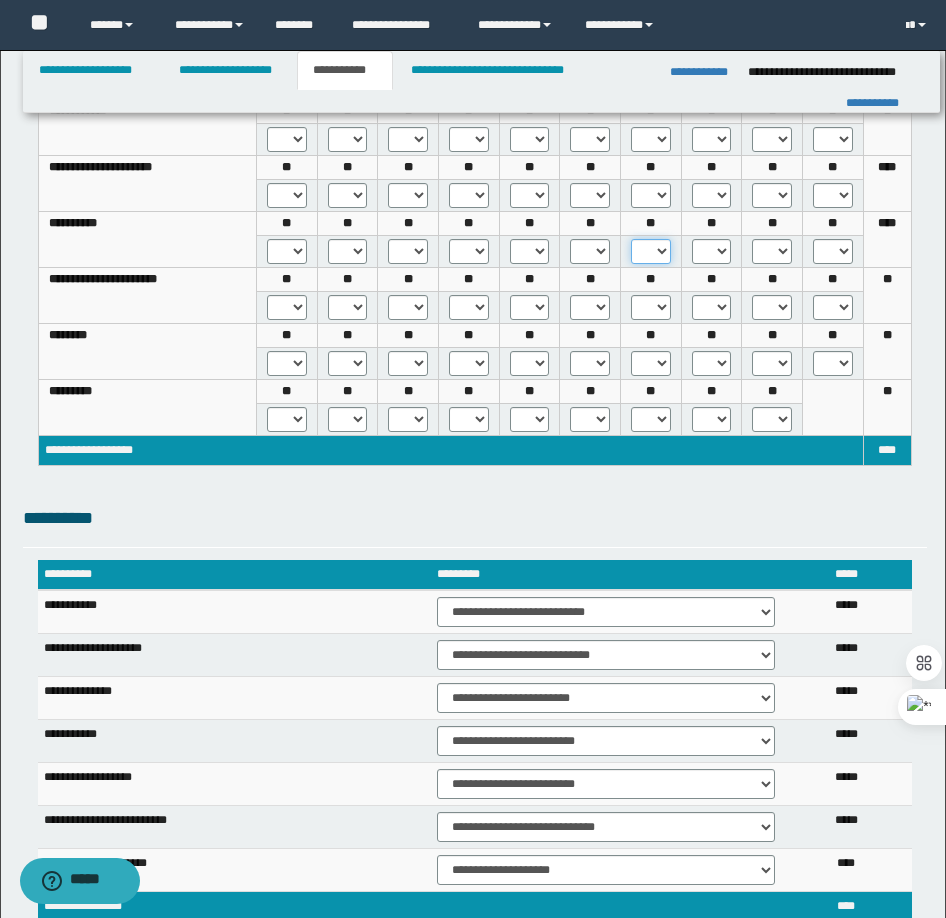 click on "* *** *** ***" at bounding box center (651, 251) 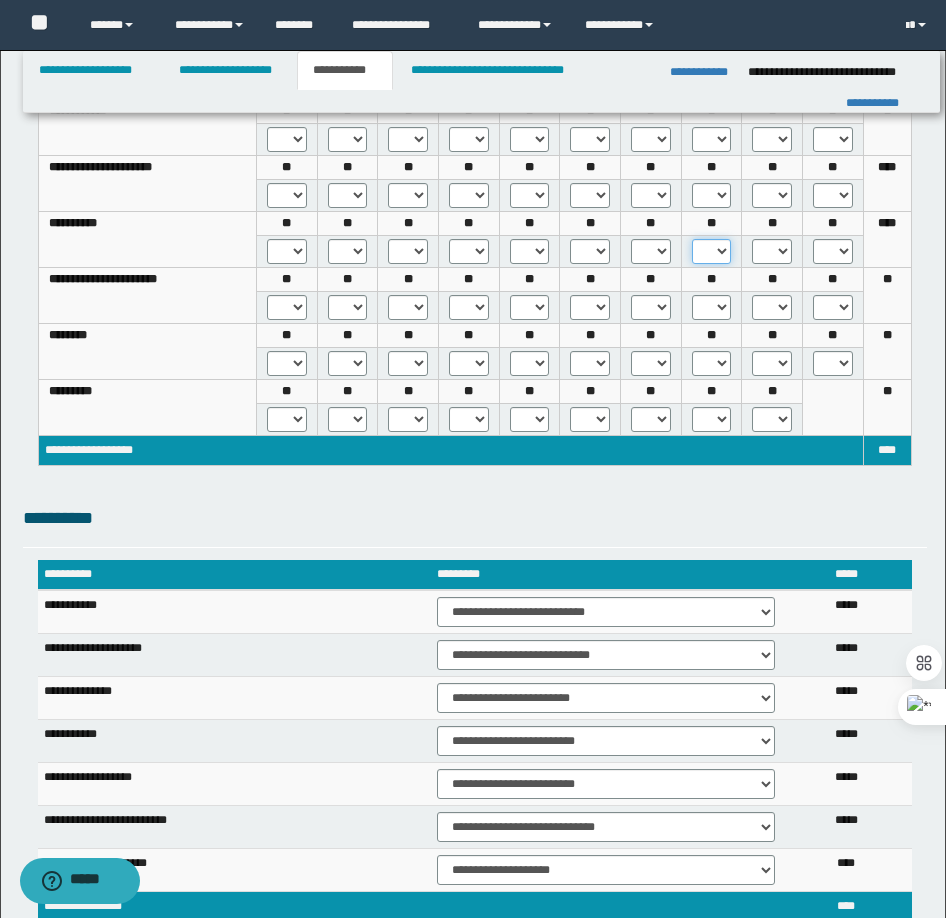 click on "* *** *** ***" at bounding box center (712, 251) 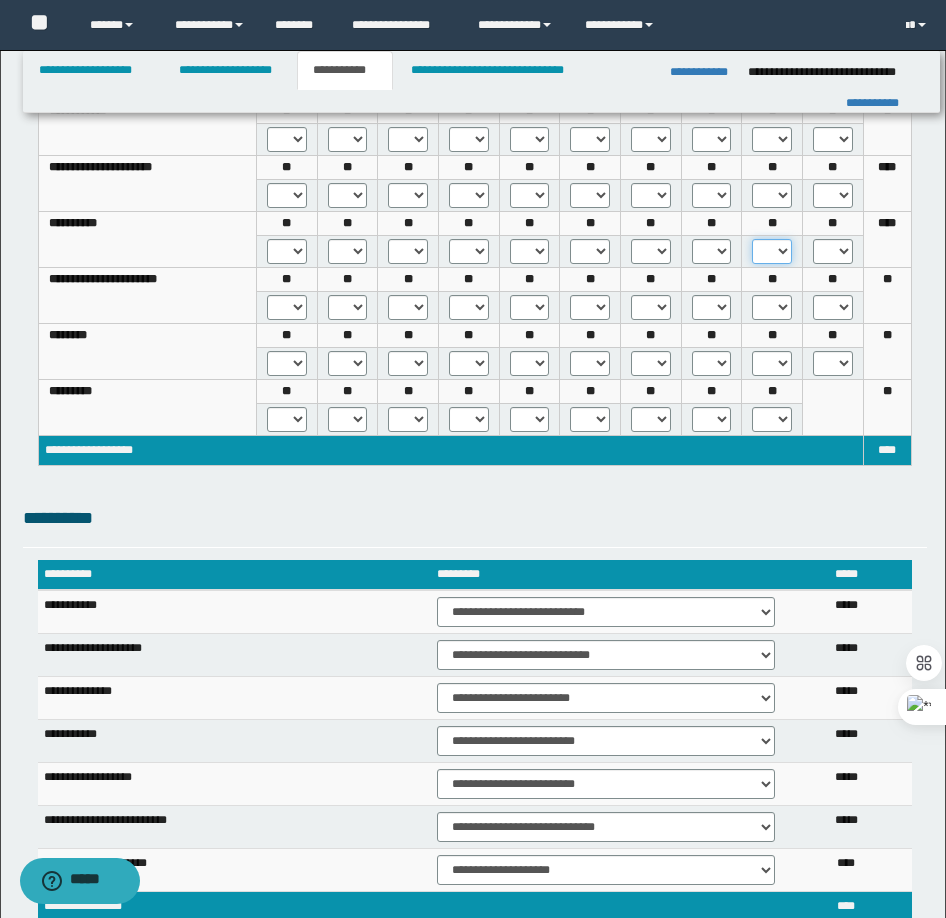 click on "* *** *** ***" at bounding box center [772, 251] 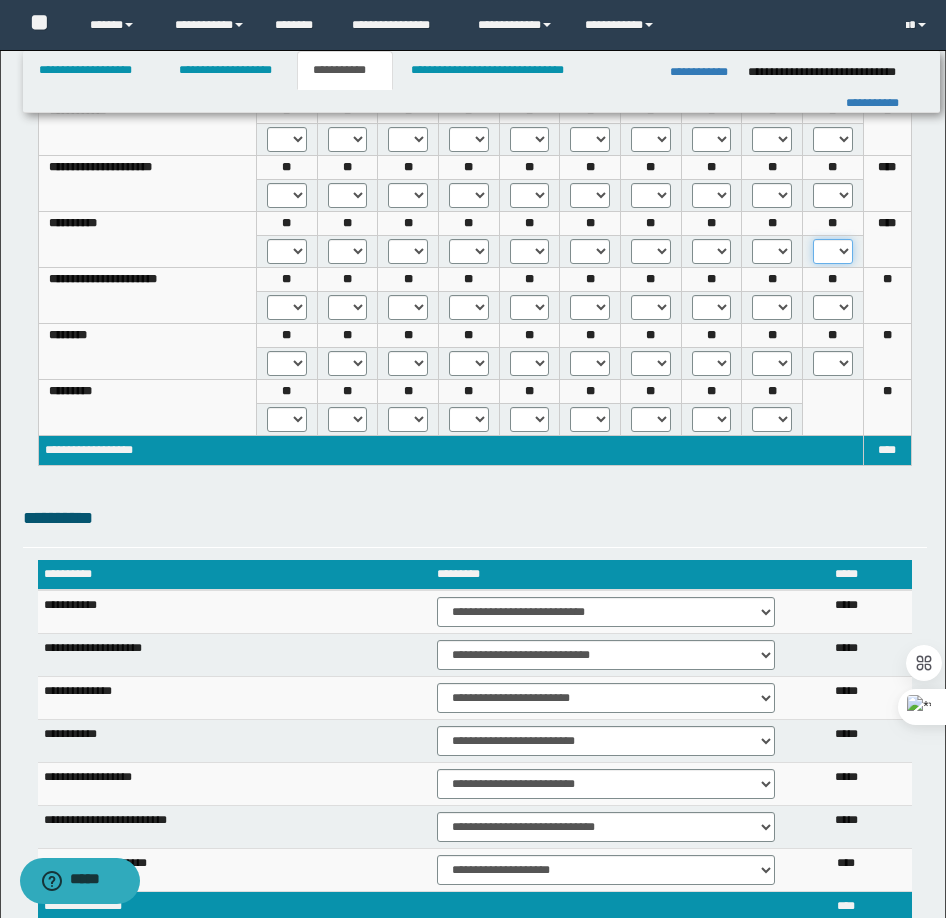 click on "* *** *** ***" at bounding box center [833, 251] 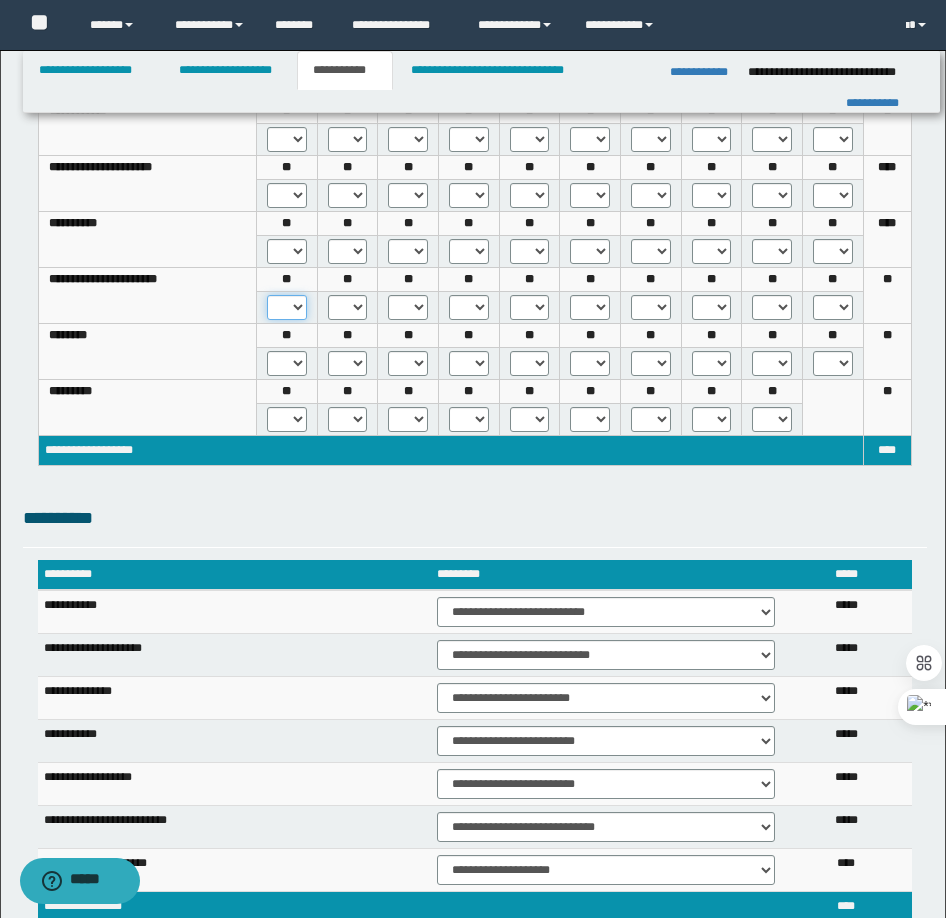 click on "* *** *** ***" at bounding box center [287, 307] 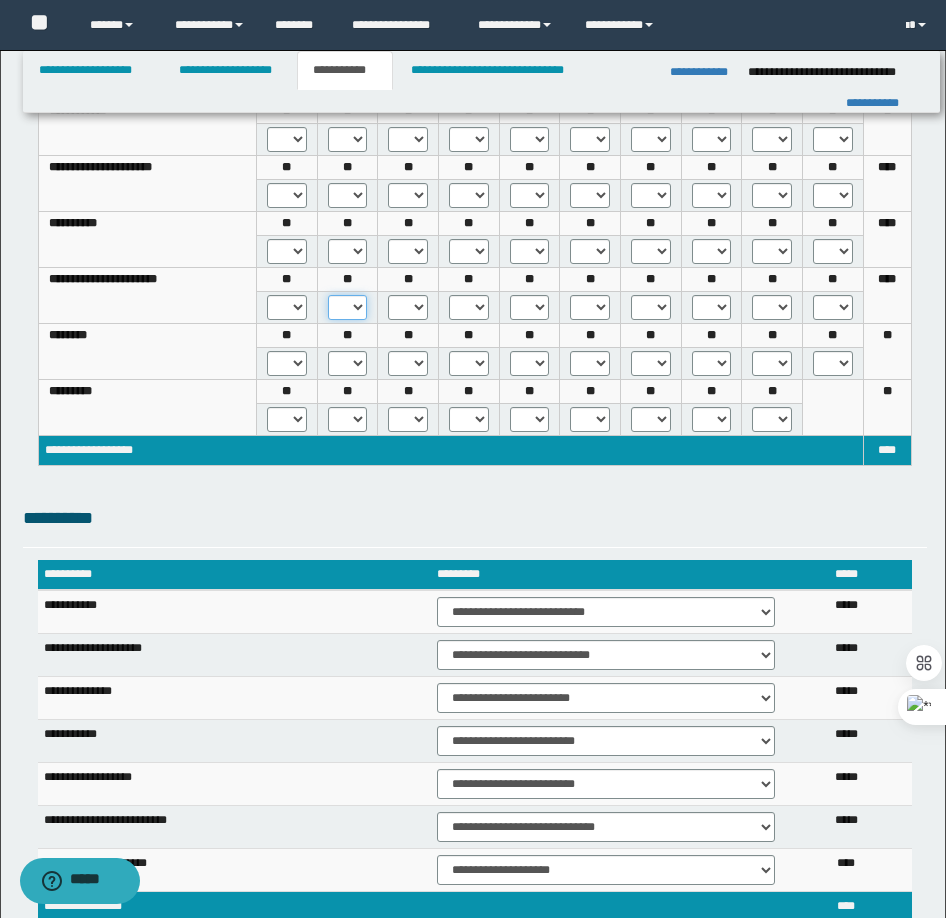 click on "* *** *** ***" at bounding box center [348, 307] 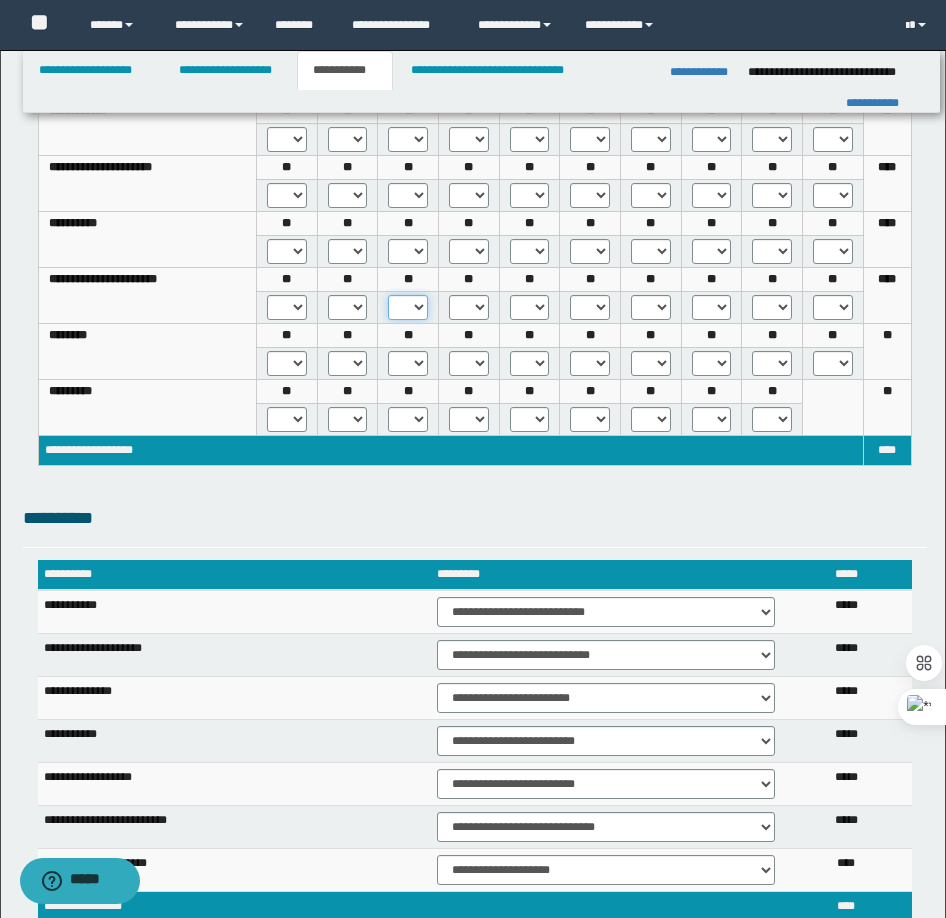 click on "* *** *** ***" at bounding box center (408, 307) 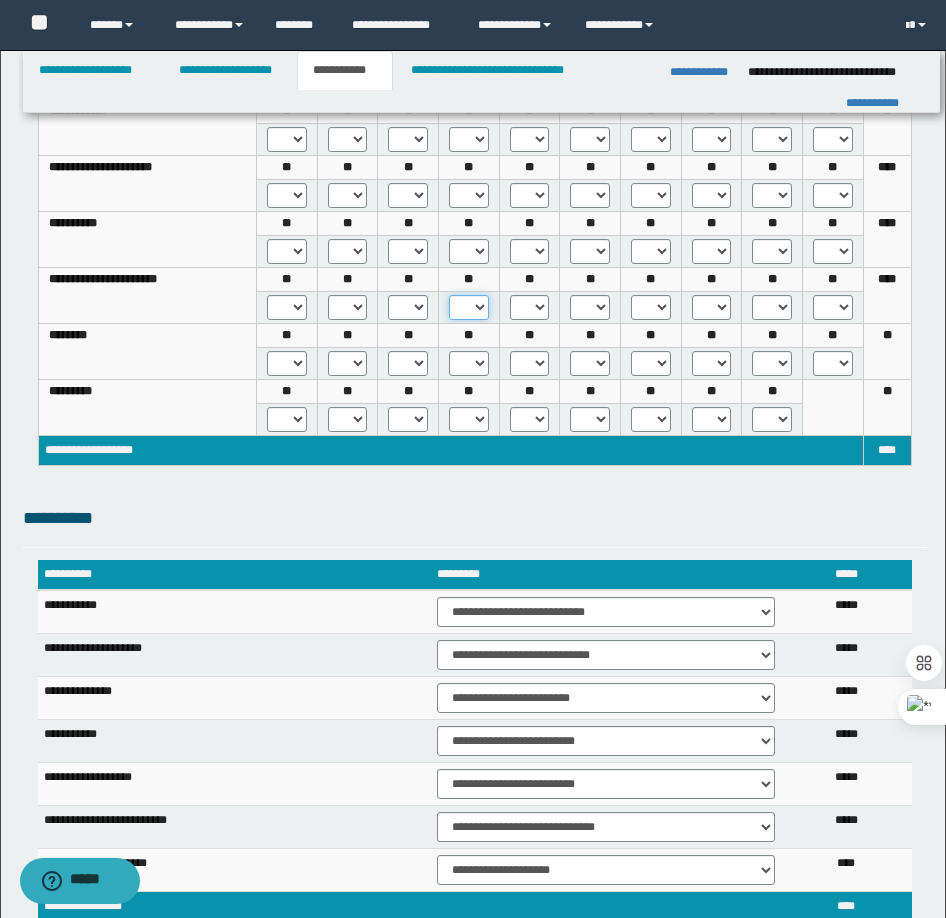 click on "* *** *** ***" at bounding box center [469, 307] 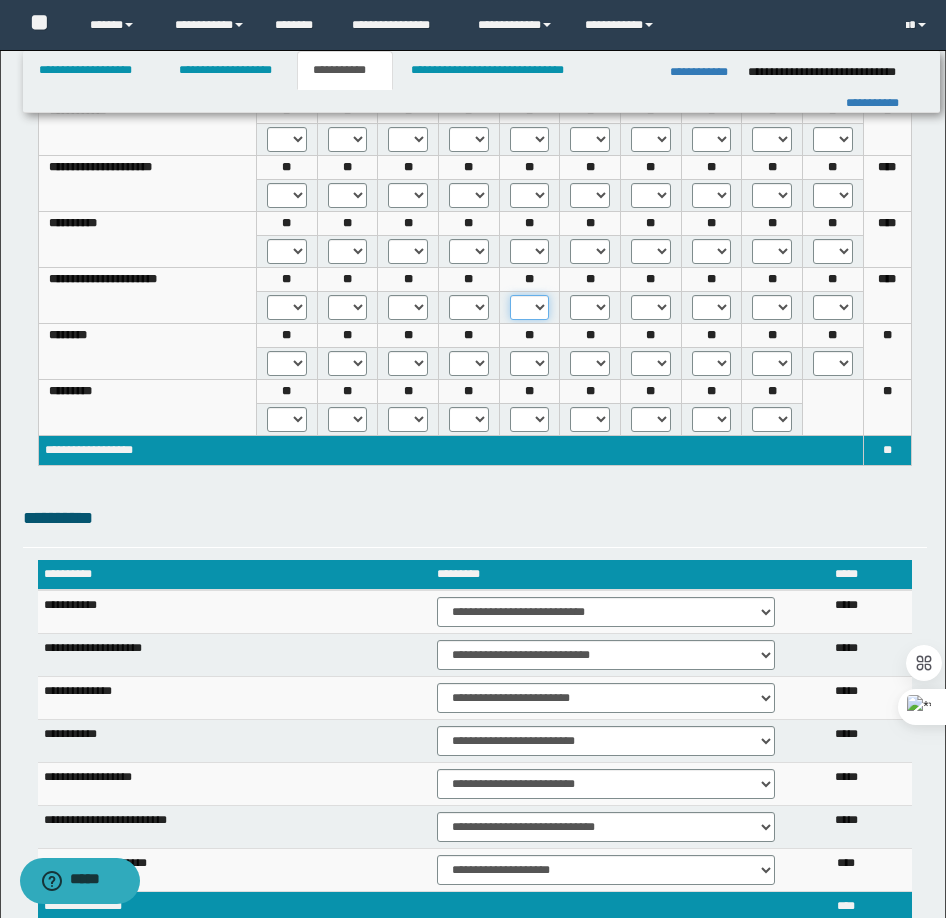 drag, startPoint x: 526, startPoint y: 309, endPoint x: 538, endPoint y: 319, distance: 15.6205 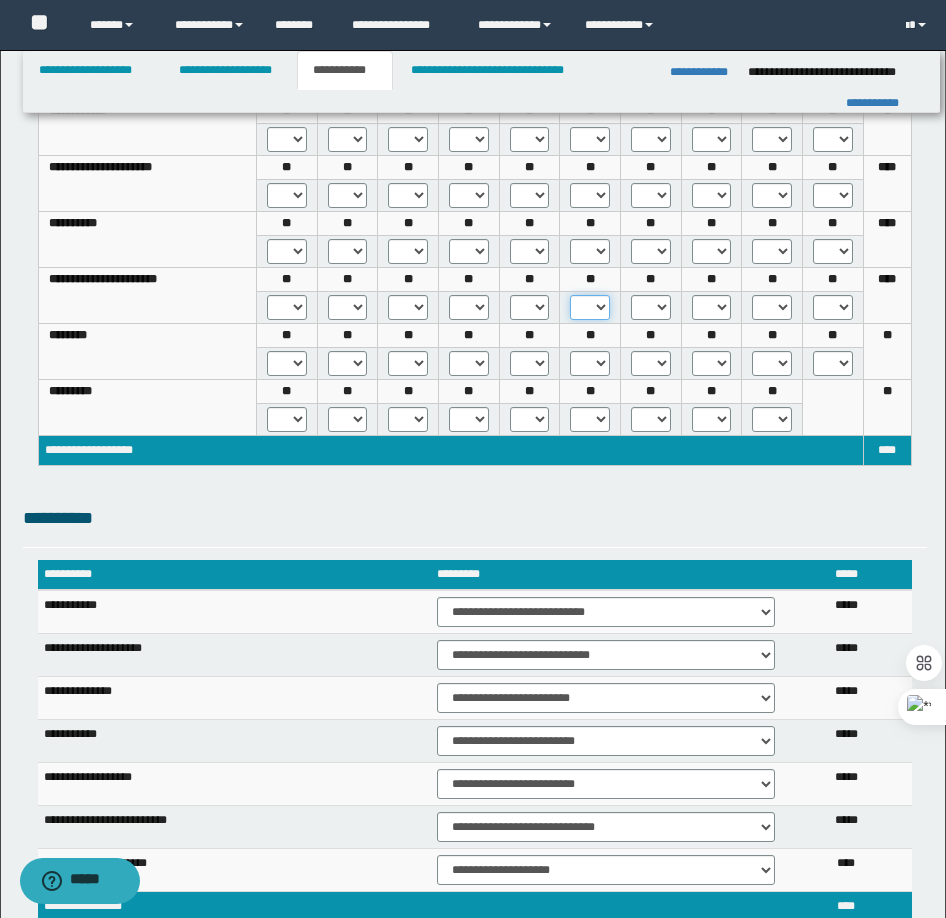 click on "* *** *** ***" at bounding box center [590, 307] 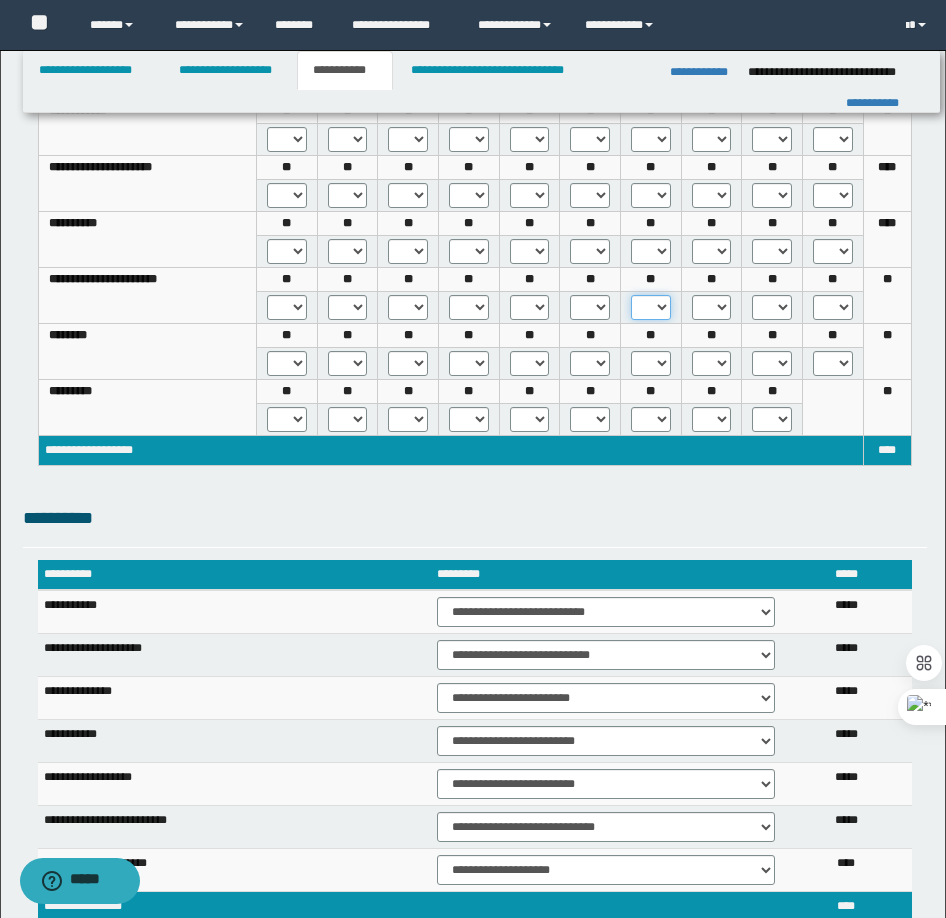 click on "* *** *** ***" at bounding box center (651, 307) 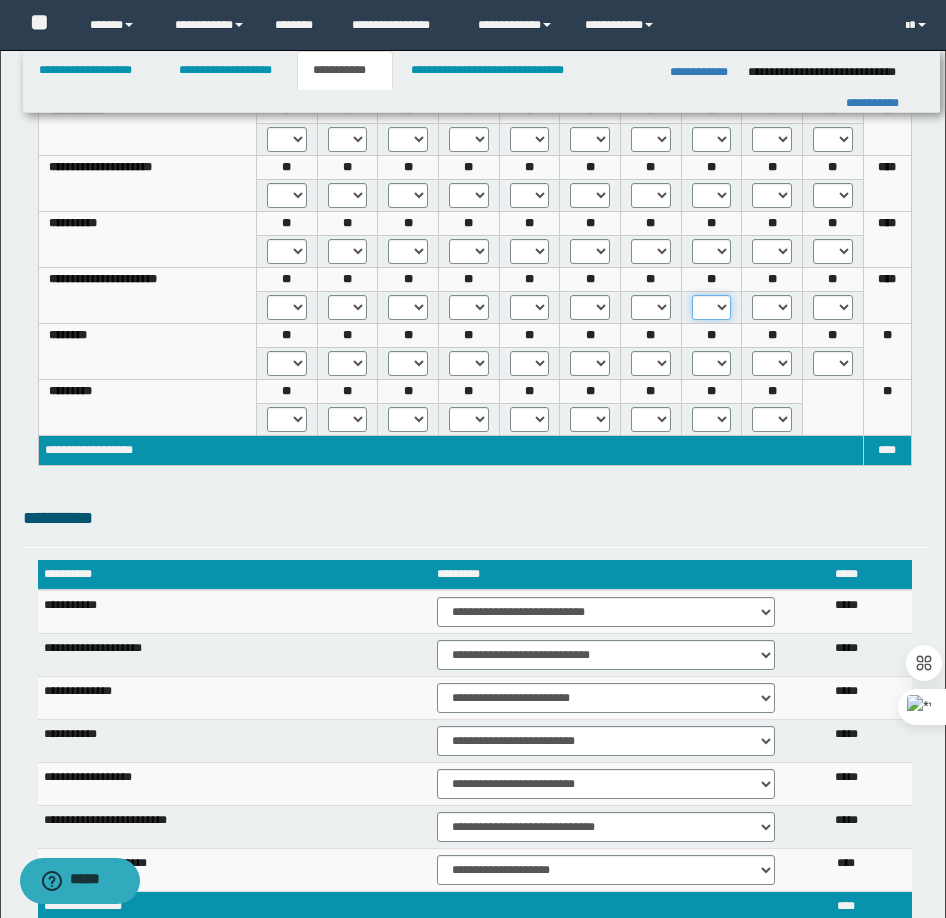 click on "* *** *** ***" at bounding box center (712, 307) 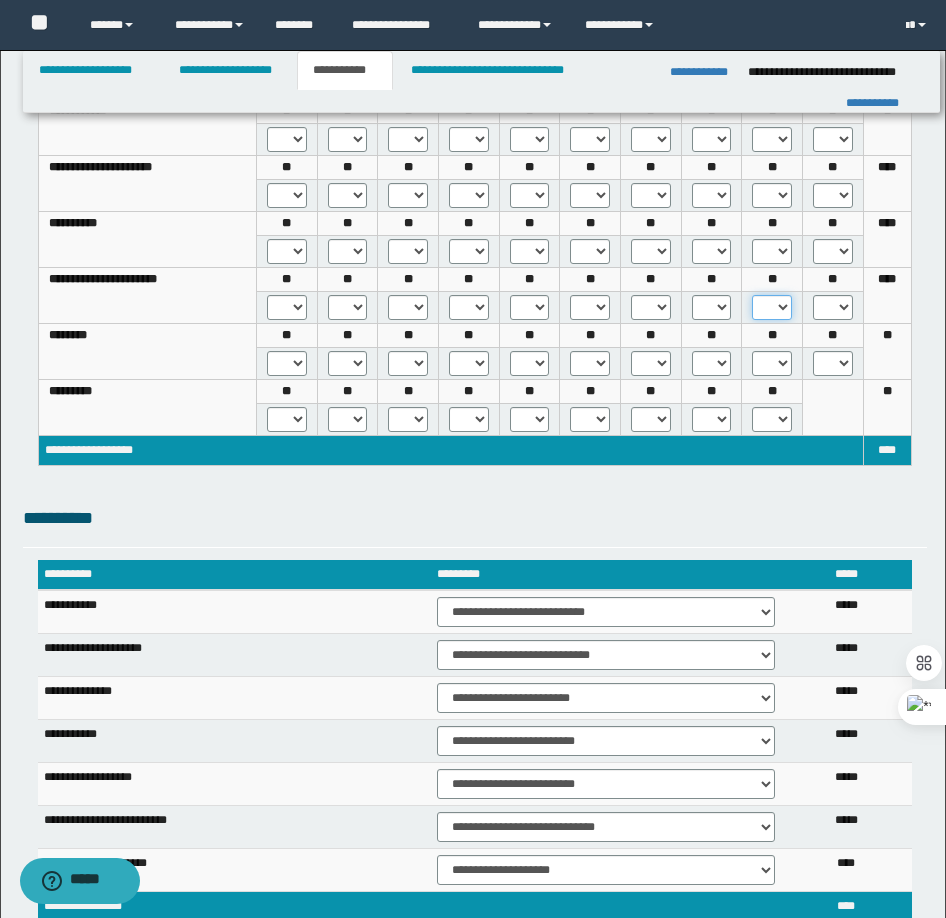 click on "* *** *** ***" at bounding box center (772, 307) 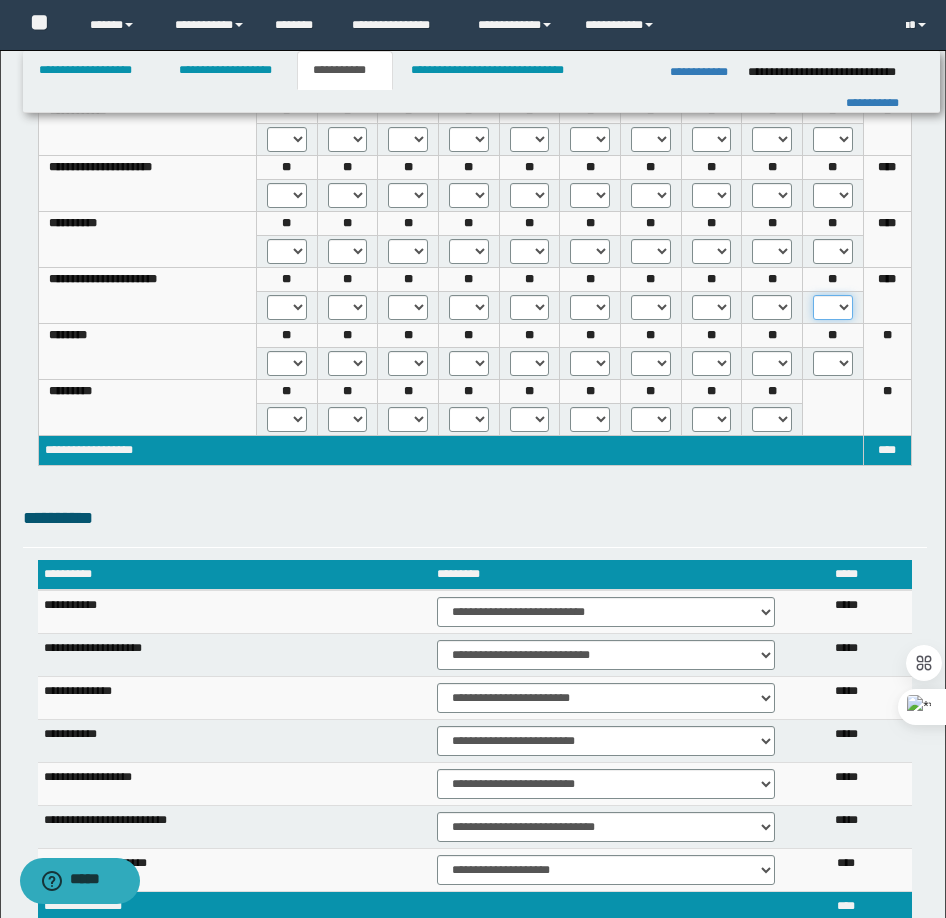 click on "* *** *** ***" at bounding box center [833, 307] 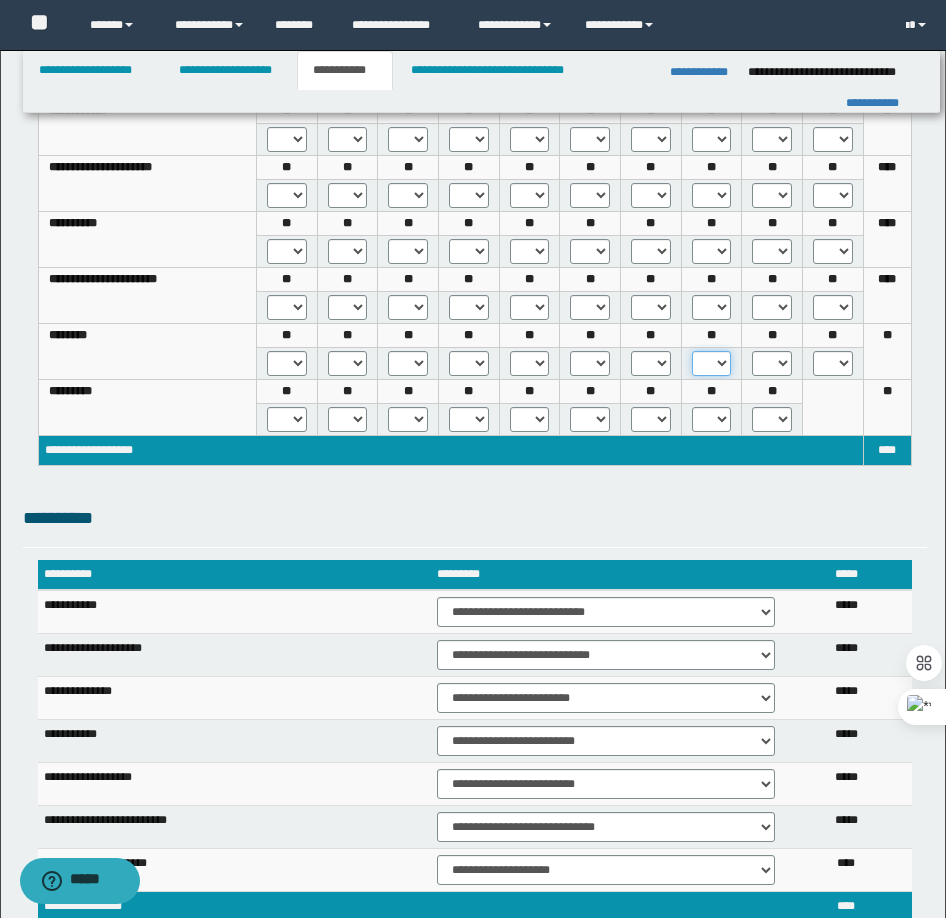 click on "* *** *** ***" at bounding box center (712, 363) 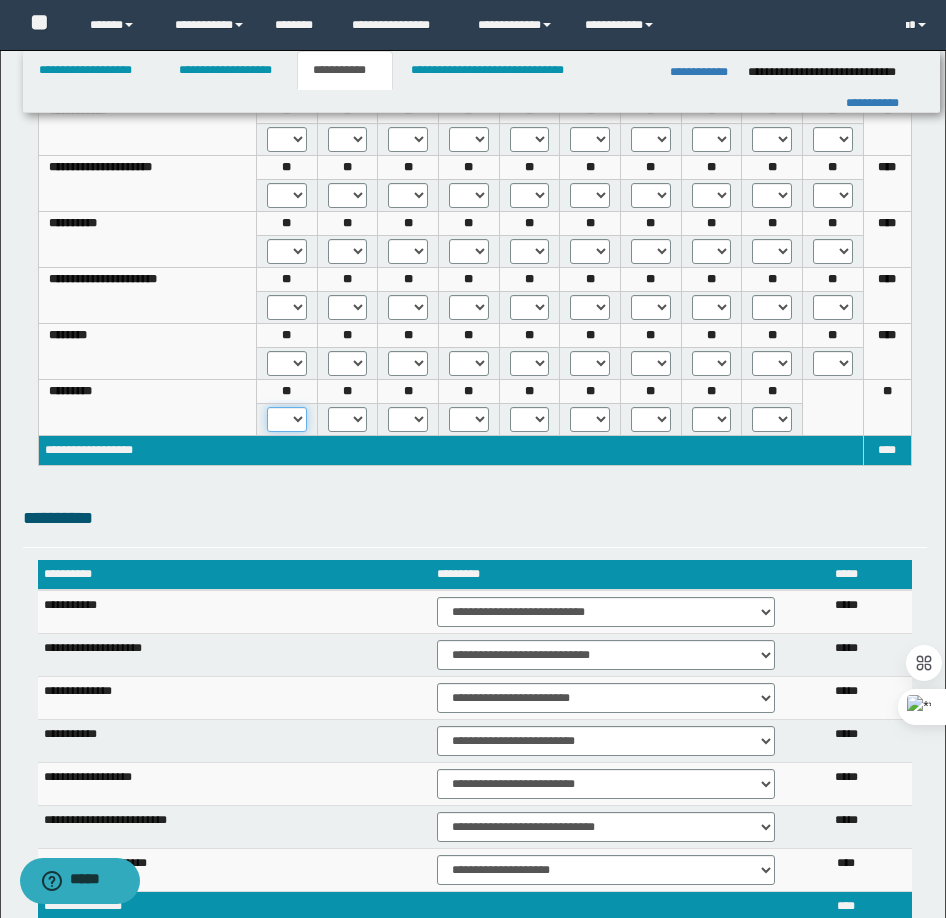 click on "* *** ***" at bounding box center (287, 419) 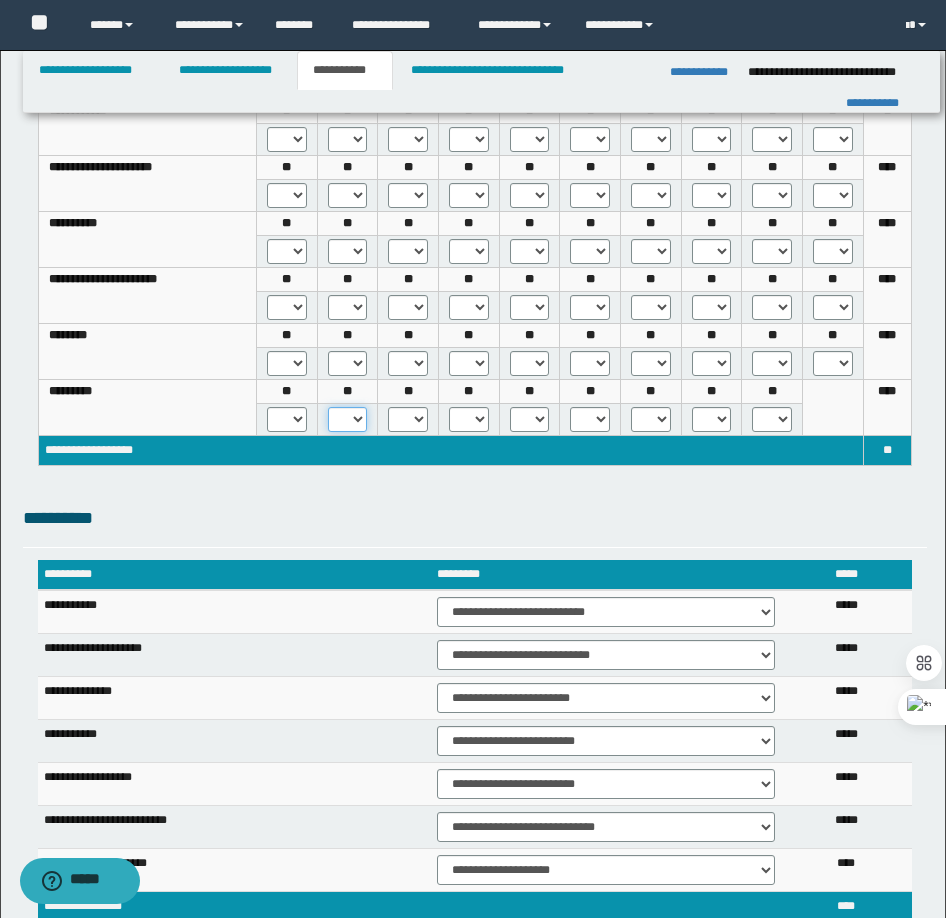 click on "* *** ***" at bounding box center [348, 419] 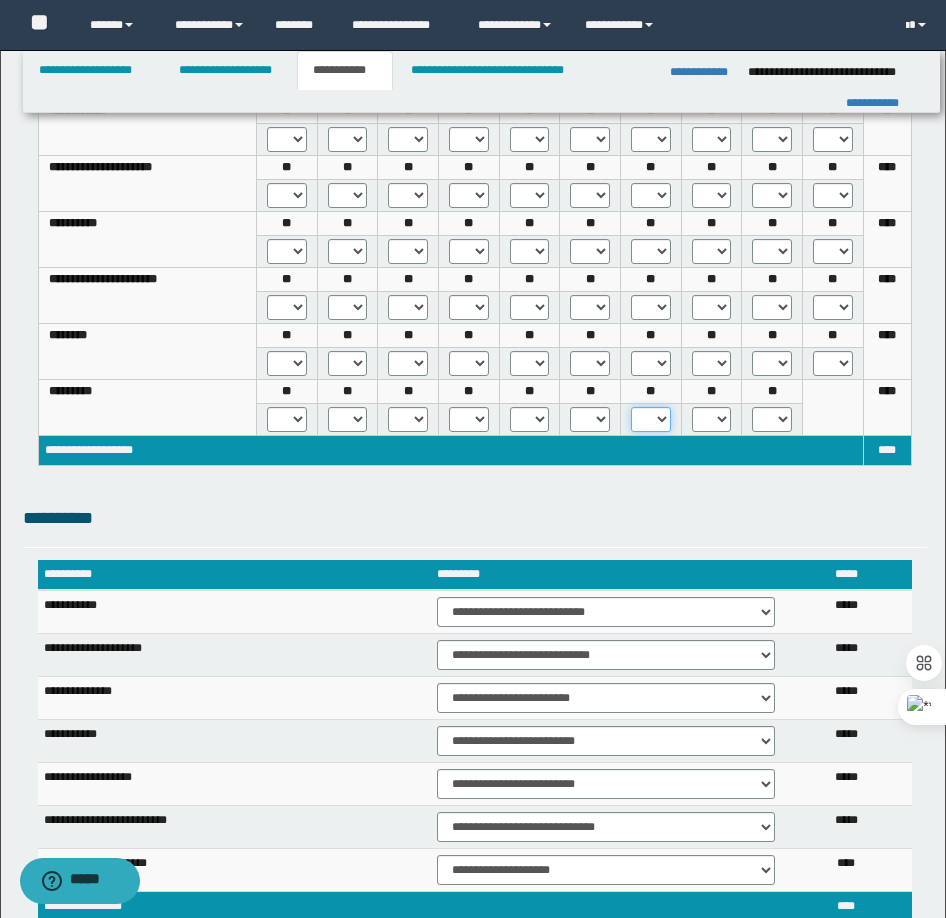 click on "* *** *** ***" at bounding box center [651, 419] 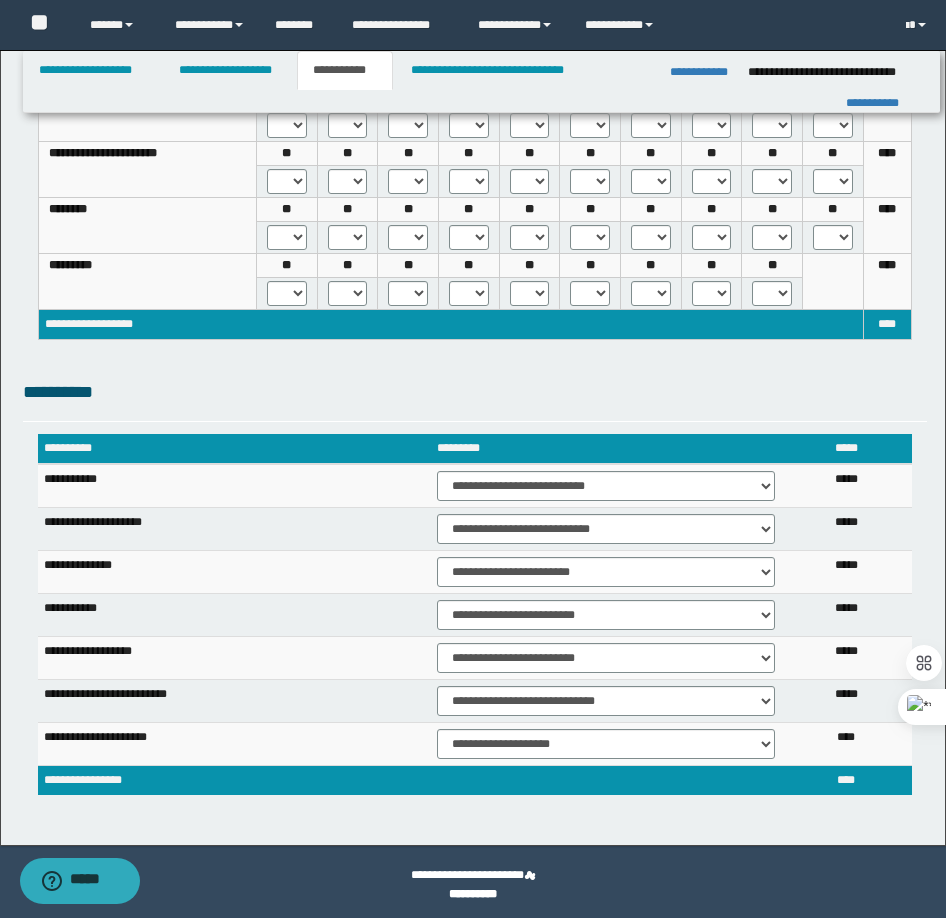 scroll, scrollTop: 852, scrollLeft: 0, axis: vertical 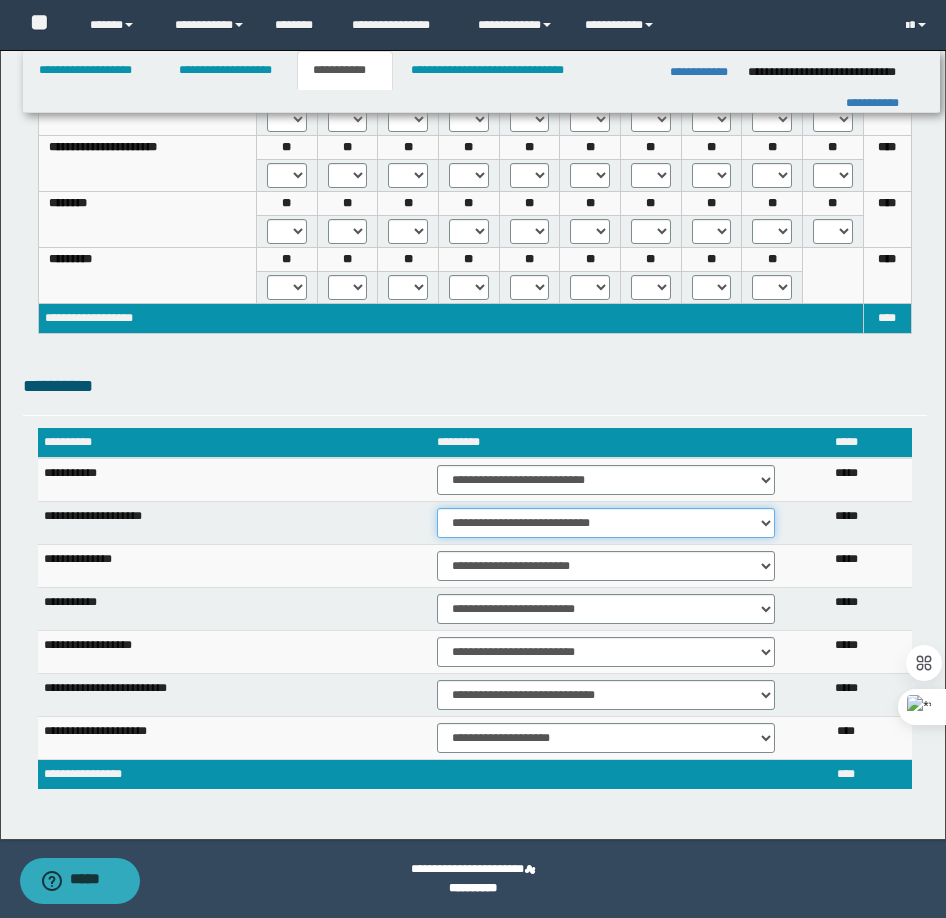 click on "**********" at bounding box center [606, 523] 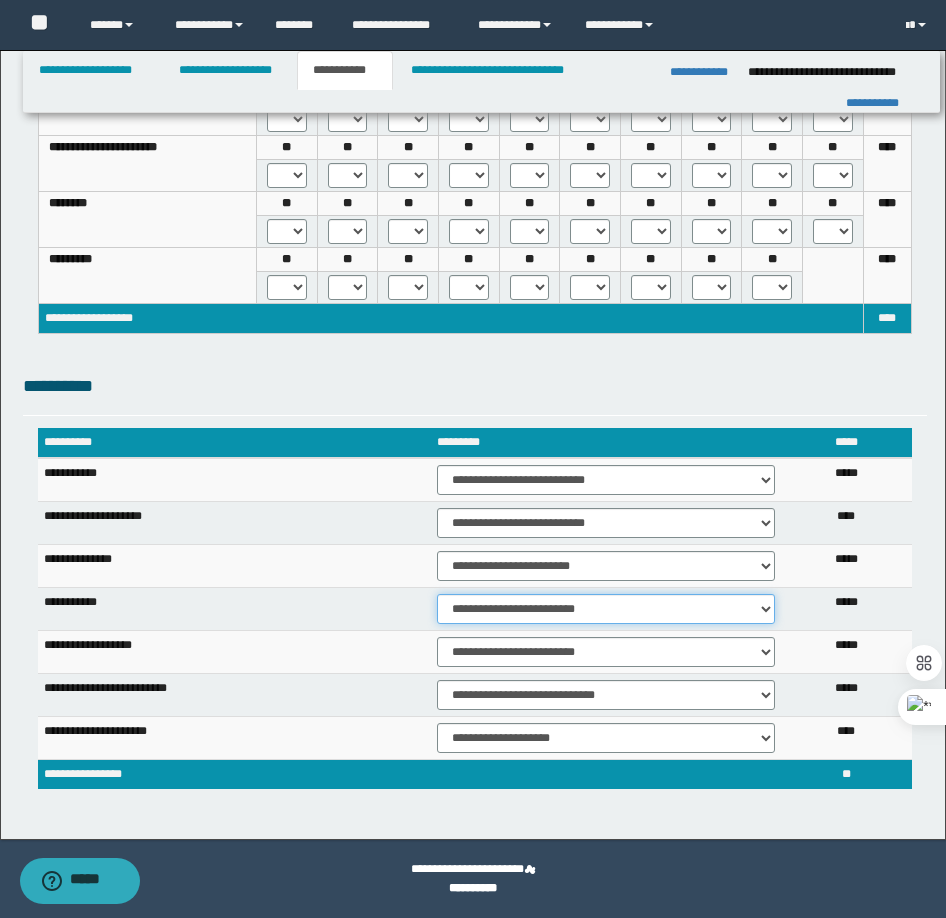 click on "**********" at bounding box center (606, 609) 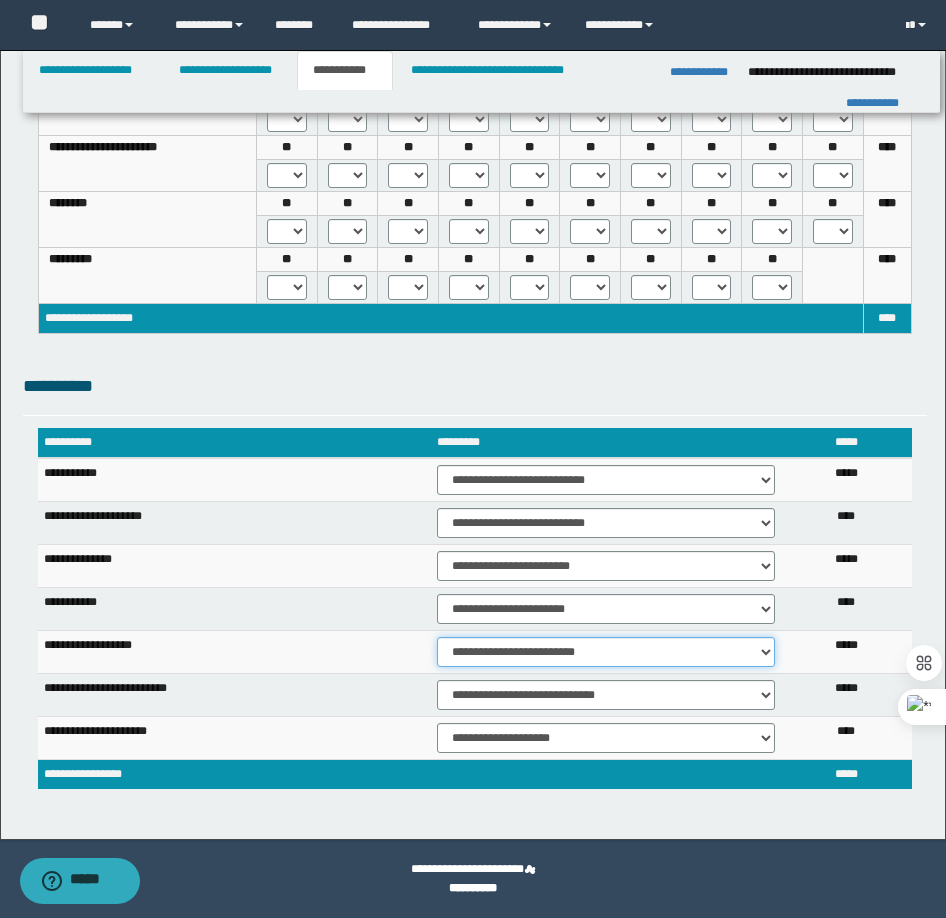 click on "**********" at bounding box center (606, 652) 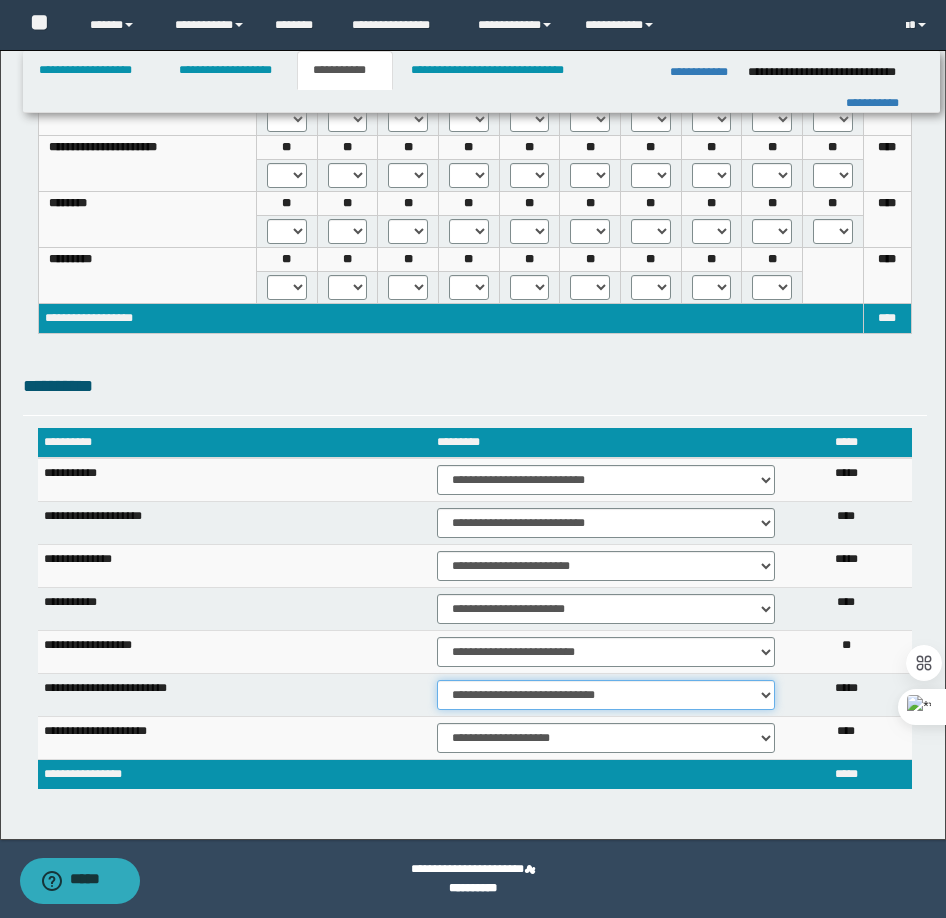 click on "**********" at bounding box center (606, 695) 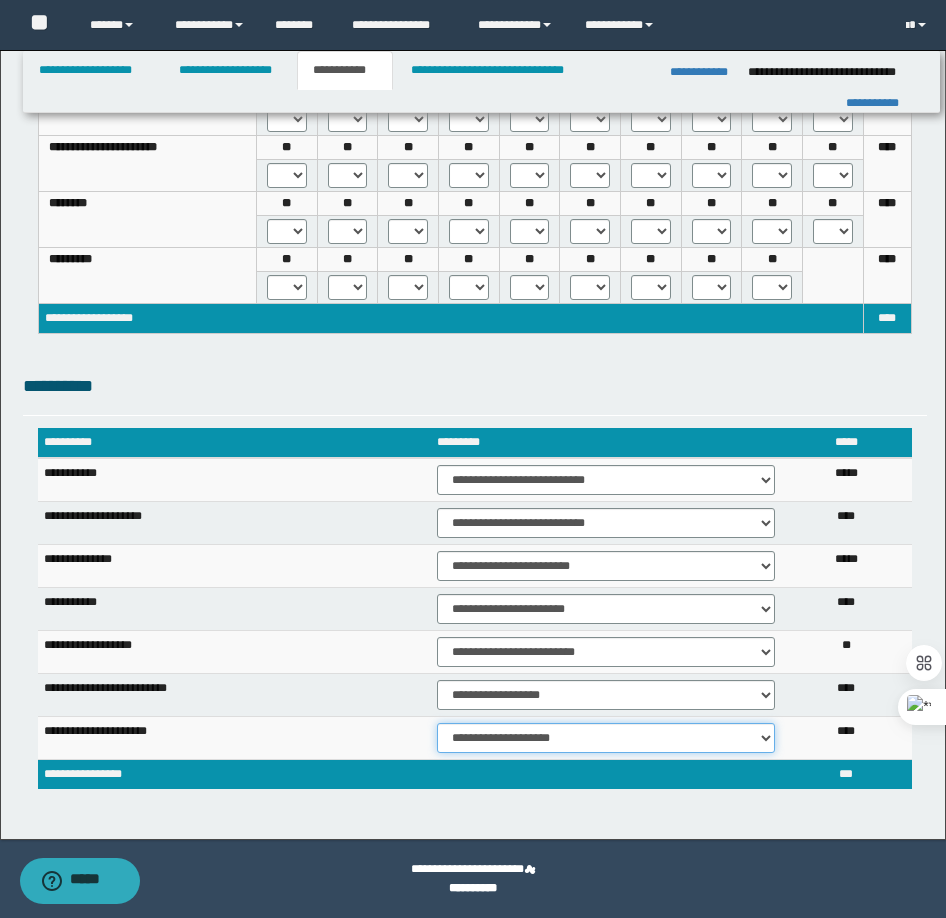 click on "**********" at bounding box center (606, 738) 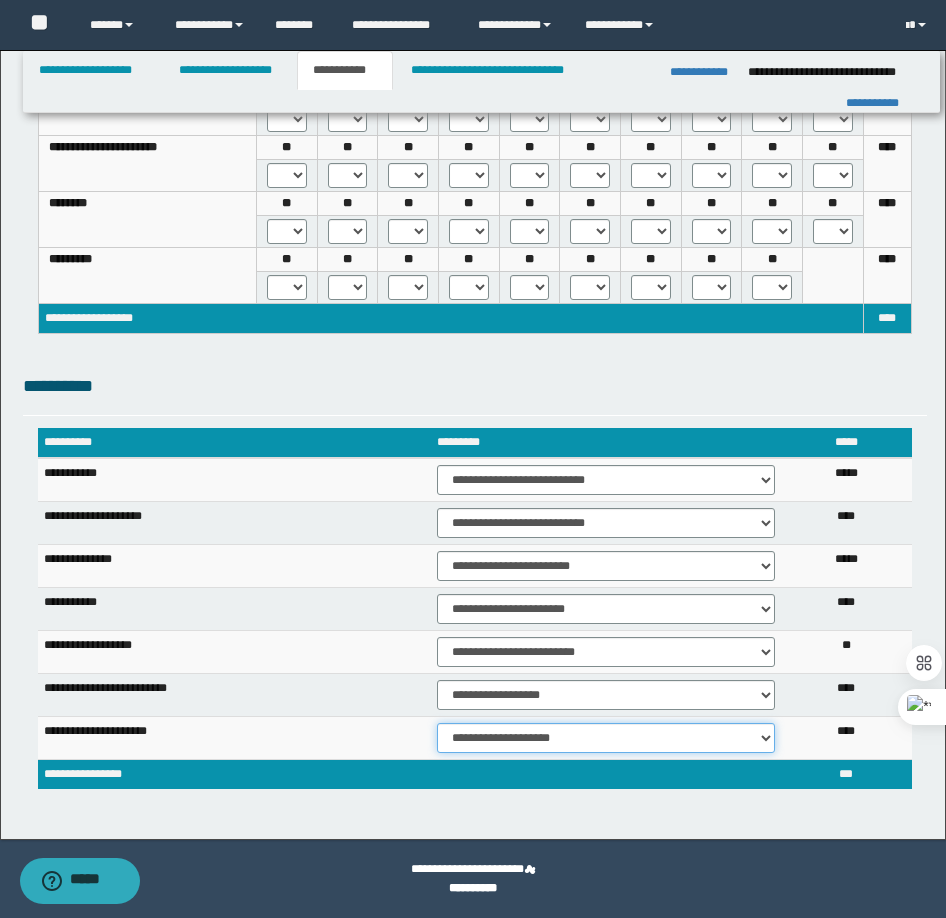 click on "**********" at bounding box center [606, 738] 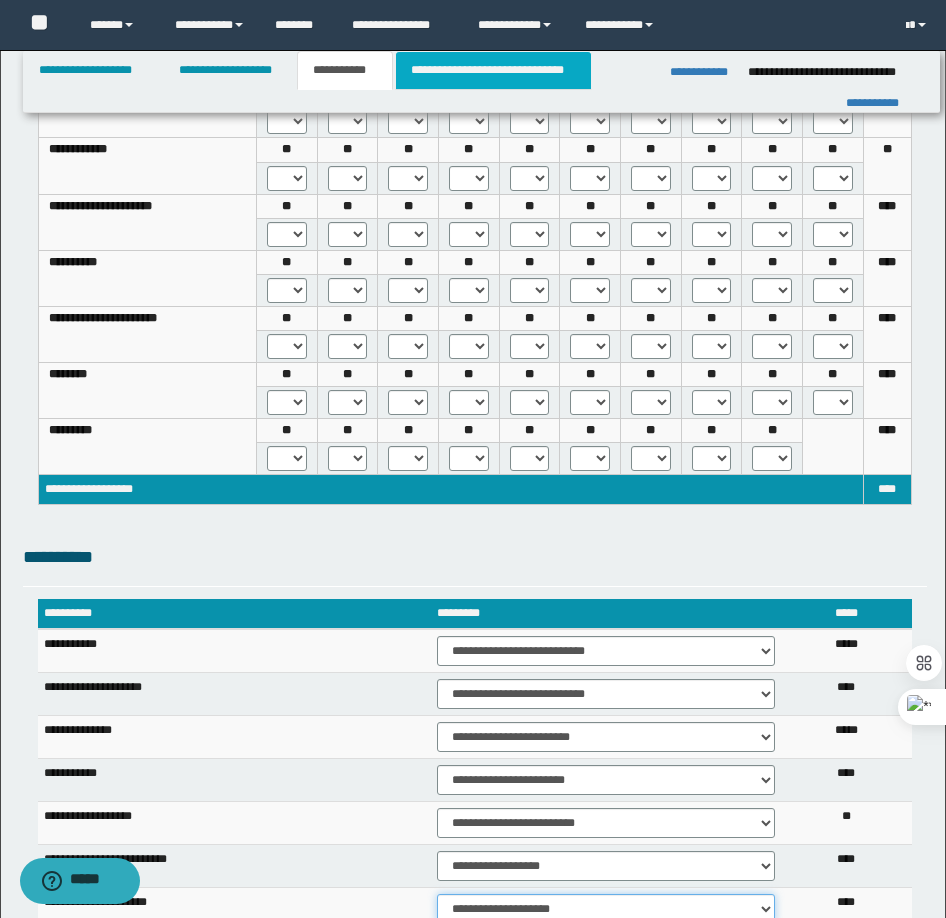 scroll, scrollTop: 652, scrollLeft: 0, axis: vertical 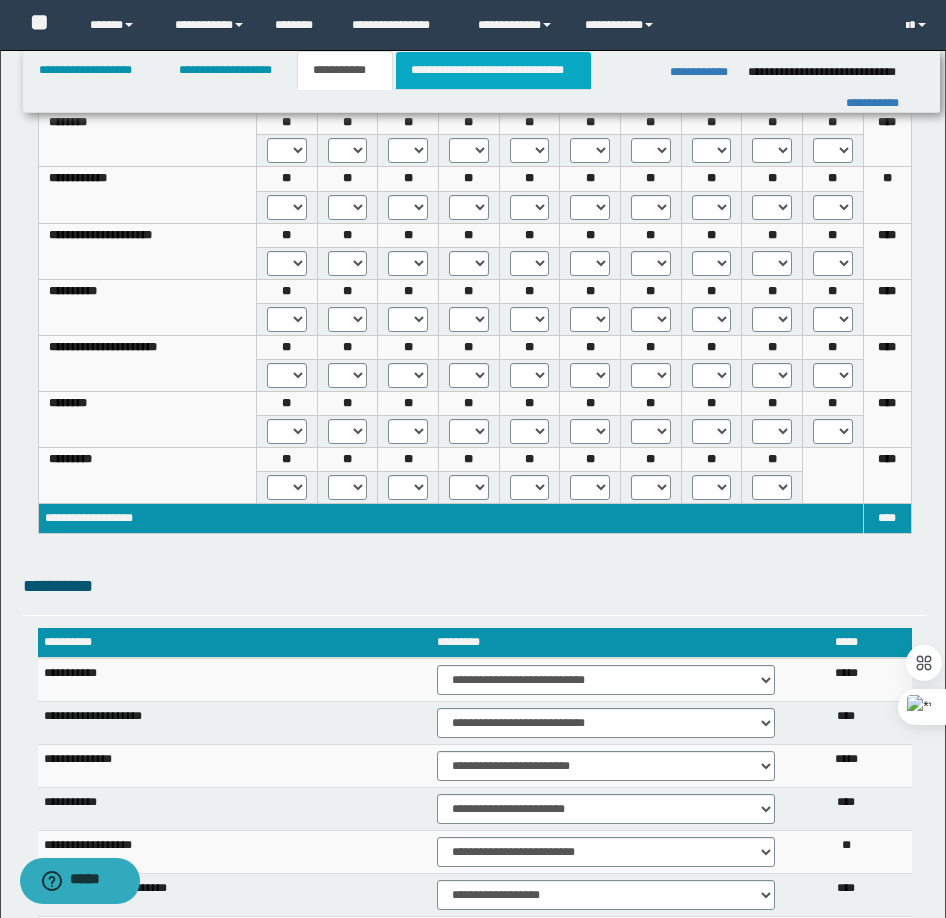 click on "**********" at bounding box center (493, 70) 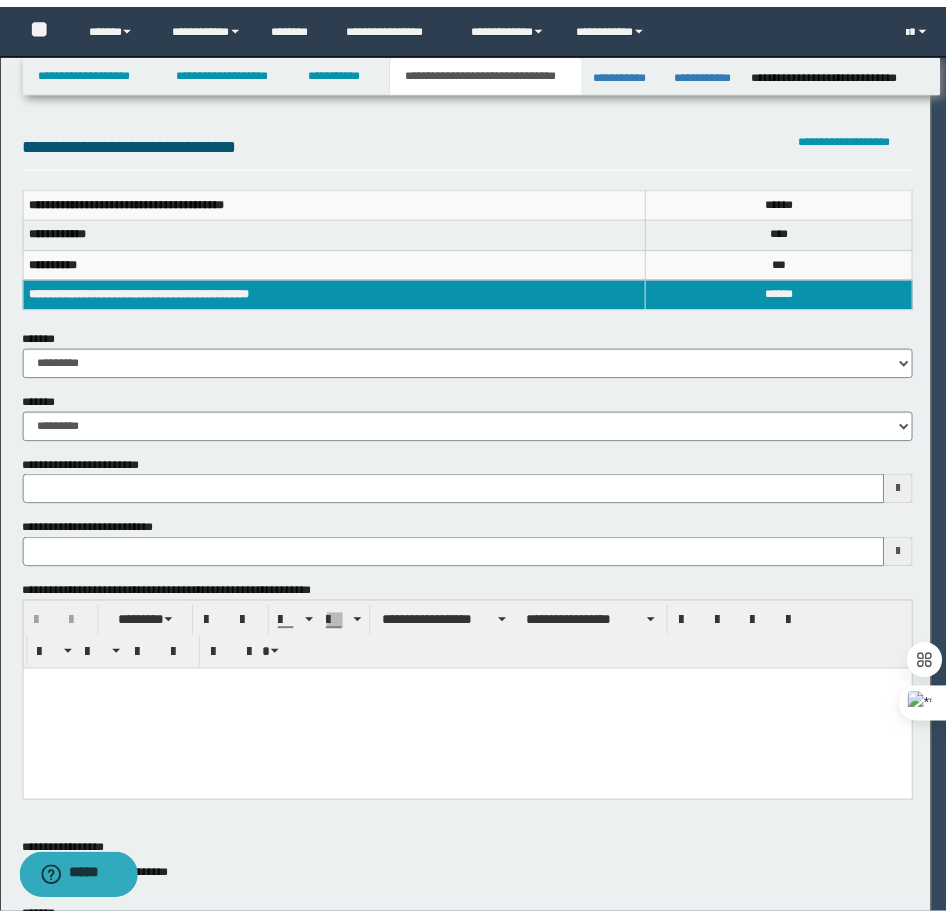 scroll, scrollTop: 0, scrollLeft: 0, axis: both 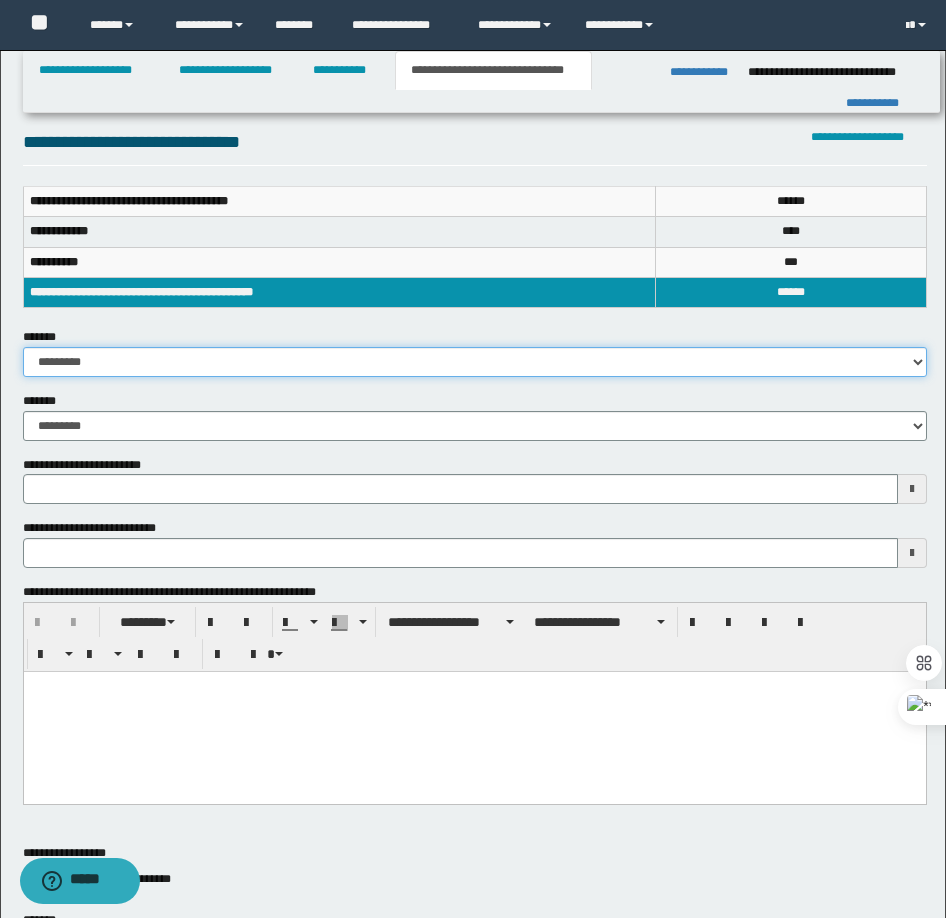 drag, startPoint x: 77, startPoint y: 364, endPoint x: 89, endPoint y: 376, distance: 16.970562 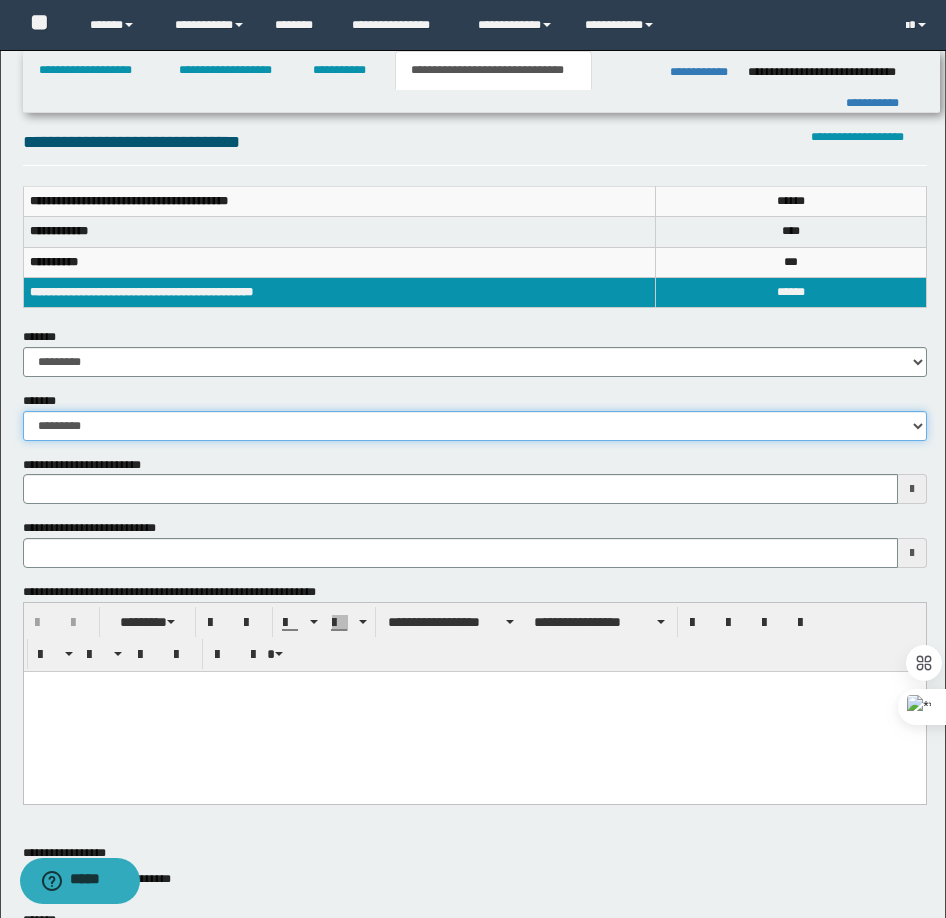 click on "**********" at bounding box center (475, 426) 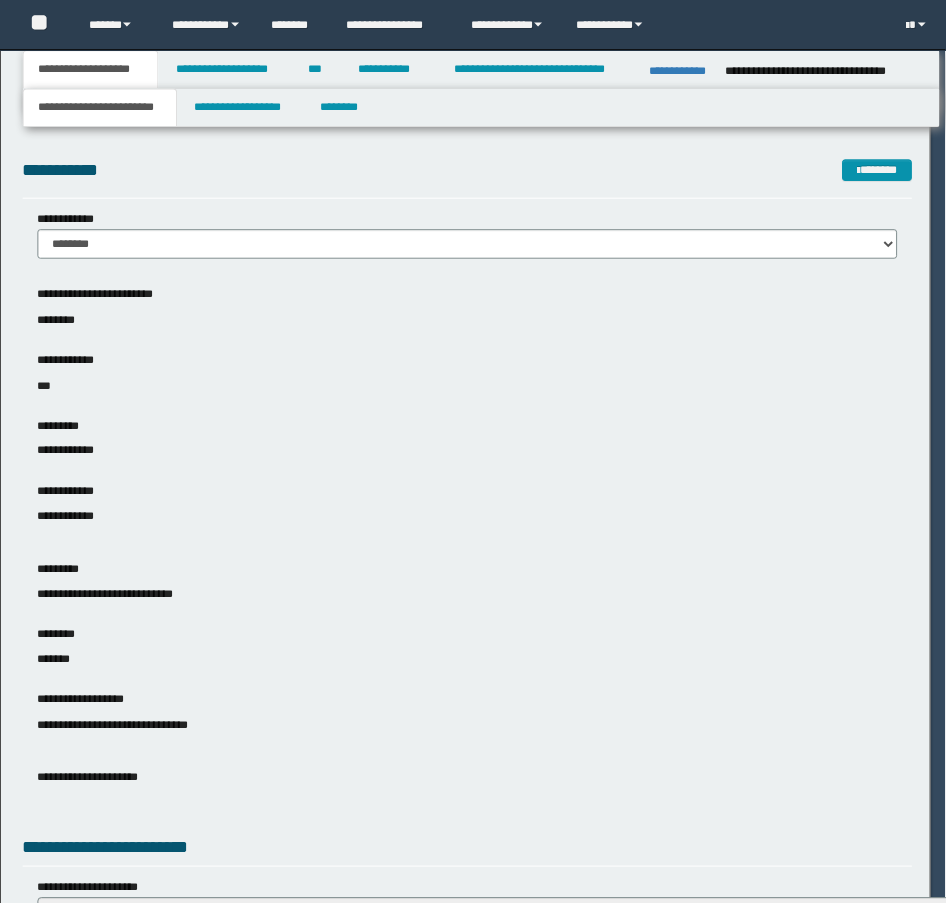scroll, scrollTop: 0, scrollLeft: 0, axis: both 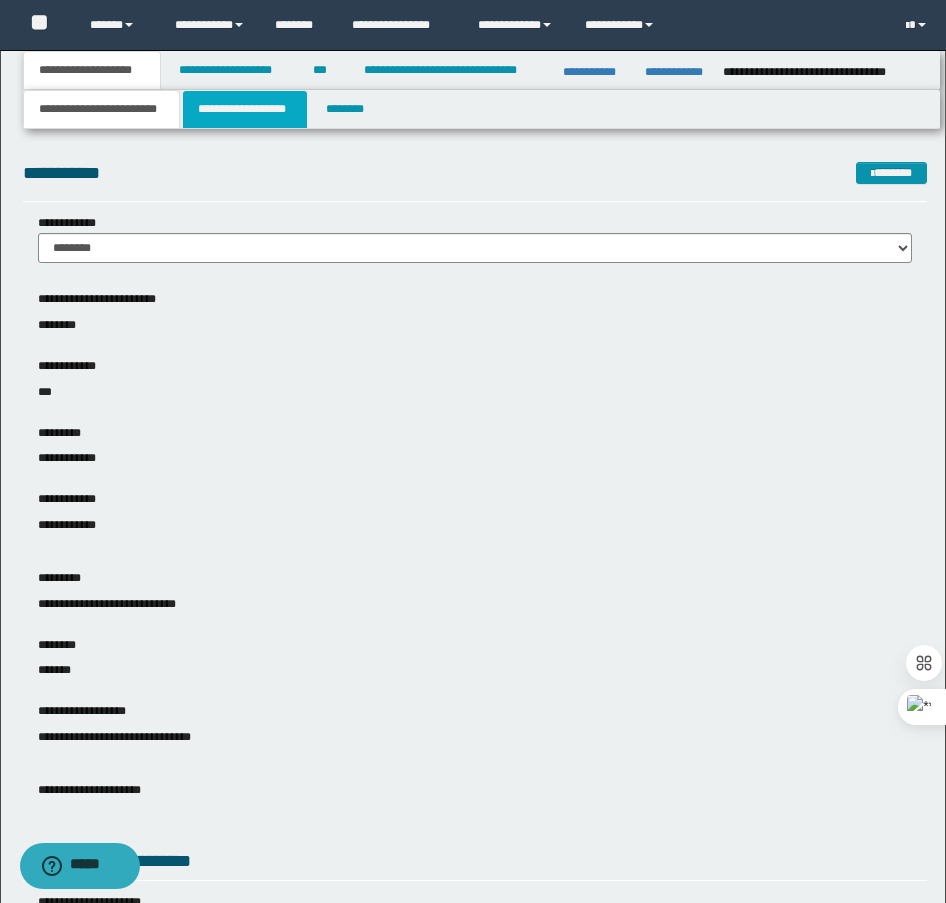 click on "**********" at bounding box center [245, 109] 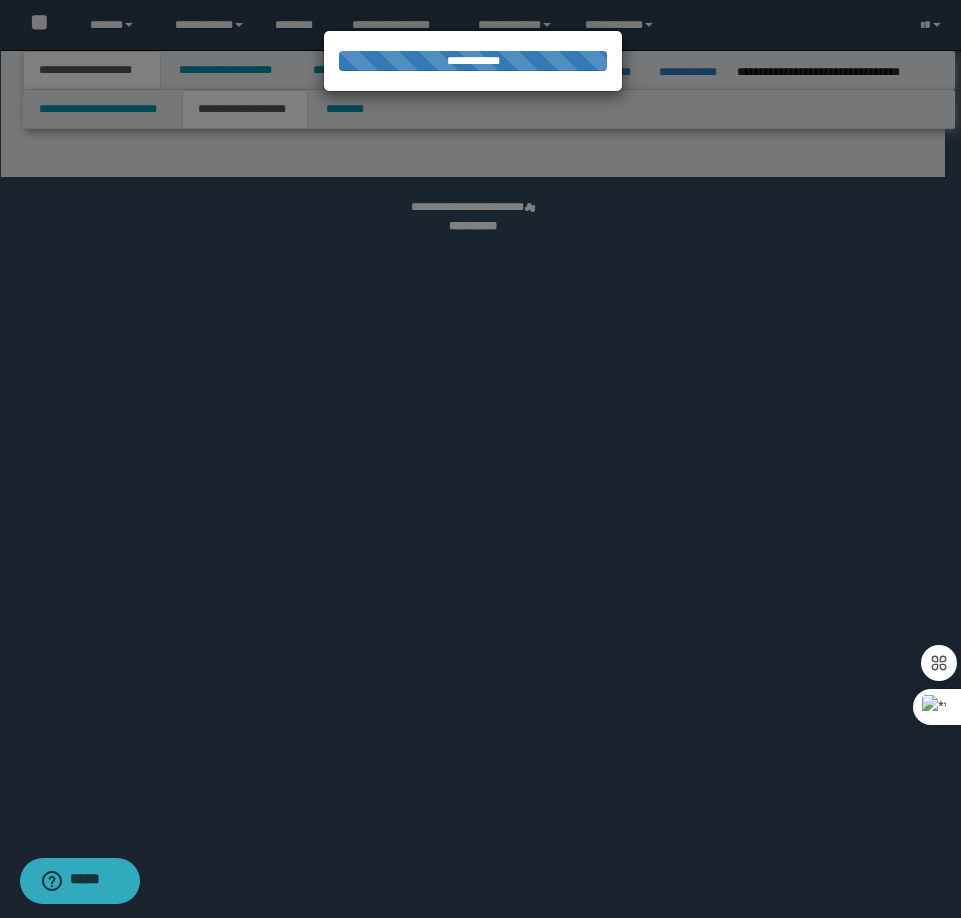 select on "*" 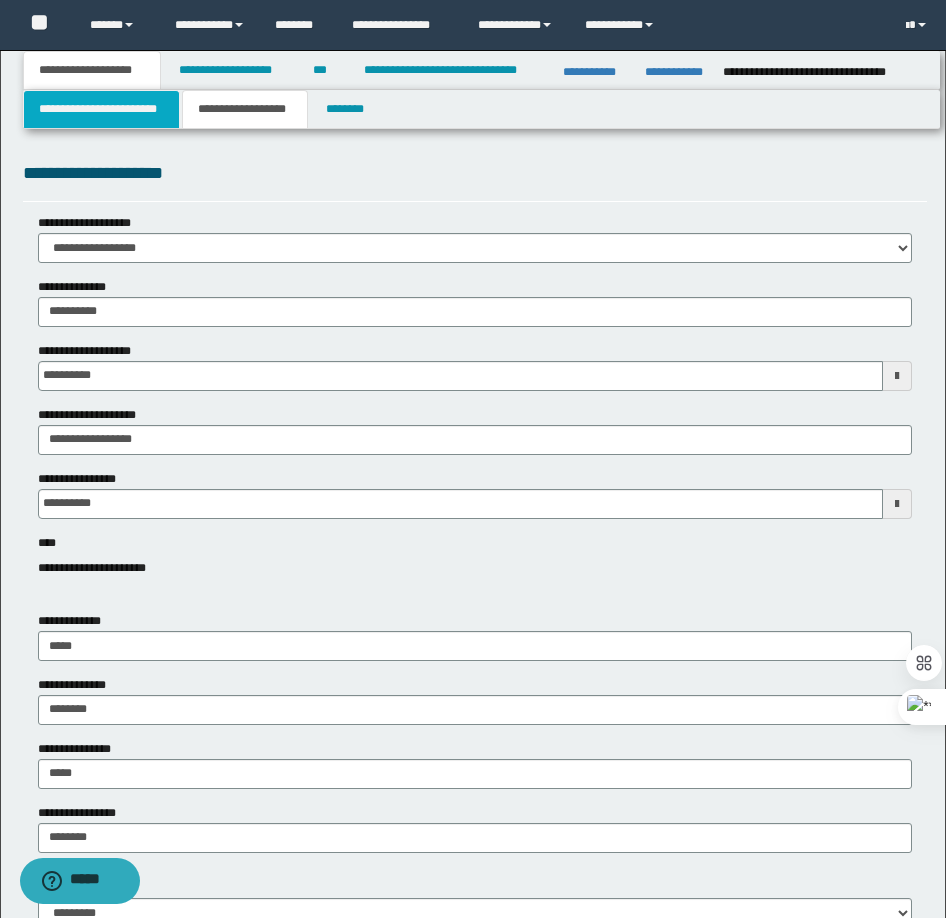 click on "**********" at bounding box center (101, 109) 